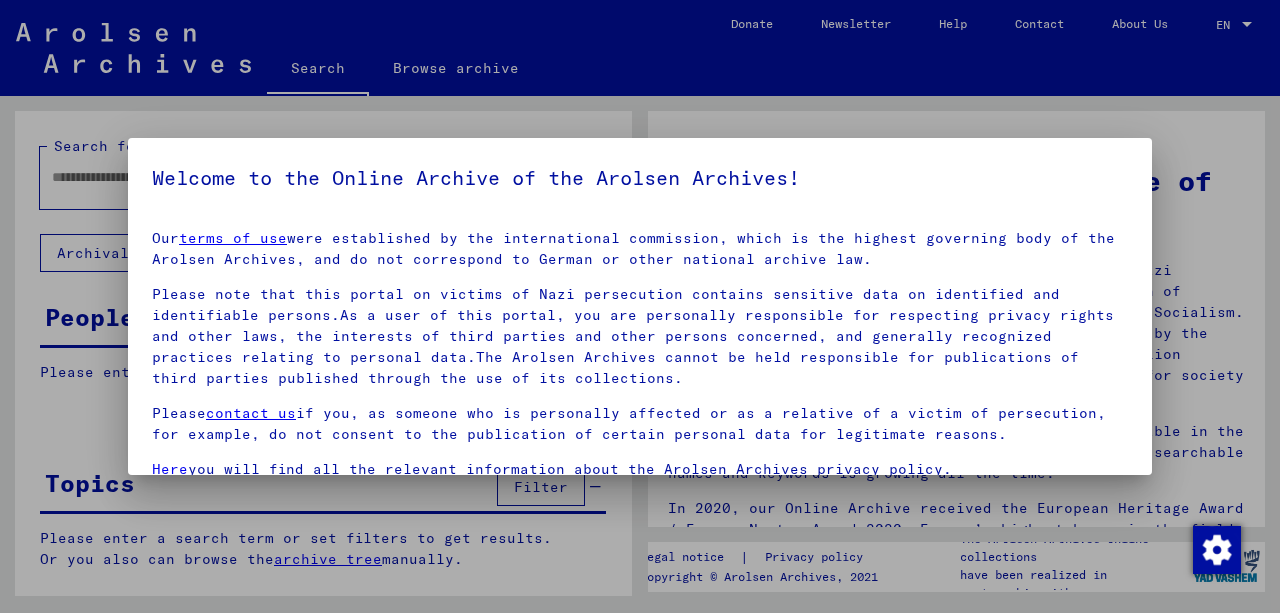 scroll, scrollTop: 0, scrollLeft: 0, axis: both 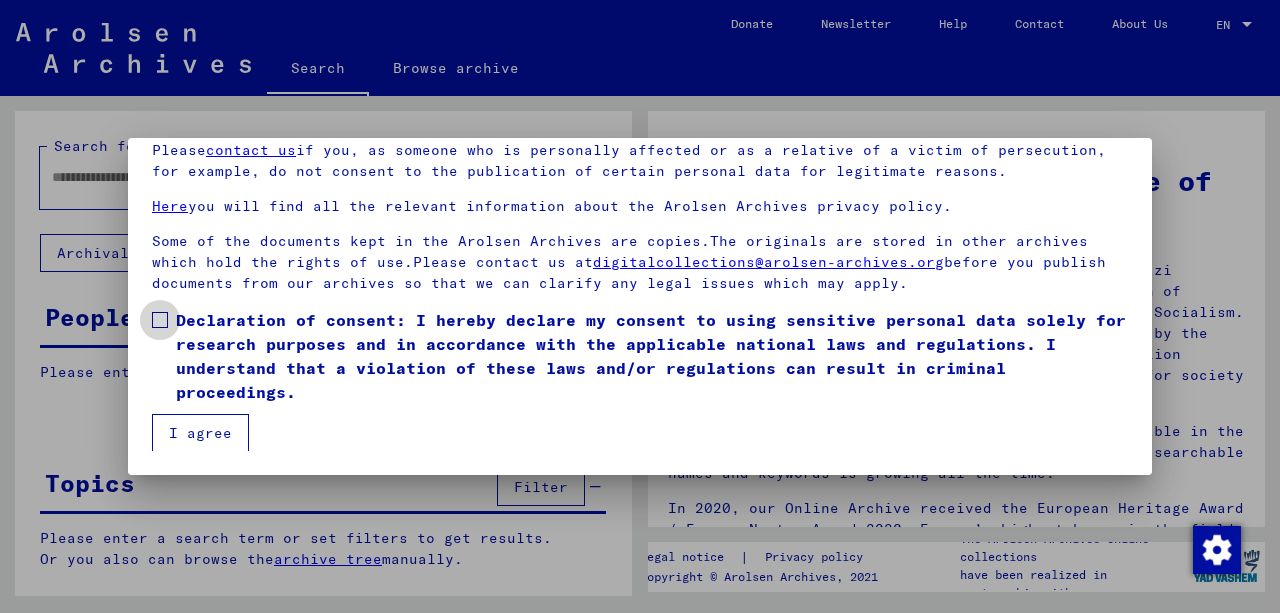 click at bounding box center (160, 320) 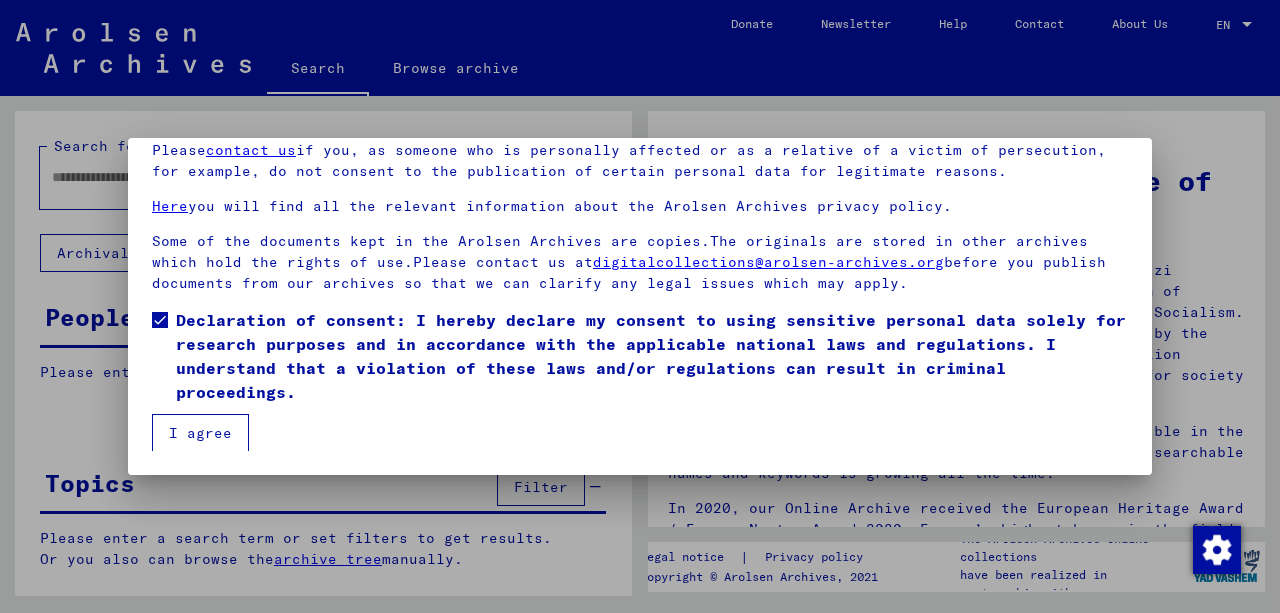 click on "I agree" at bounding box center (200, 433) 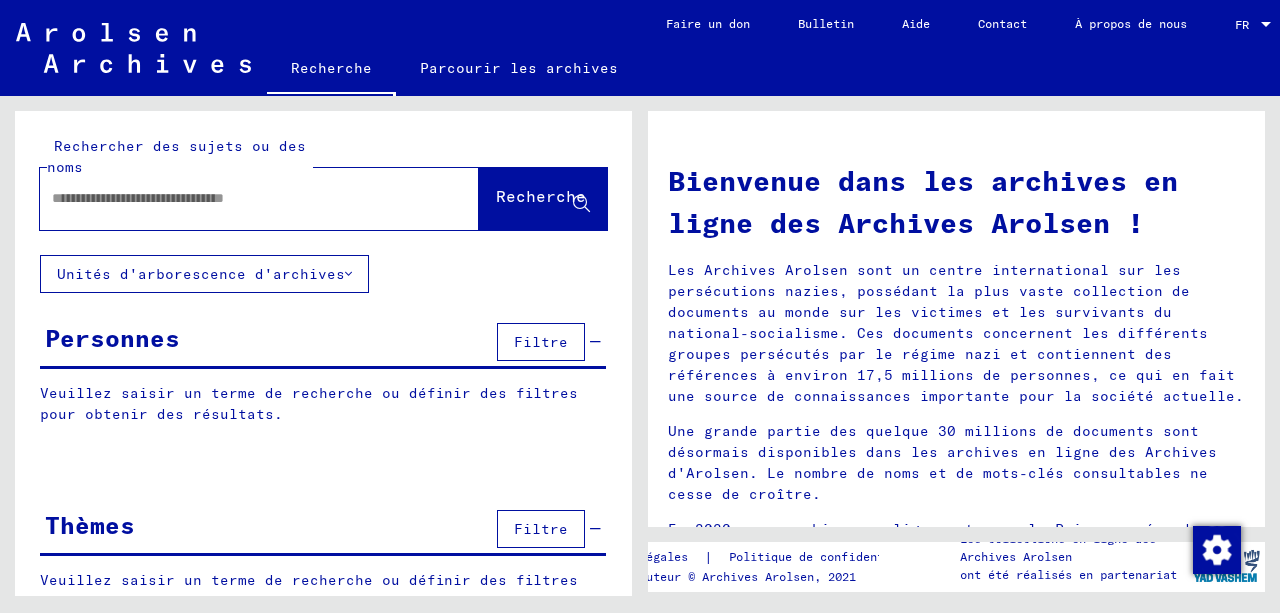 click on "Filtre" at bounding box center (541, 342) 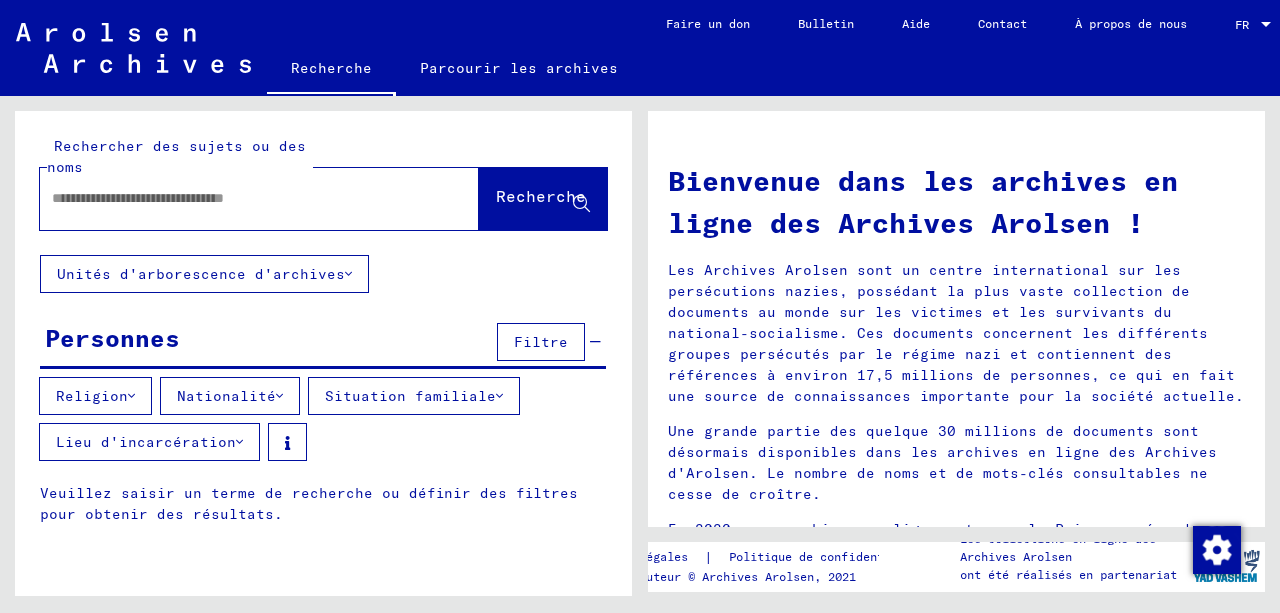 click on "Nationalité" at bounding box center [226, 396] 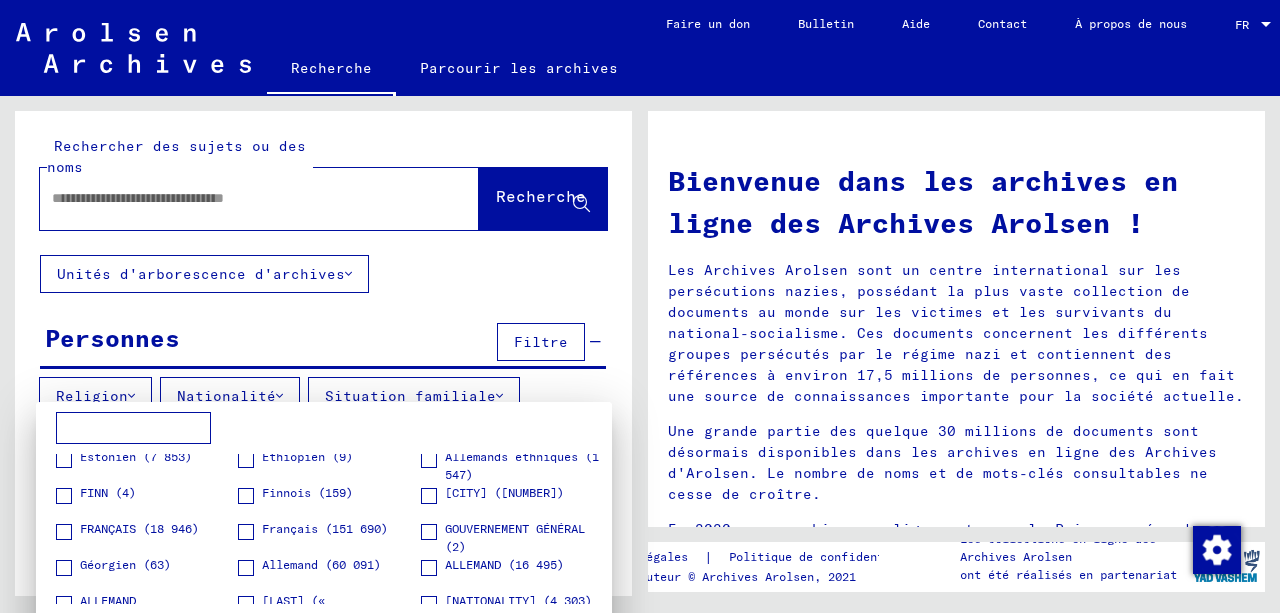 scroll, scrollTop: 1066, scrollLeft: 0, axis: vertical 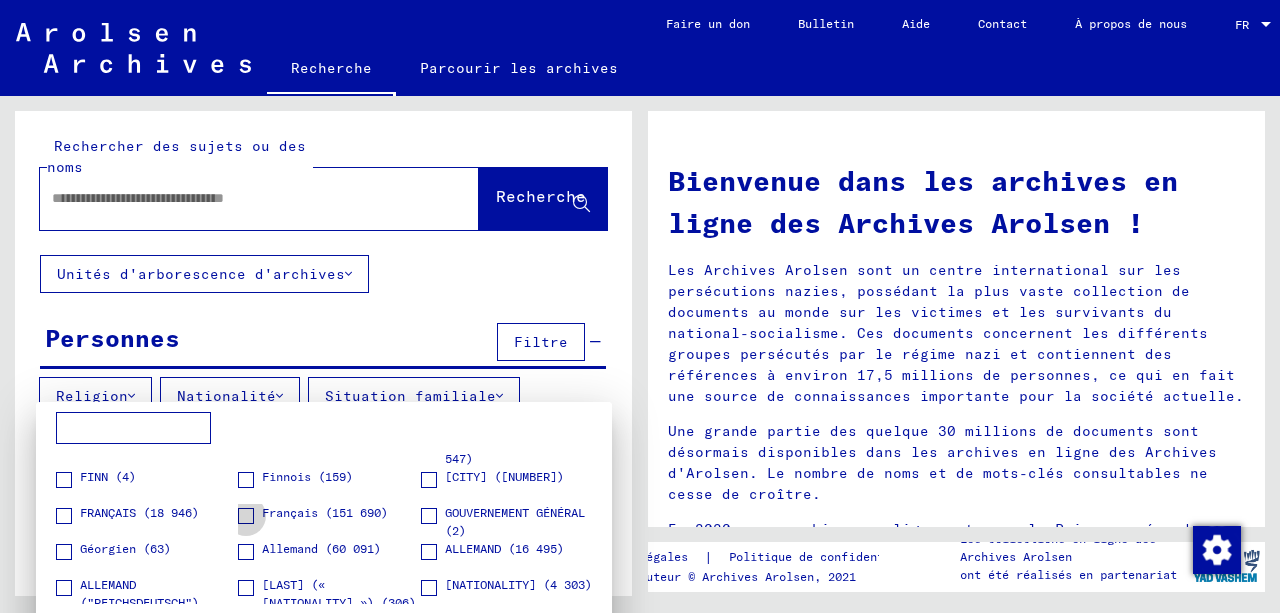 click at bounding box center [246, 516] 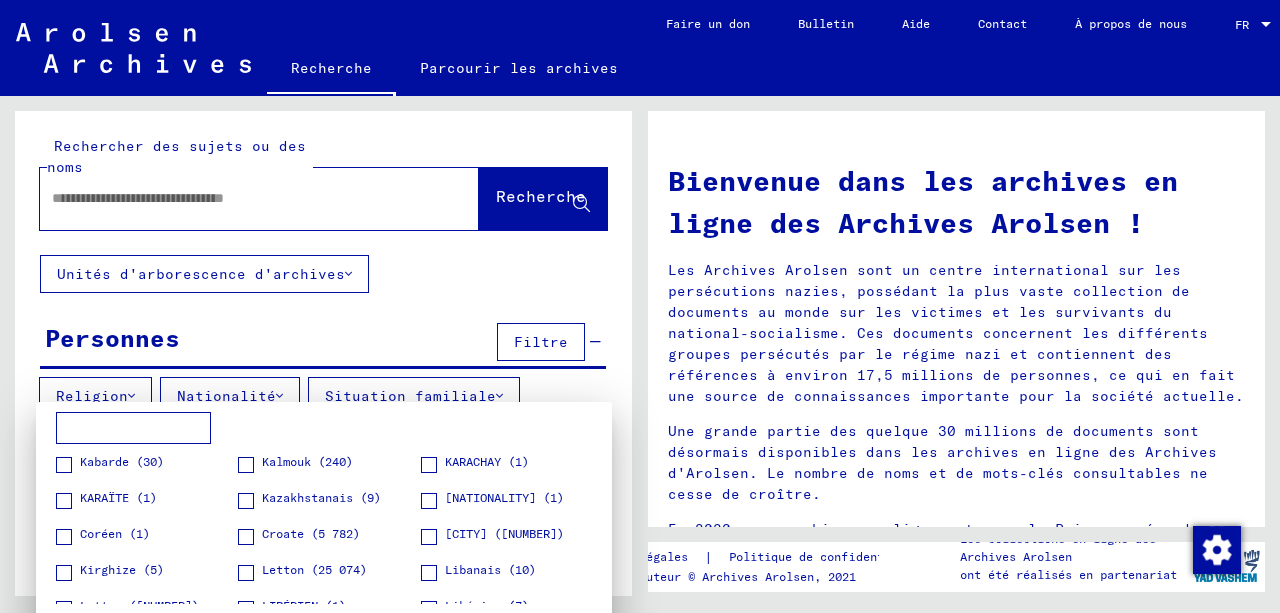 scroll, scrollTop: 1533, scrollLeft: 0, axis: vertical 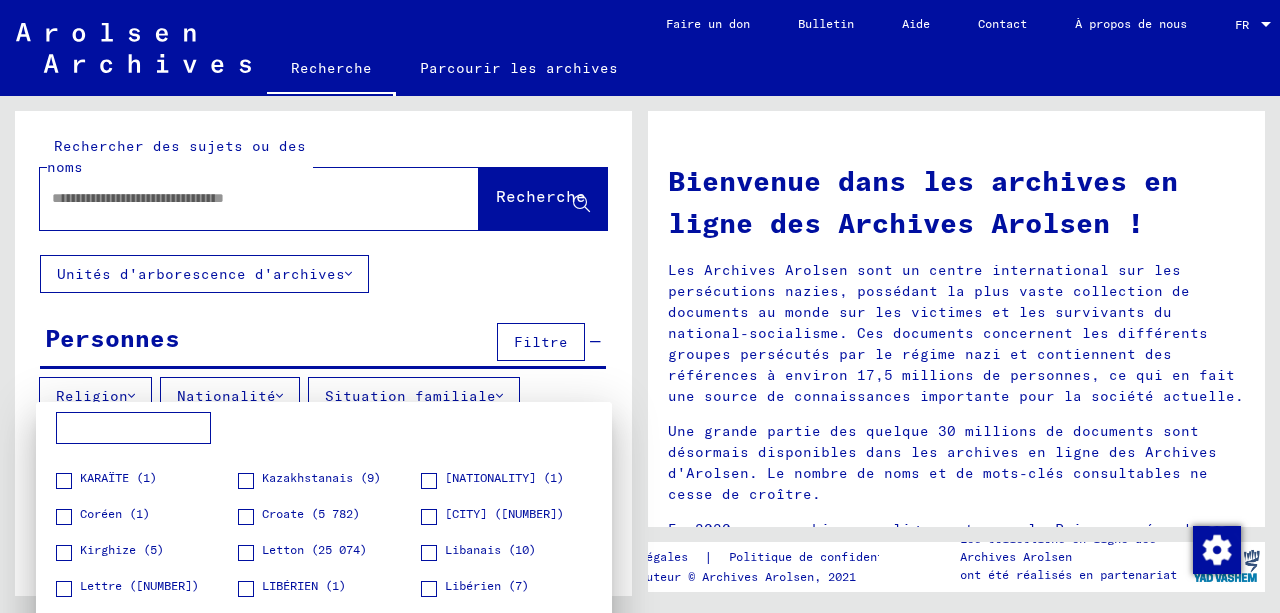 click at bounding box center (640, 306) 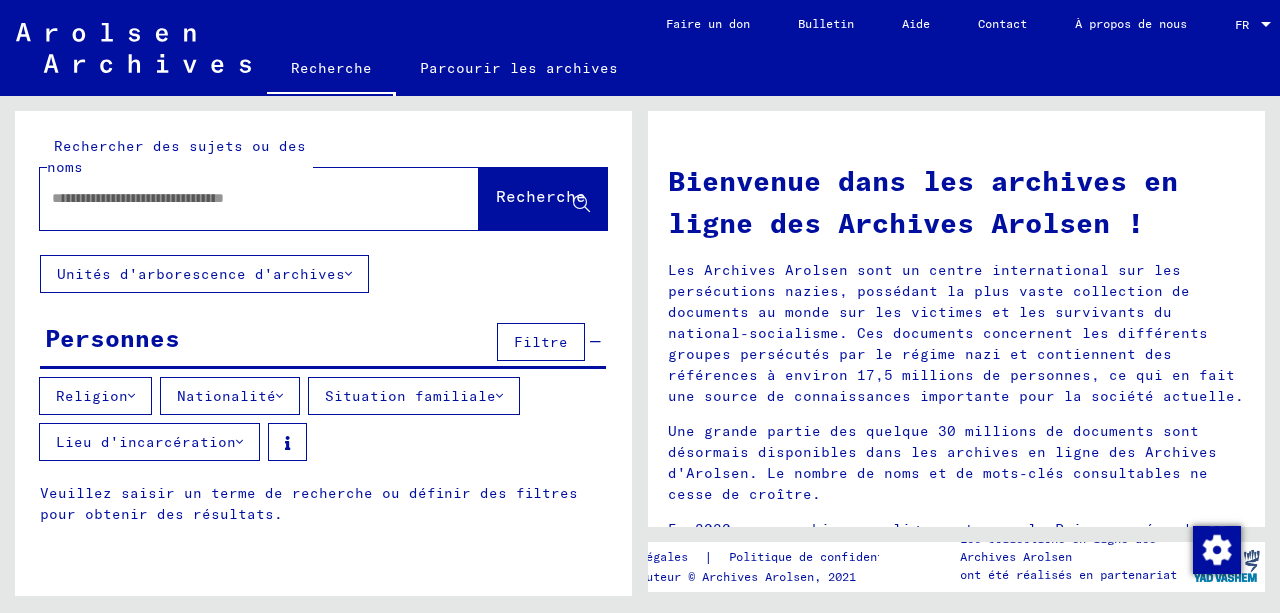 click at bounding box center (235, 198) 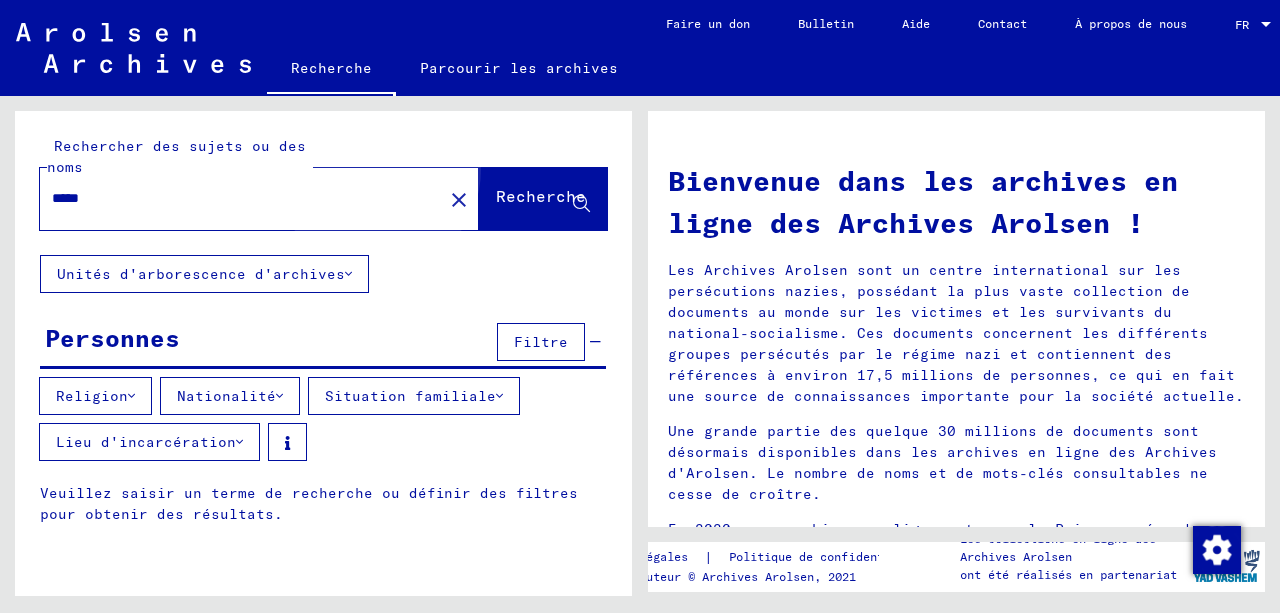 click on "Recherche" 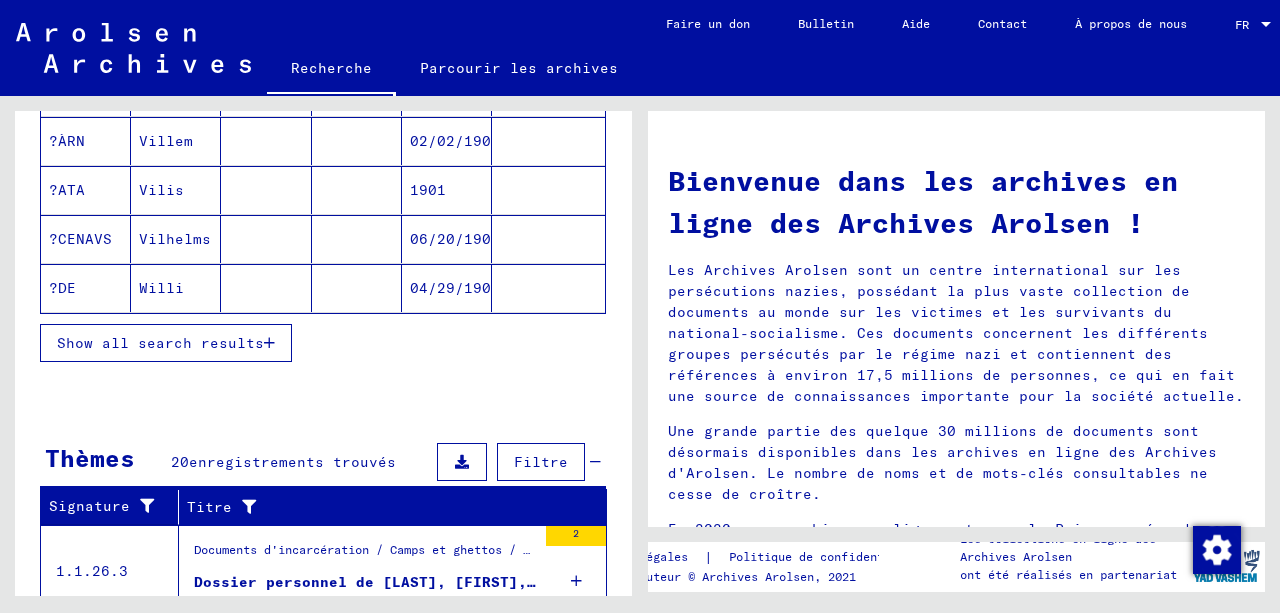 scroll, scrollTop: 763, scrollLeft: 0, axis: vertical 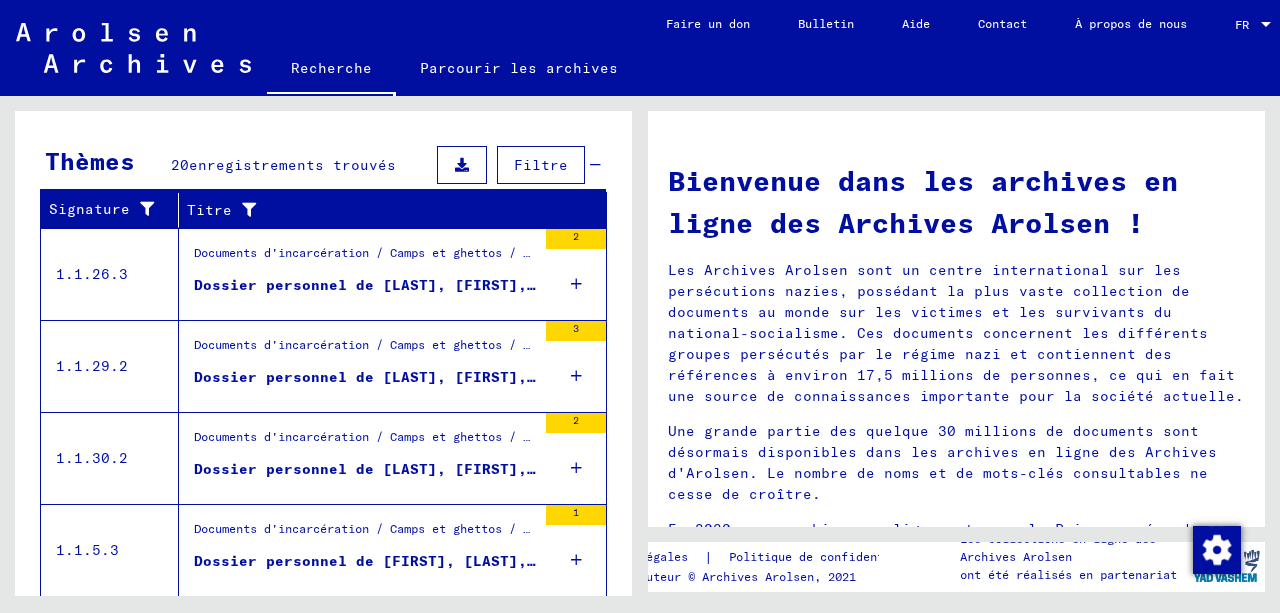 click on "Dossier personnel de [LAST], [FIRST], né le [DATE], né à [CITY]" at bounding box center [477, 377] 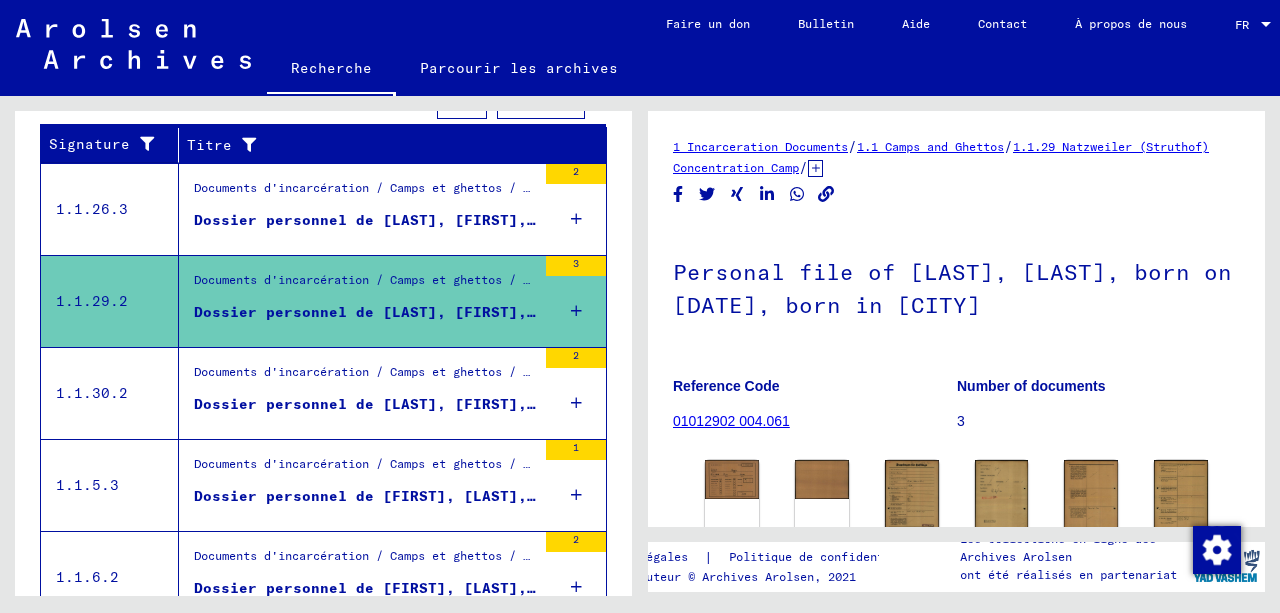 scroll, scrollTop: 405, scrollLeft: 0, axis: vertical 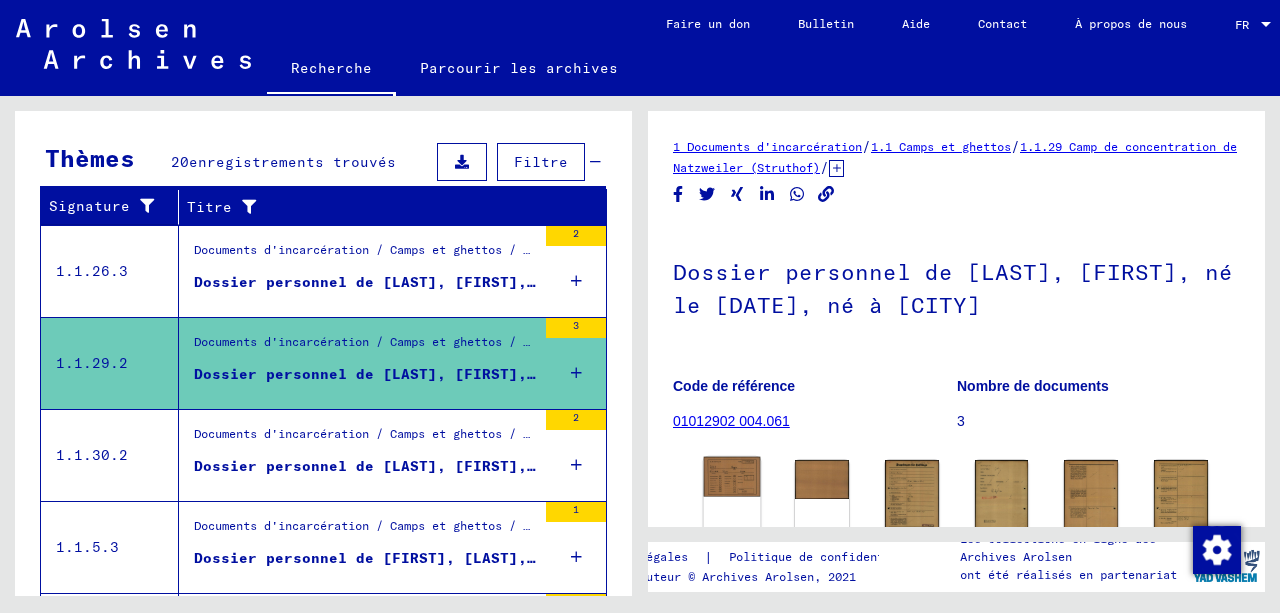 click 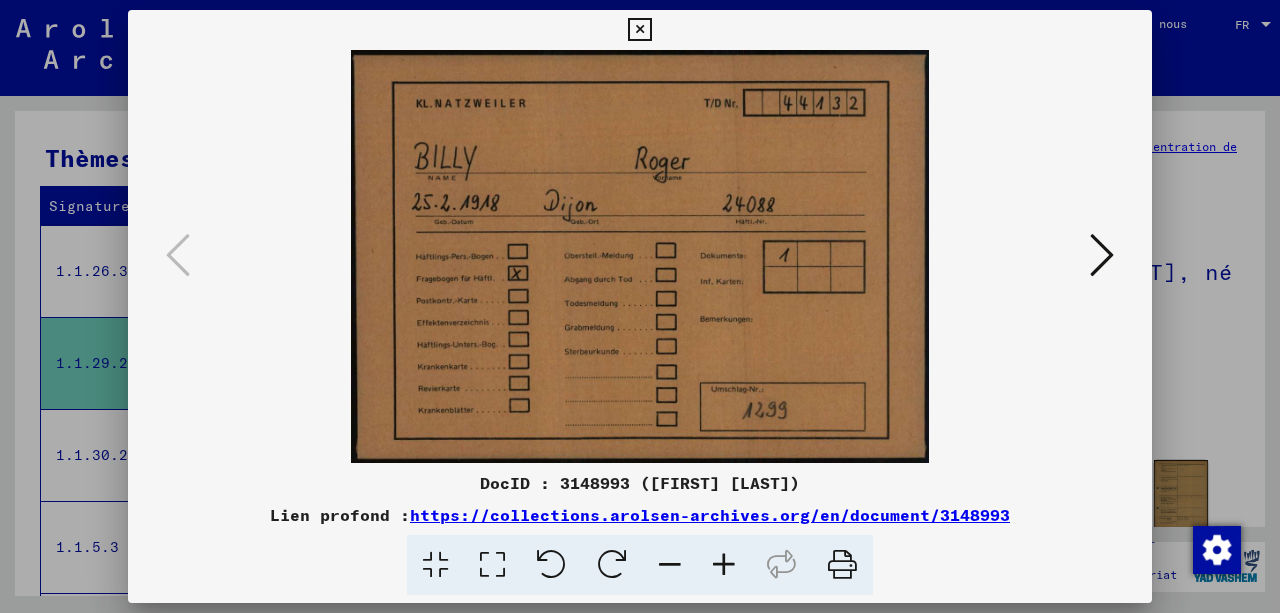 click at bounding box center [1102, 255] 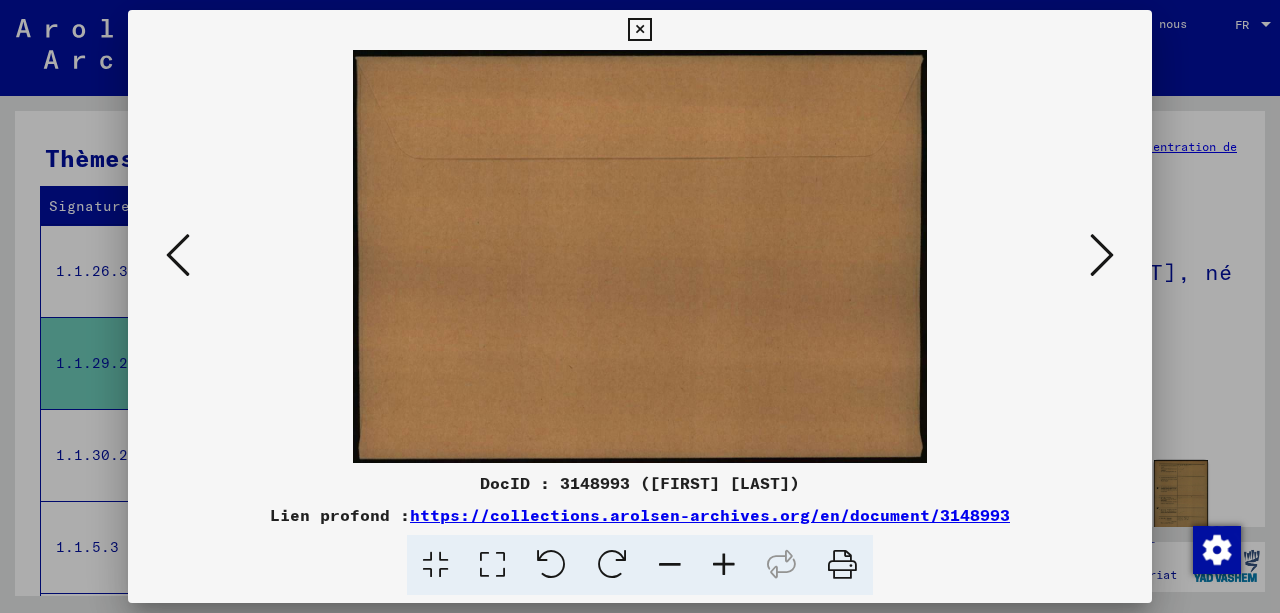 click at bounding box center (1102, 255) 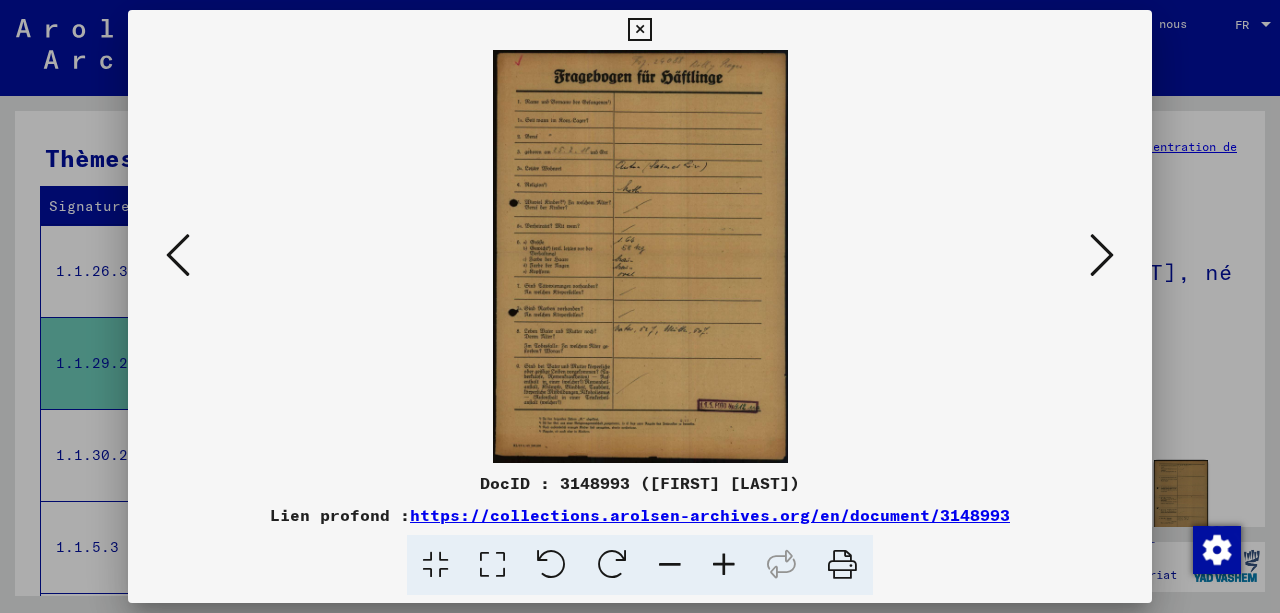 click at bounding box center [1102, 255] 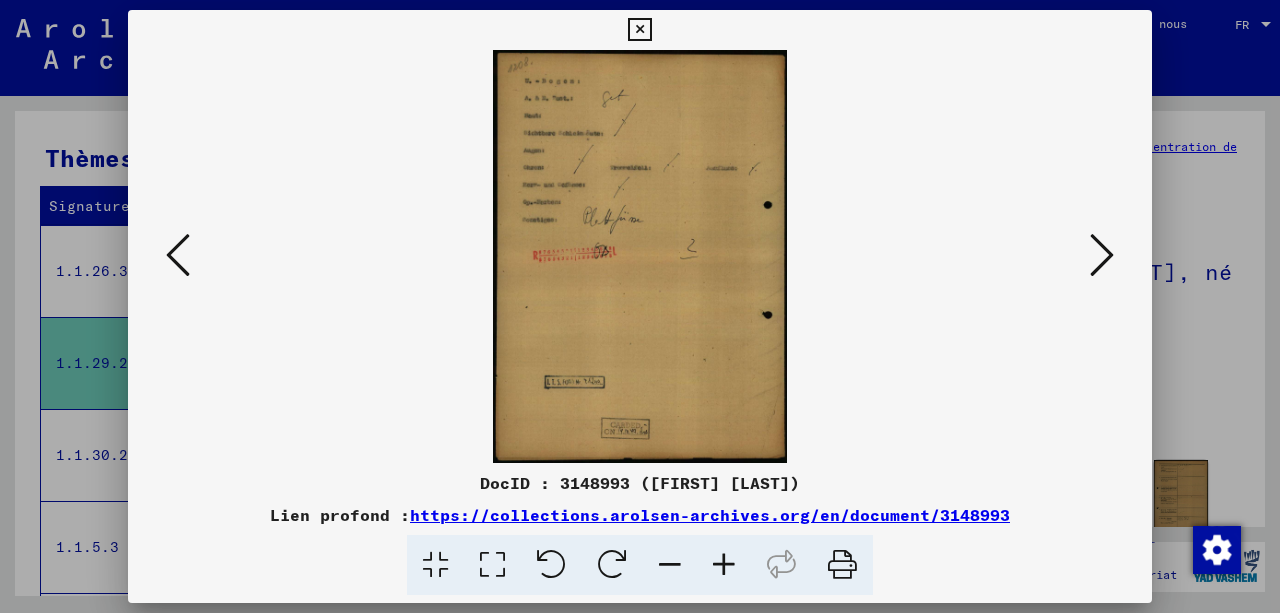 click at bounding box center [1102, 255] 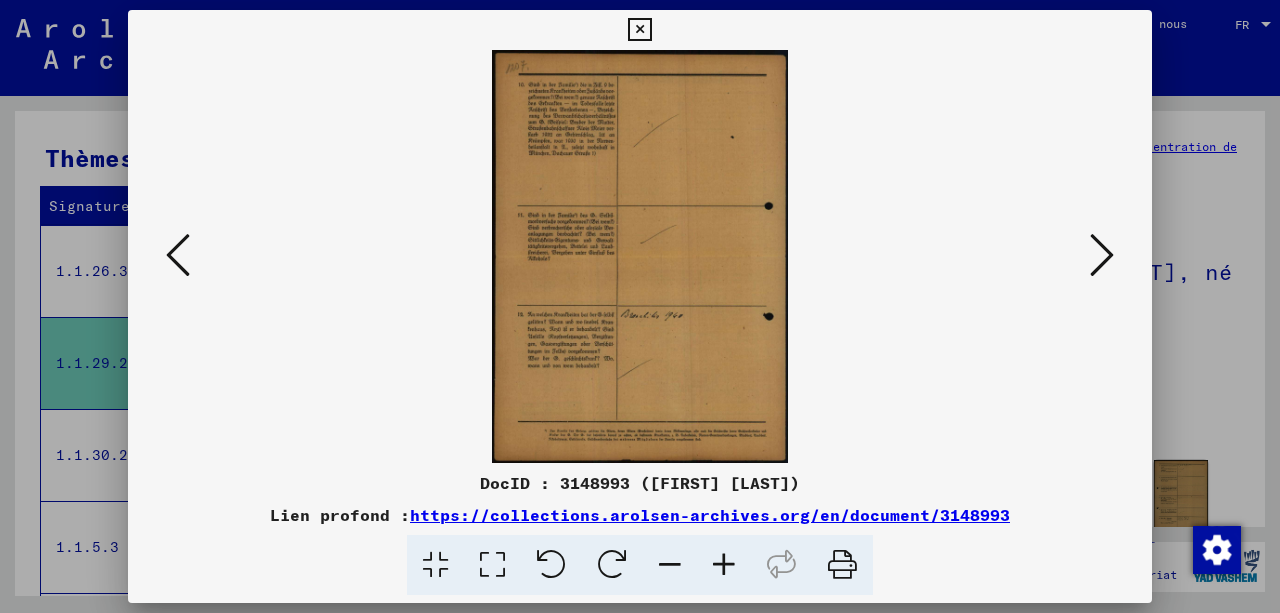 click at bounding box center [1102, 255] 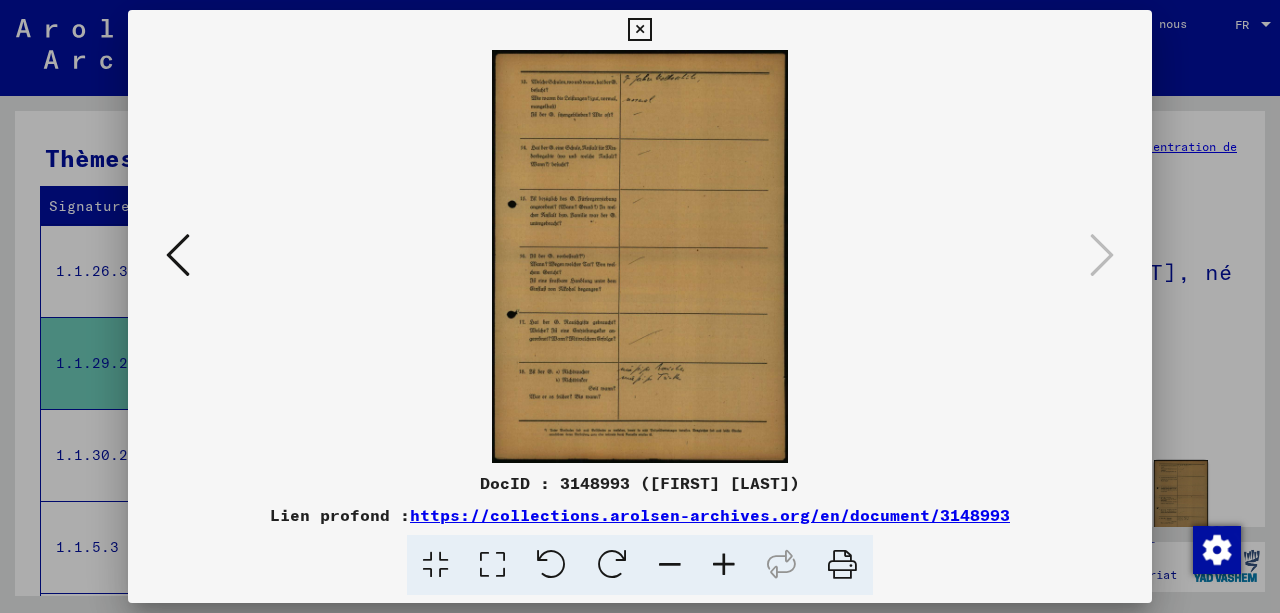 click at bounding box center (639, 30) 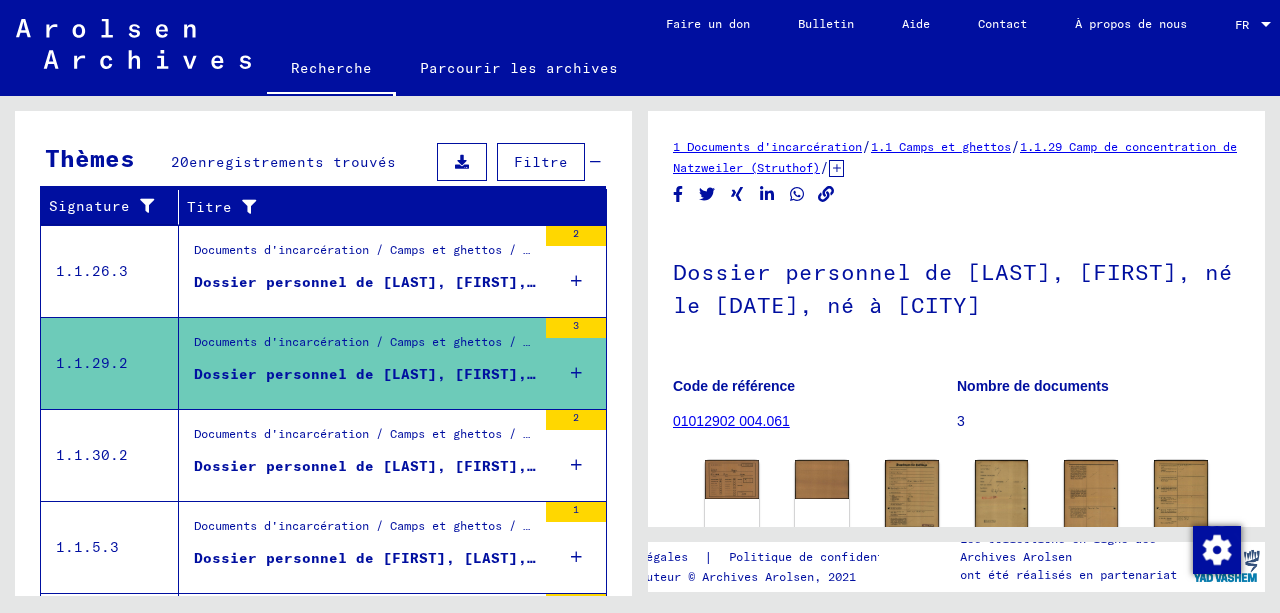 click on "Dossier personnel de [LAST], [FIRST], né le [DATE]" at bounding box center (419, 282) 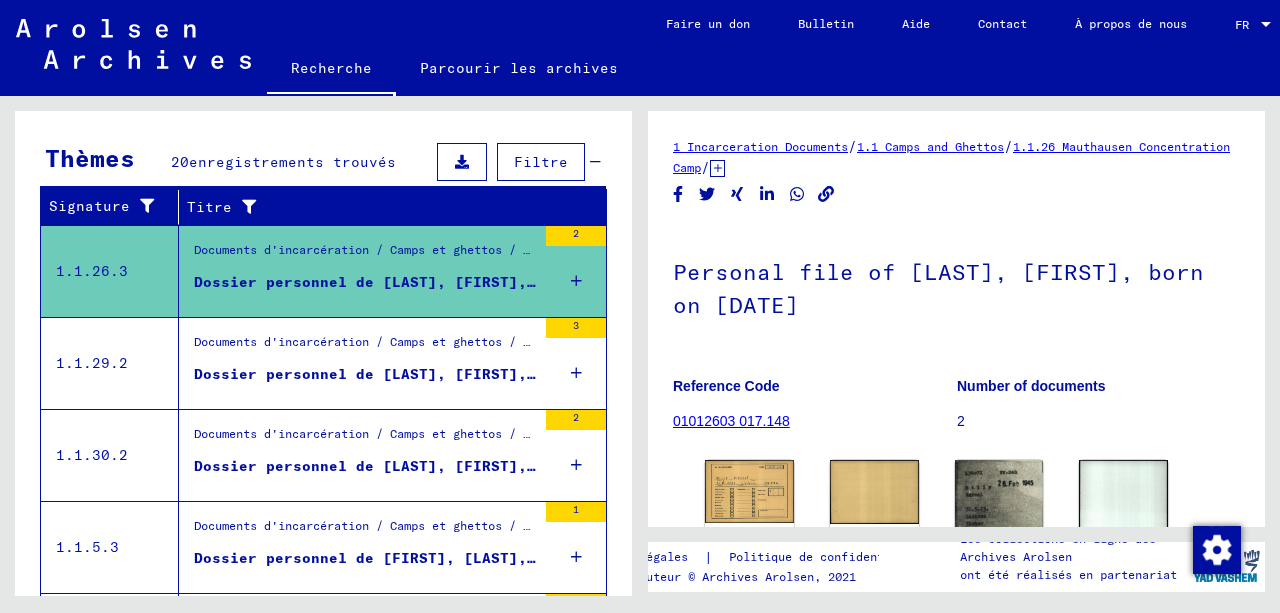 scroll, scrollTop: 0, scrollLeft: 0, axis: both 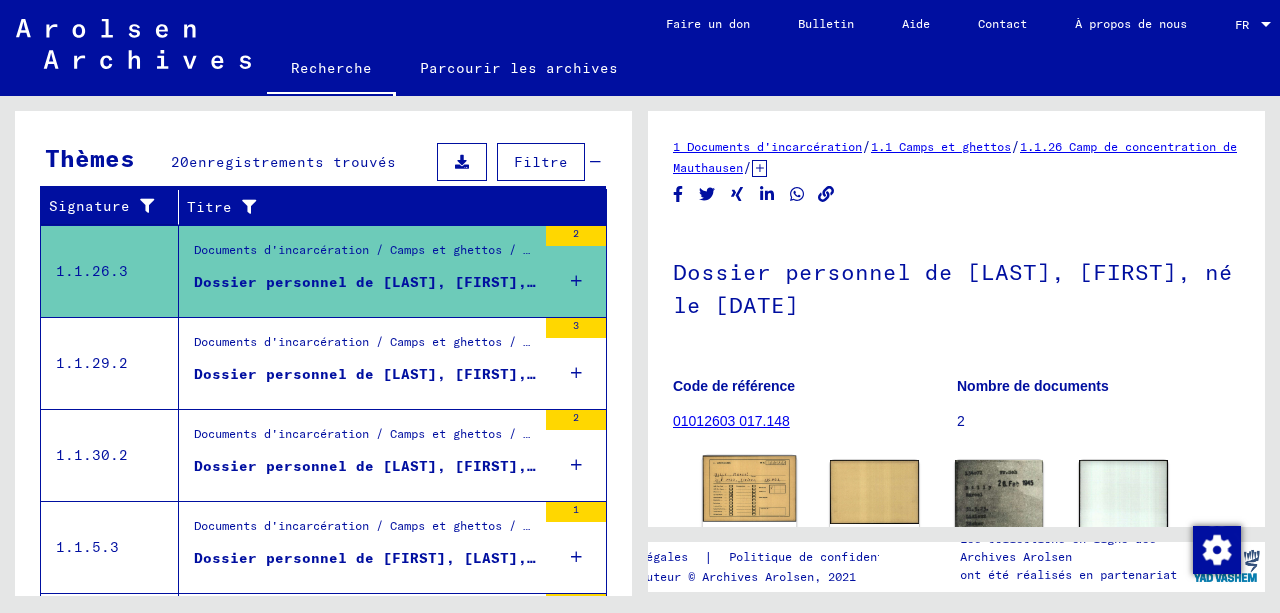click 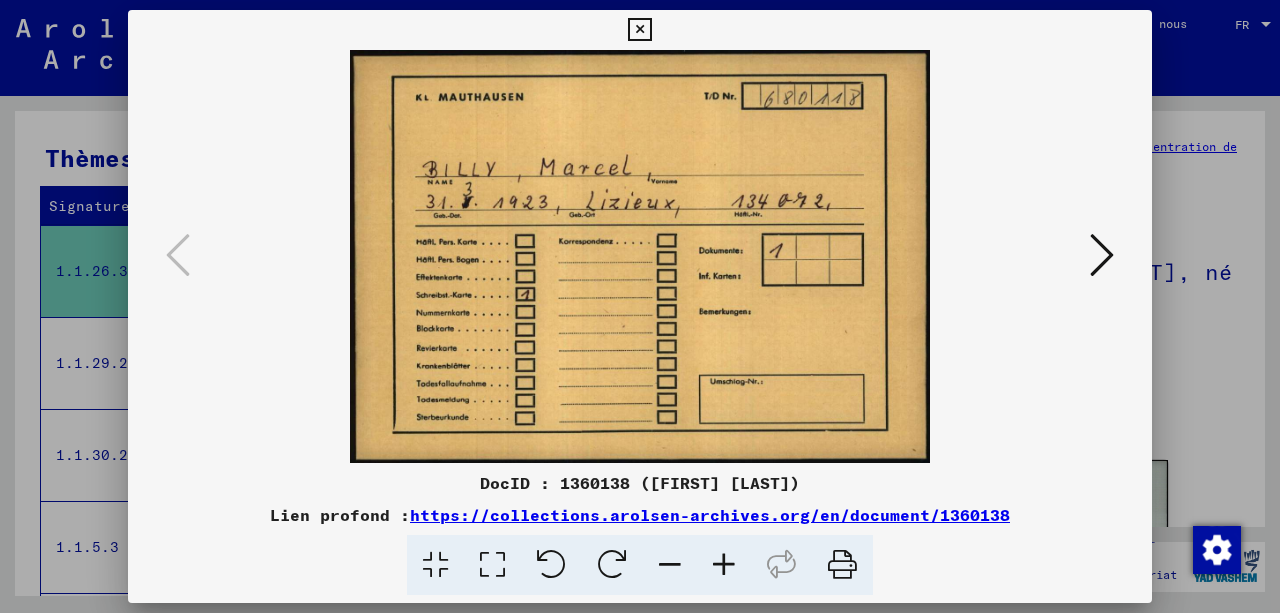 click at bounding box center [1102, 255] 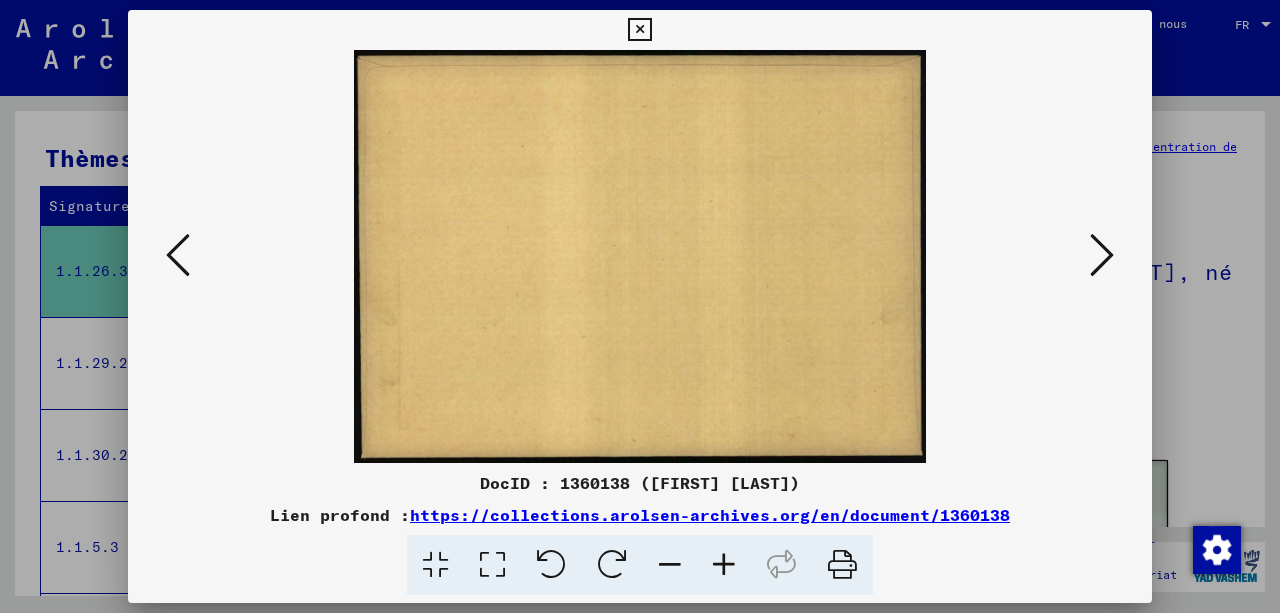 click at bounding box center (1102, 255) 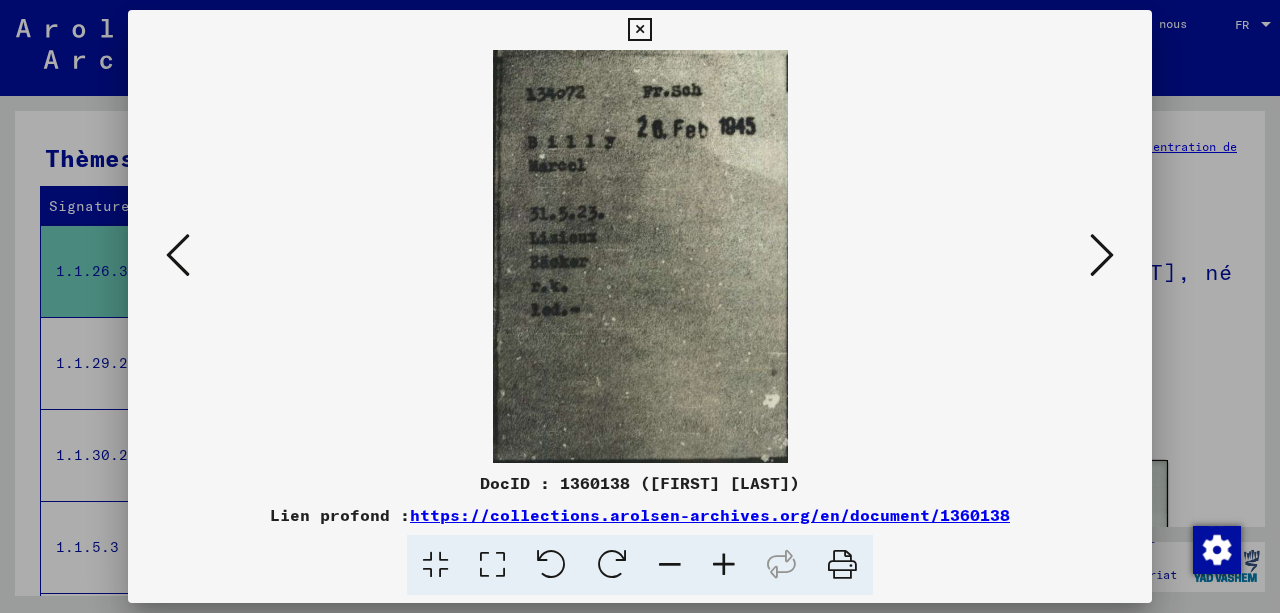 click at bounding box center [1102, 255] 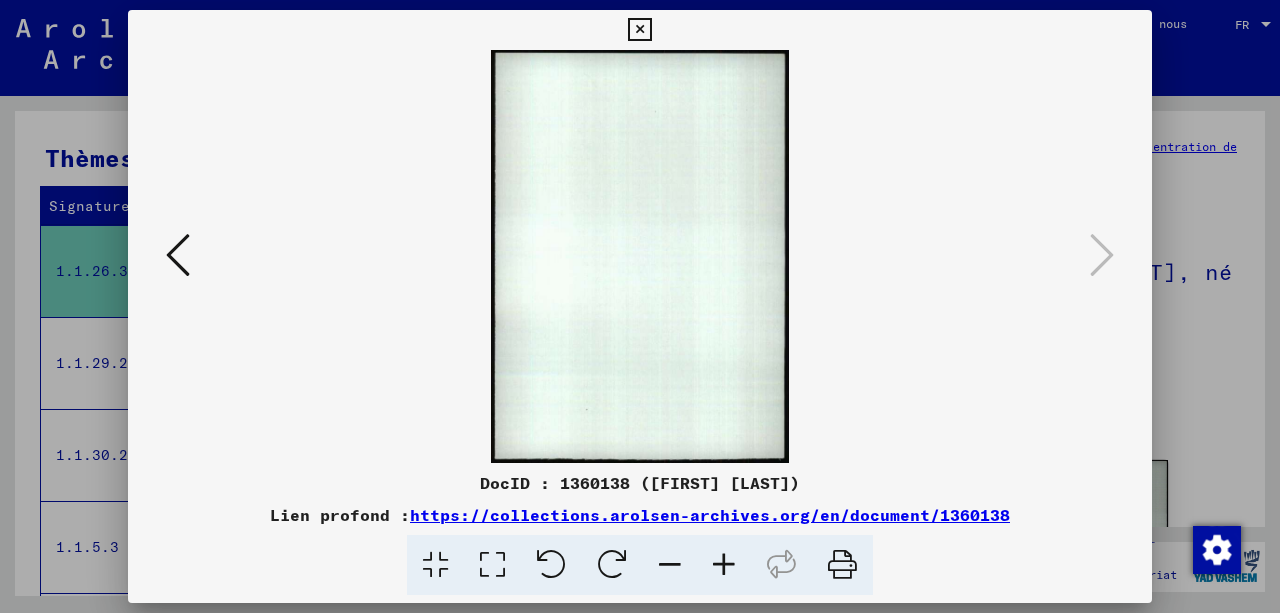 click at bounding box center (639, 30) 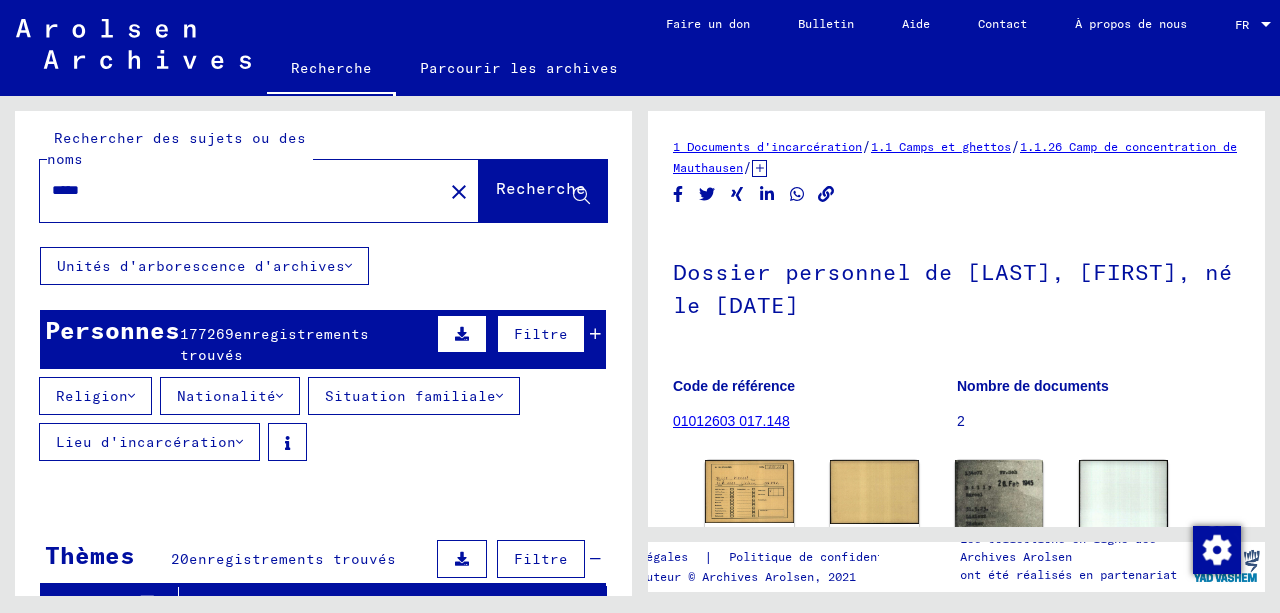 scroll, scrollTop: 0, scrollLeft: 0, axis: both 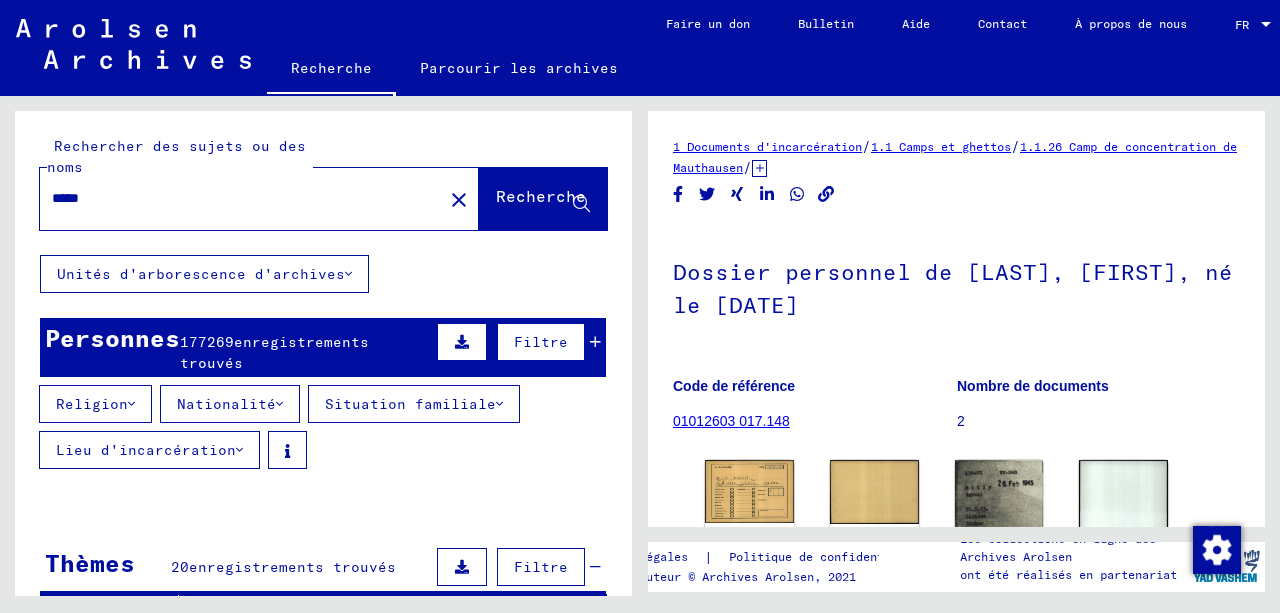drag, startPoint x: 102, startPoint y: 196, endPoint x: 4, endPoint y: 198, distance: 98.02041 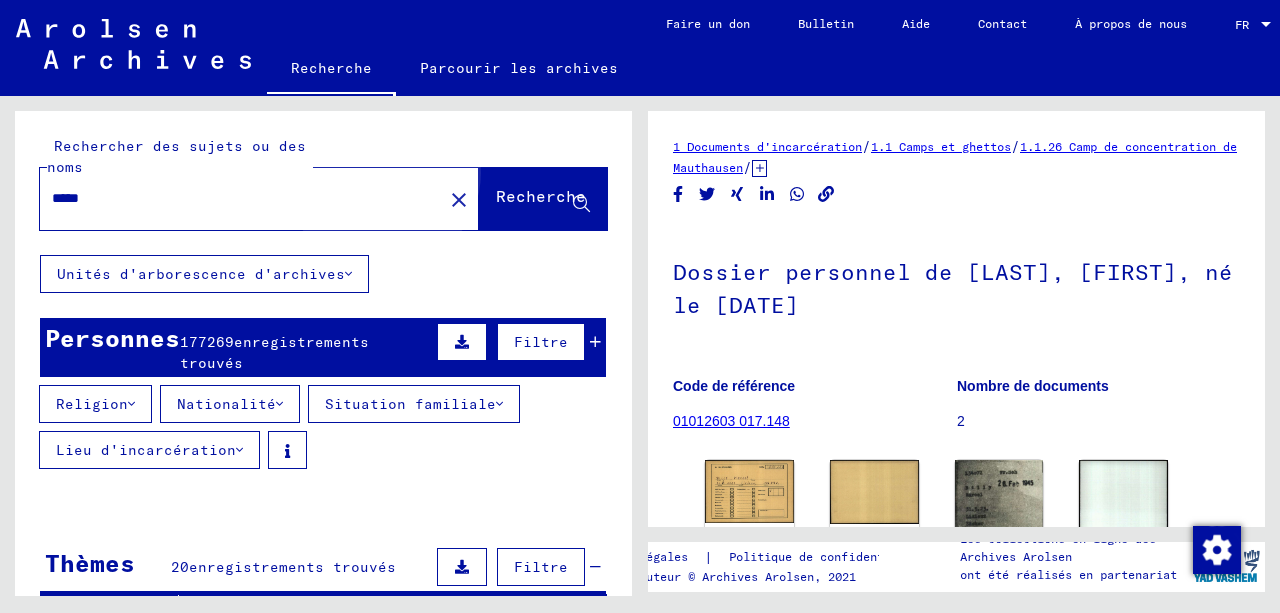 click on "Recherche" 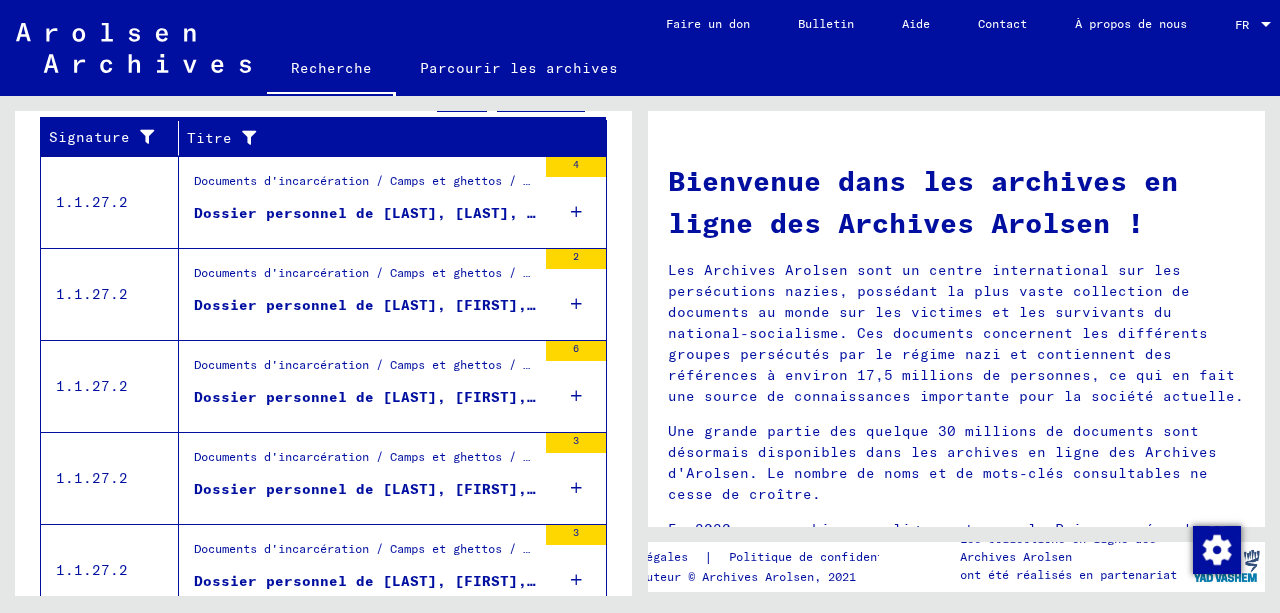 scroll, scrollTop: 538, scrollLeft: 0, axis: vertical 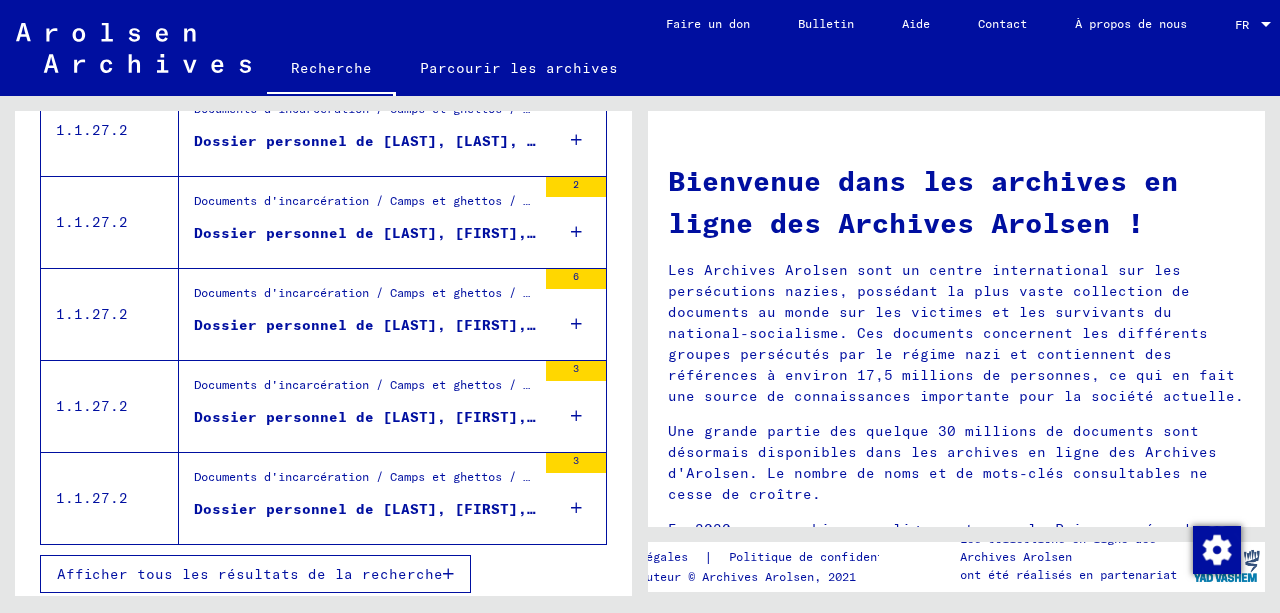 click on "Afficher tous les résultats de la recherche" at bounding box center (250, 574) 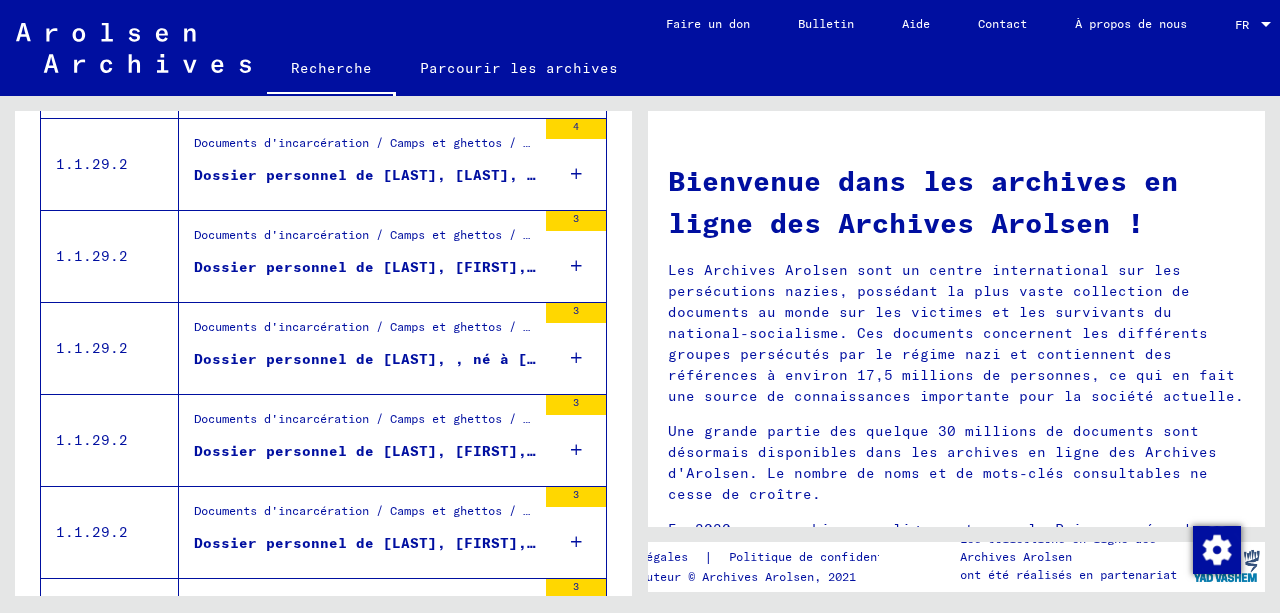scroll, scrollTop: 1338, scrollLeft: 0, axis: vertical 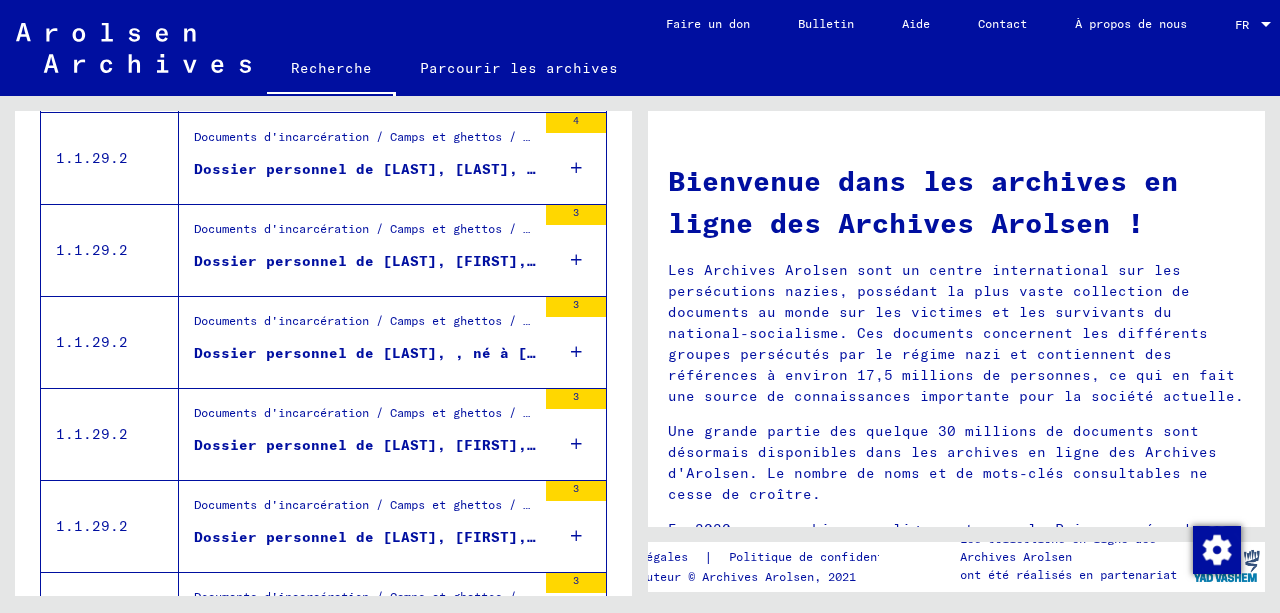 click on "Dossier personnel de [LAST], , né à [CITY]" at bounding box center (383, 353) 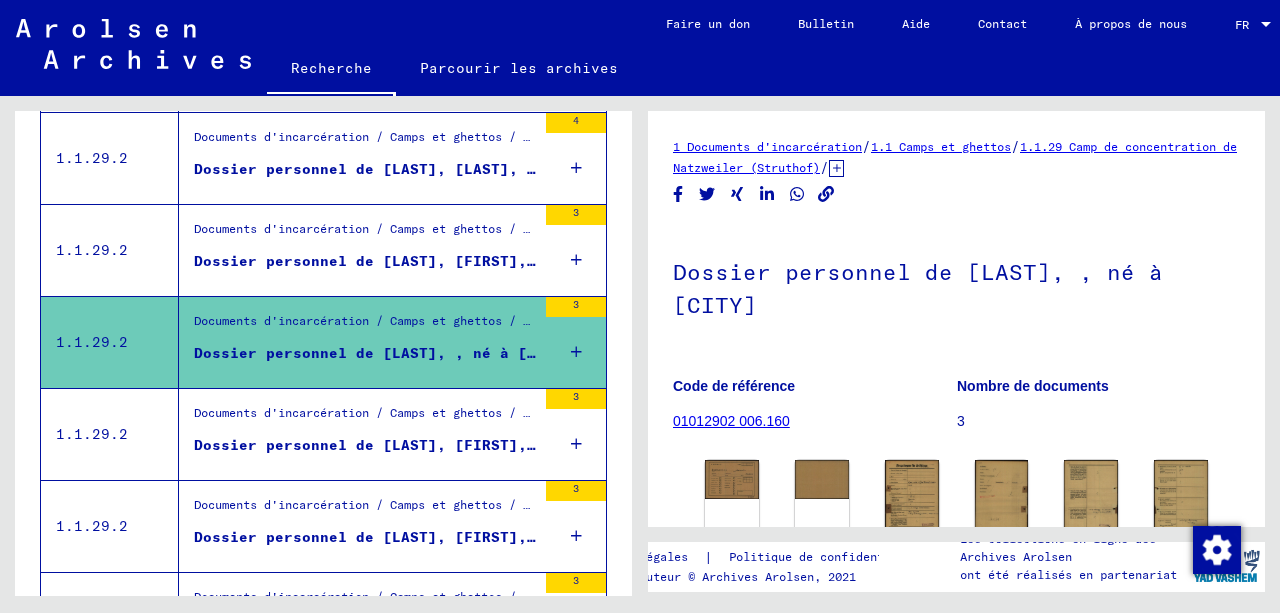 scroll, scrollTop: 0, scrollLeft: 0, axis: both 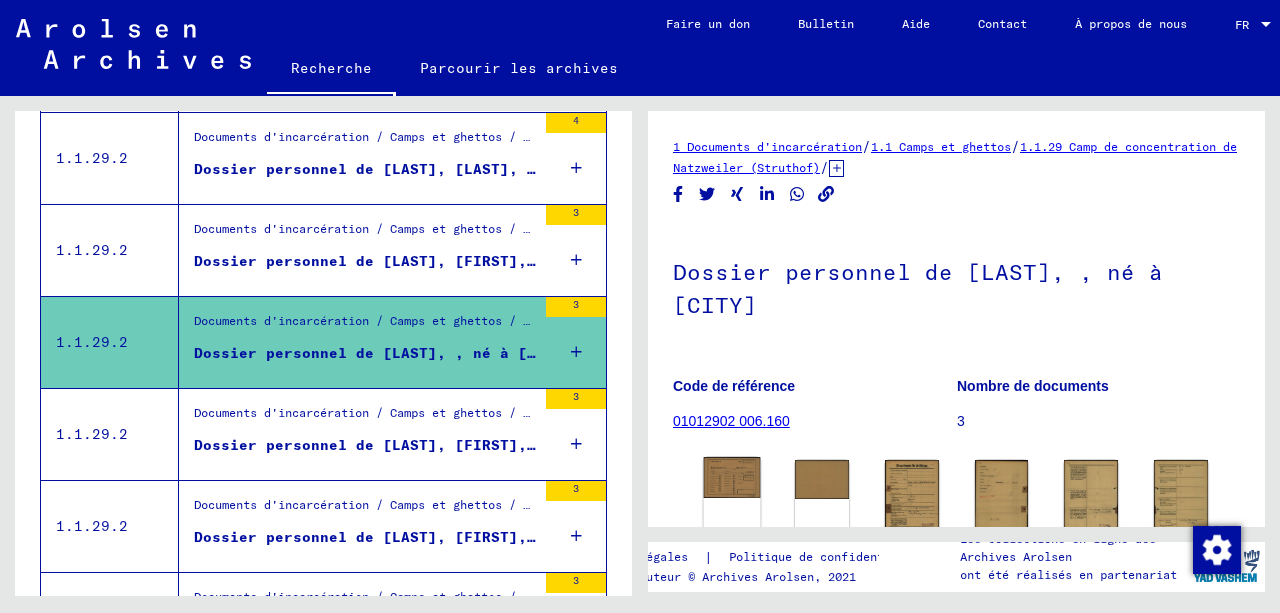 click 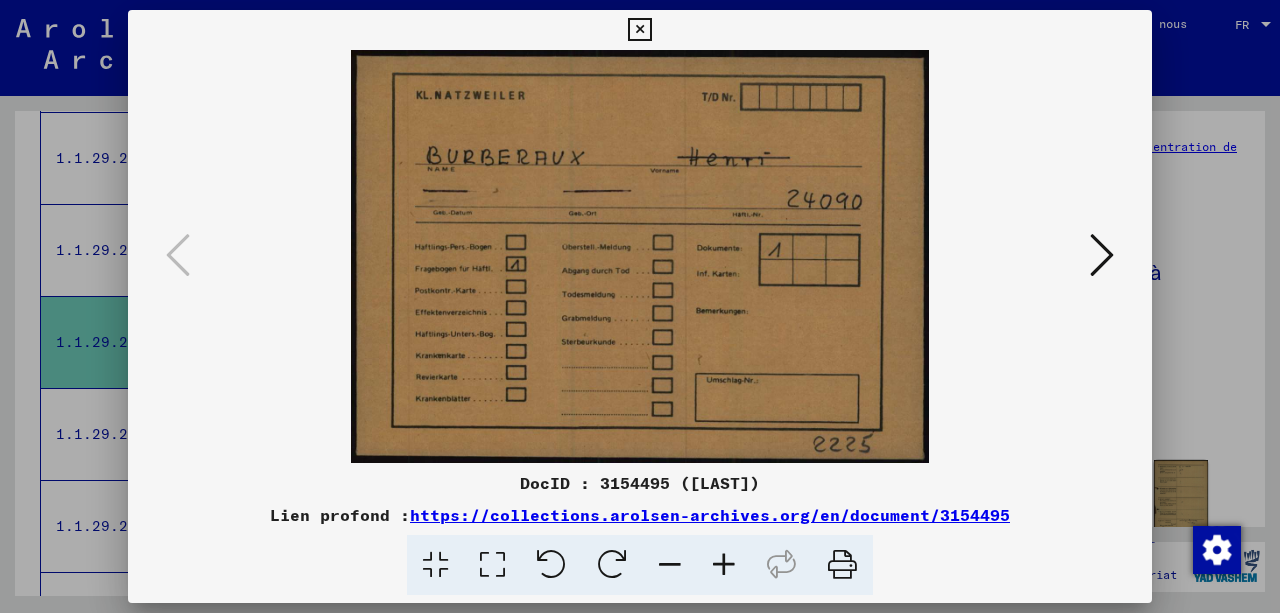 click at bounding box center [1102, 255] 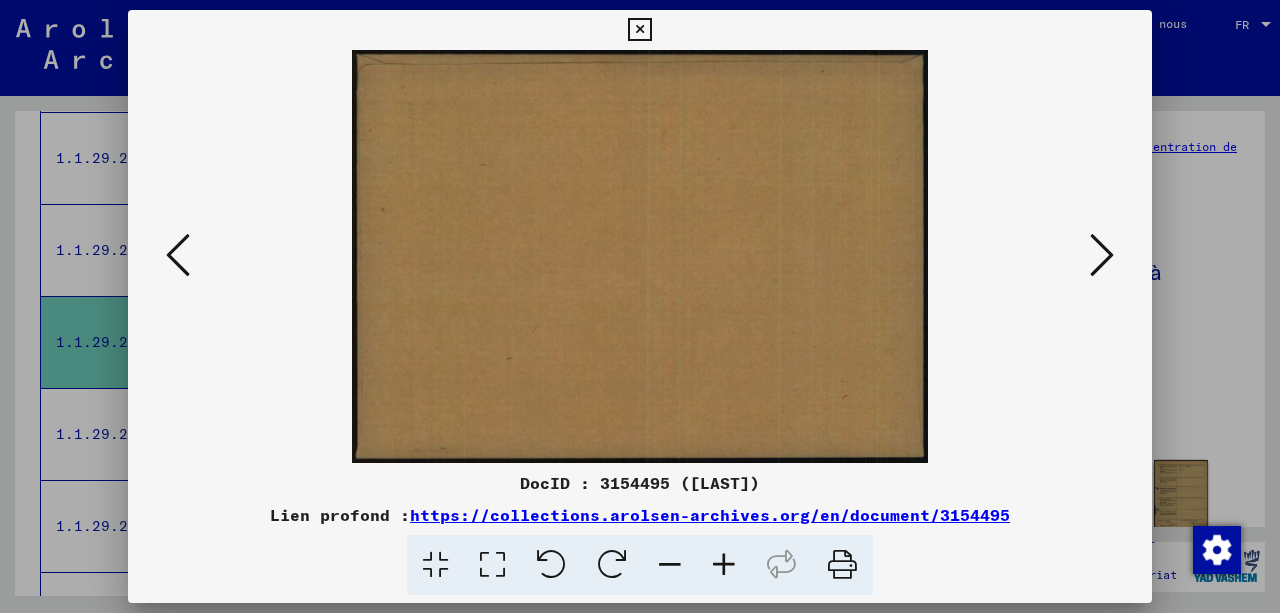 click at bounding box center (1102, 255) 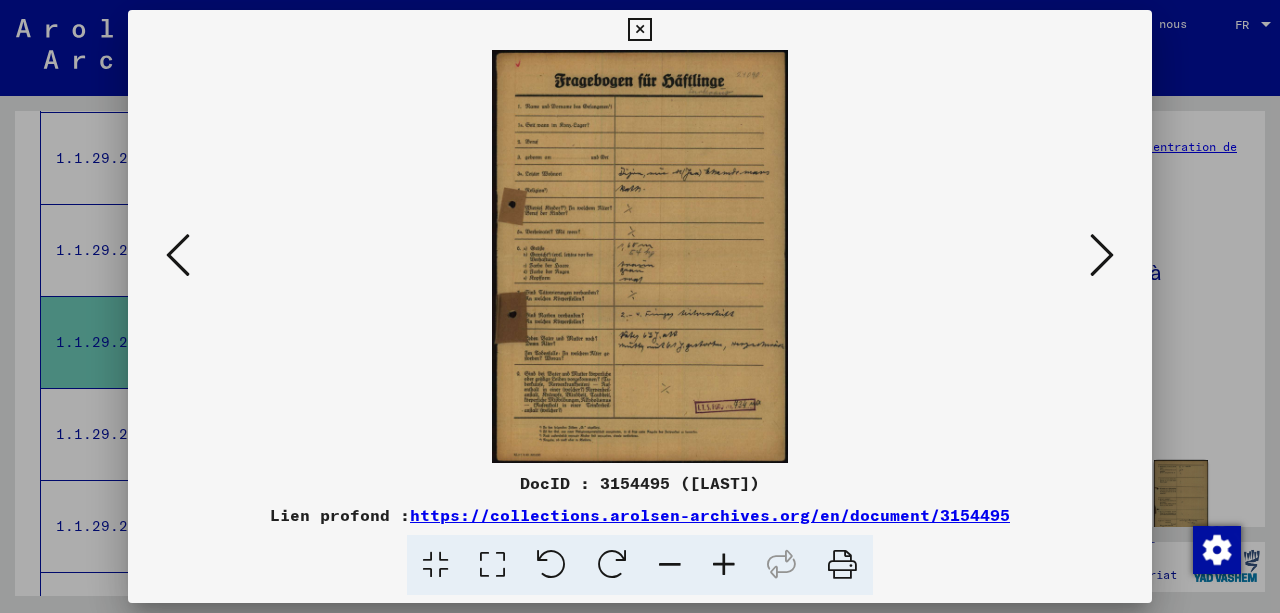 click at bounding box center [724, 565] 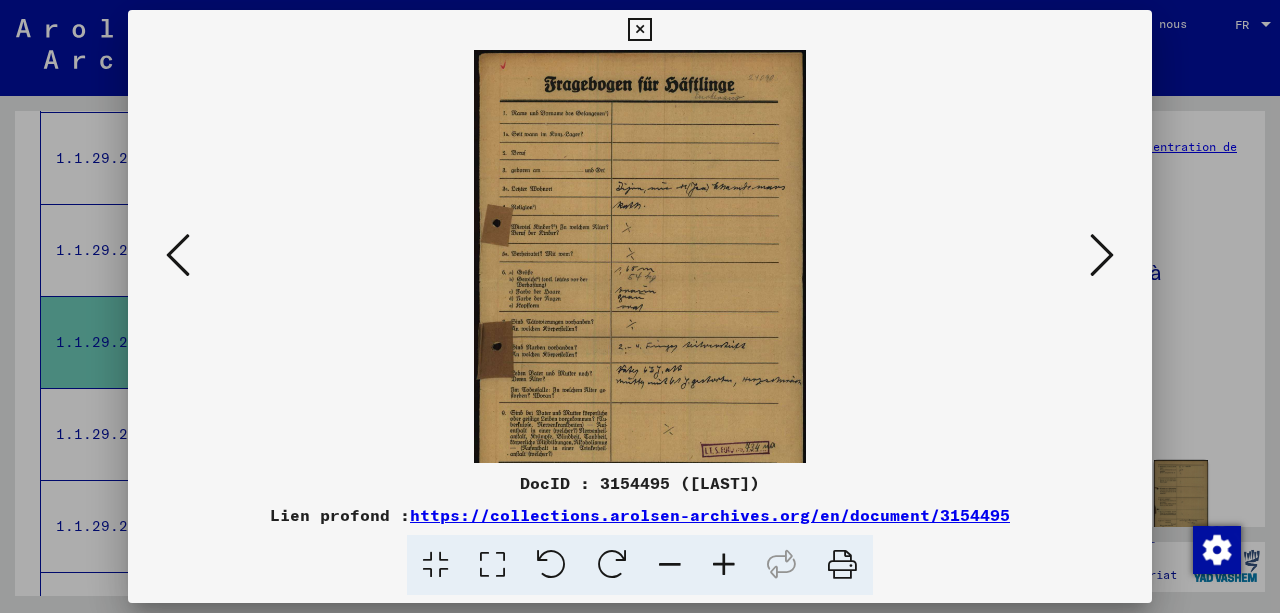 click at bounding box center (724, 565) 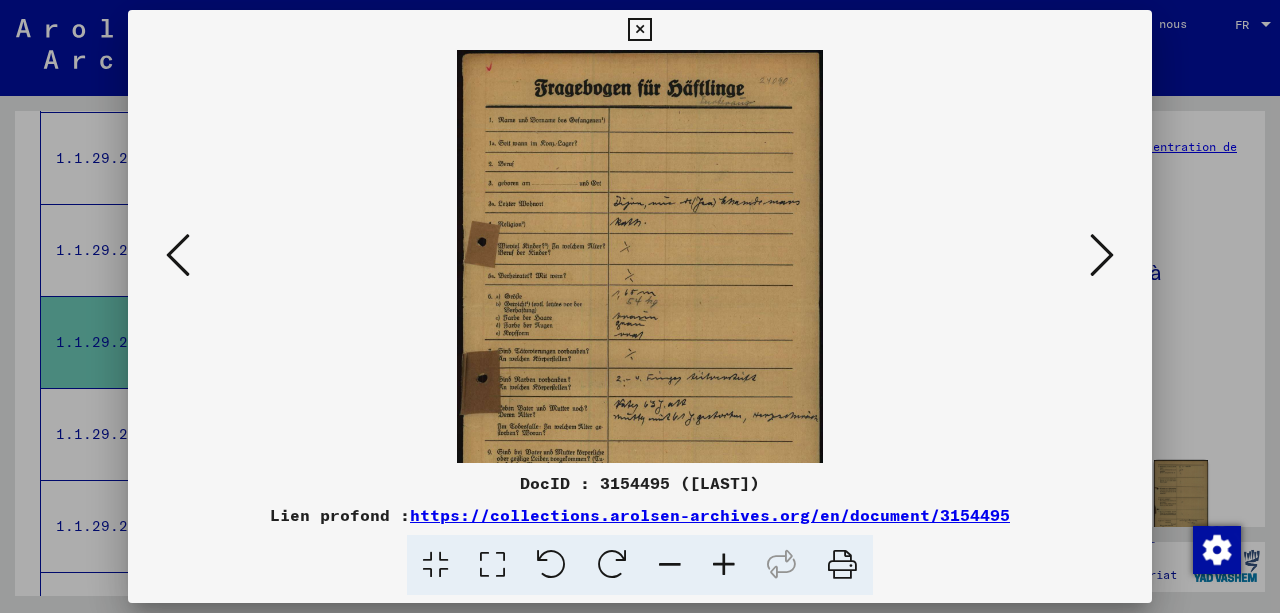 click at bounding box center (724, 565) 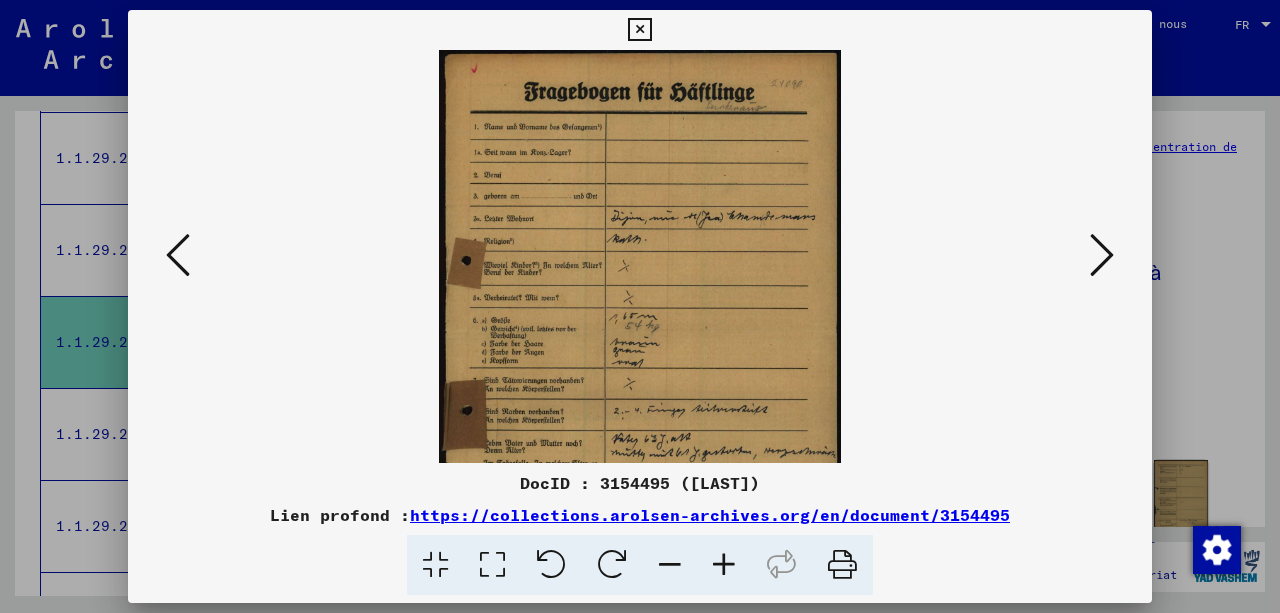click at bounding box center (724, 565) 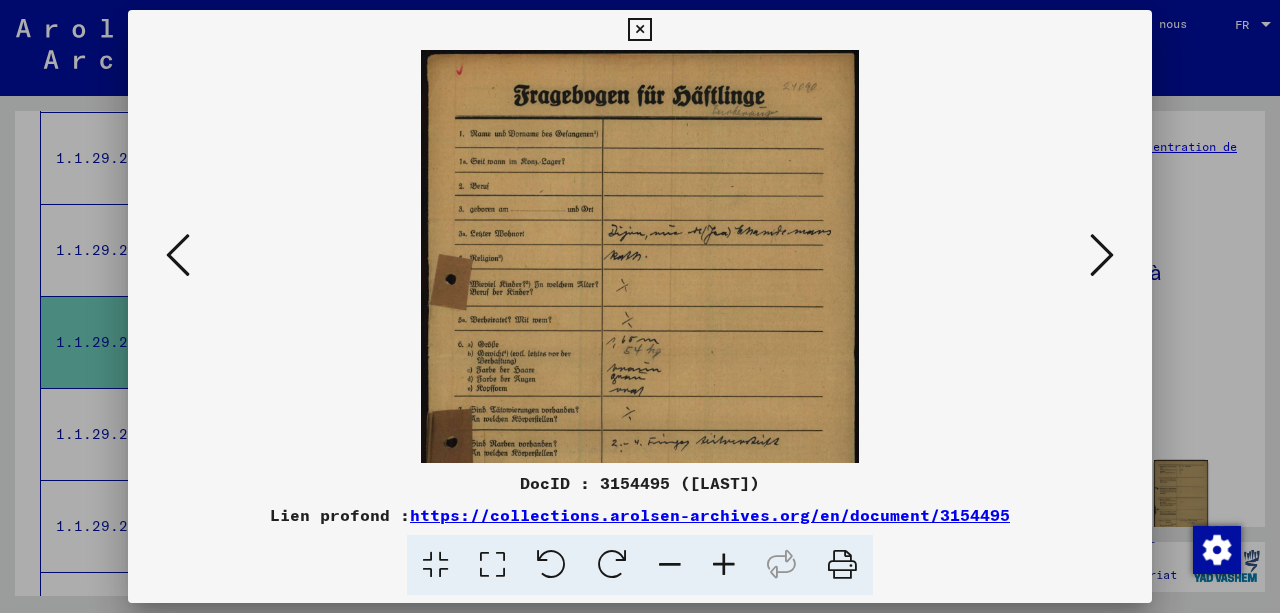 click at bounding box center (724, 565) 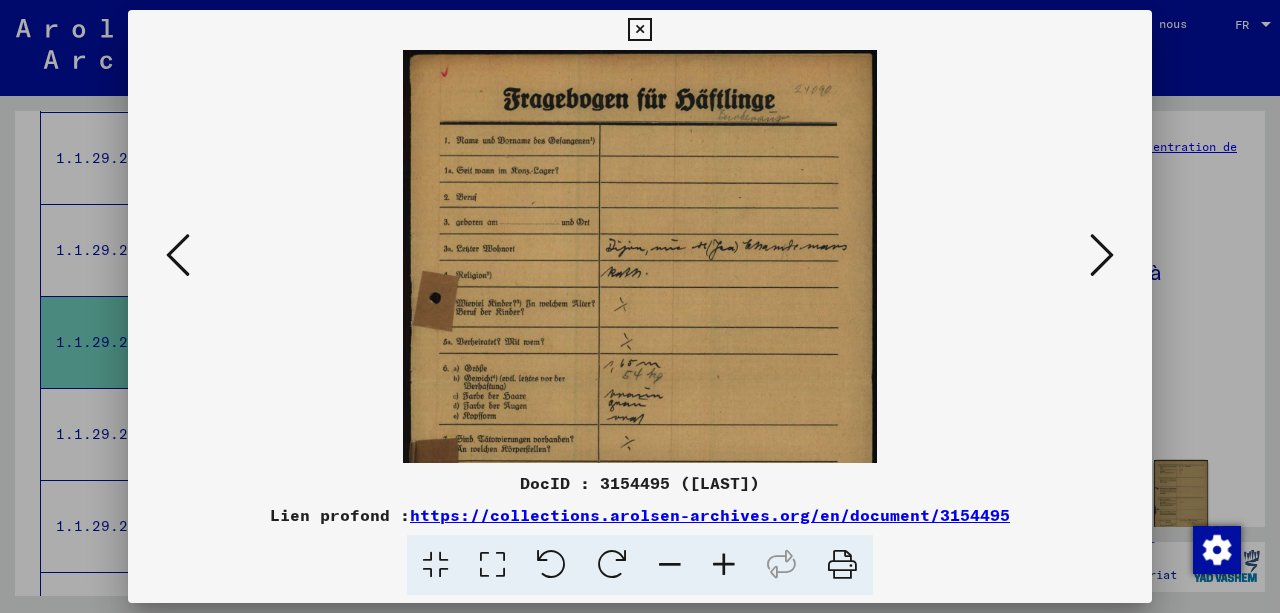click at bounding box center [724, 565] 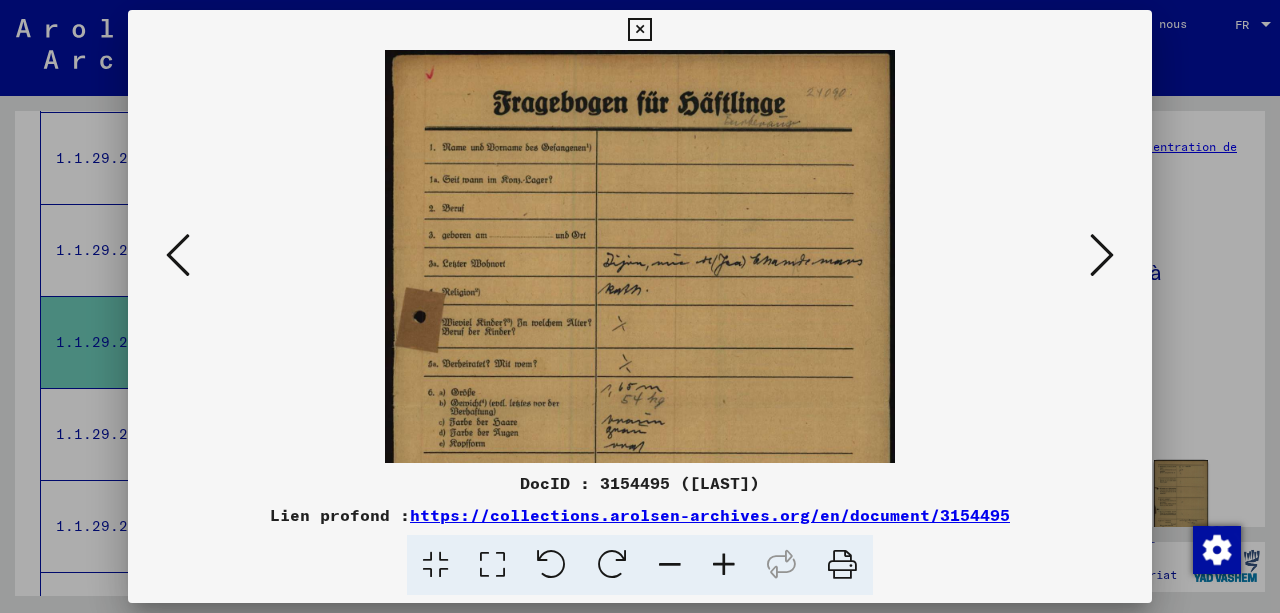 click at bounding box center [724, 565] 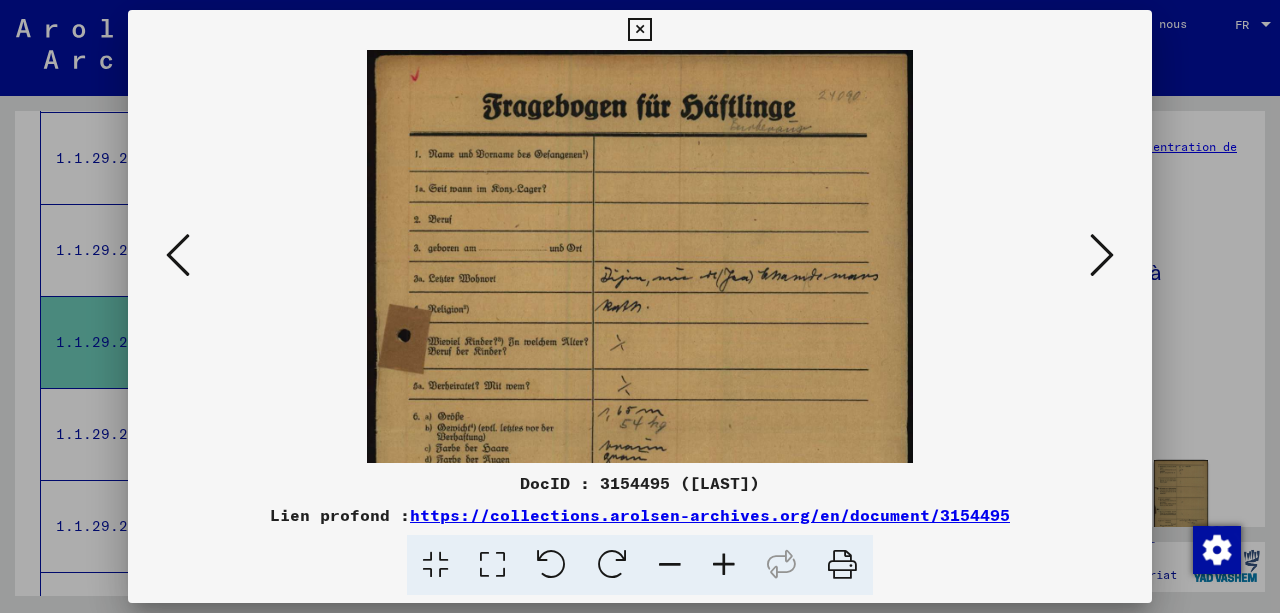 click at bounding box center [724, 565] 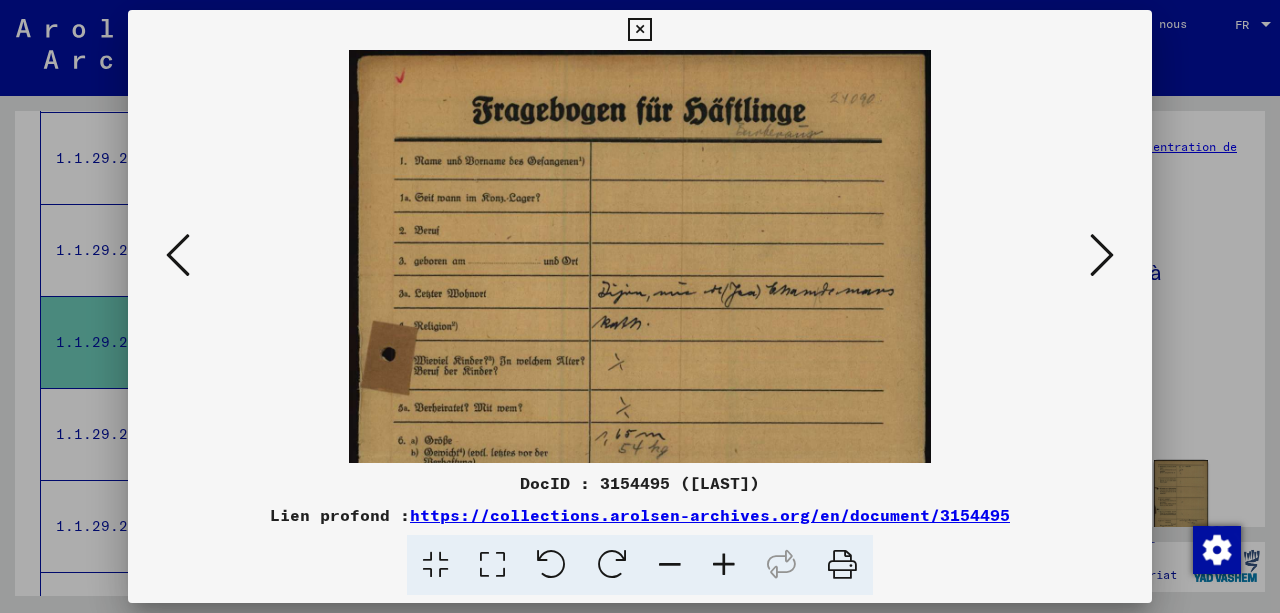 click at bounding box center (724, 565) 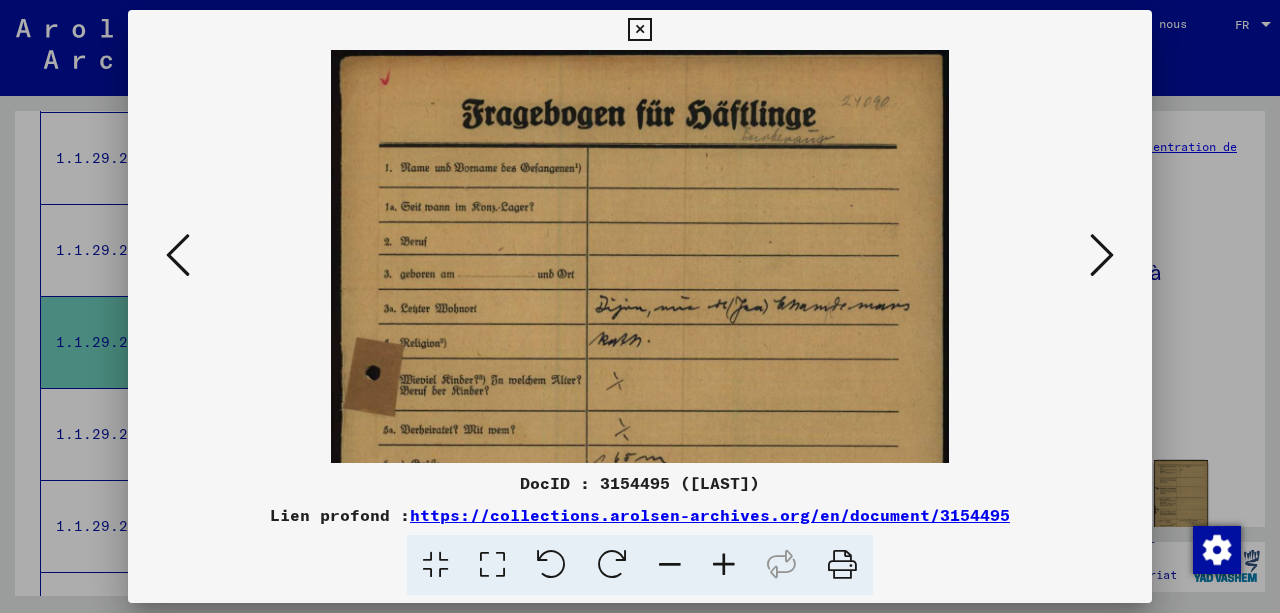 click at bounding box center (724, 565) 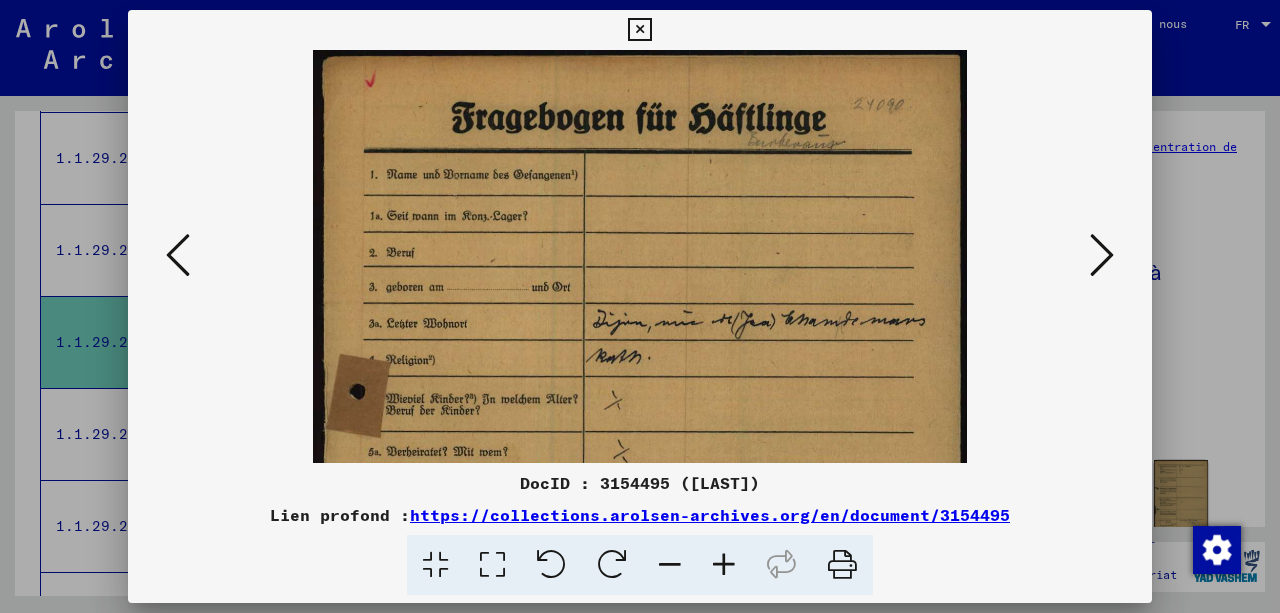 click at bounding box center (724, 565) 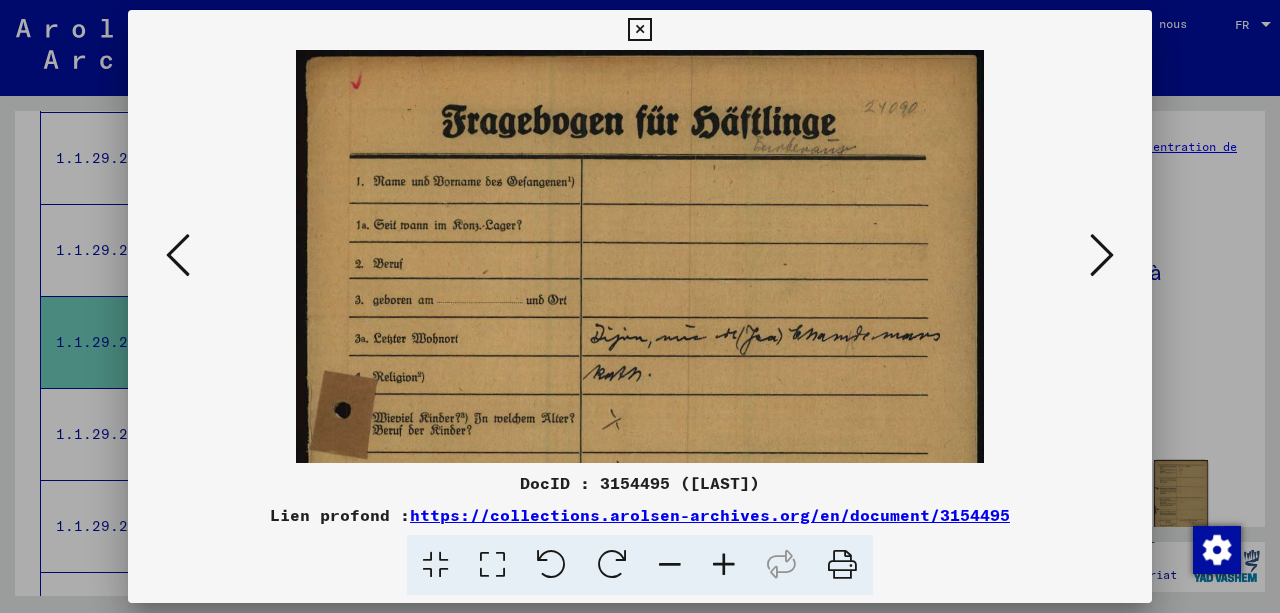 click at bounding box center [724, 565] 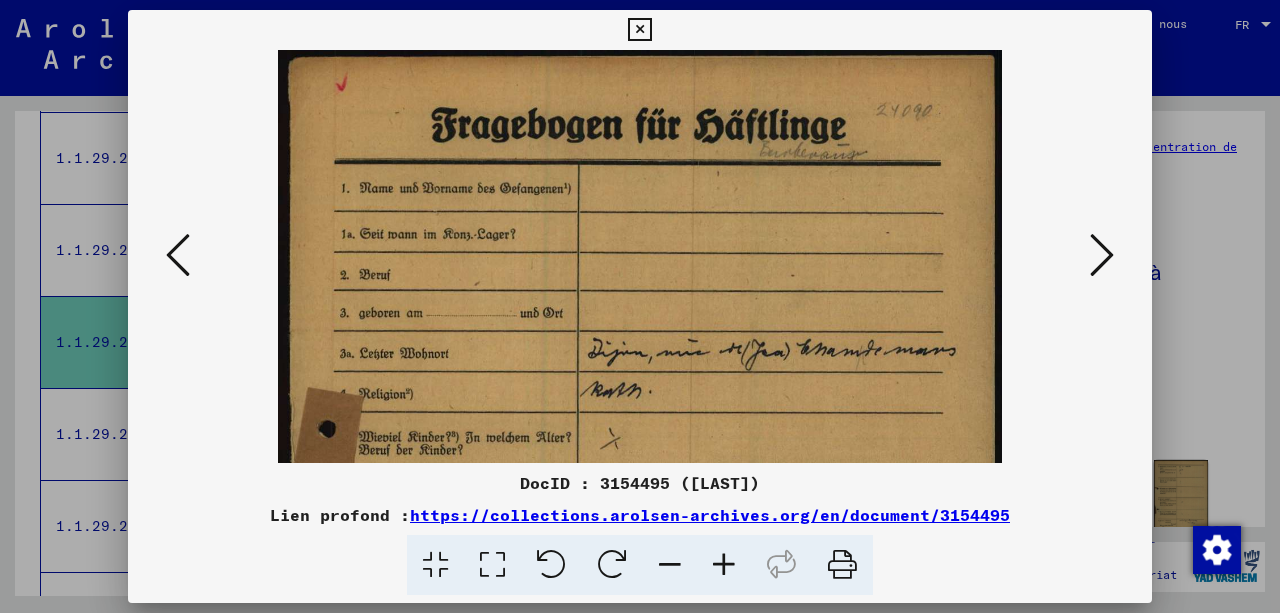 click at bounding box center [724, 565] 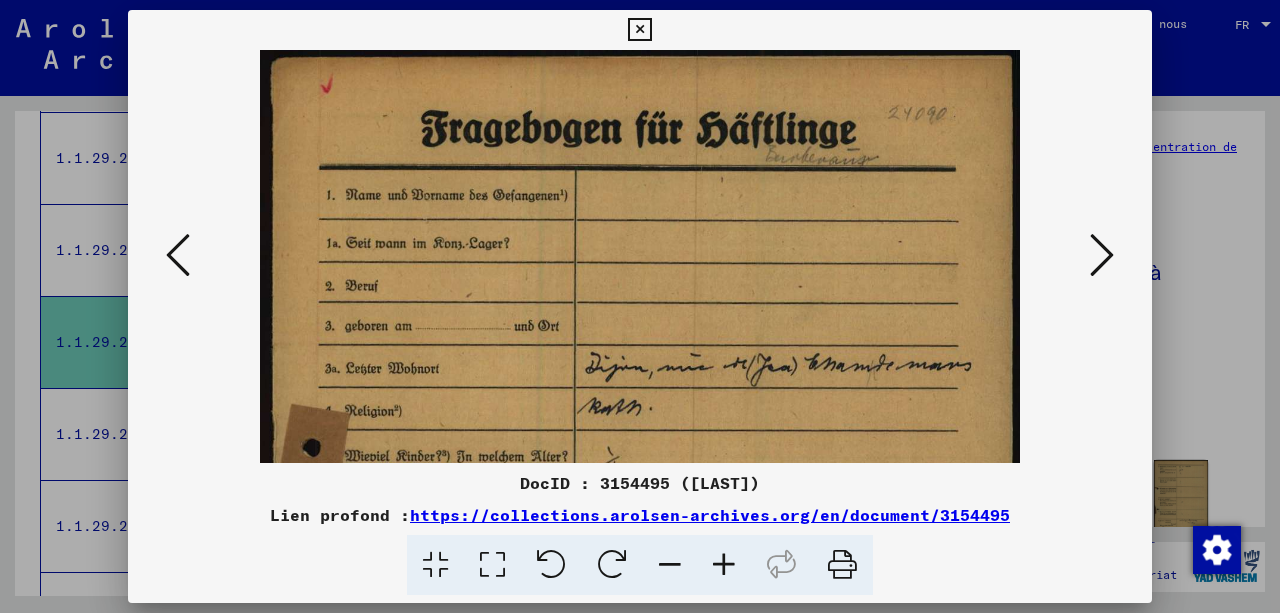 click at bounding box center [724, 565] 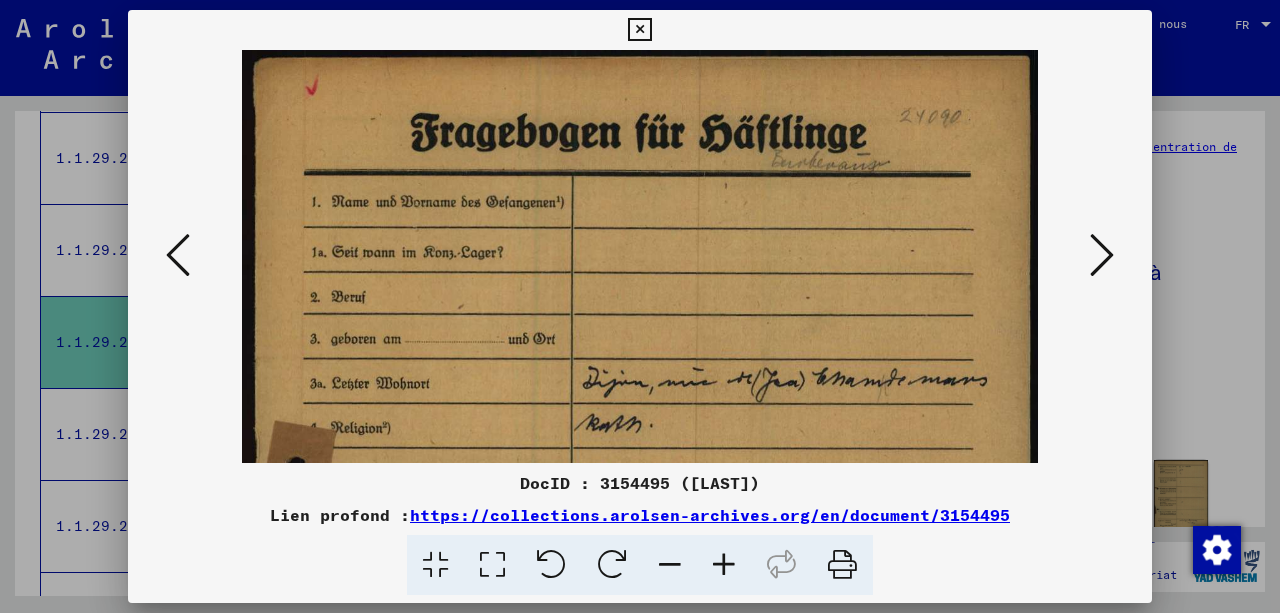 click at bounding box center [724, 565] 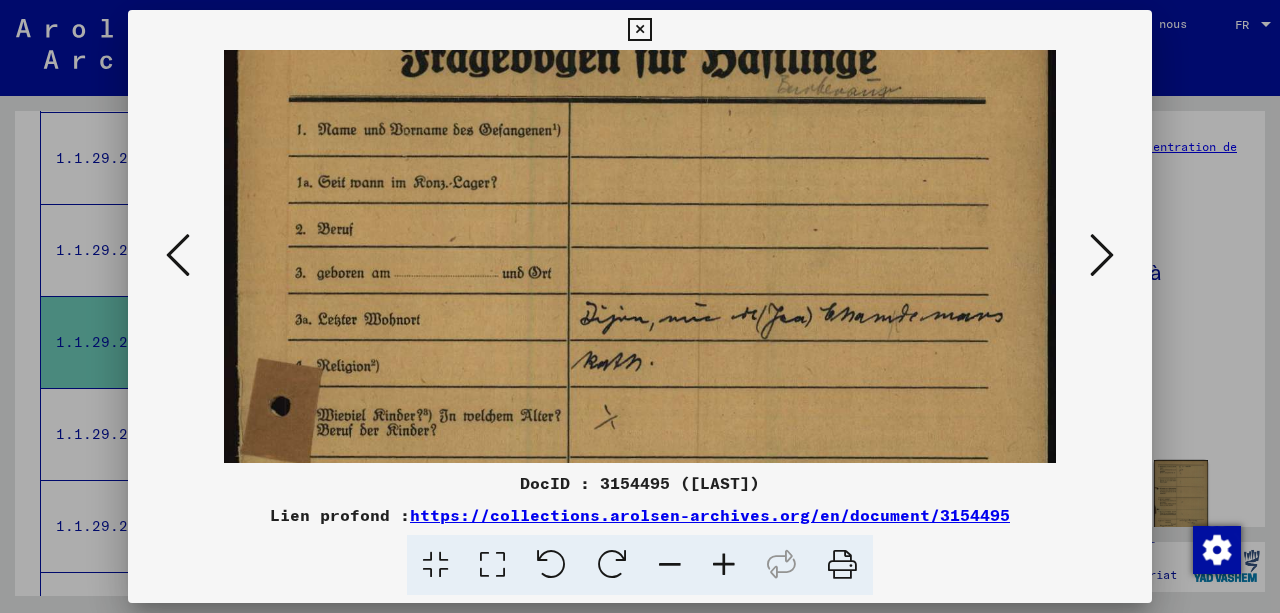 scroll, scrollTop: 82, scrollLeft: 0, axis: vertical 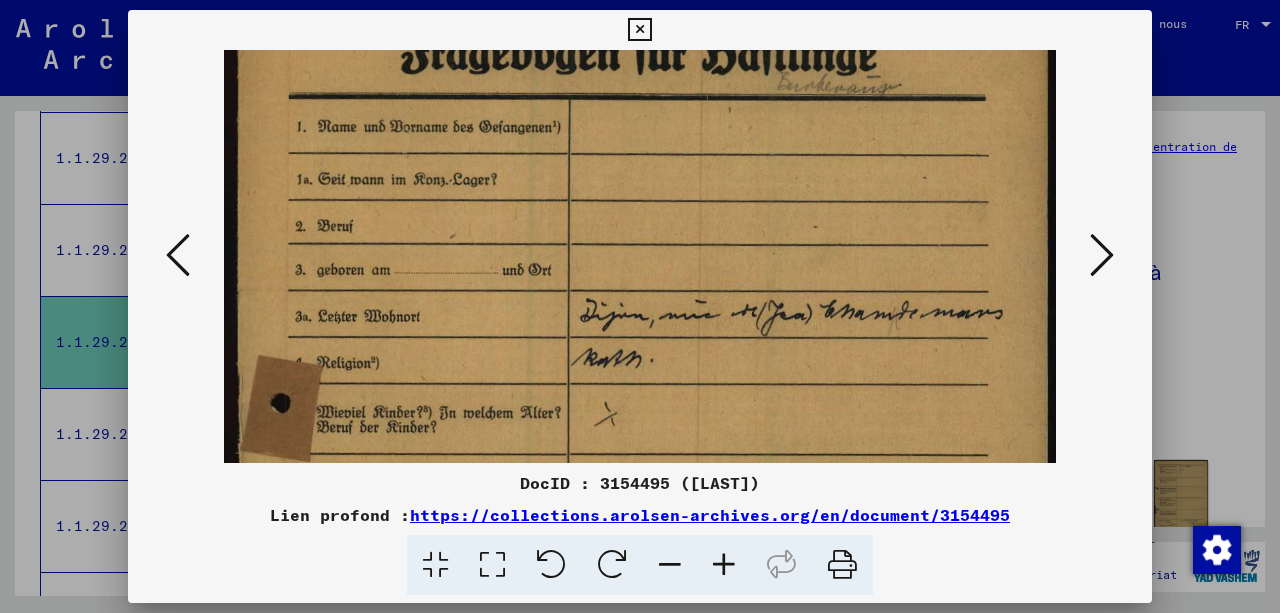drag, startPoint x: 714, startPoint y: 397, endPoint x: 698, endPoint y: 317, distance: 81.58431 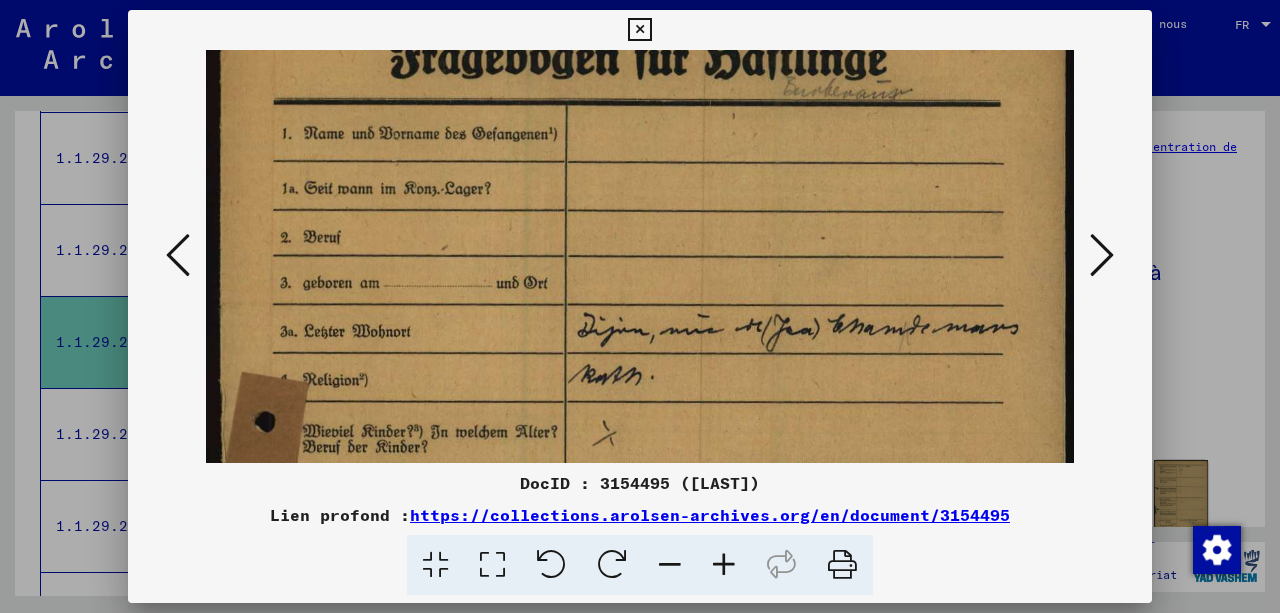 click at bounding box center [724, 565] 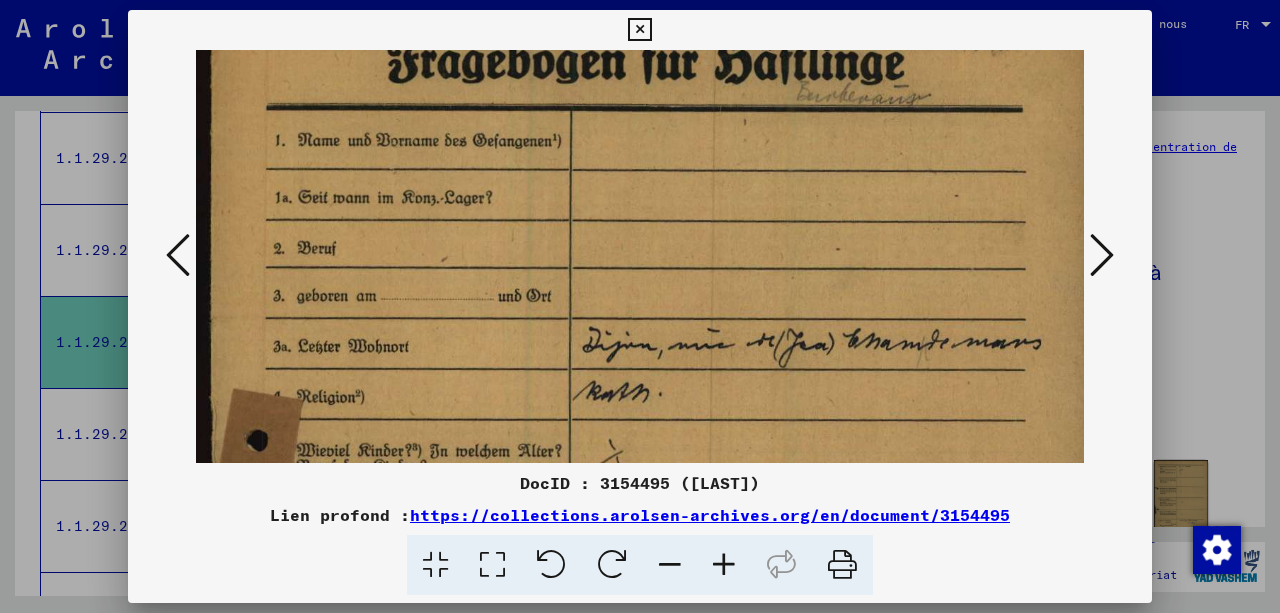 click at bounding box center (724, 565) 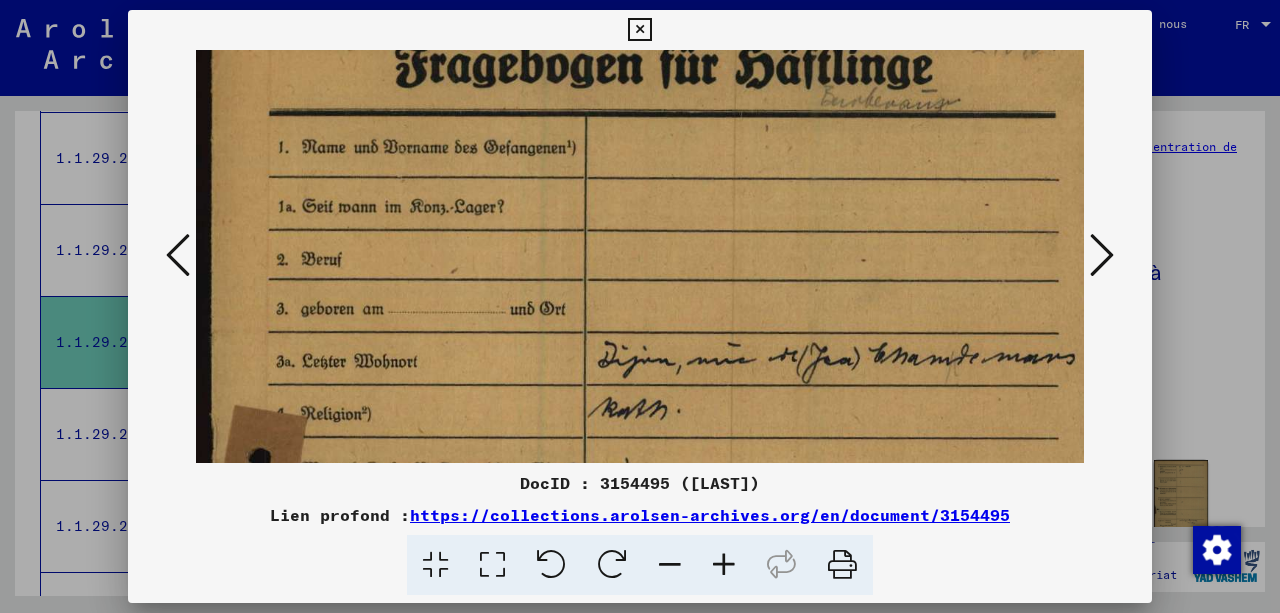 click at bounding box center (724, 565) 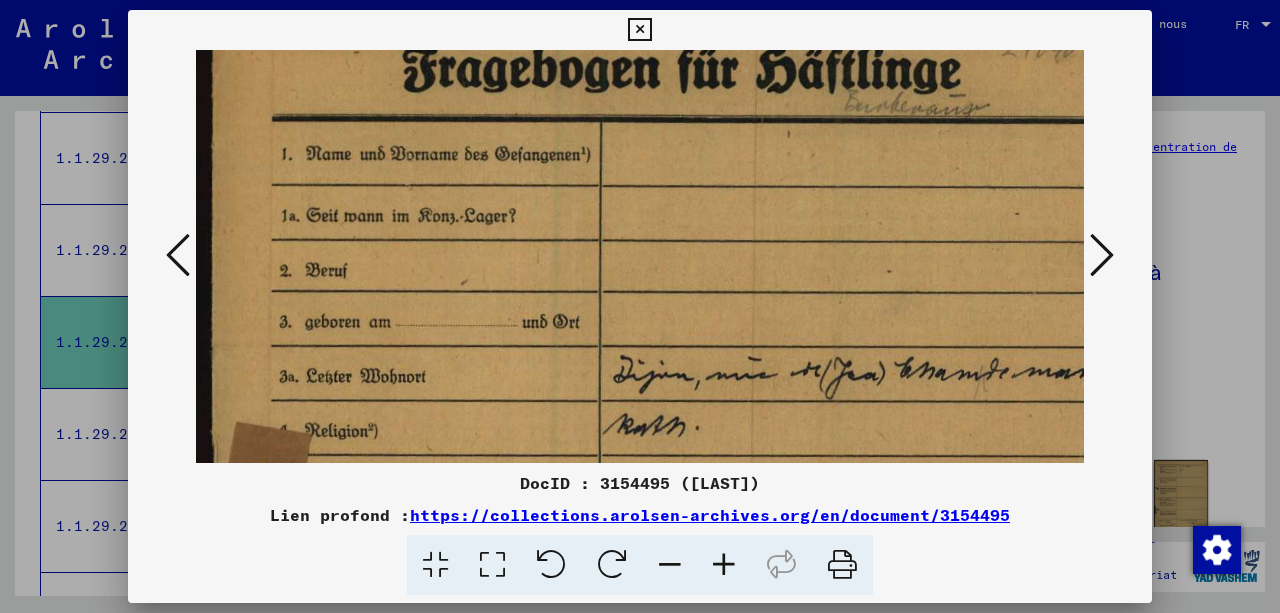 click at bounding box center [724, 565] 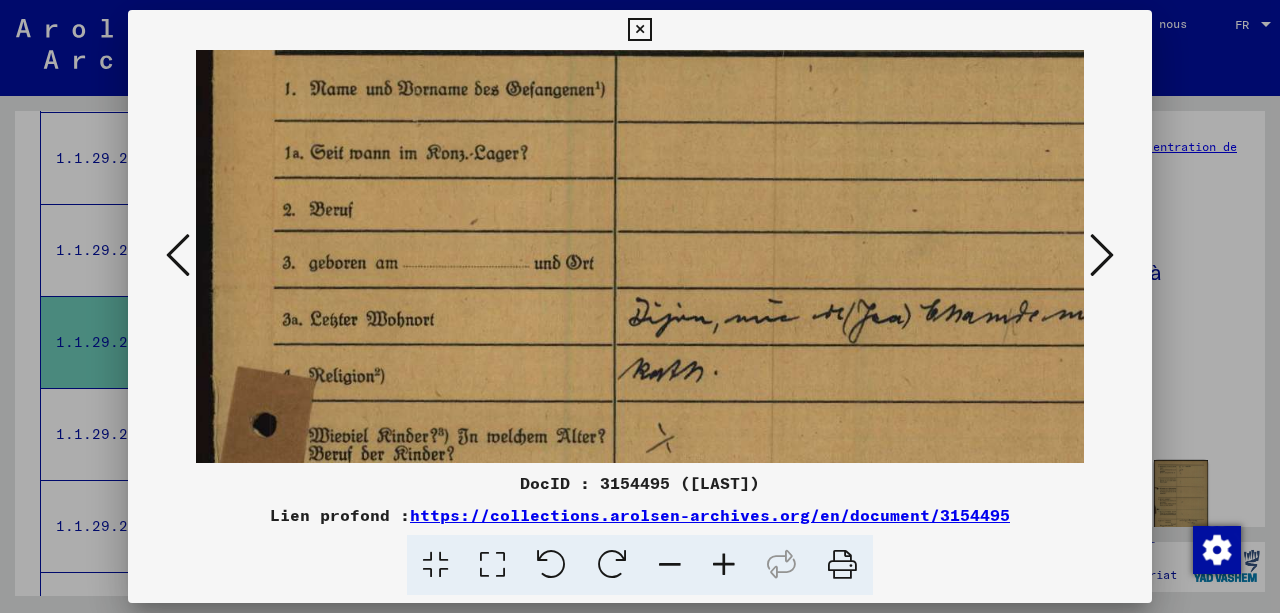 scroll, scrollTop: 161, scrollLeft: 0, axis: vertical 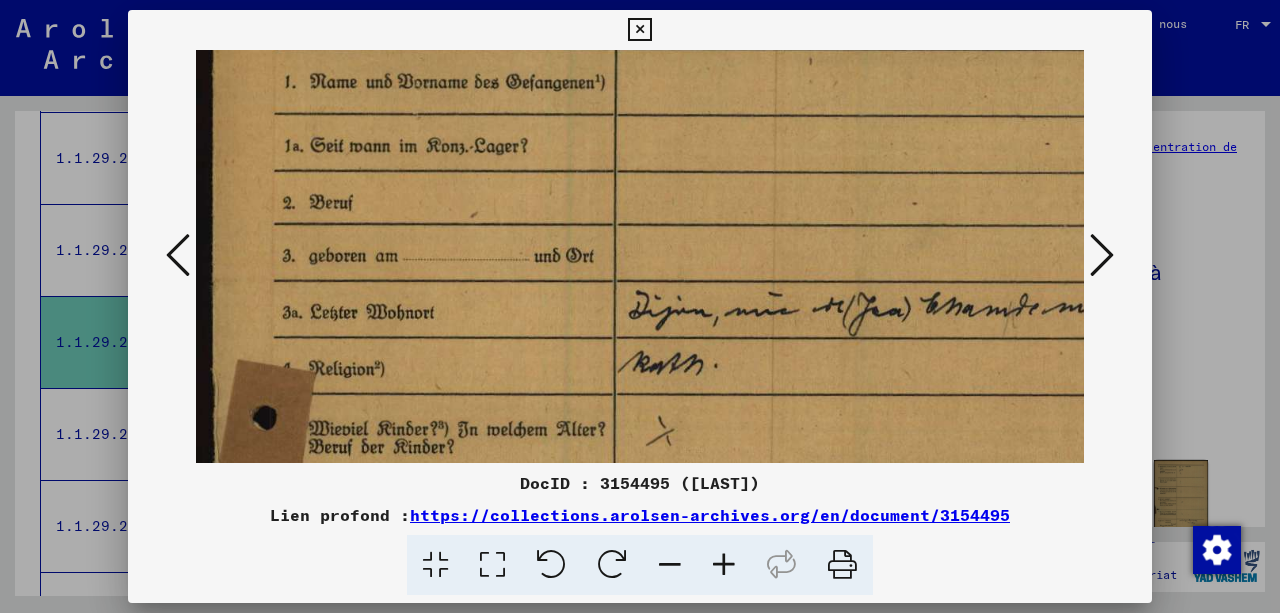 drag, startPoint x: 458, startPoint y: 418, endPoint x: 495, endPoint y: 346, distance: 80.9506 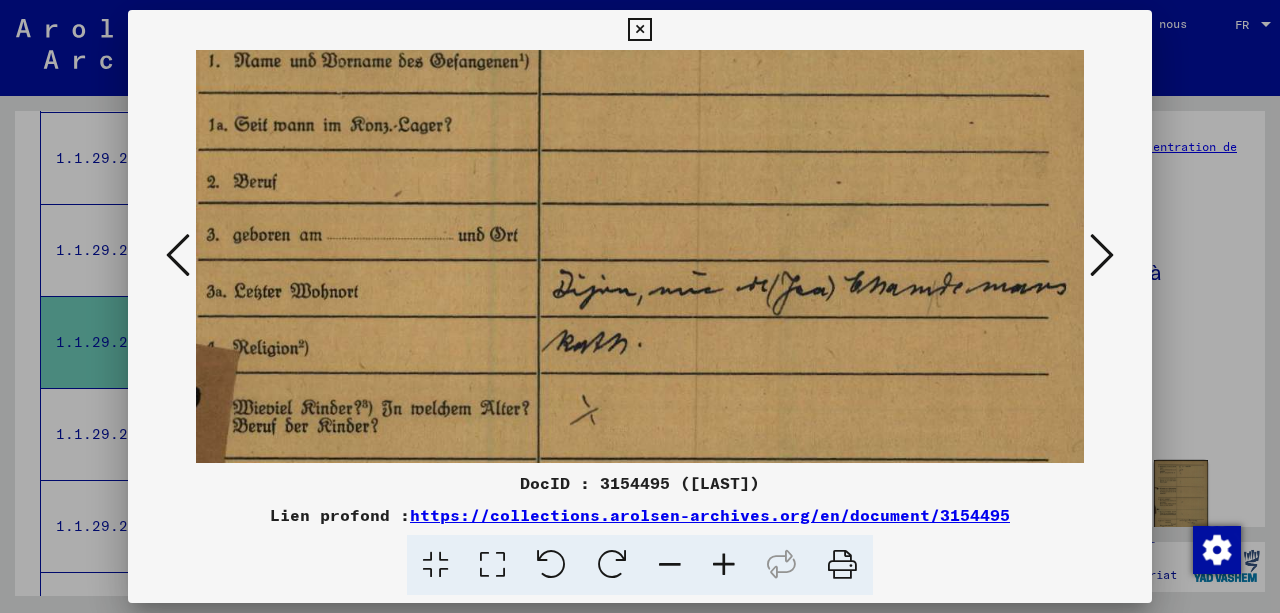 scroll, scrollTop: 182, scrollLeft: 76, axis: both 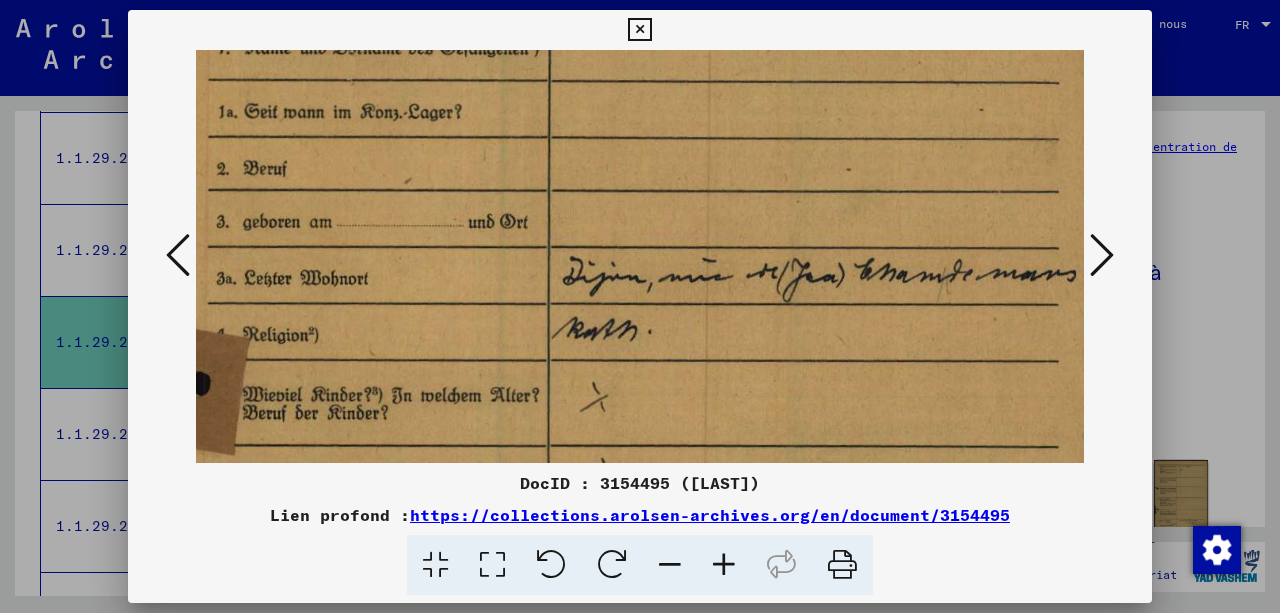 drag, startPoint x: 773, startPoint y: 150, endPoint x: 788, endPoint y: 140, distance: 18.027756 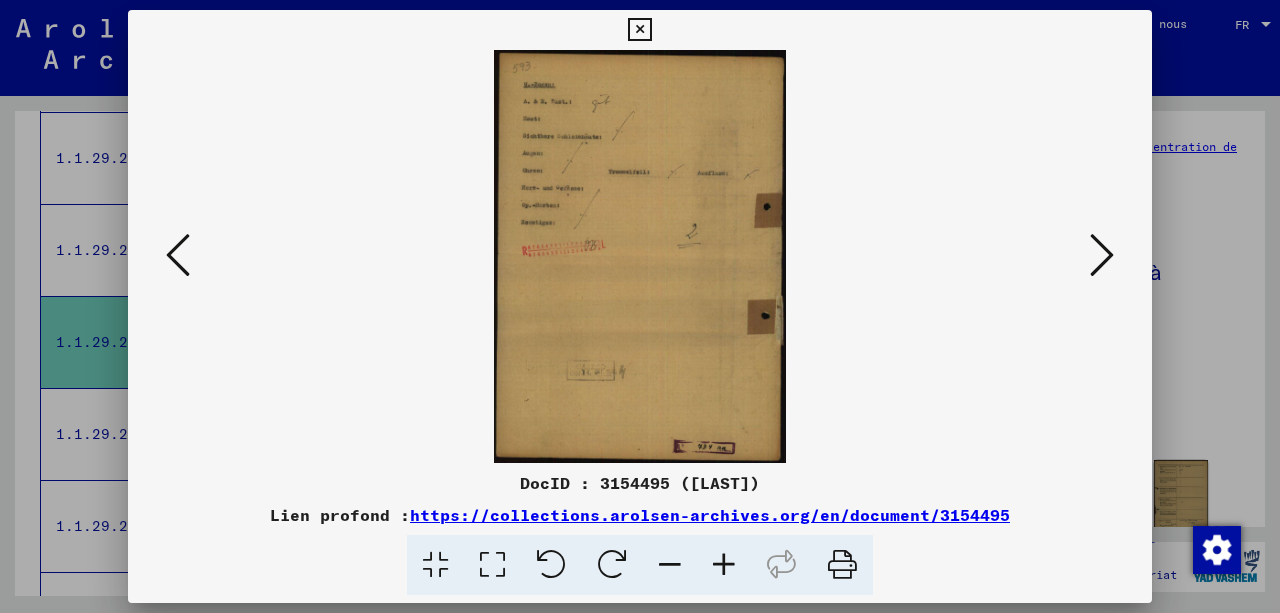 click at bounding box center [1102, 255] 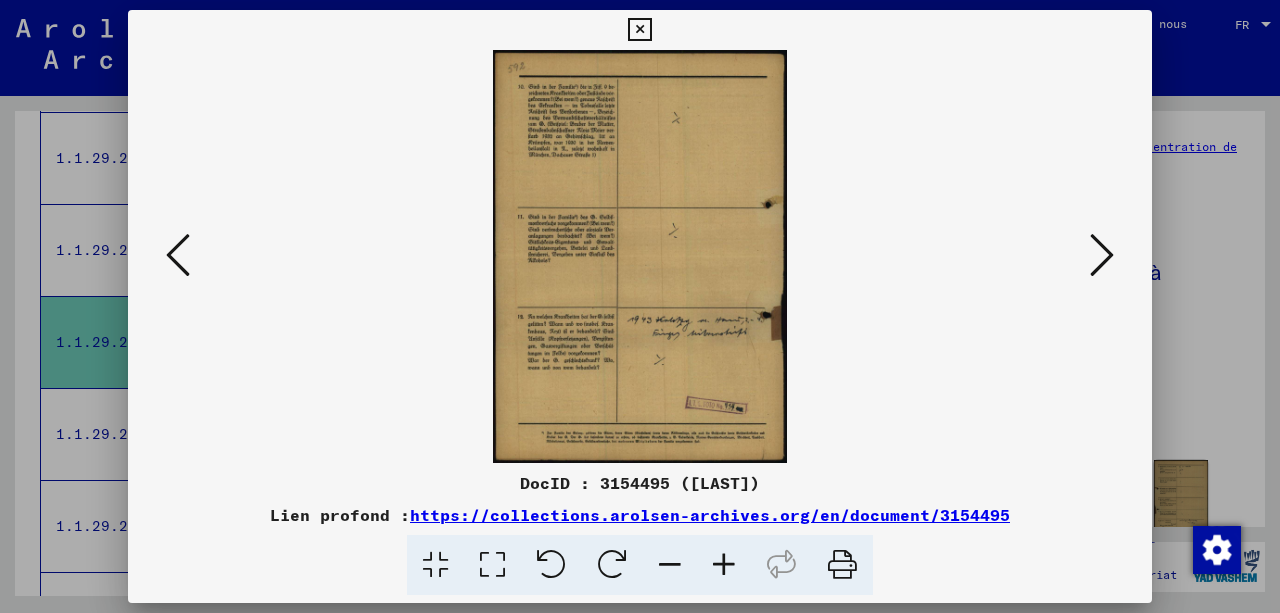 click at bounding box center (724, 565) 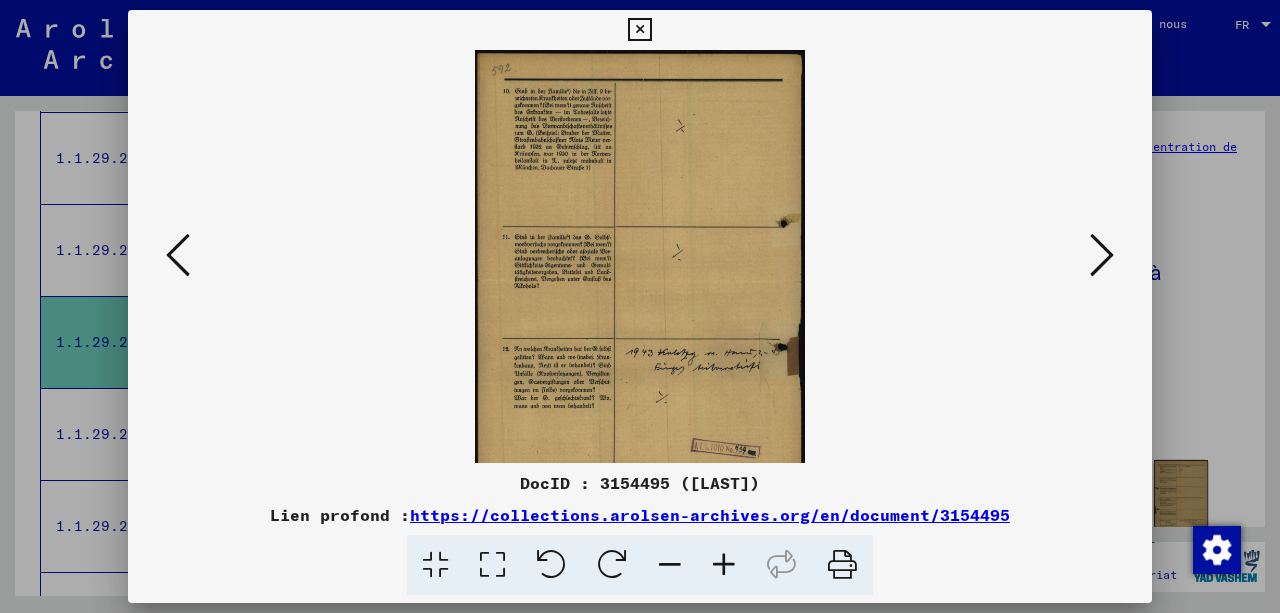 click at bounding box center (724, 565) 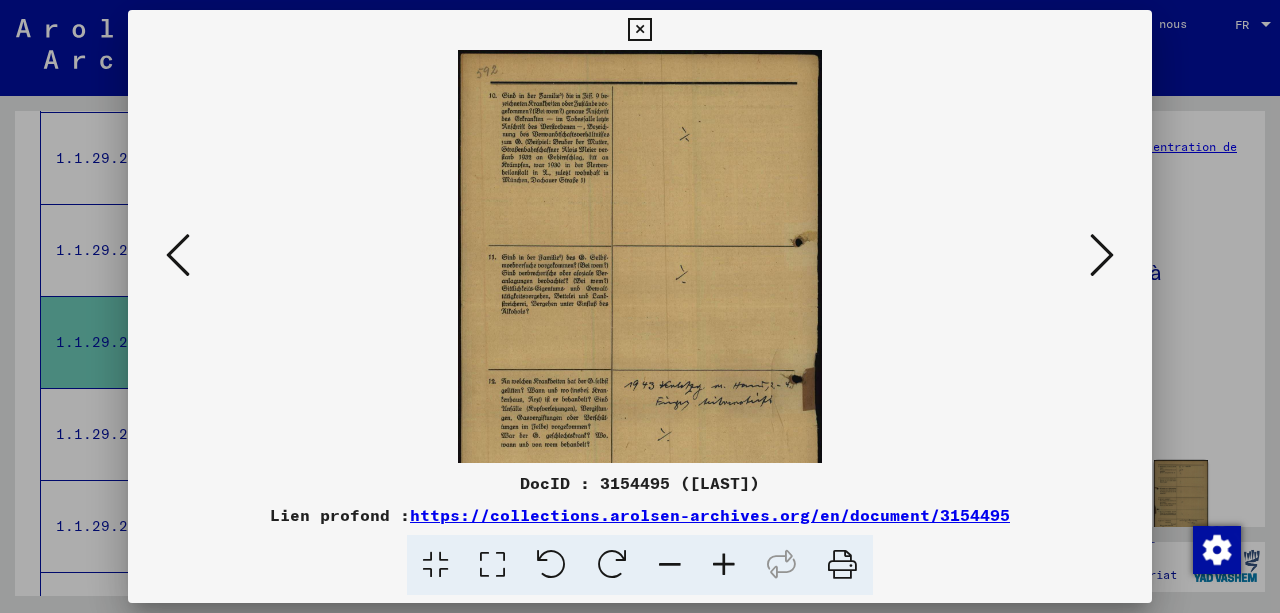 click at bounding box center [724, 565] 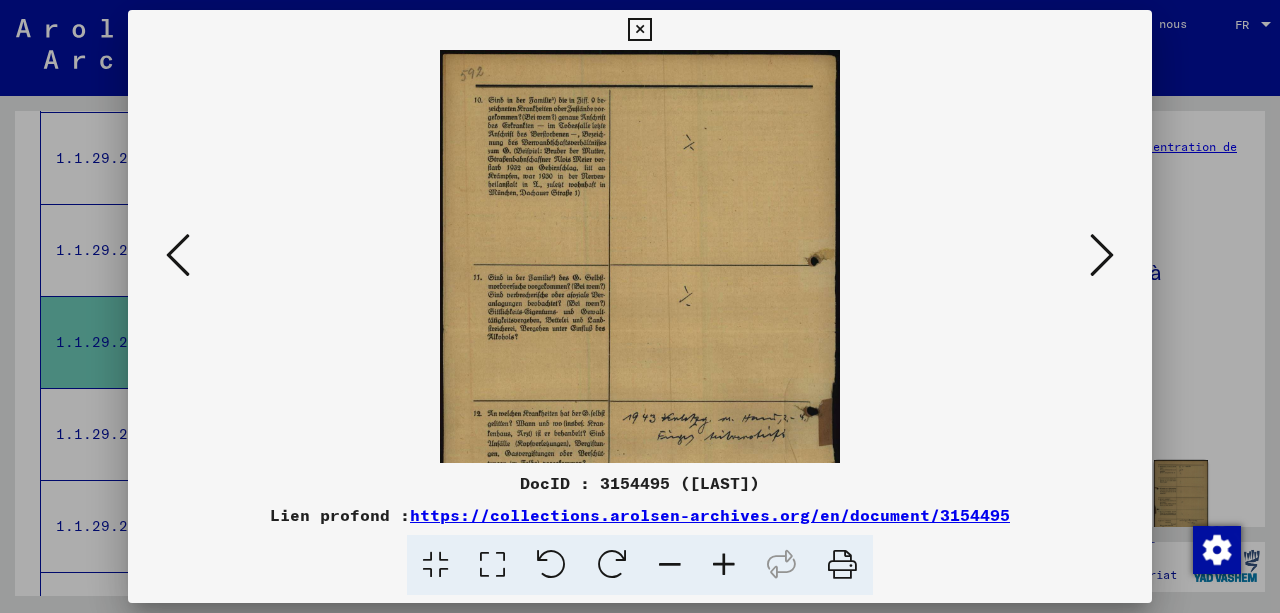 click at bounding box center [724, 565] 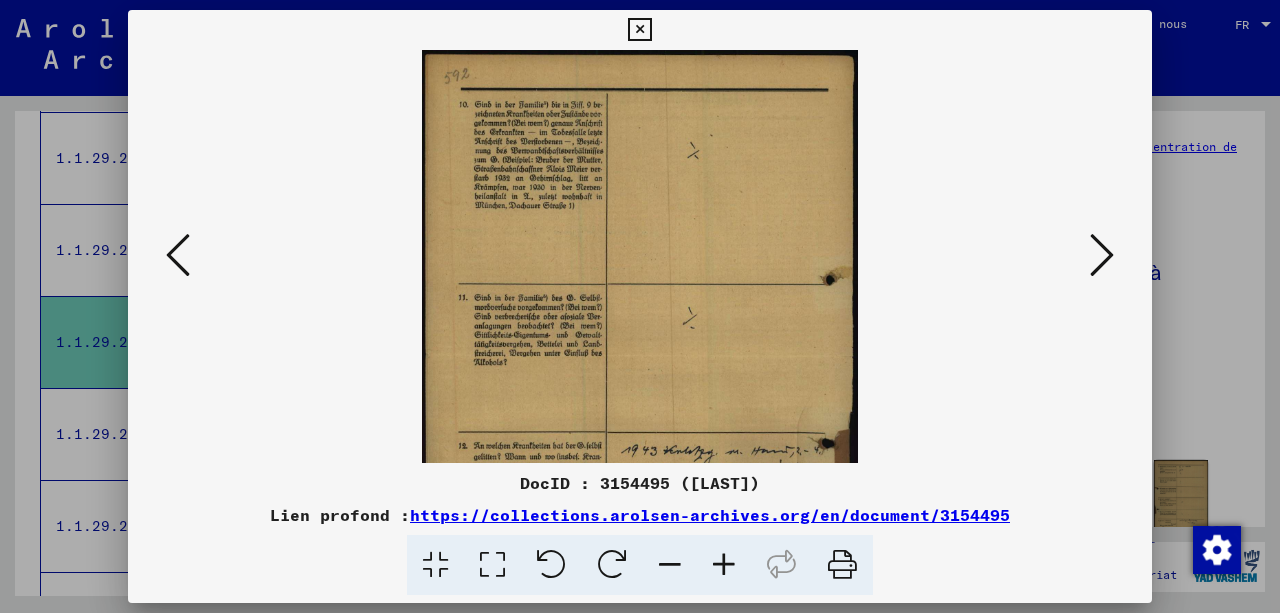 click at bounding box center [724, 565] 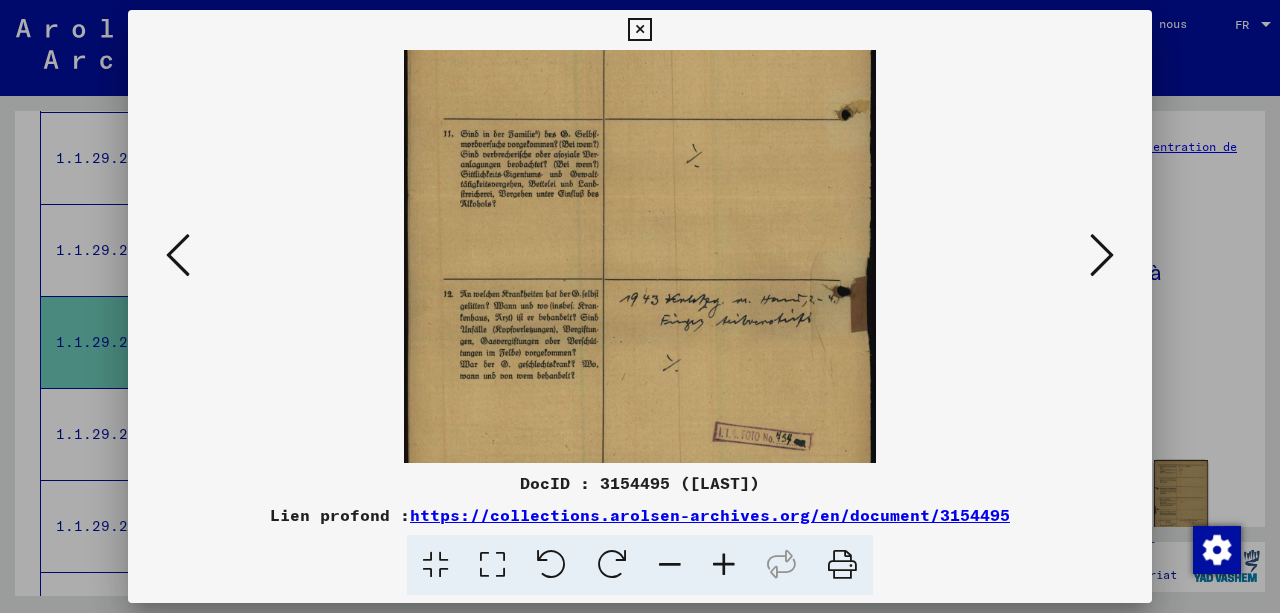 scroll, scrollTop: 186, scrollLeft: 0, axis: vertical 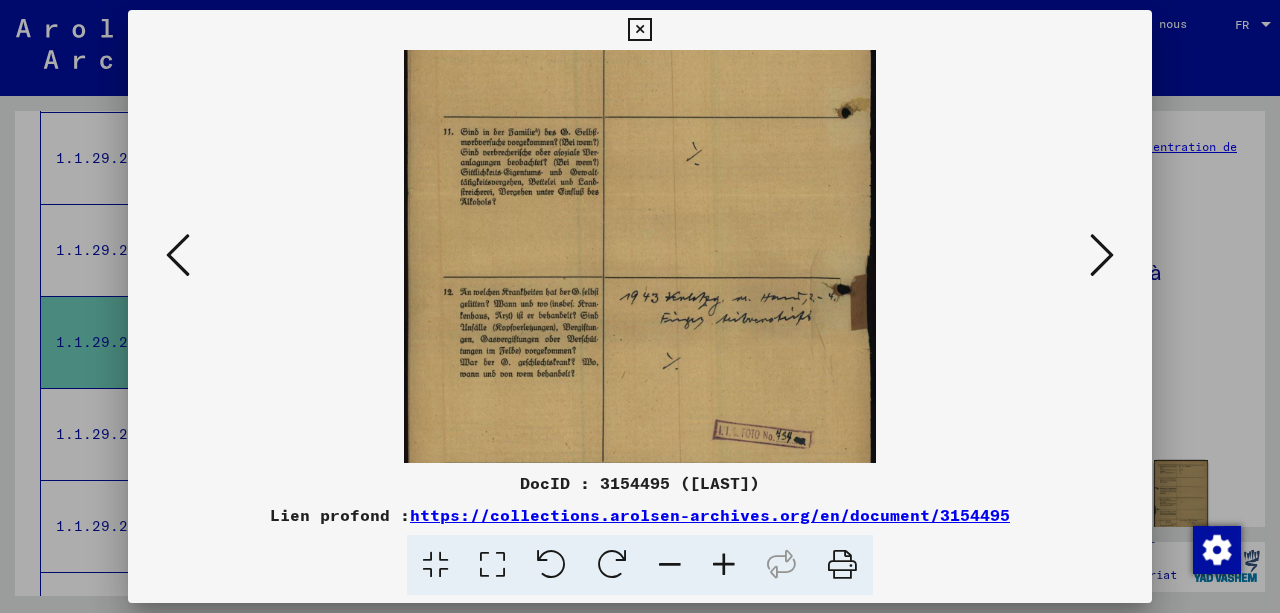 drag, startPoint x: 682, startPoint y: 362, endPoint x: 674, endPoint y: 185, distance: 177.1807 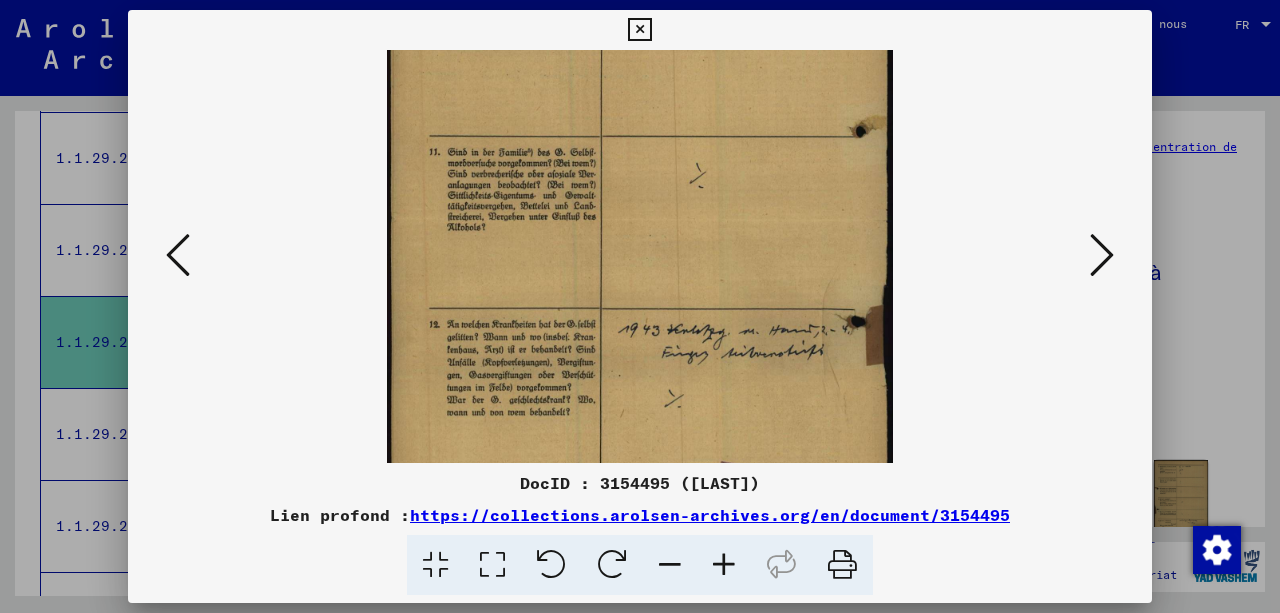 click at bounding box center (724, 565) 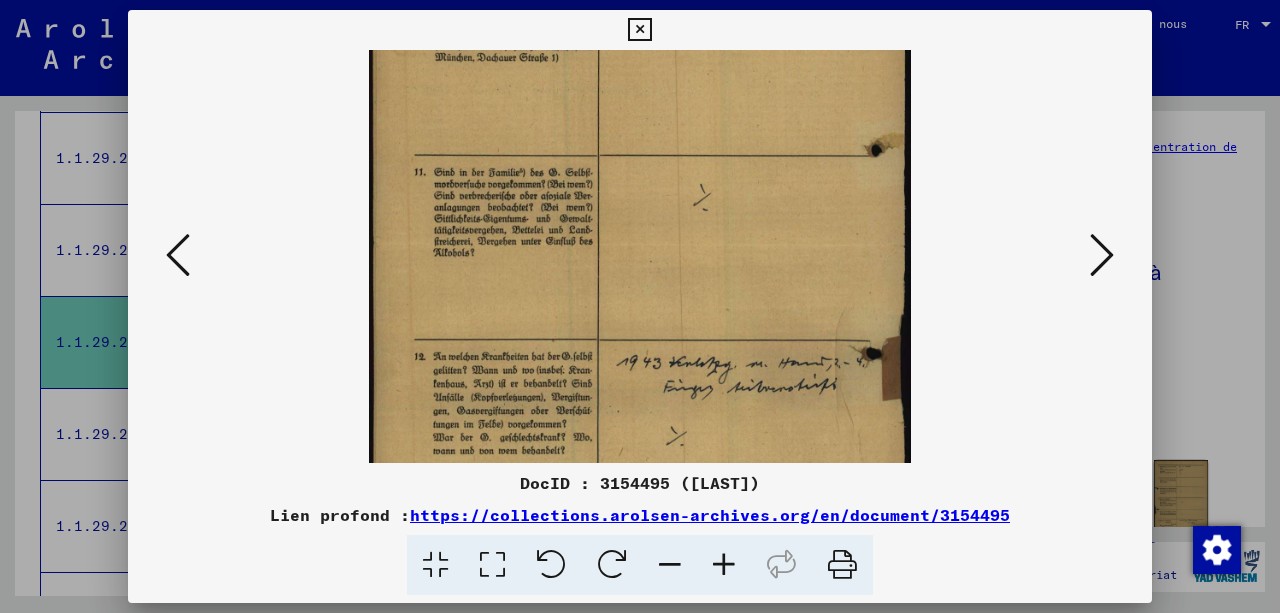 click at bounding box center (724, 565) 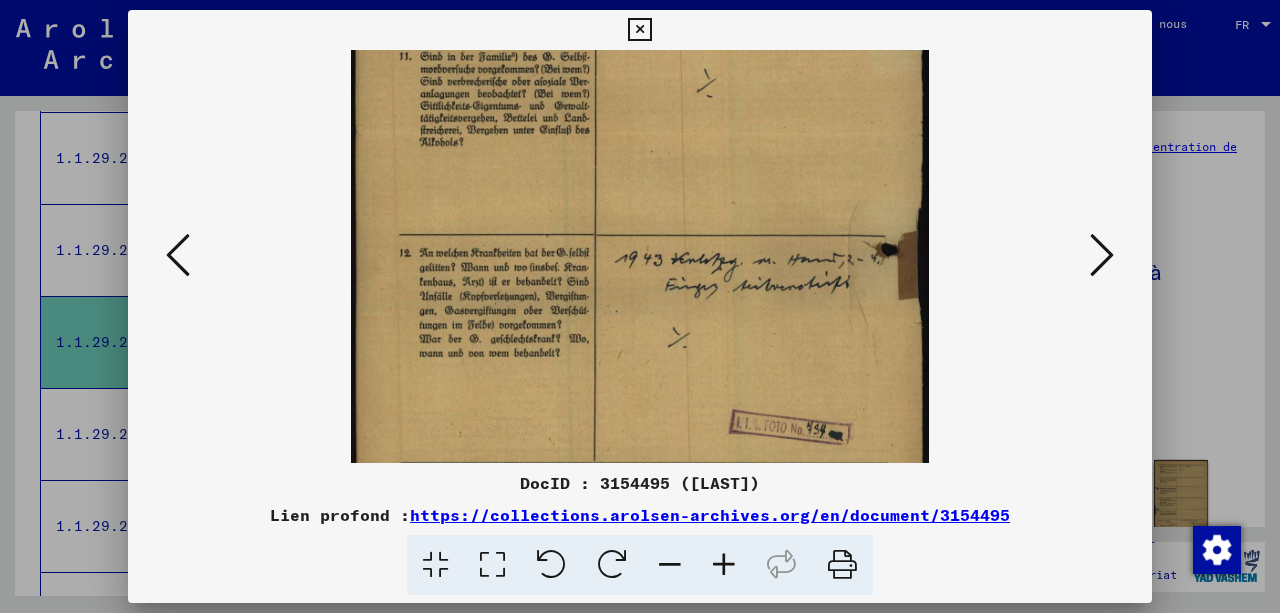 scroll, scrollTop: 323, scrollLeft: 0, axis: vertical 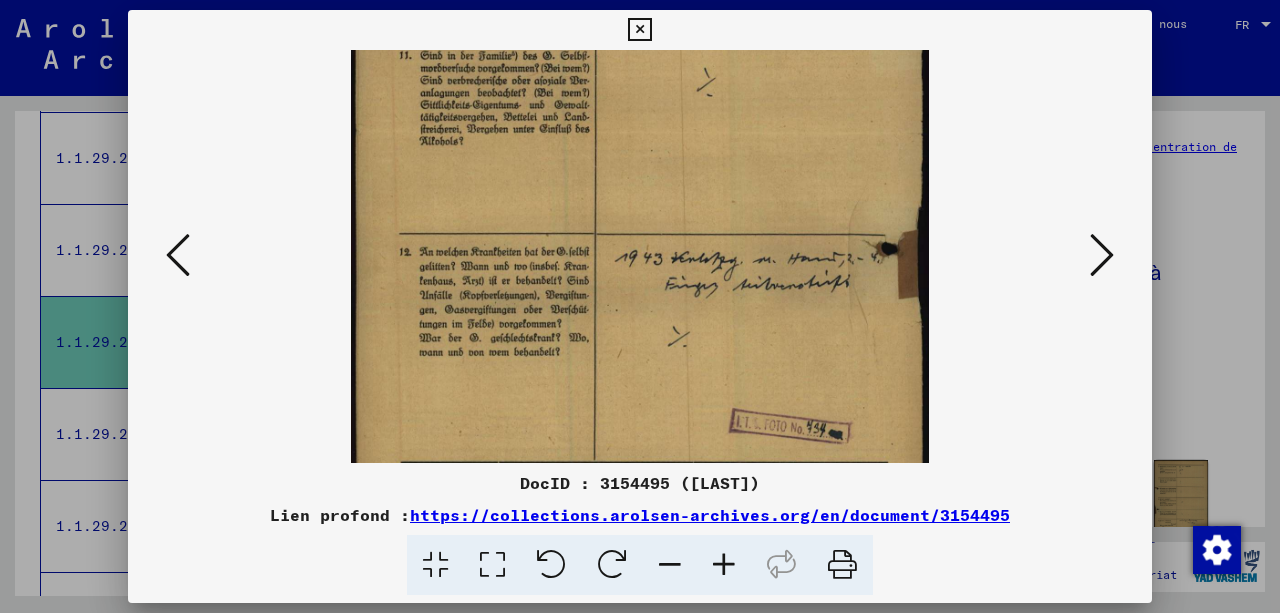 drag, startPoint x: 736, startPoint y: 406, endPoint x: 668, endPoint y: 274, distance: 148.48569 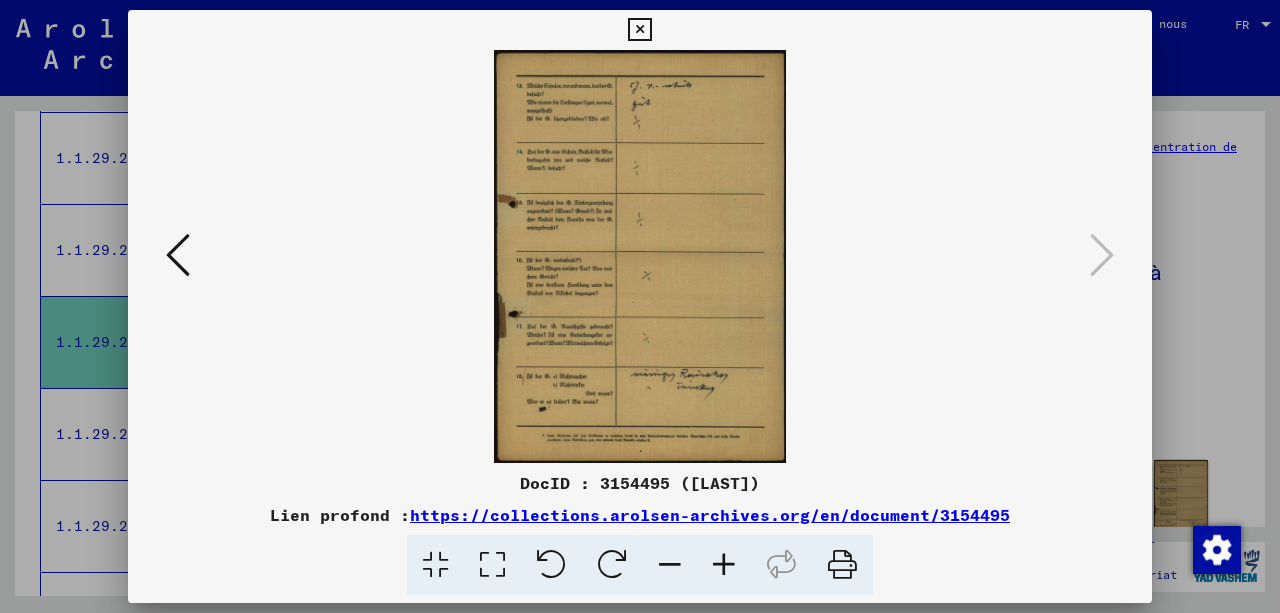 scroll, scrollTop: 0, scrollLeft: 0, axis: both 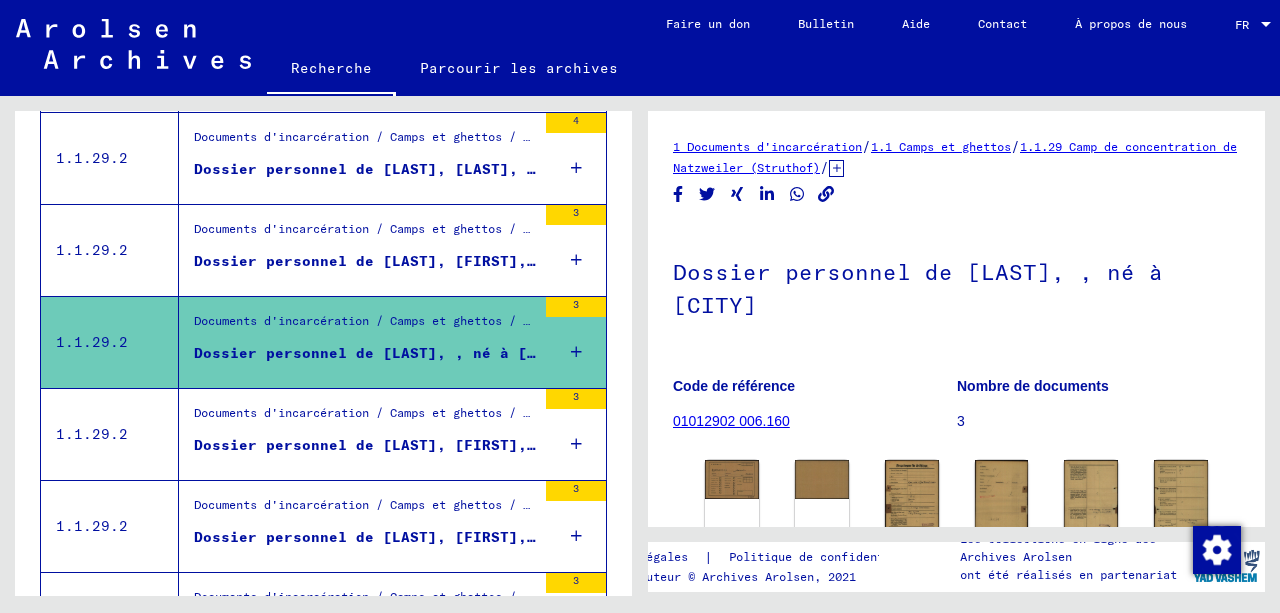 click on "Dossier personnel de [LAST], [FIRST], né le [DATE], né à [CITY]" at bounding box center (477, 445) 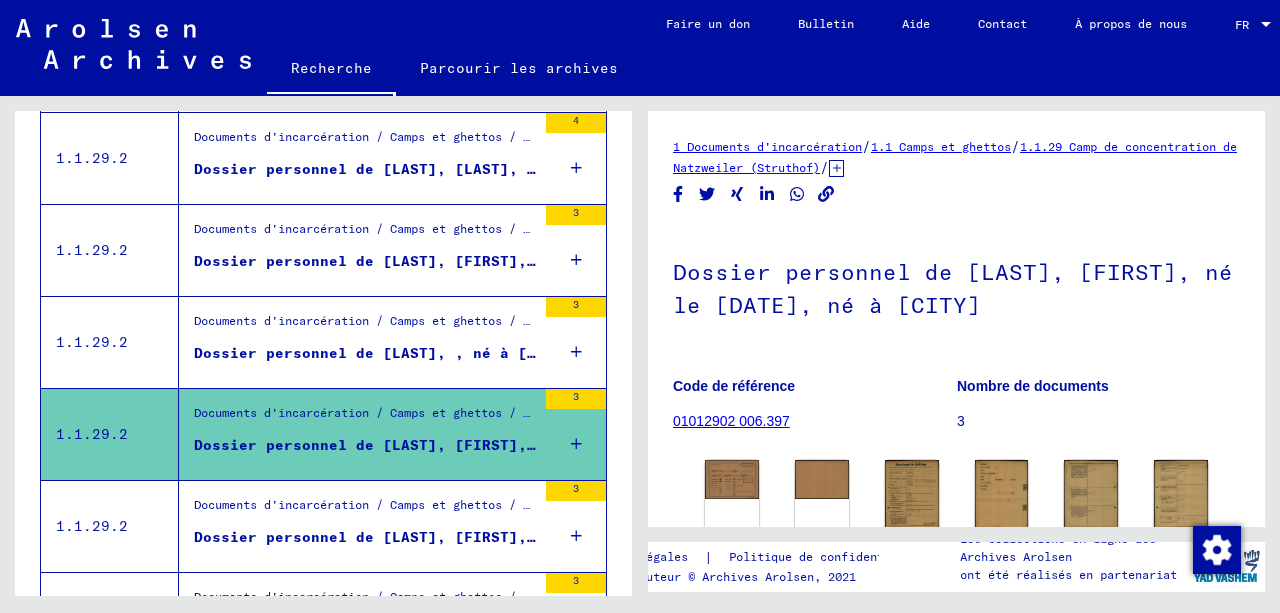 scroll, scrollTop: 0, scrollLeft: 0, axis: both 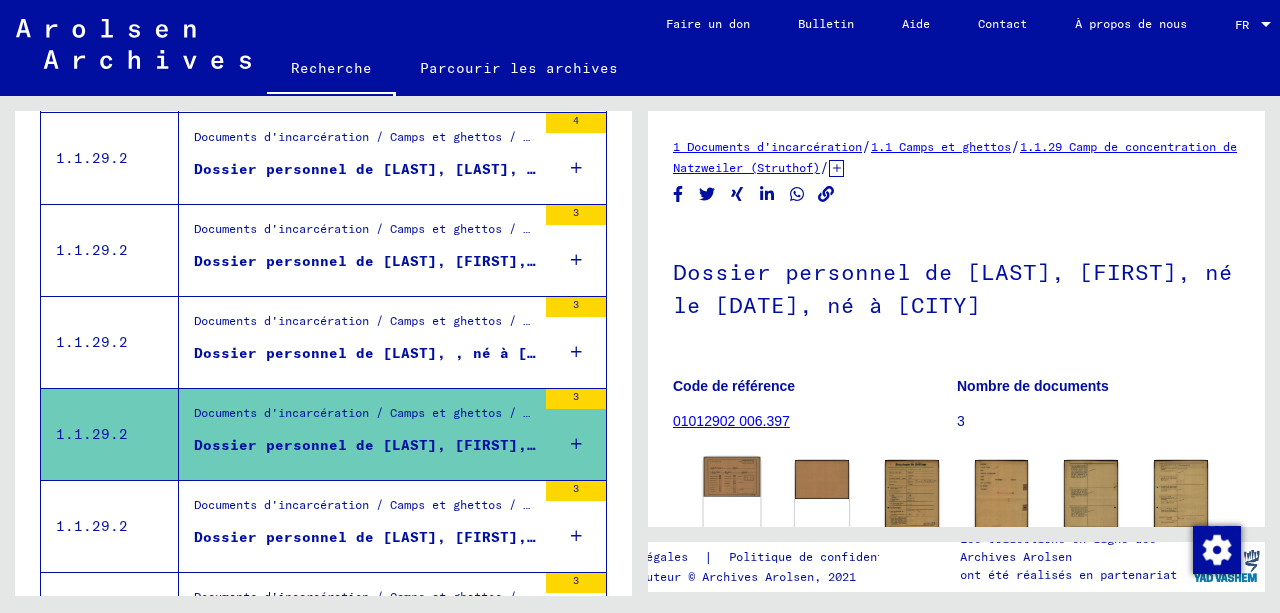 click 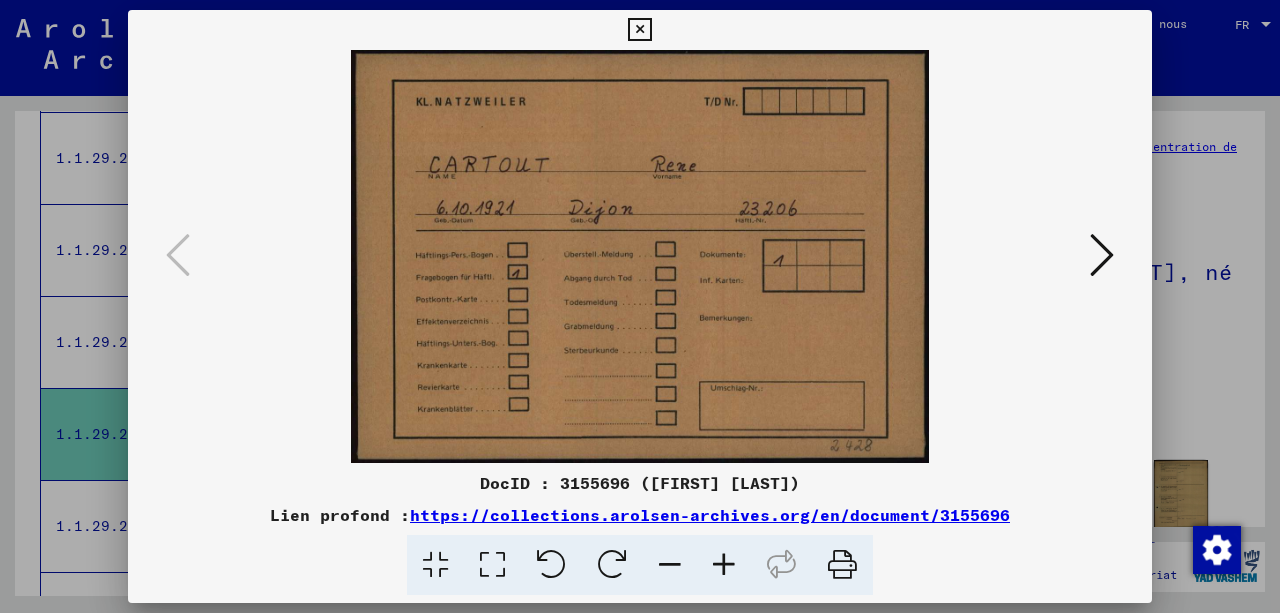 click at bounding box center [1102, 255] 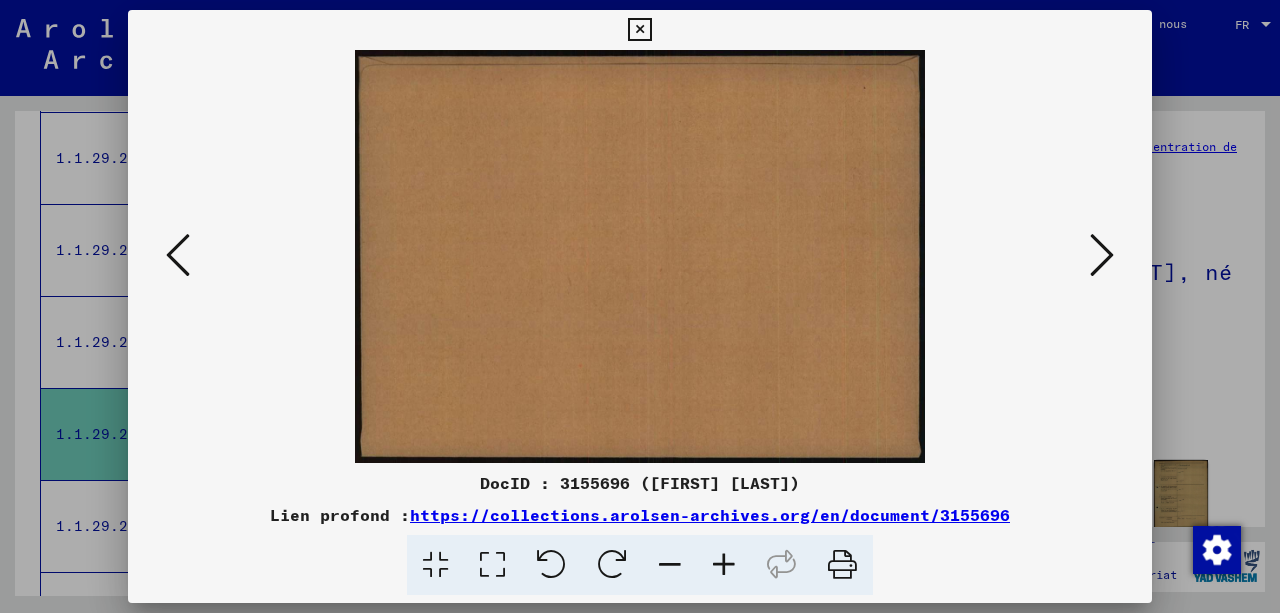 click at bounding box center [1102, 255] 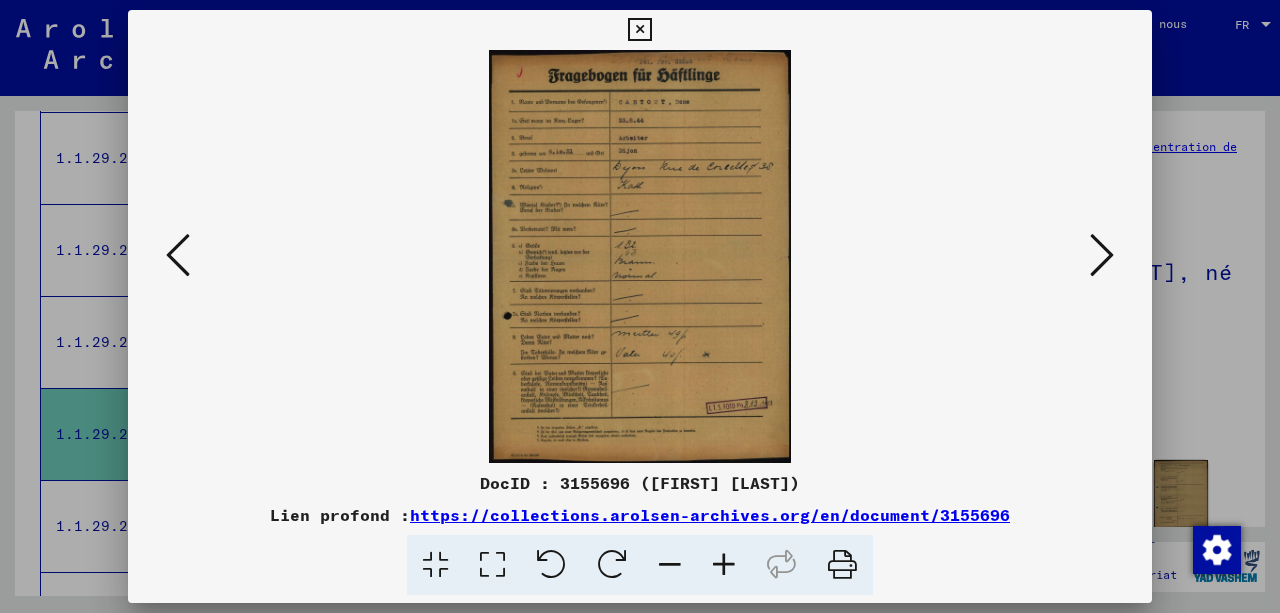 click at bounding box center [724, 565] 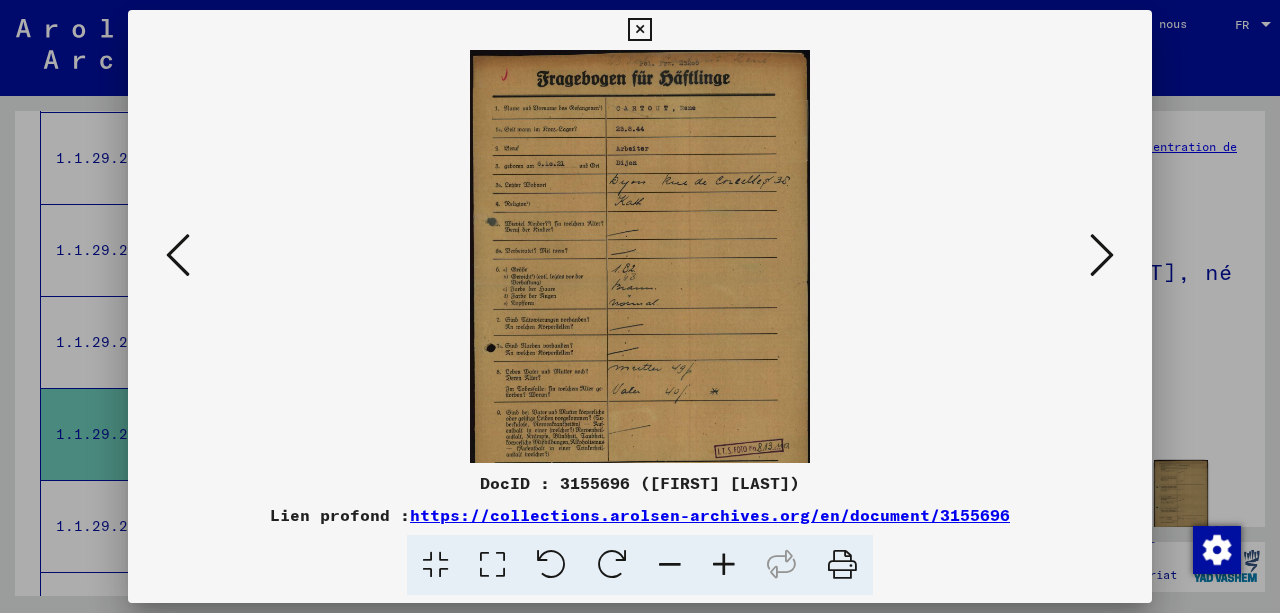 click at bounding box center [724, 565] 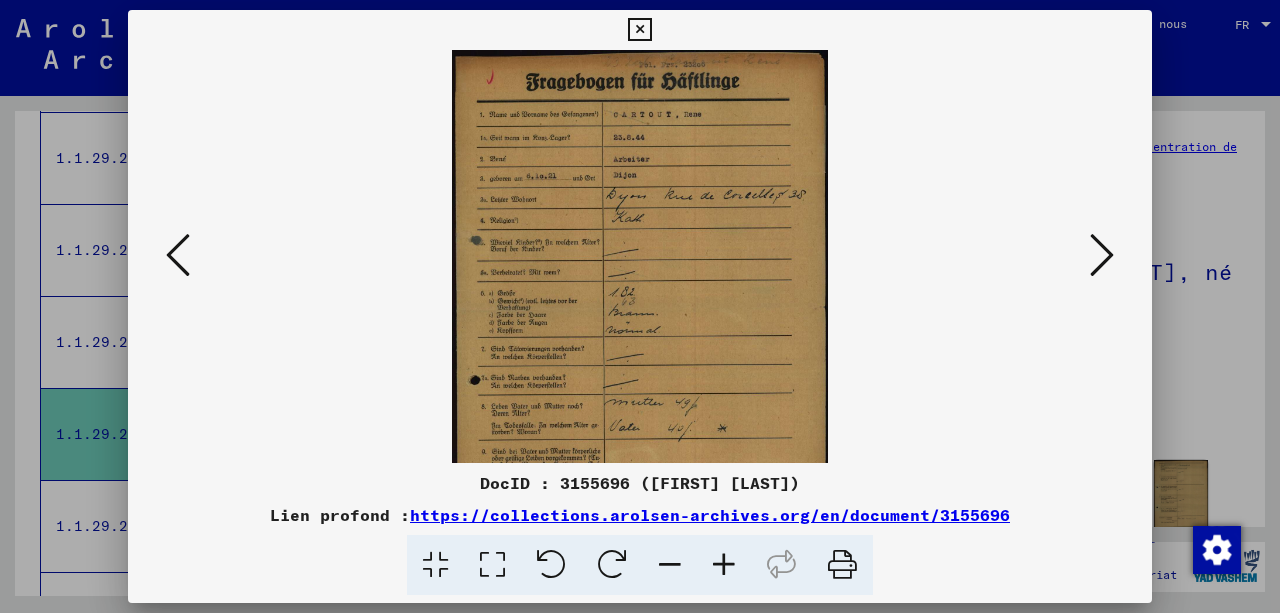 click at bounding box center [724, 565] 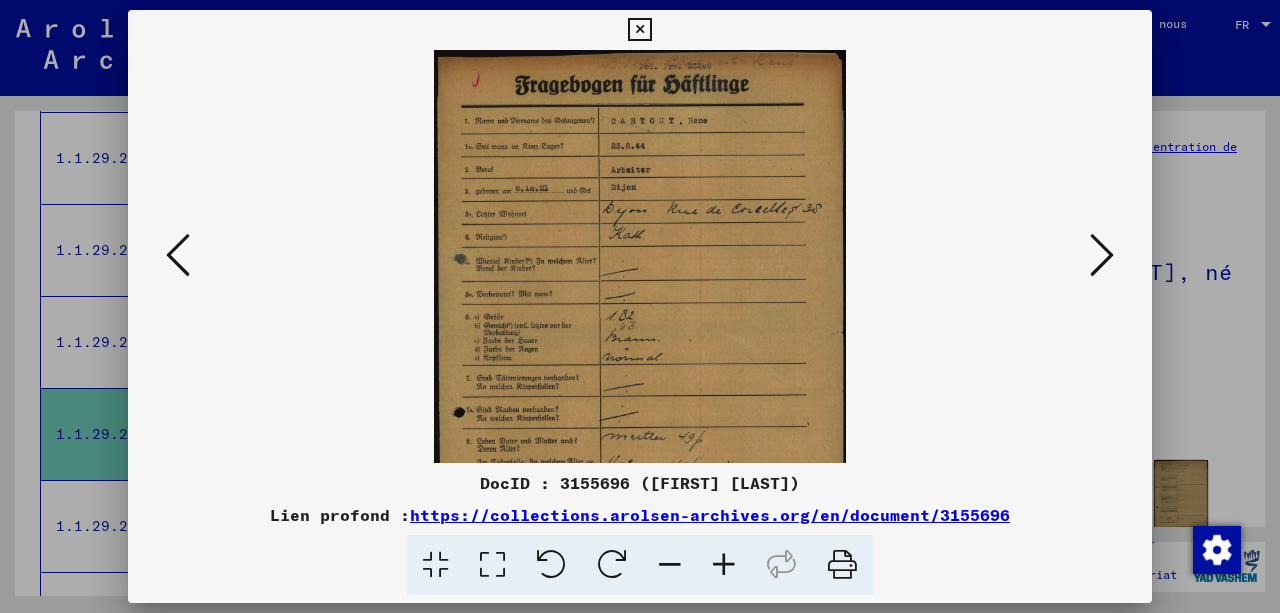 click at bounding box center (724, 565) 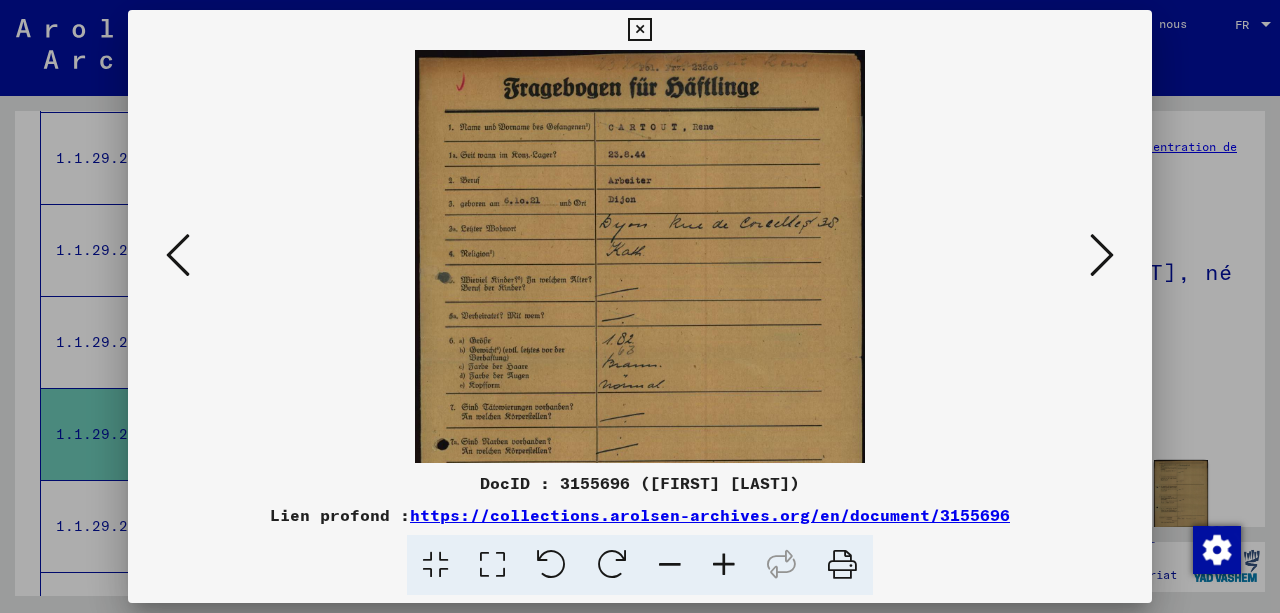 click at bounding box center [724, 565] 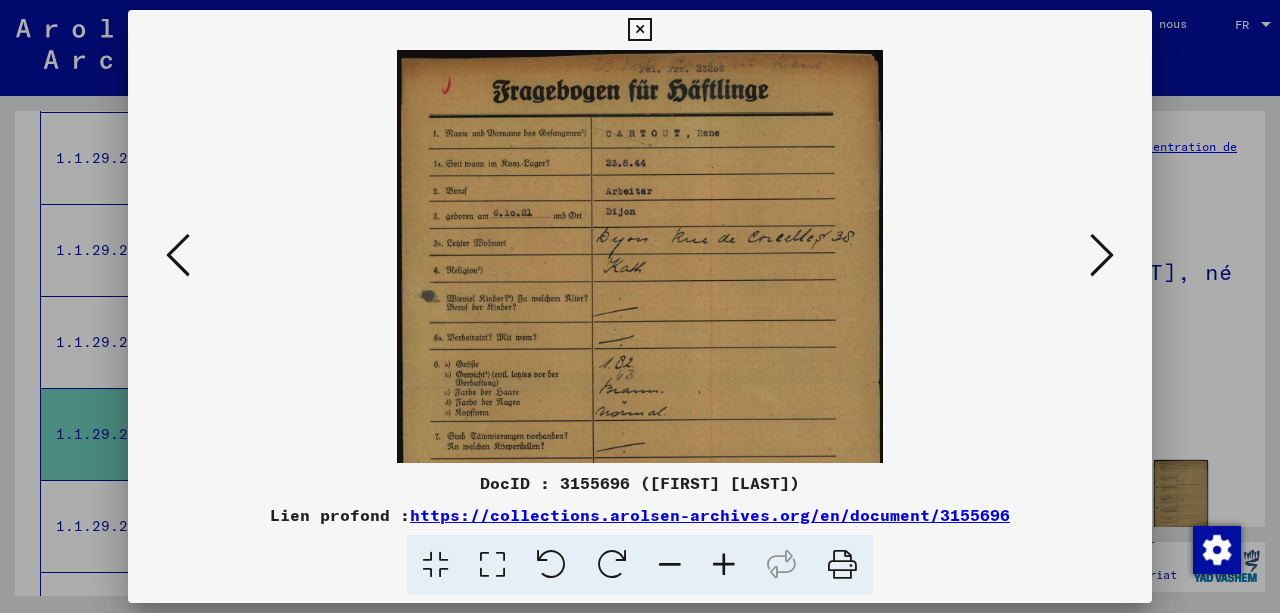 click at bounding box center (724, 565) 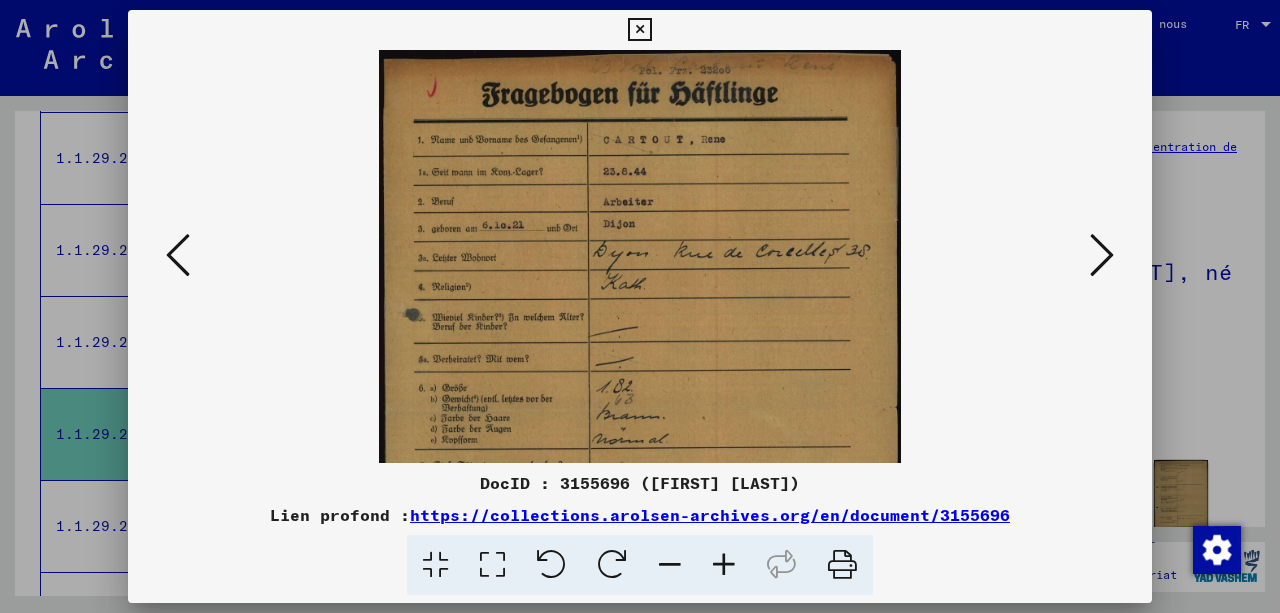 click at bounding box center (724, 565) 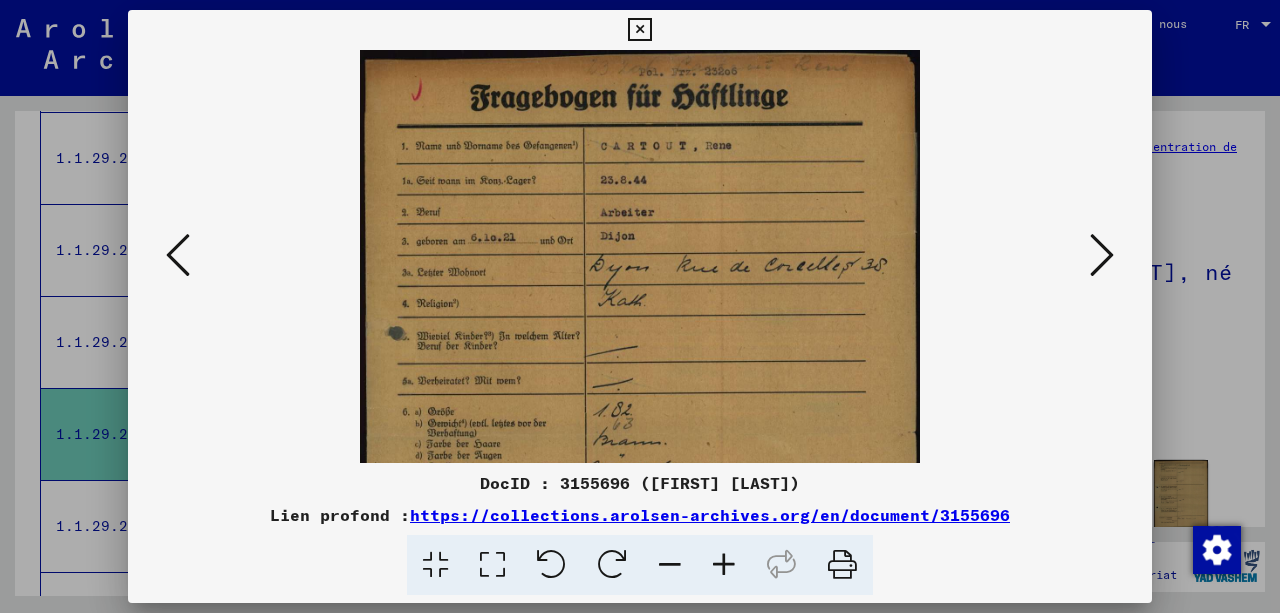 click at bounding box center [724, 565] 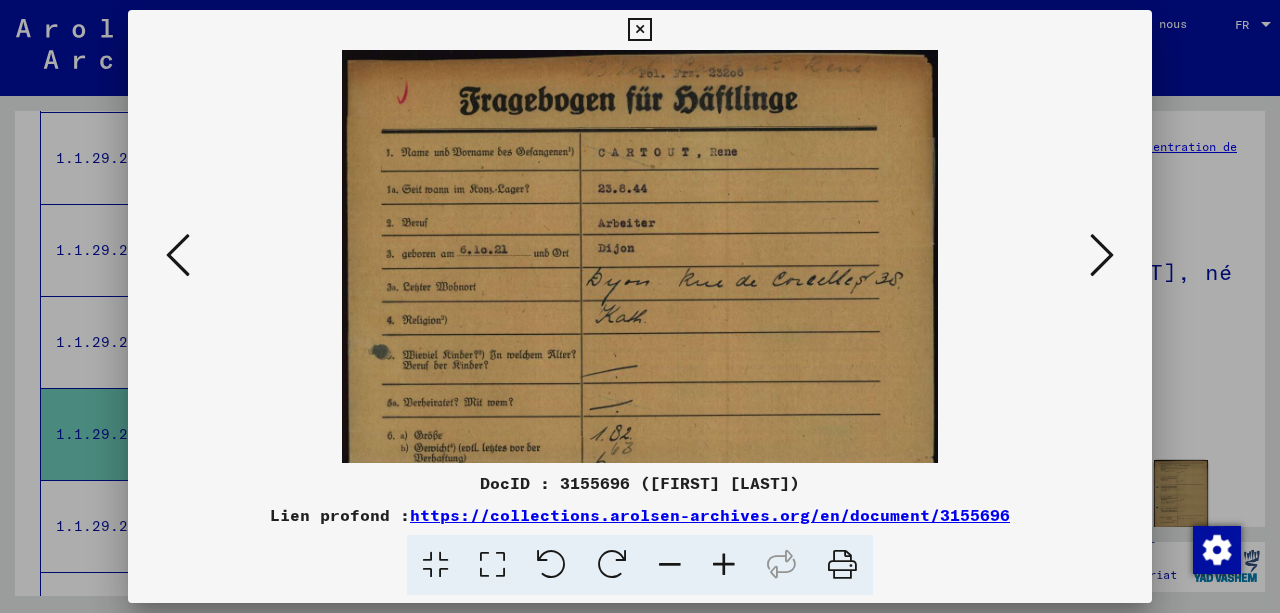 click at bounding box center (724, 565) 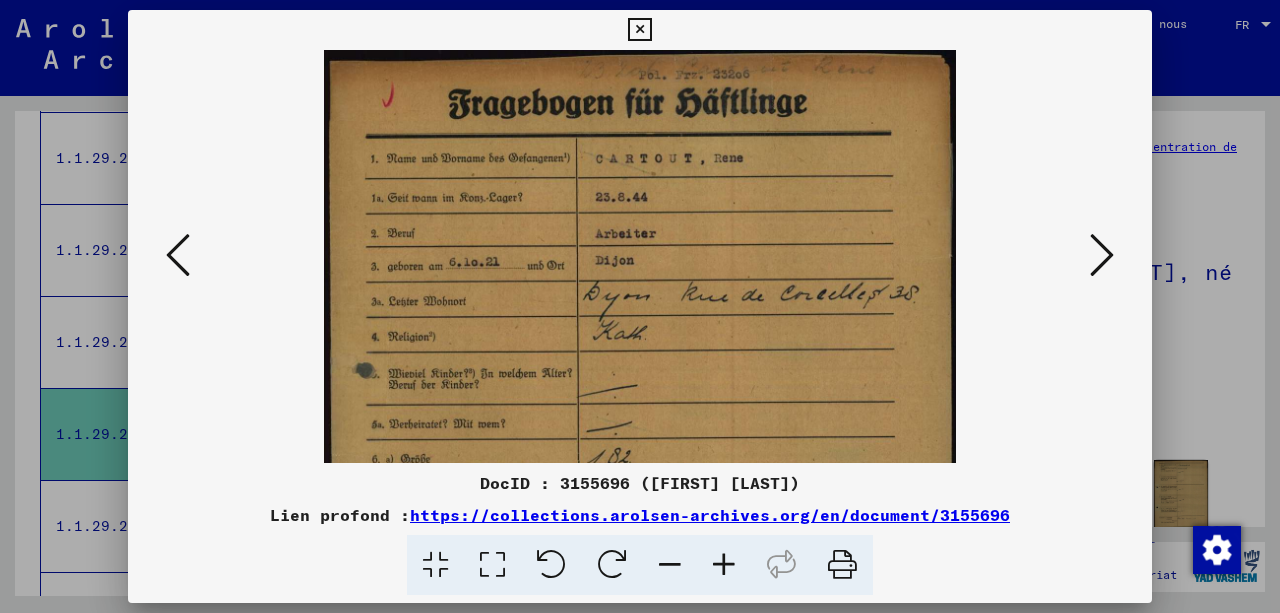 click at bounding box center (640, 481) 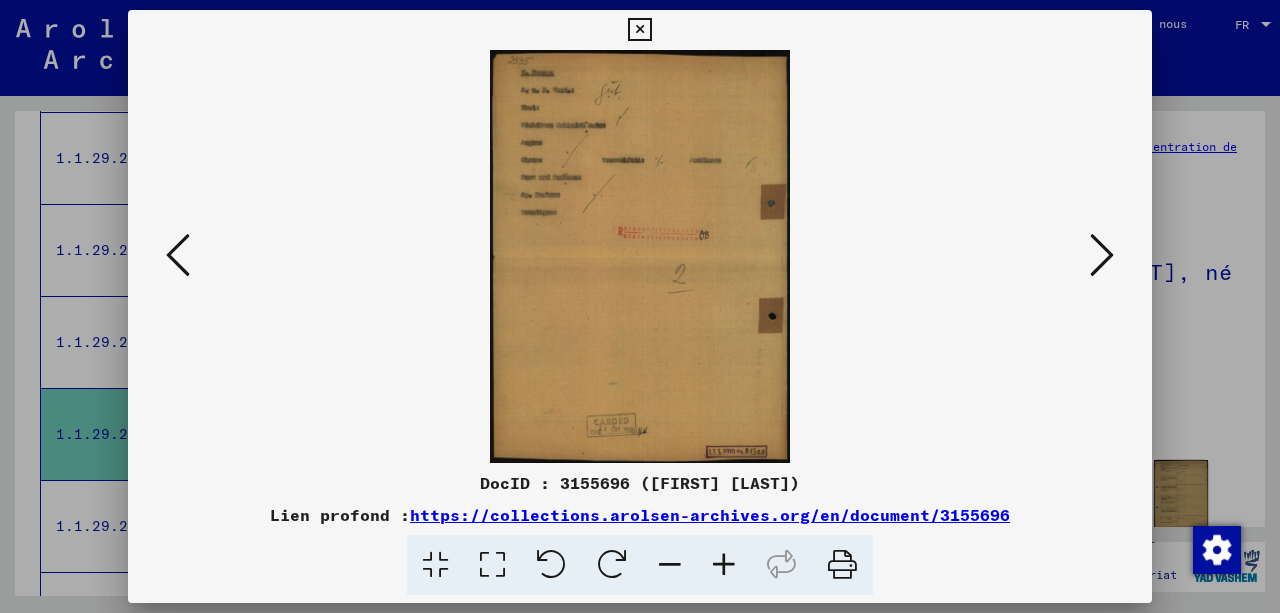 click at bounding box center (1102, 255) 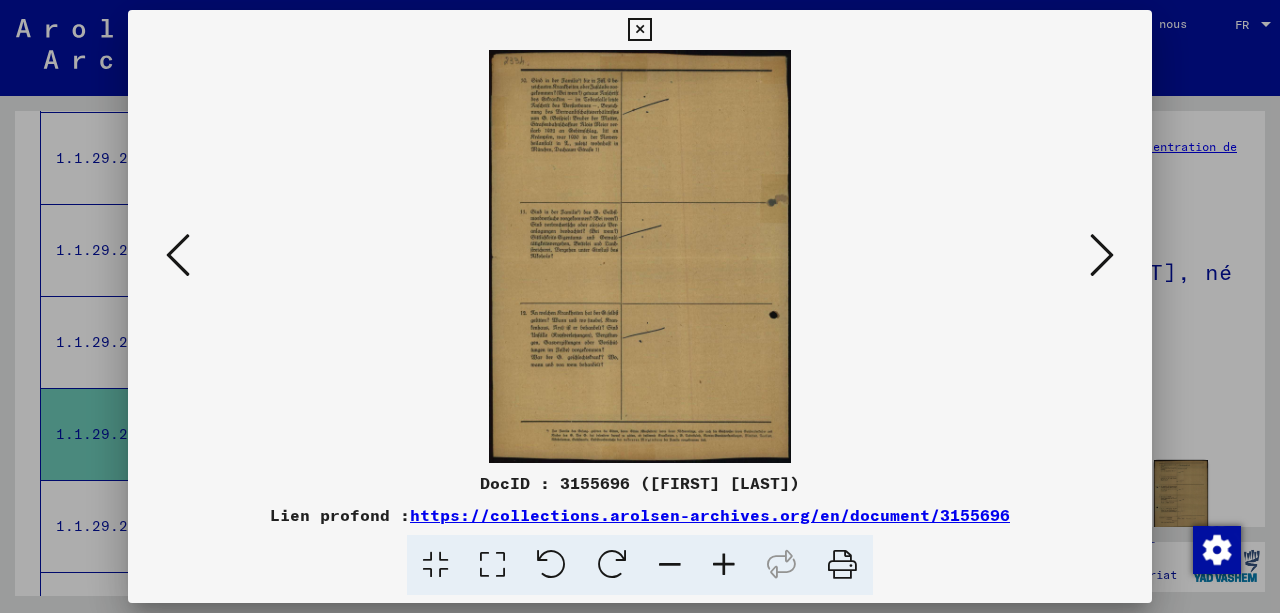 click at bounding box center [1102, 255] 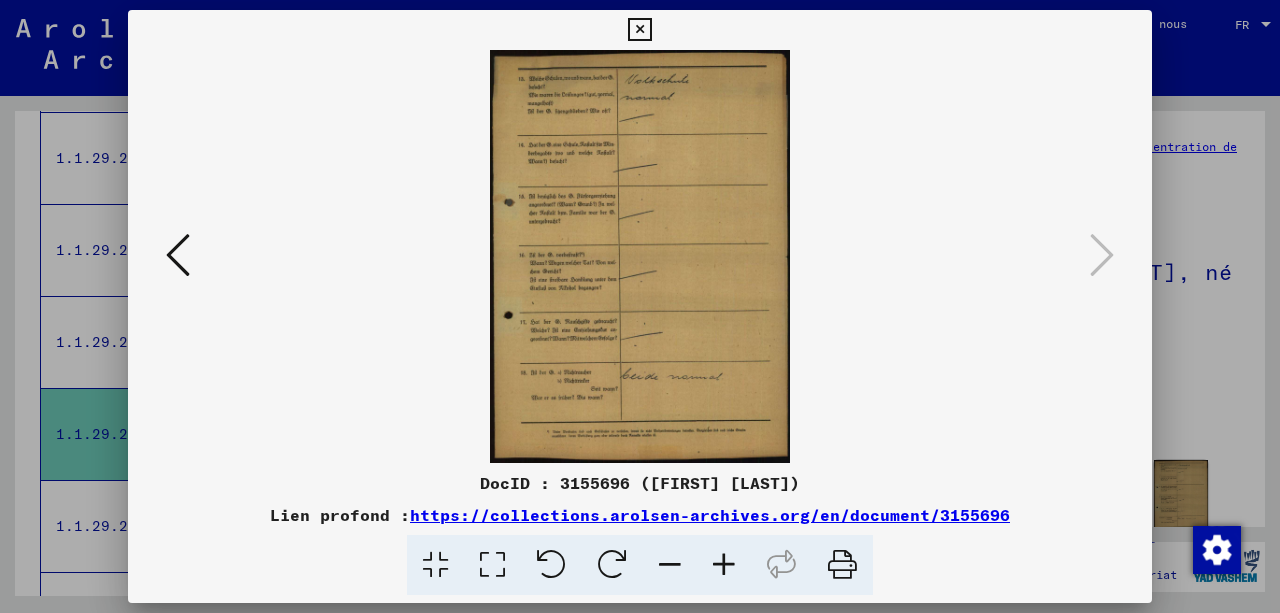 click at bounding box center (639, 30) 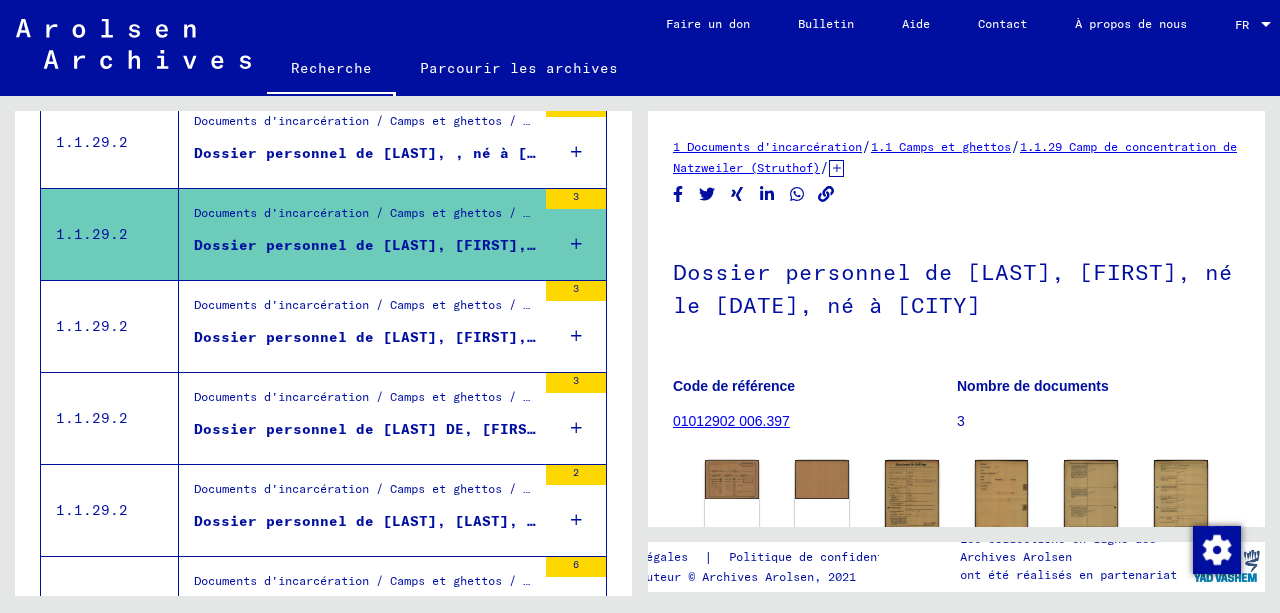 scroll, scrollTop: 1605, scrollLeft: 0, axis: vertical 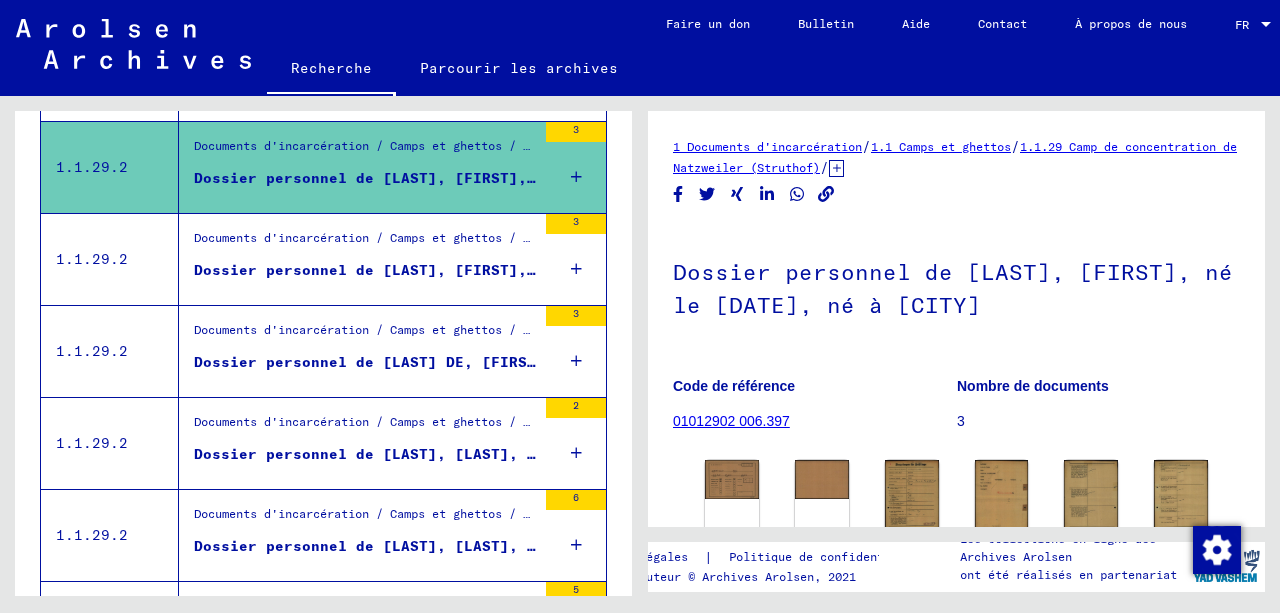 click on "Dossier personnel de [LAST], [FIRST], né le [DATE], né à [CITY]" at bounding box center [477, 270] 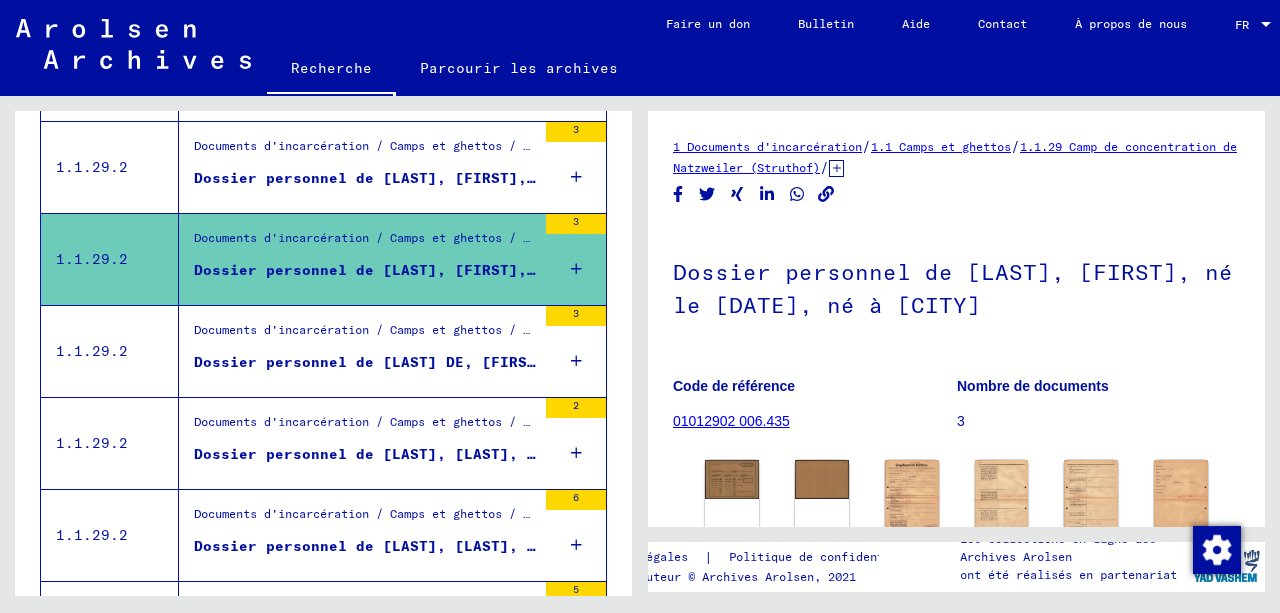 scroll, scrollTop: 0, scrollLeft: 0, axis: both 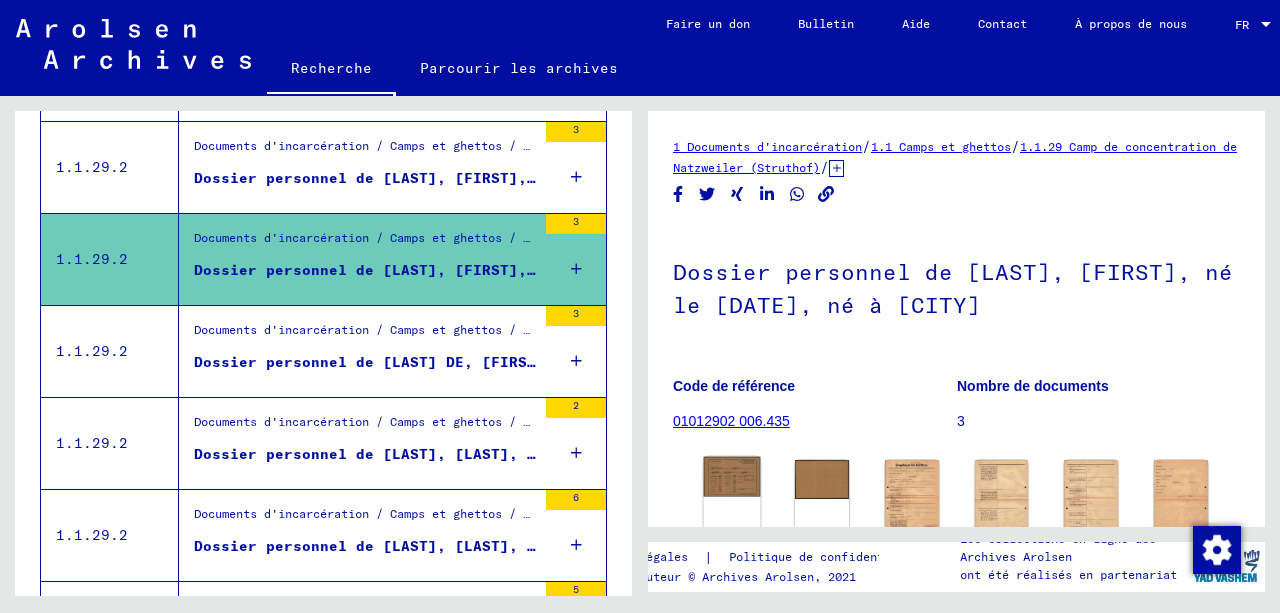 click 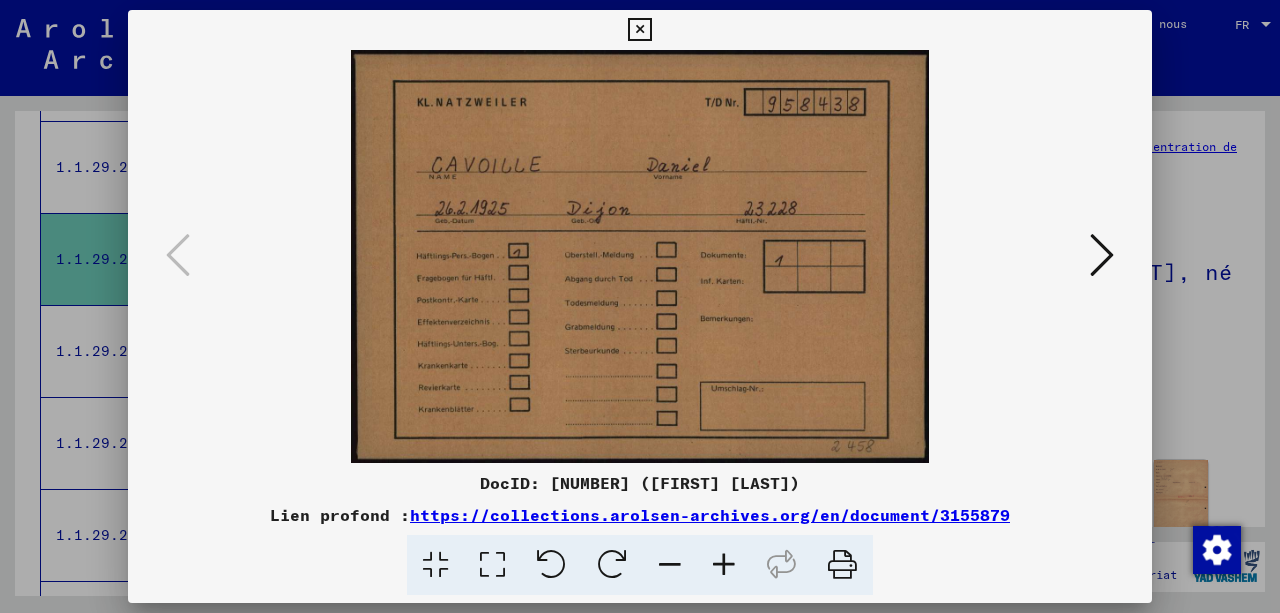 click at bounding box center (1102, 255) 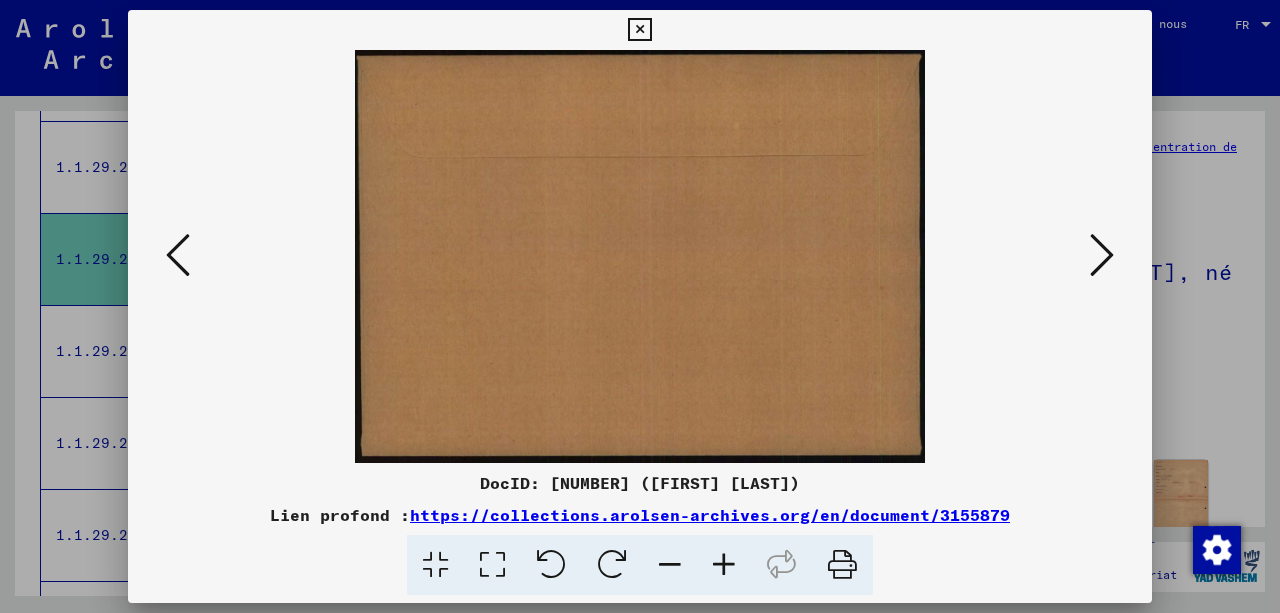 click at bounding box center [1102, 255] 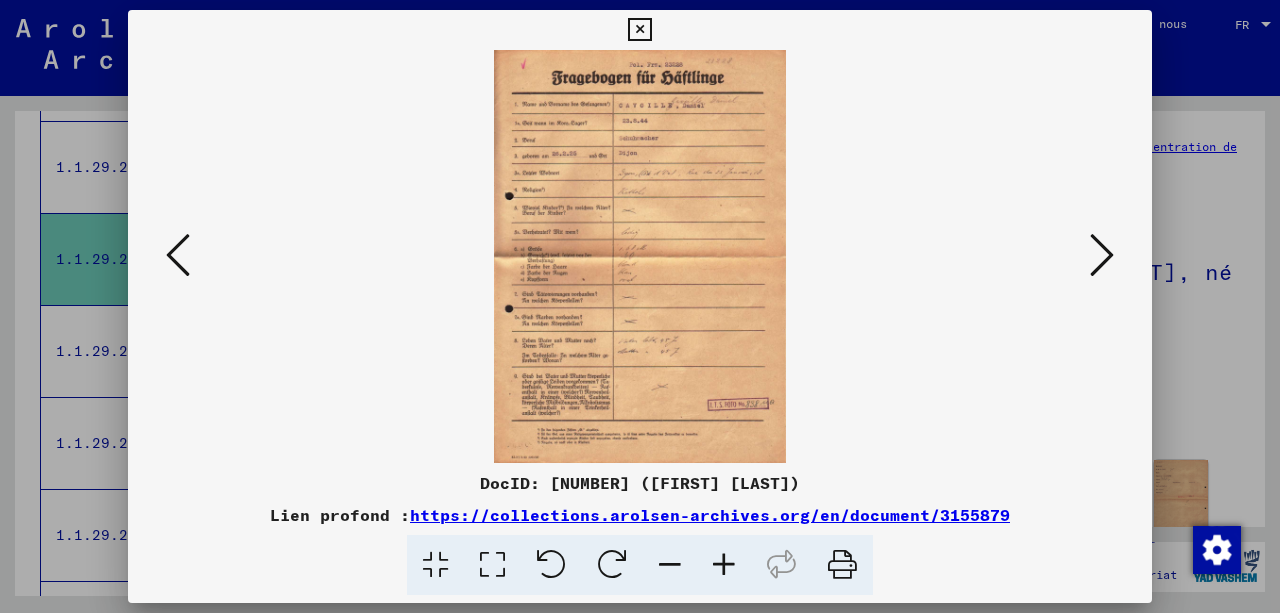 click at bounding box center [724, 565] 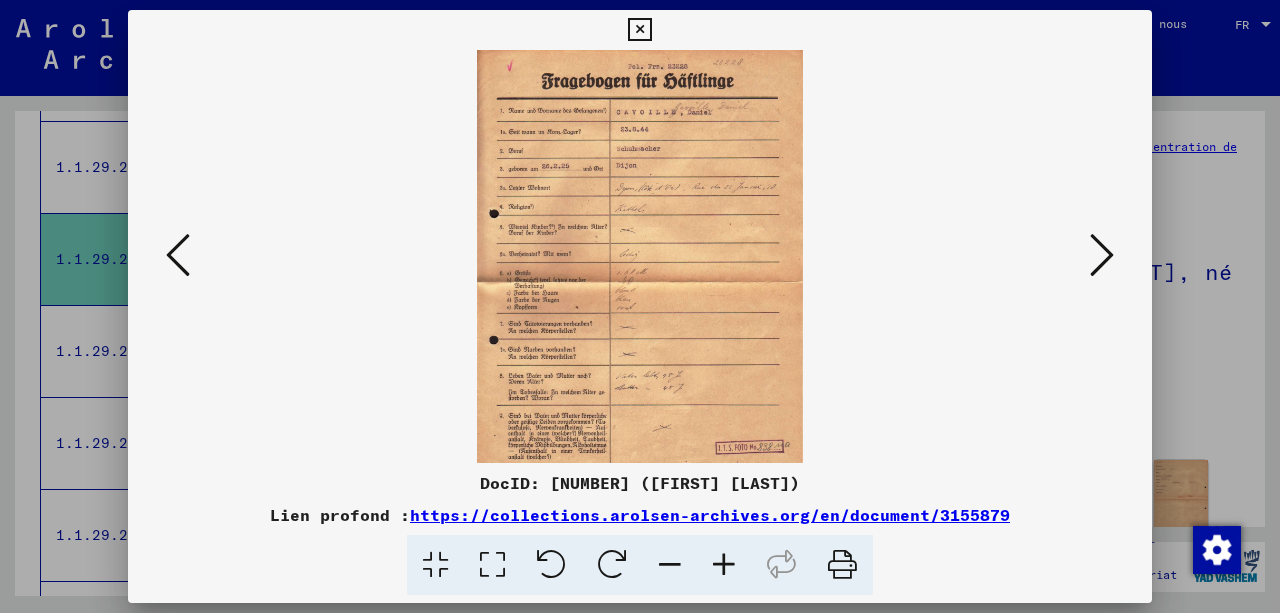 click at bounding box center (724, 565) 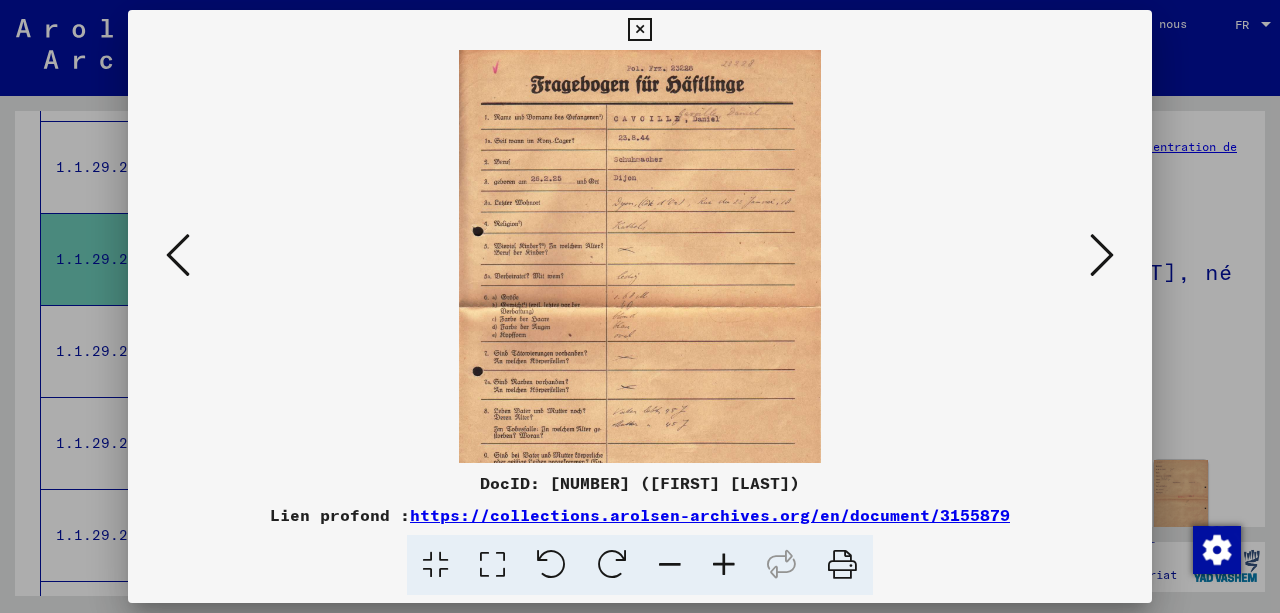 click at bounding box center (724, 565) 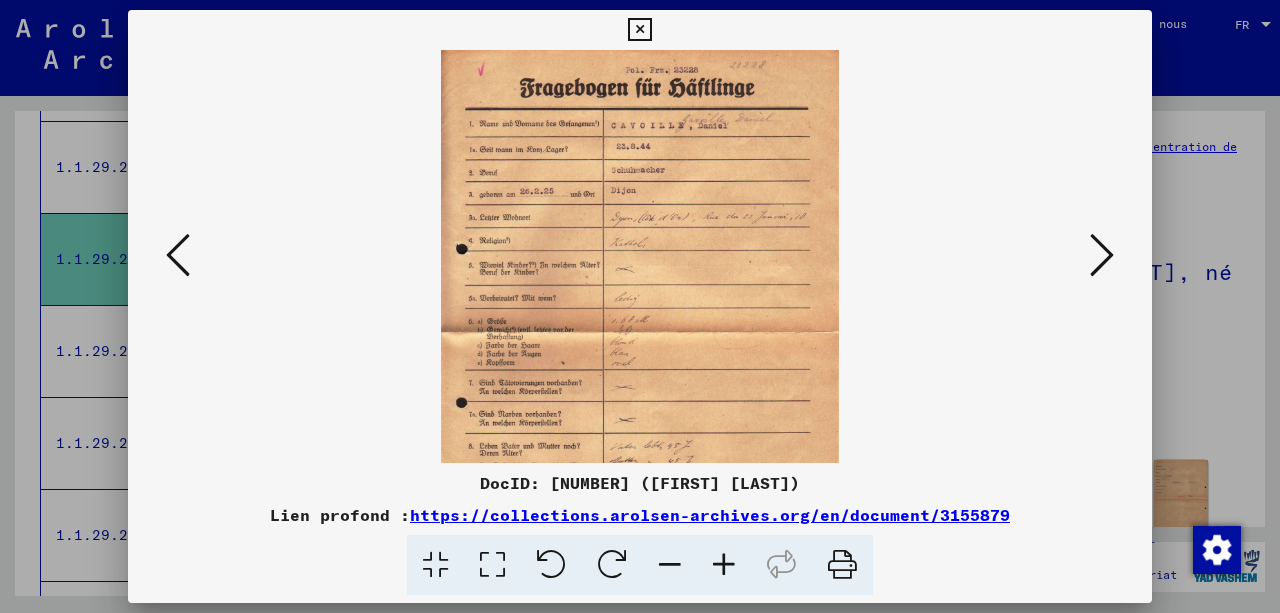 click at bounding box center (724, 565) 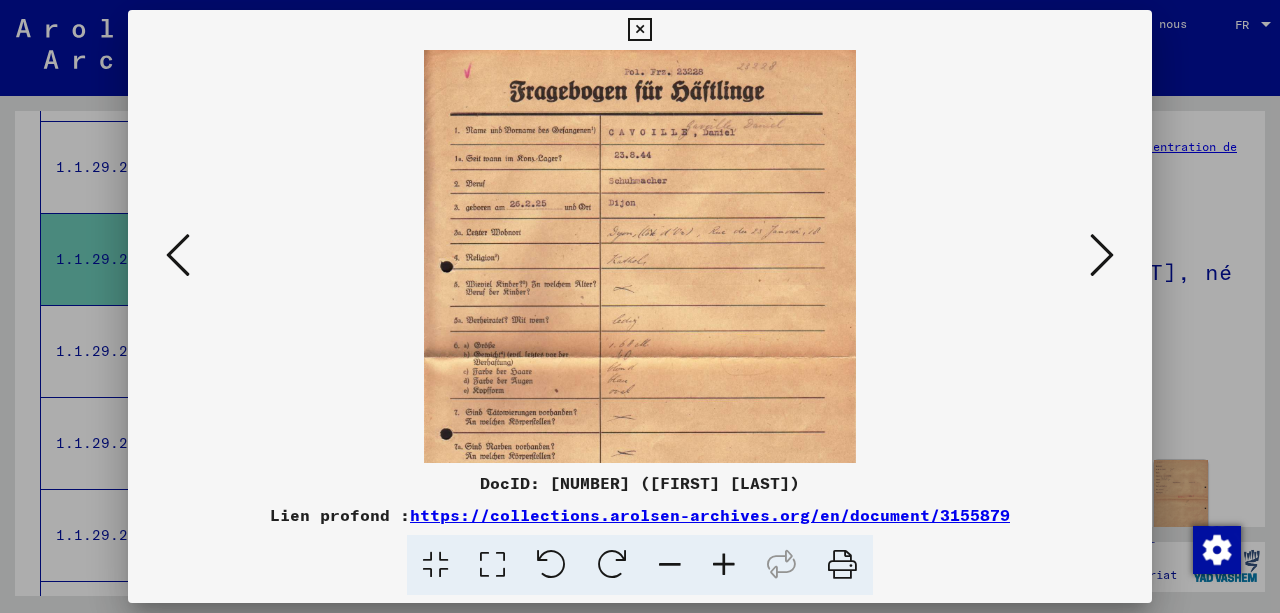click at bounding box center (724, 565) 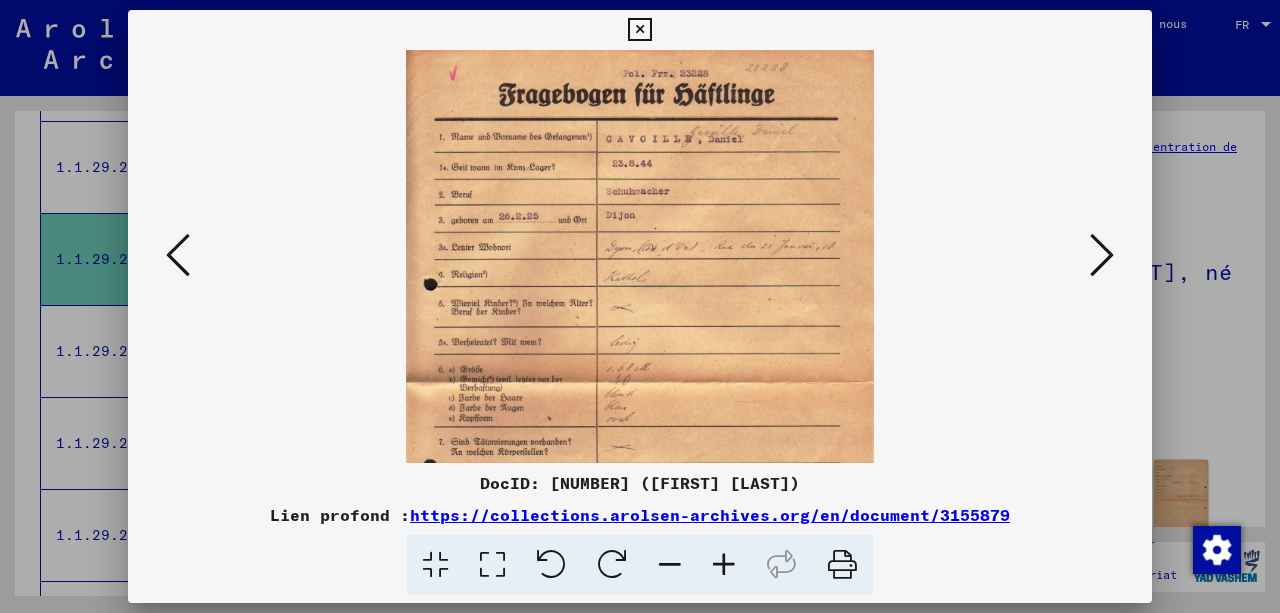 click at bounding box center [724, 565] 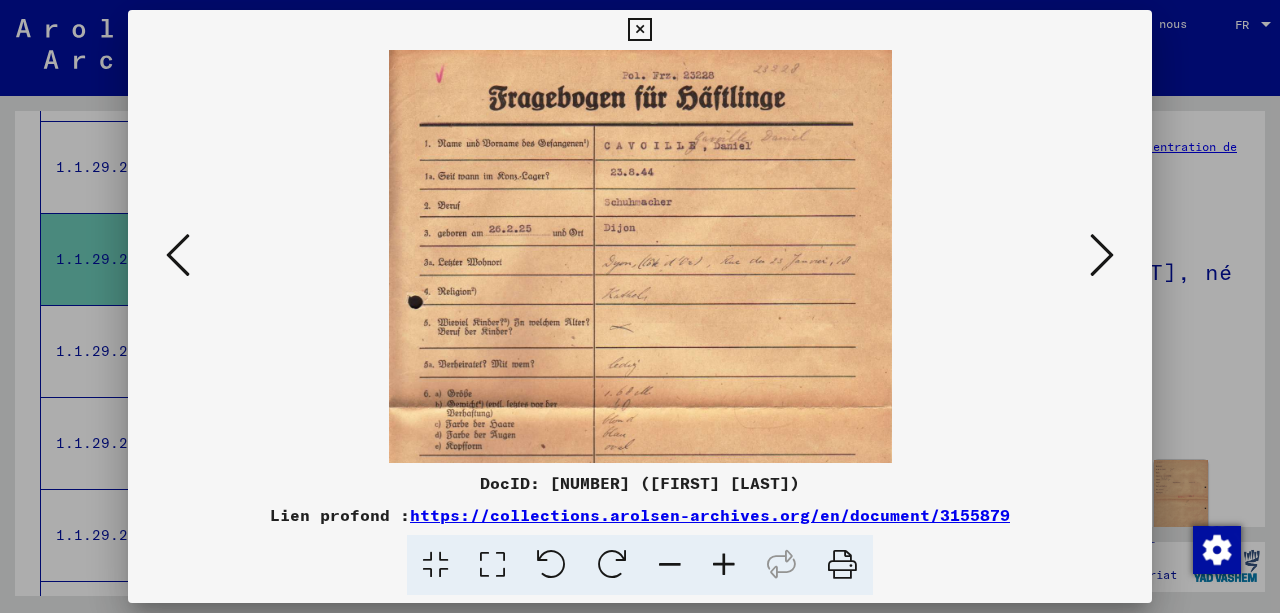 click at bounding box center (724, 565) 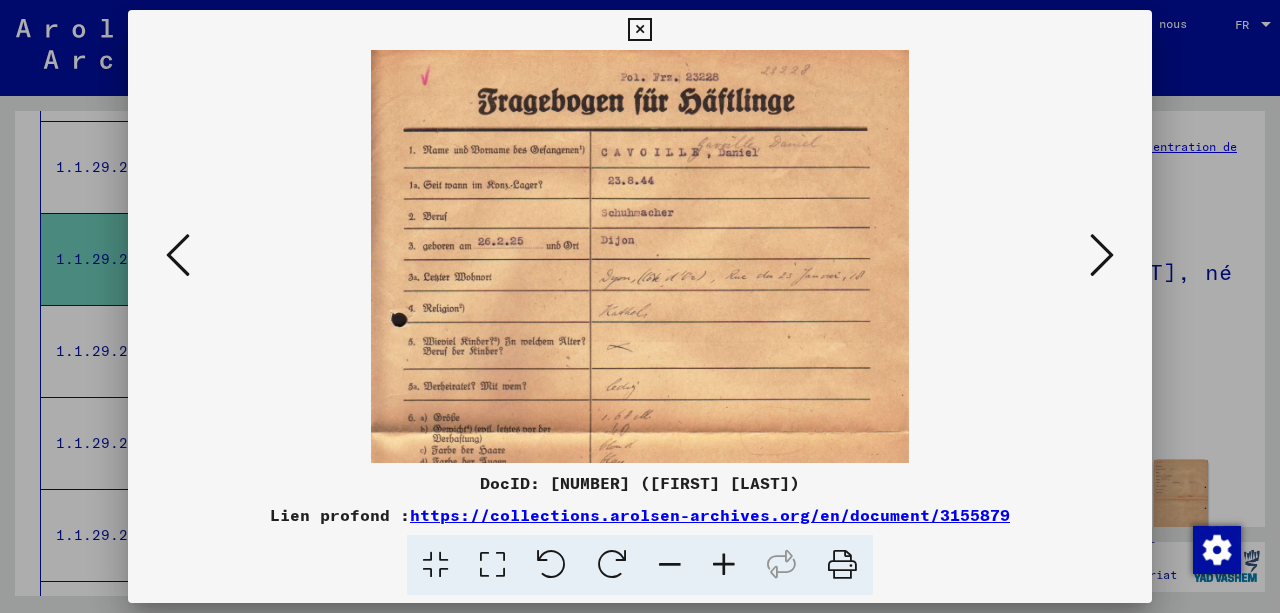 click at bounding box center (724, 565) 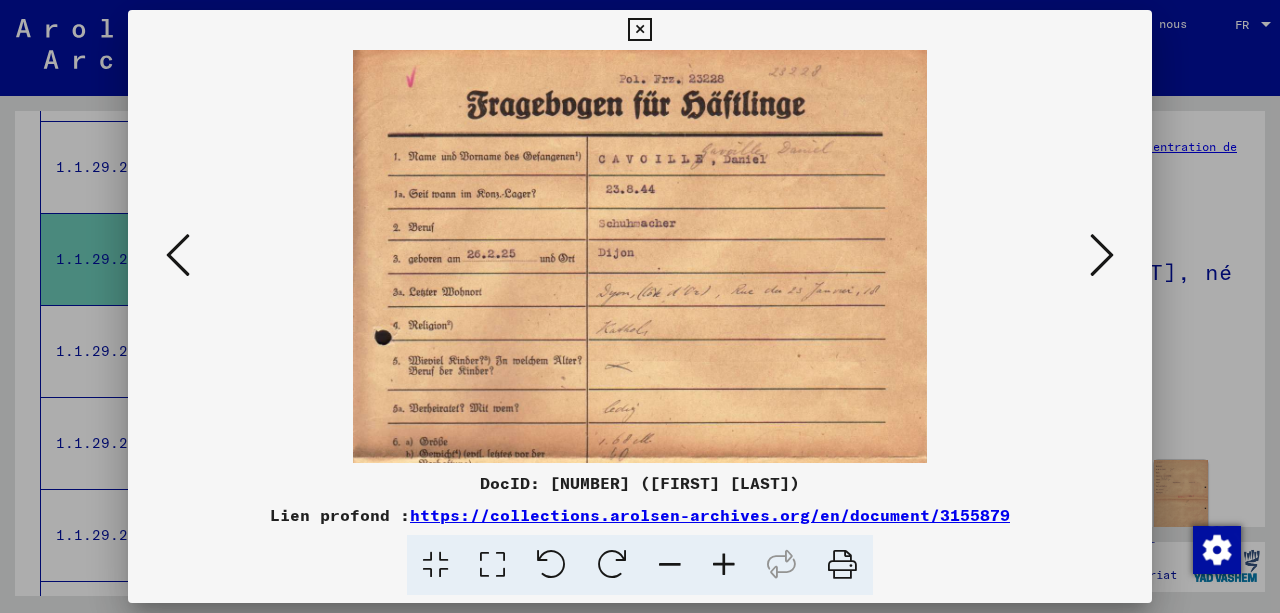 click at bounding box center [724, 565] 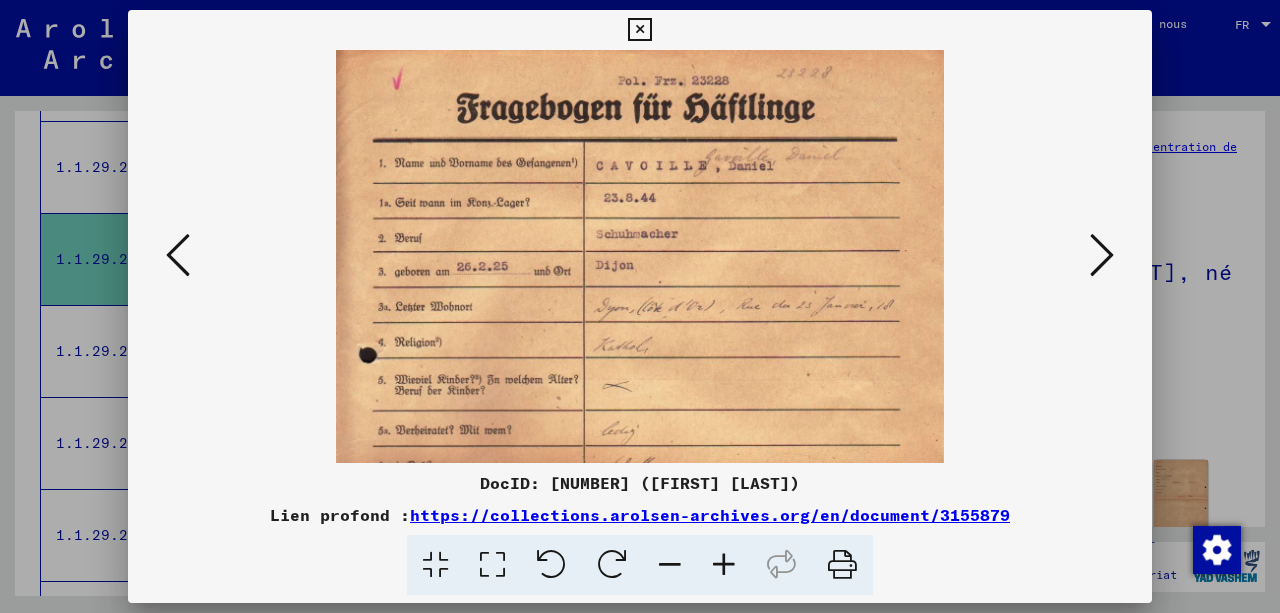 click at bounding box center (724, 565) 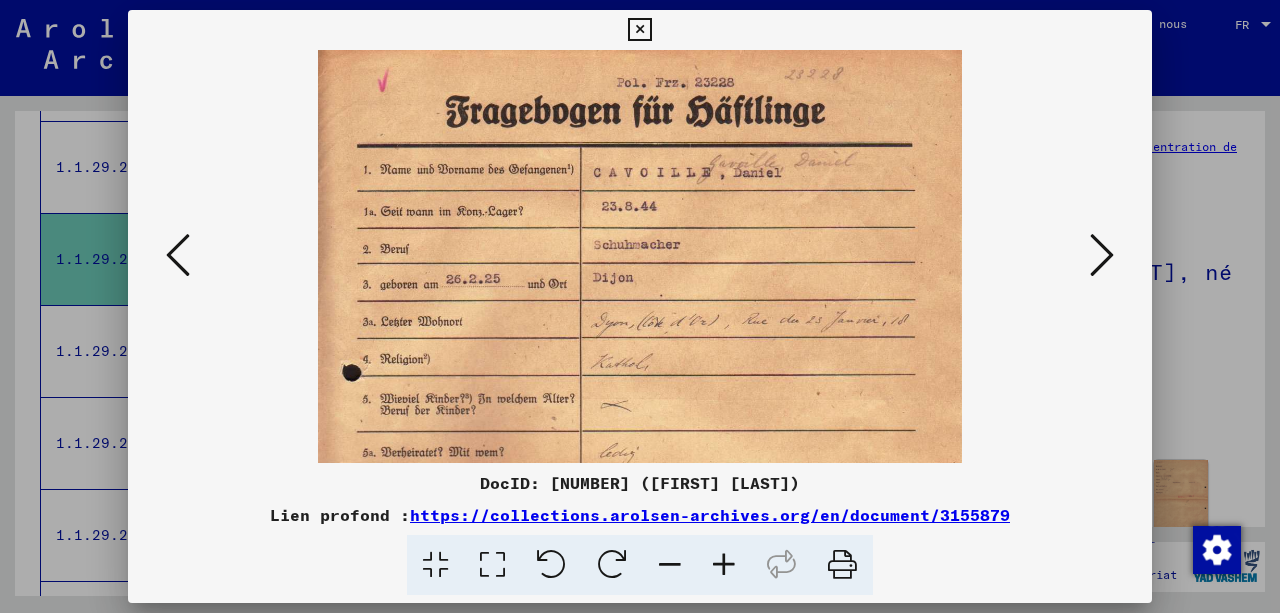 click at bounding box center [724, 565] 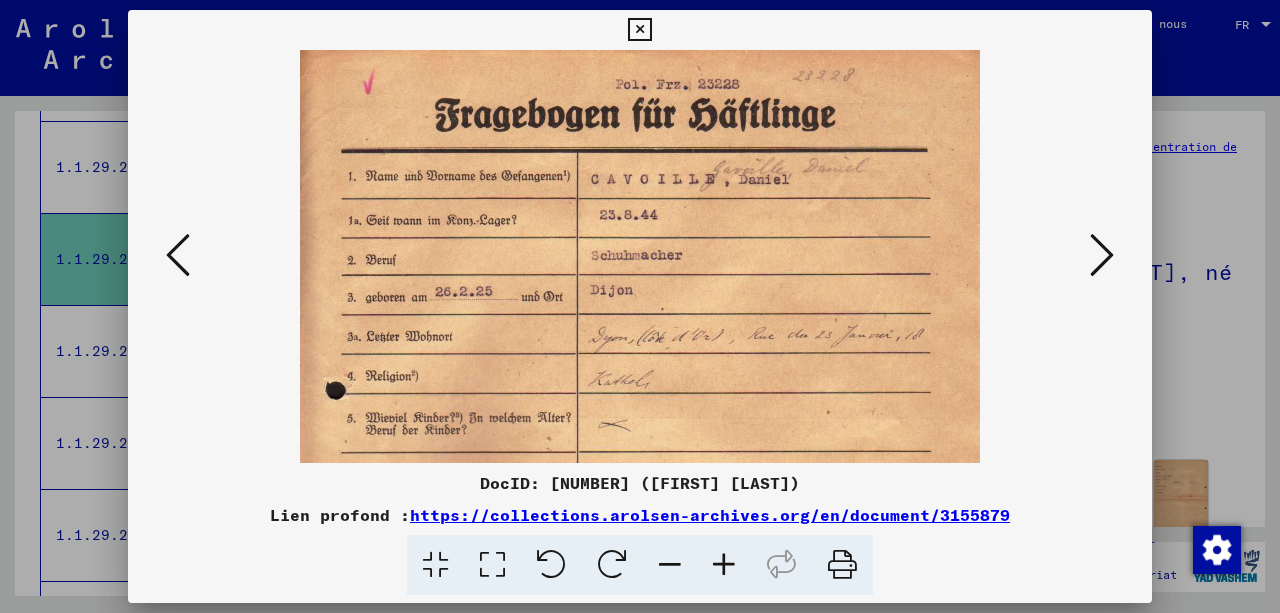 click at bounding box center [724, 565] 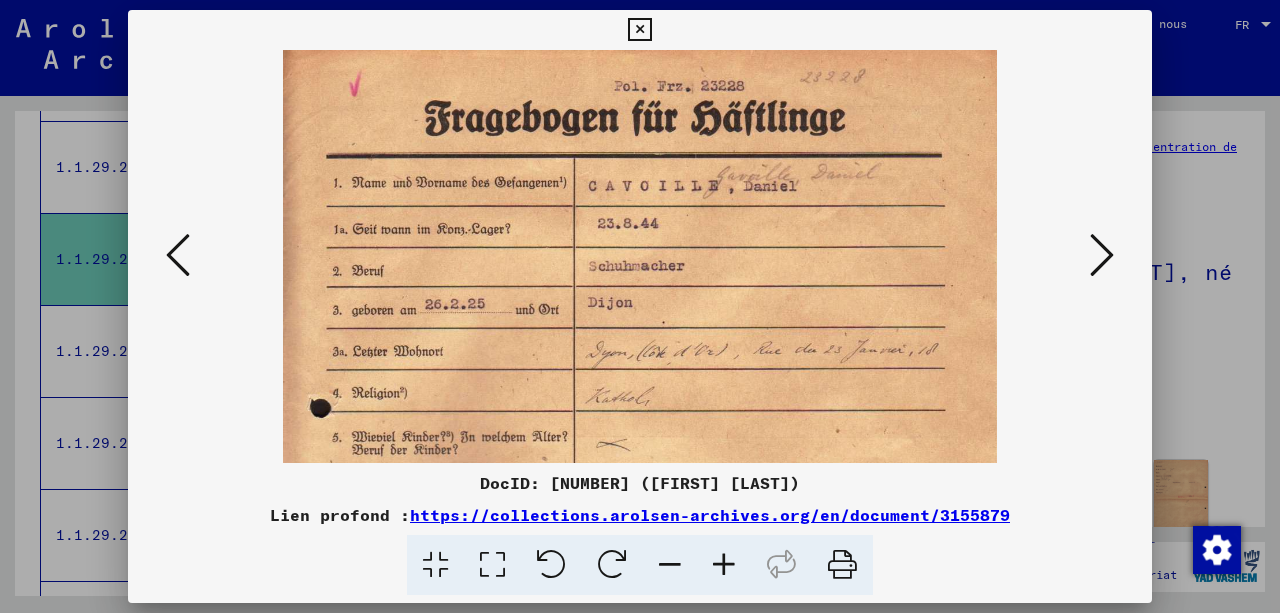 click at bounding box center [724, 565] 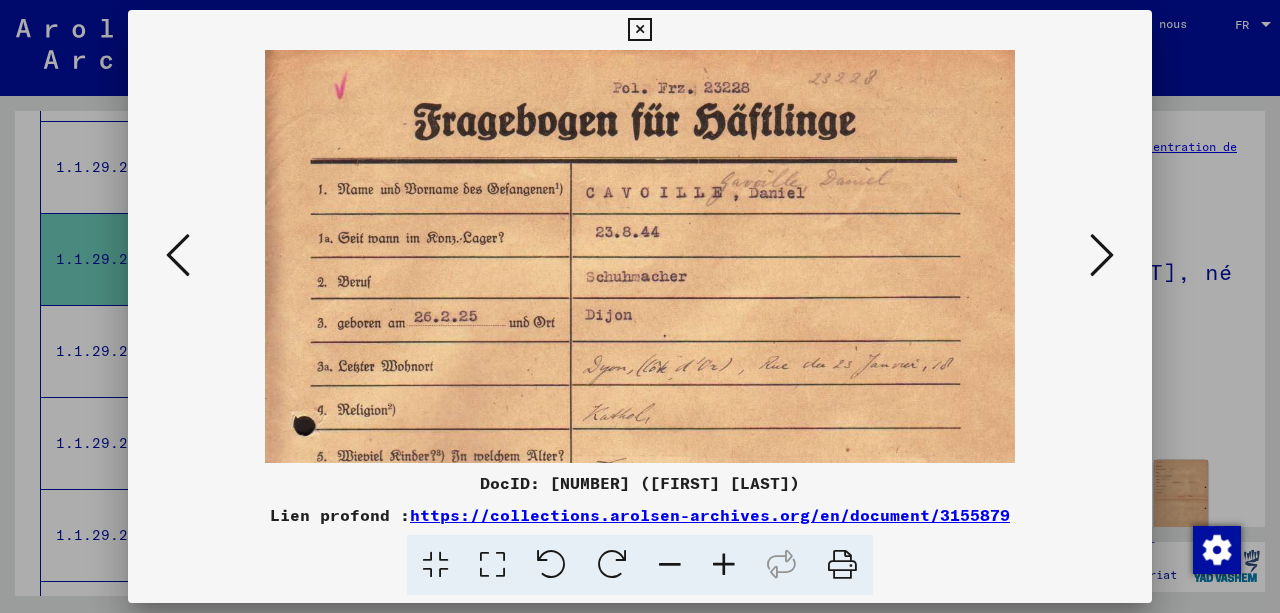 click at bounding box center [670, 565] 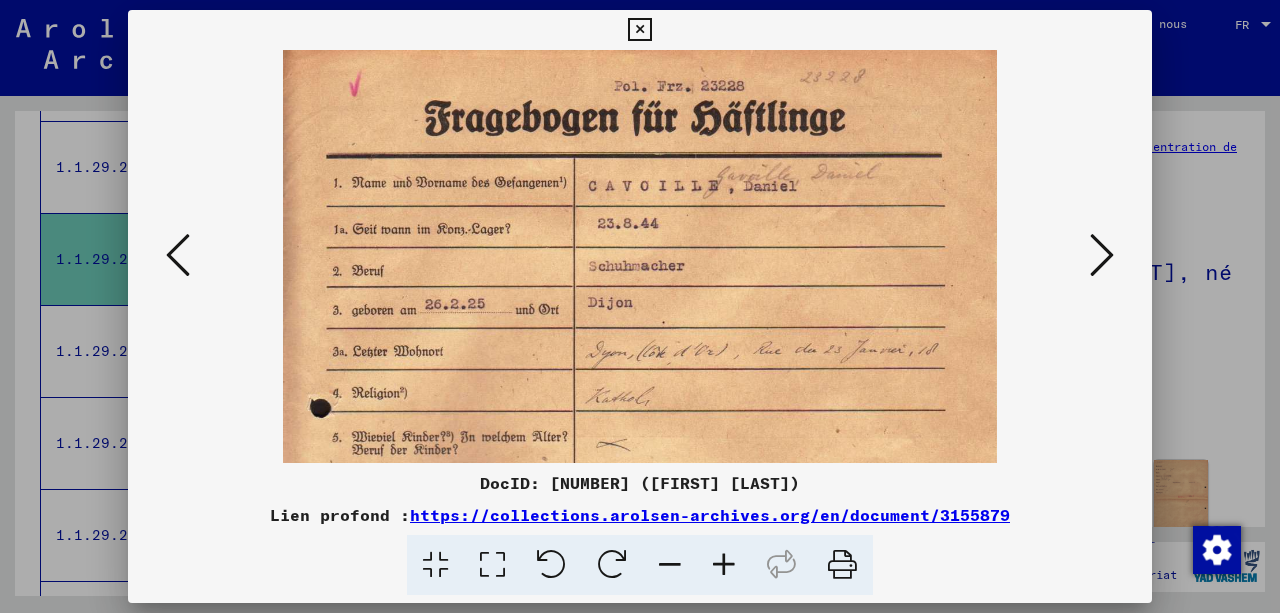 click at bounding box center [670, 565] 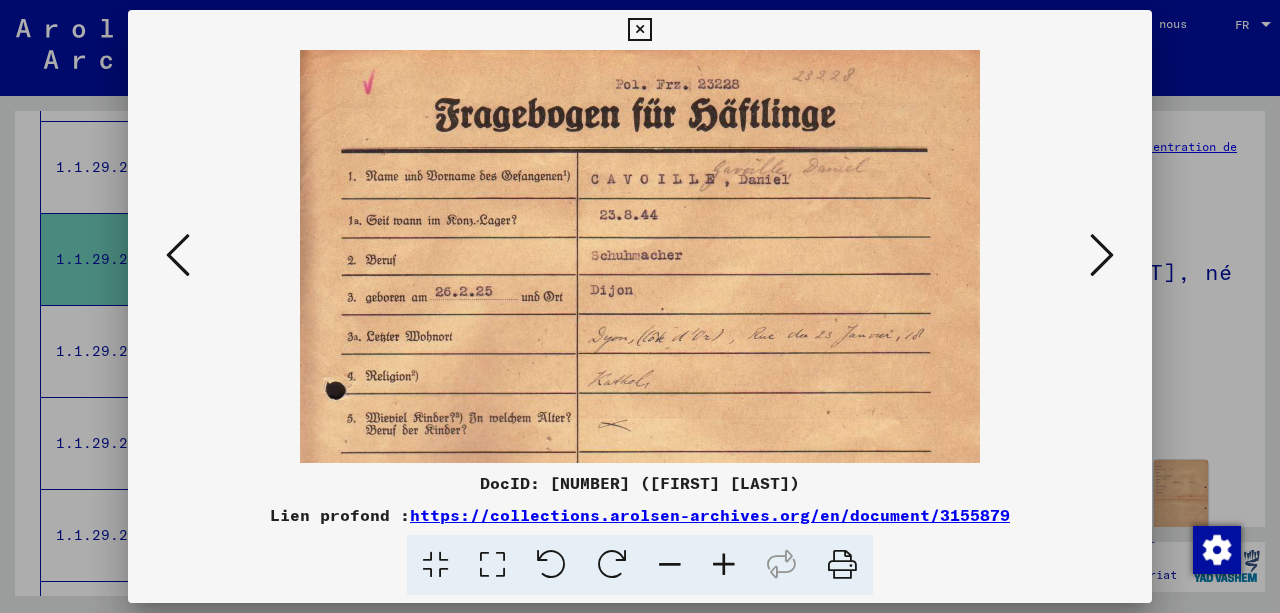 click at bounding box center [670, 565] 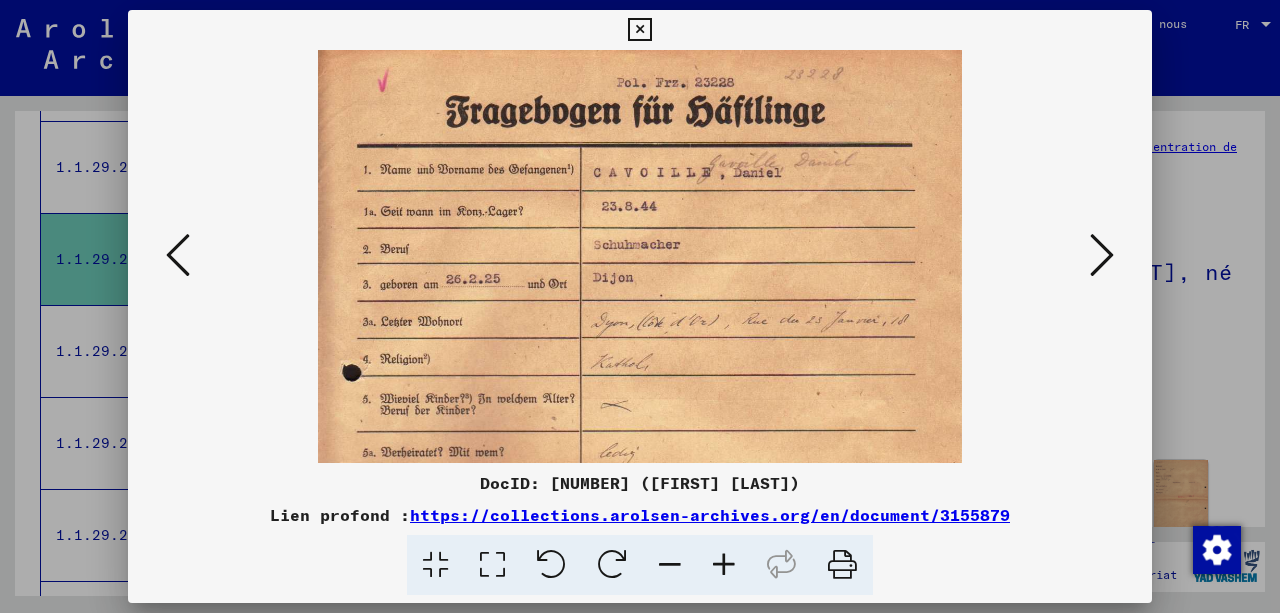 click at bounding box center (670, 565) 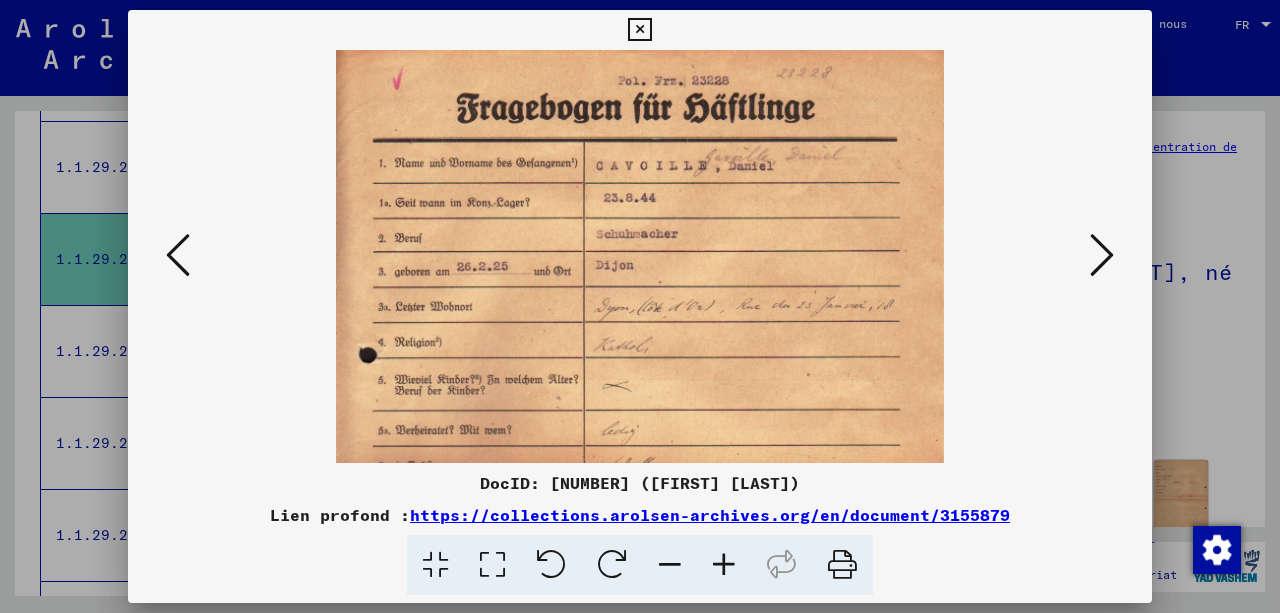 click at bounding box center [670, 565] 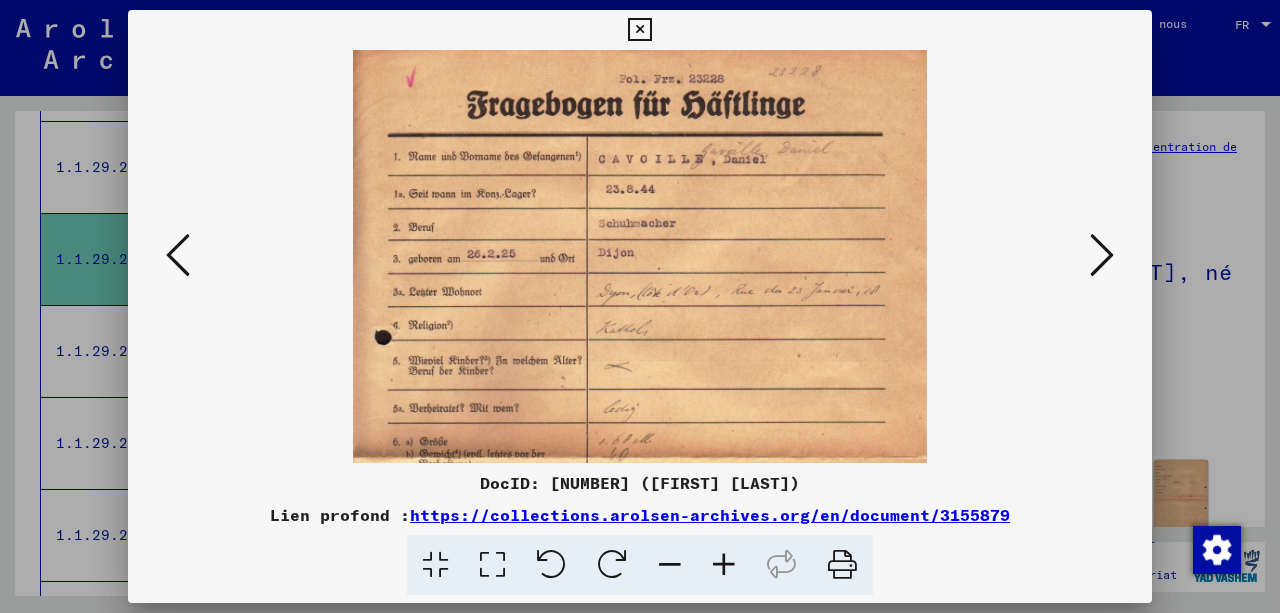 click at bounding box center [670, 565] 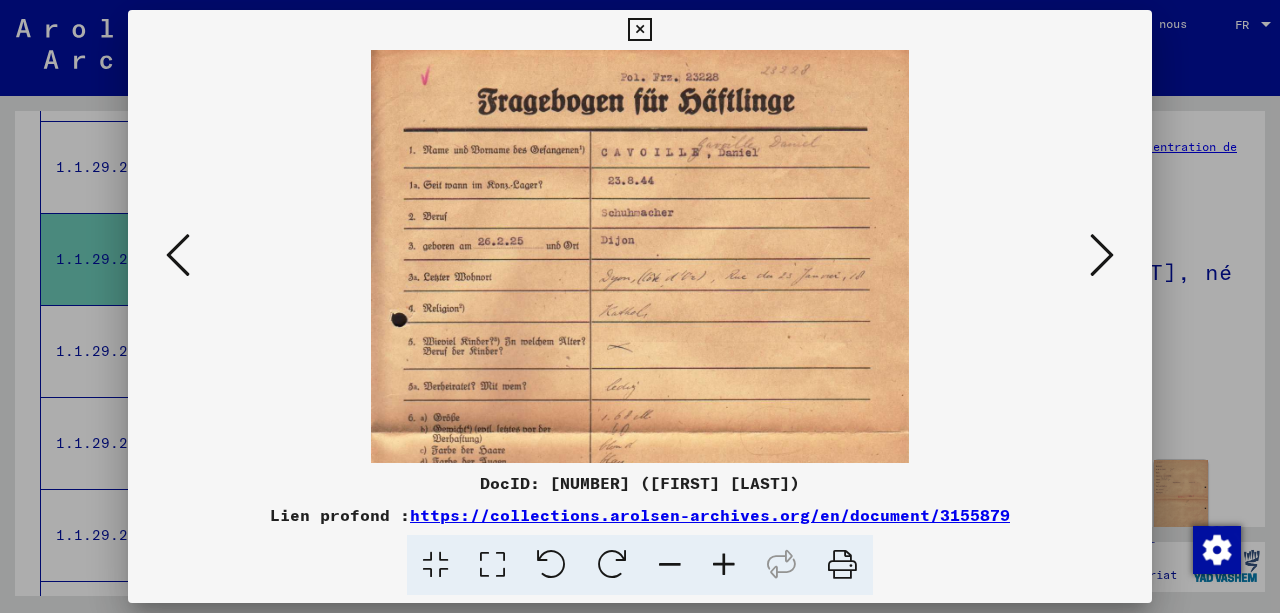 click at bounding box center [670, 565] 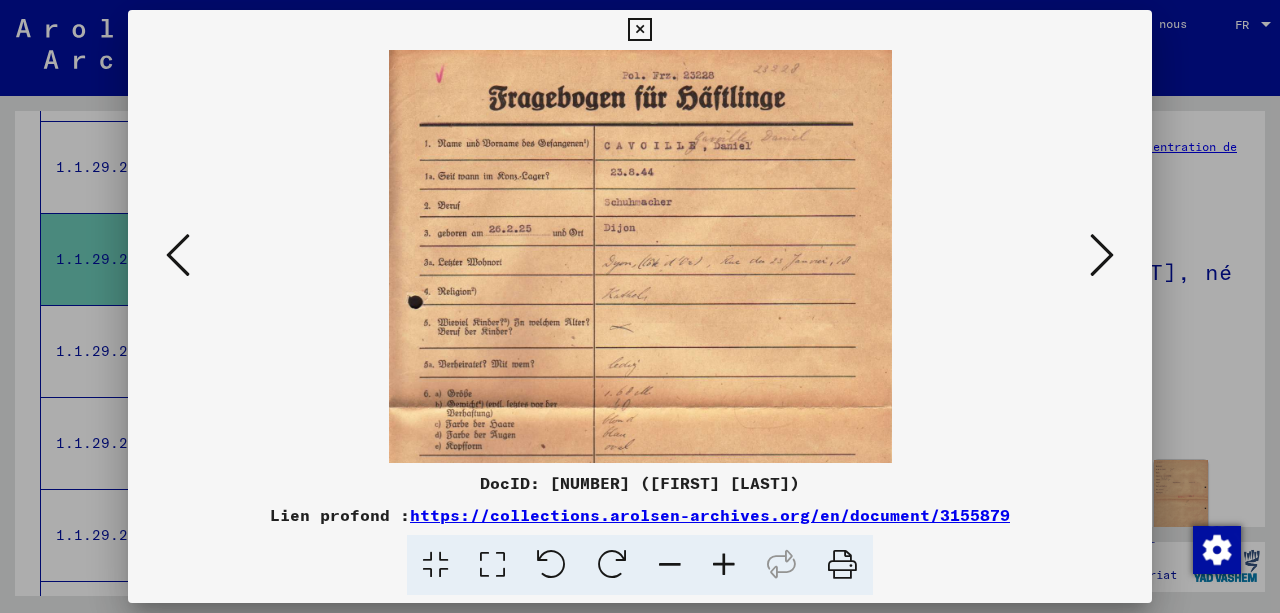 click at bounding box center [670, 565] 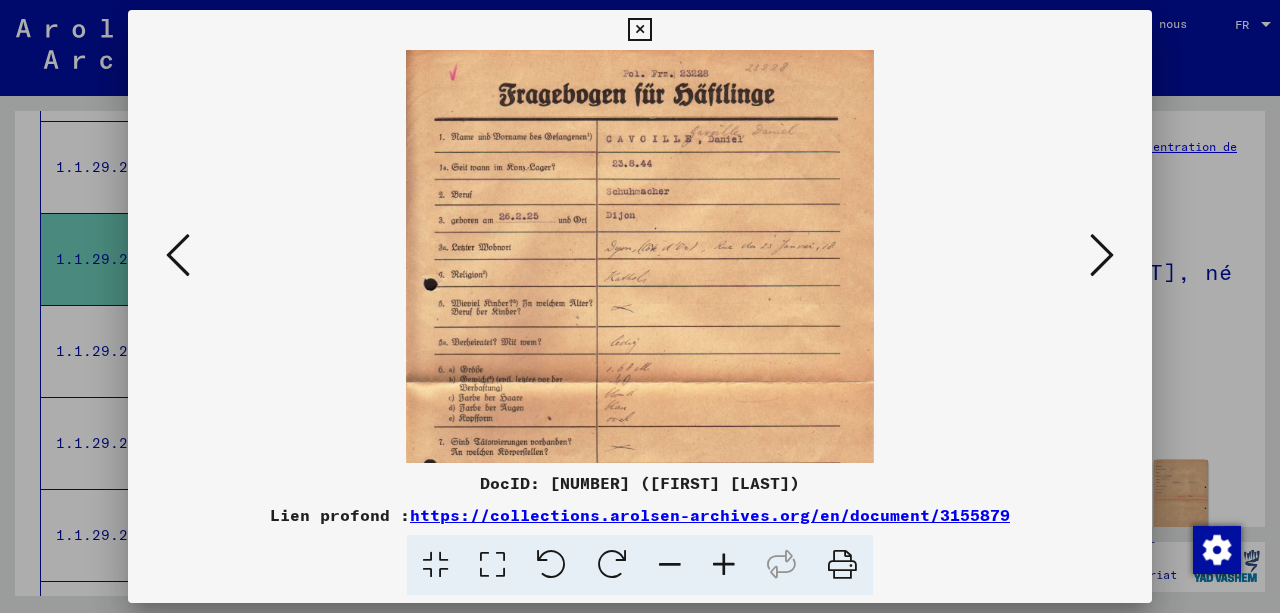 click at bounding box center (670, 565) 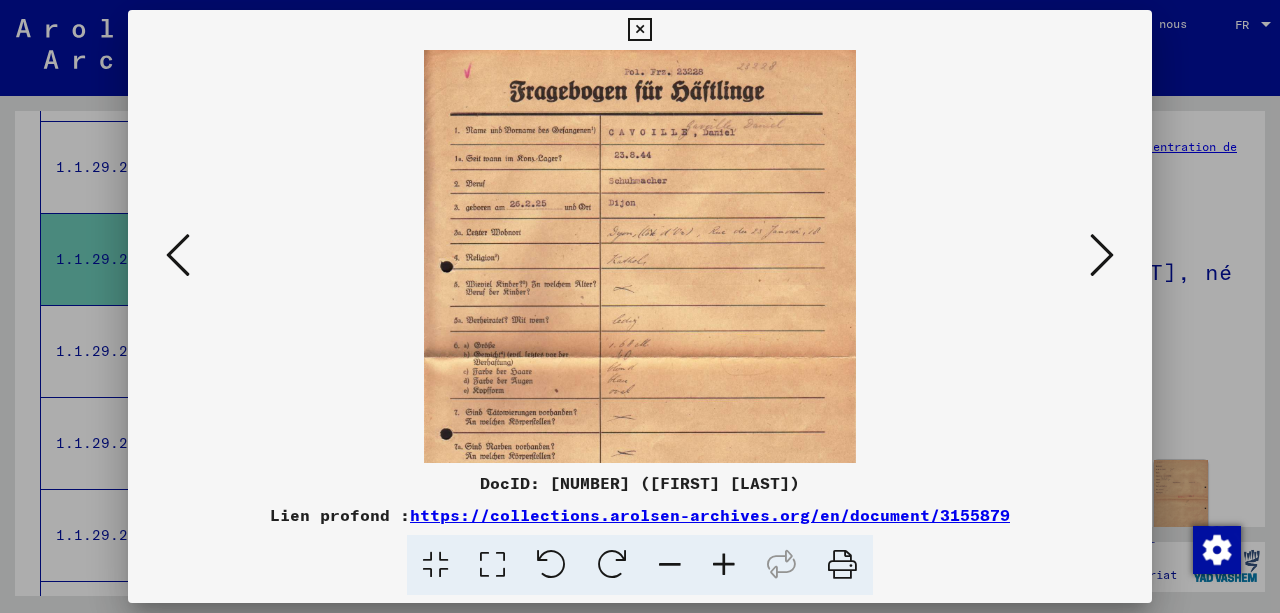 click at bounding box center (670, 565) 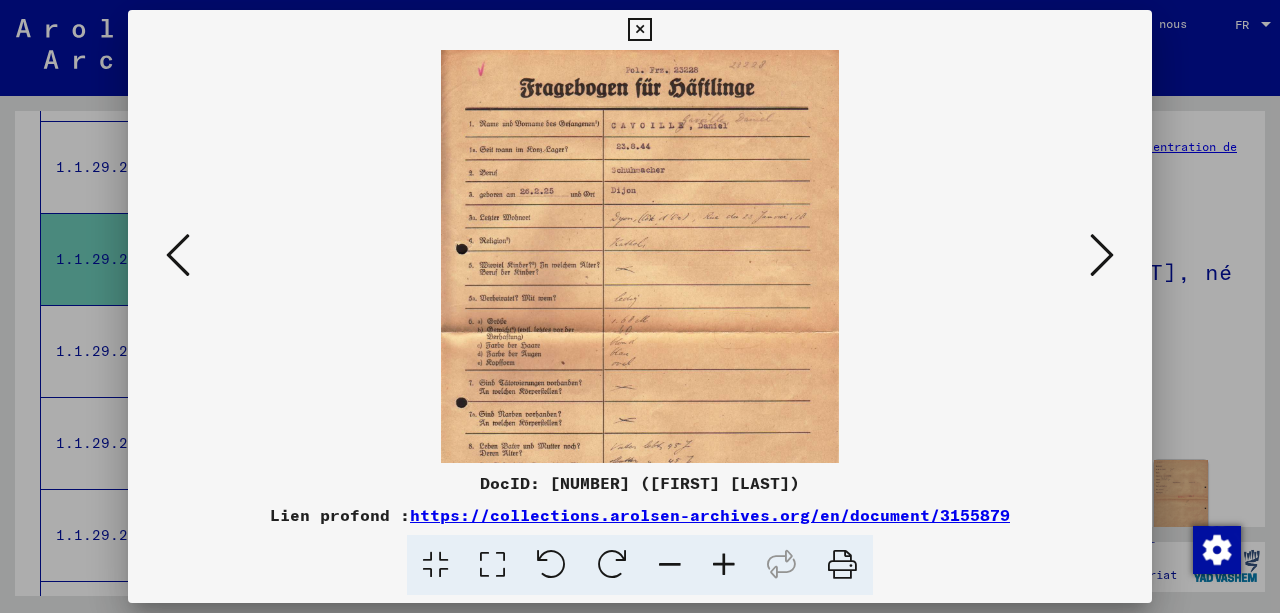 click at bounding box center (670, 565) 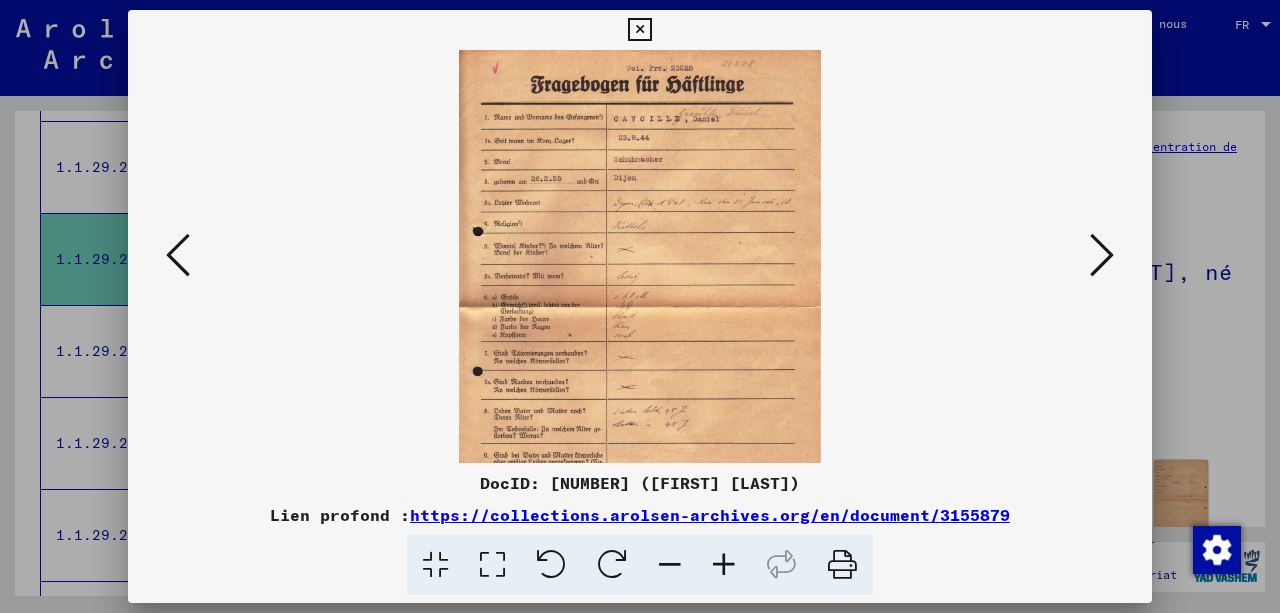 click at bounding box center [670, 565] 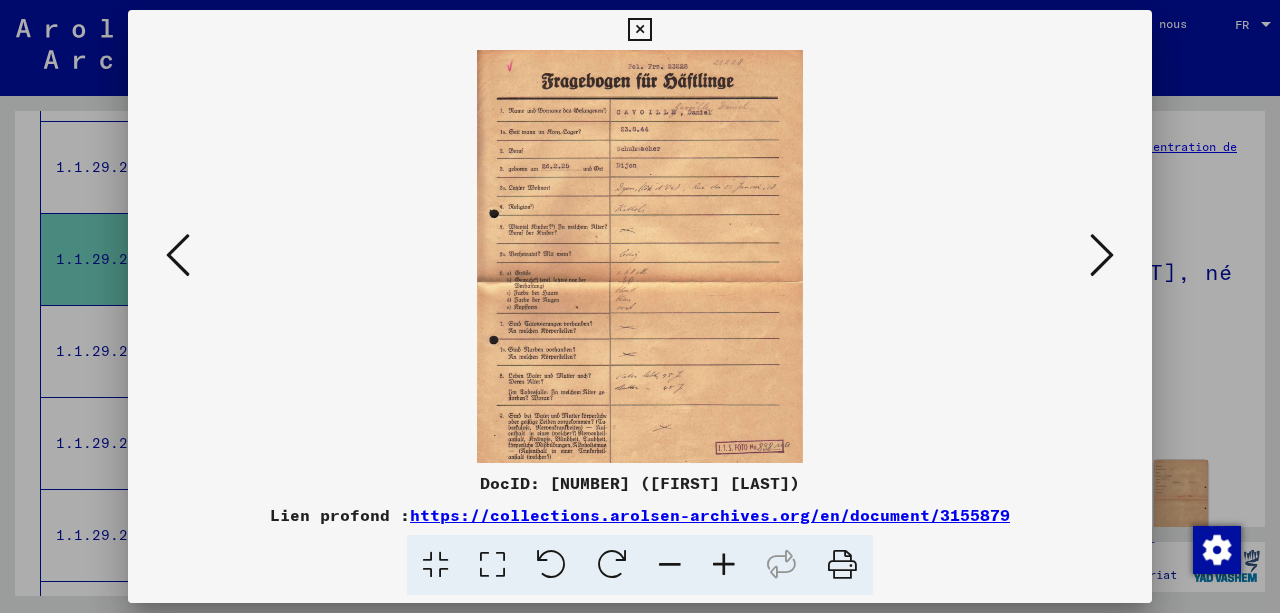 click at bounding box center (670, 565) 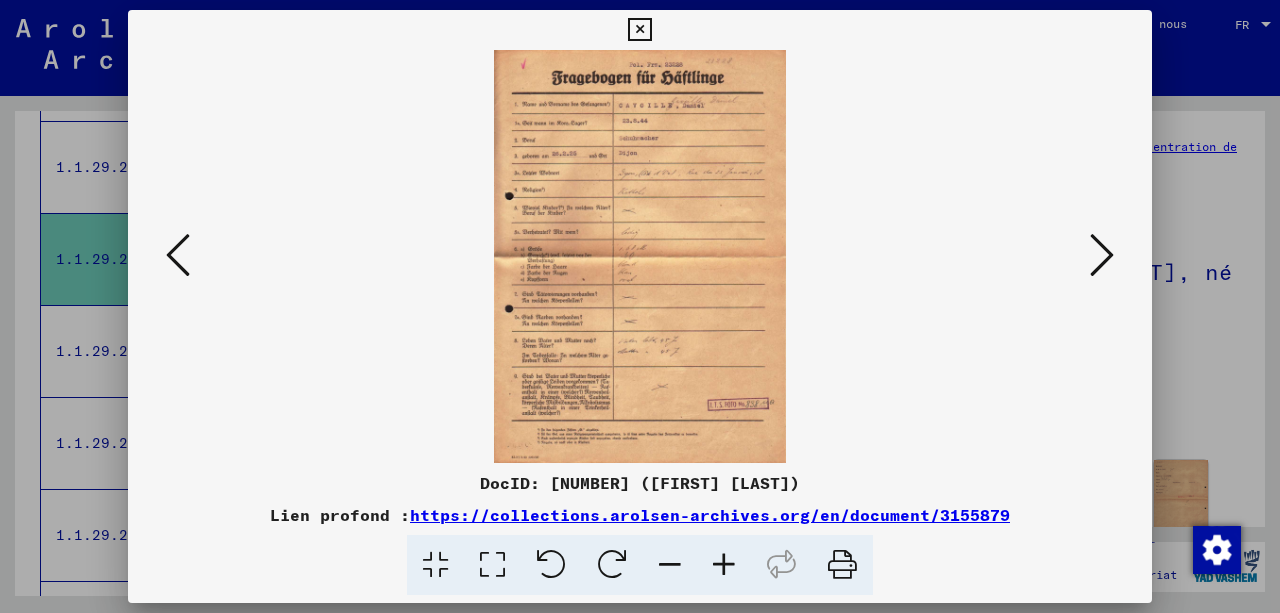 click at bounding box center [670, 565] 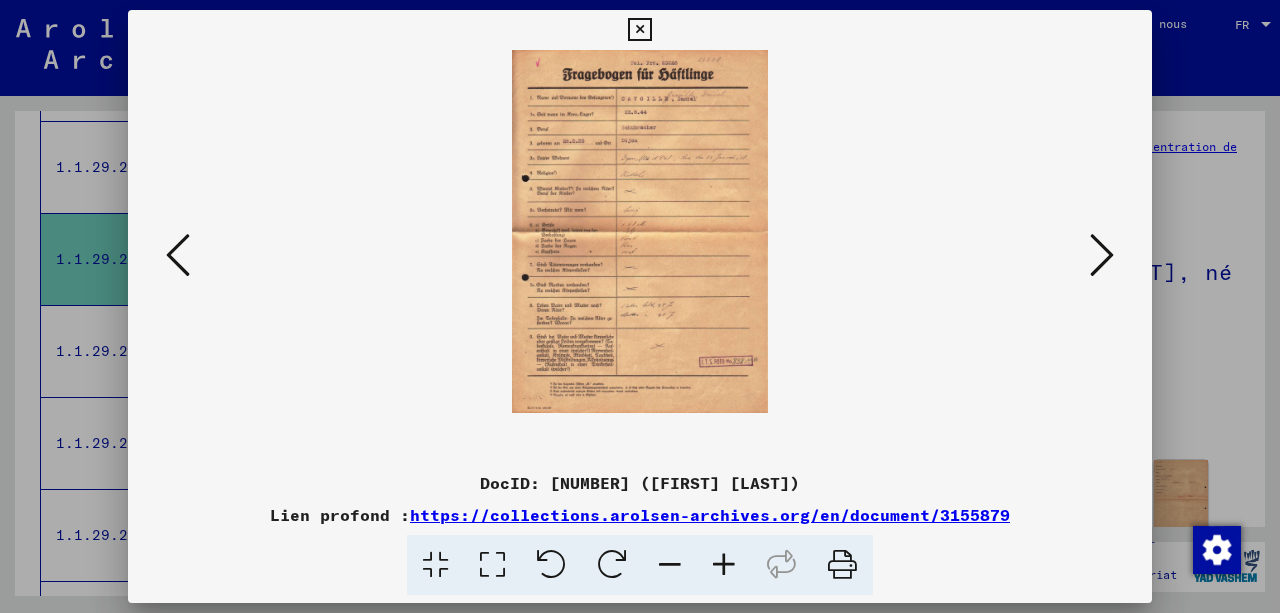 click at bounding box center [724, 565] 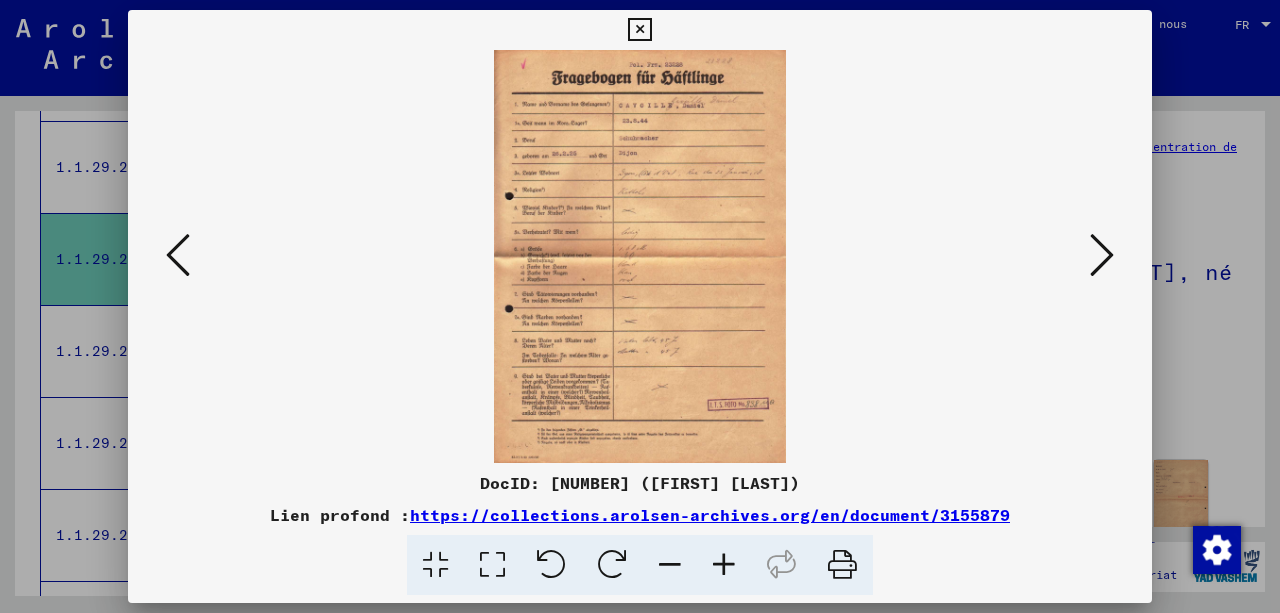 click at bounding box center [724, 565] 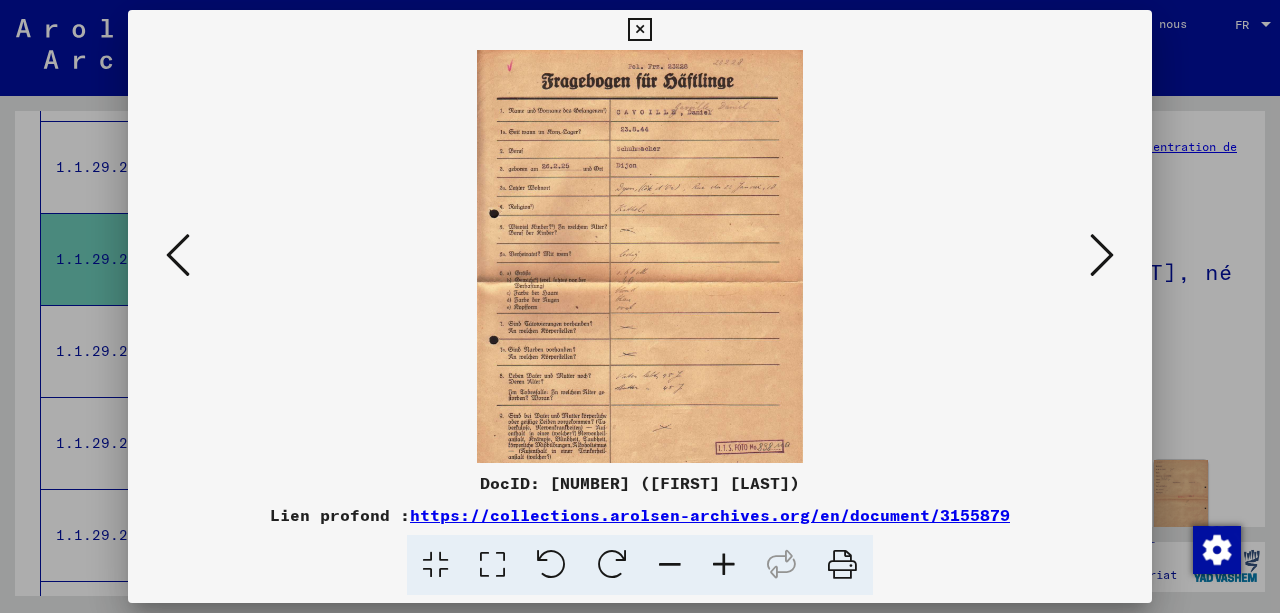 click at bounding box center (670, 565) 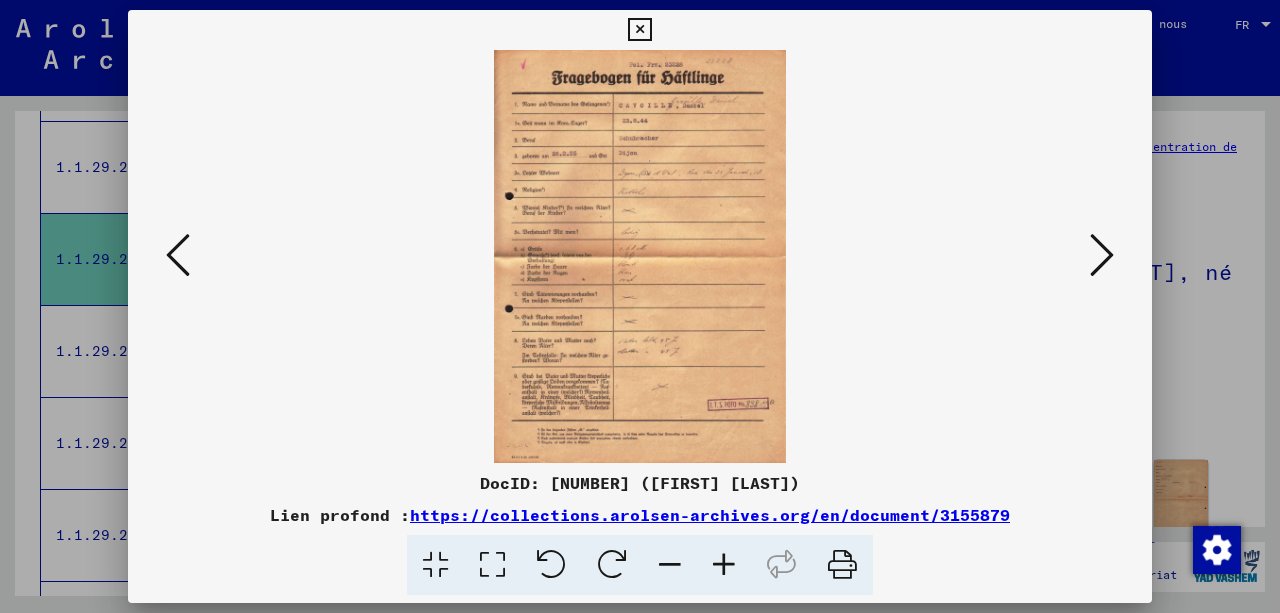 click at bounding box center (1102, 255) 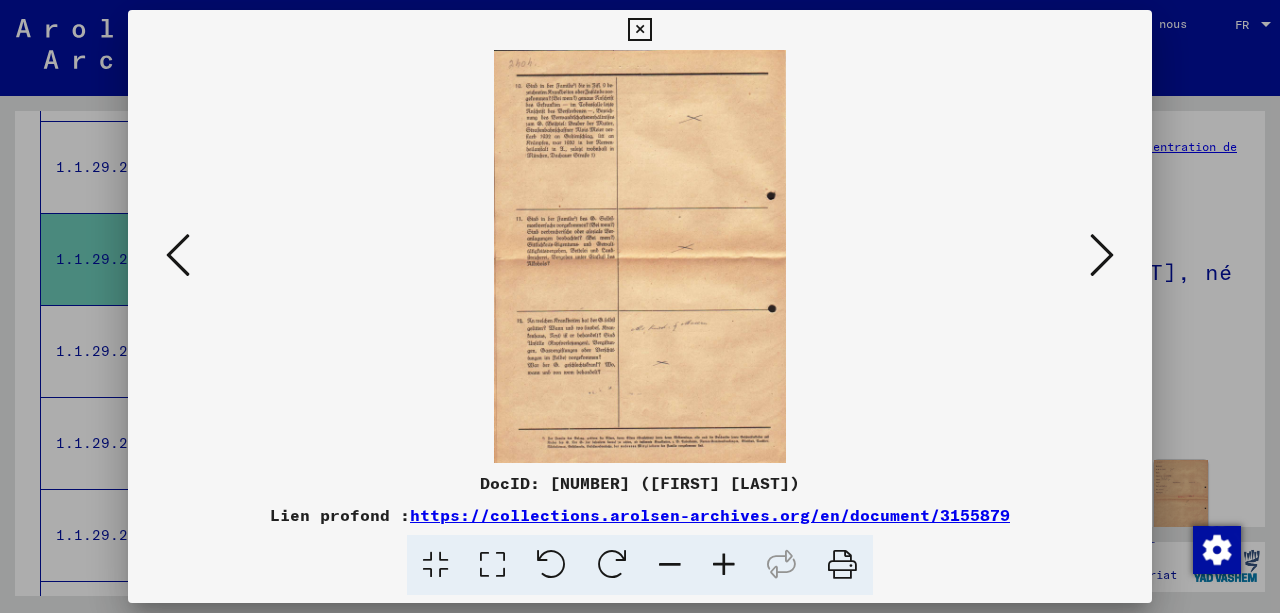 click at bounding box center (1102, 255) 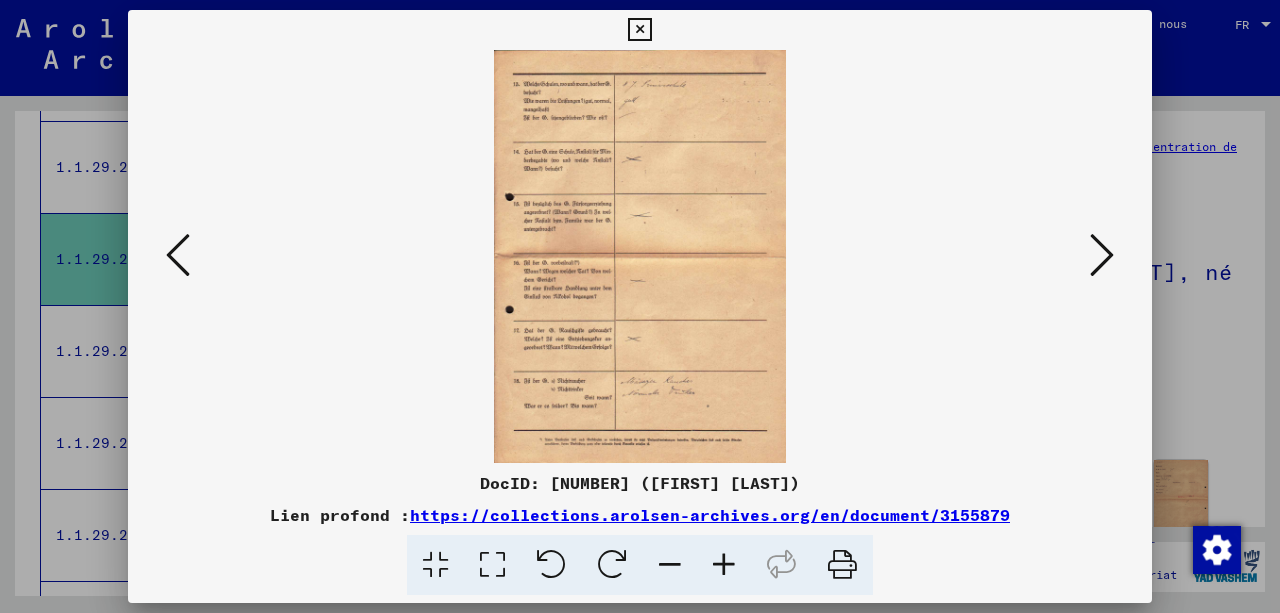 click at bounding box center (1102, 255) 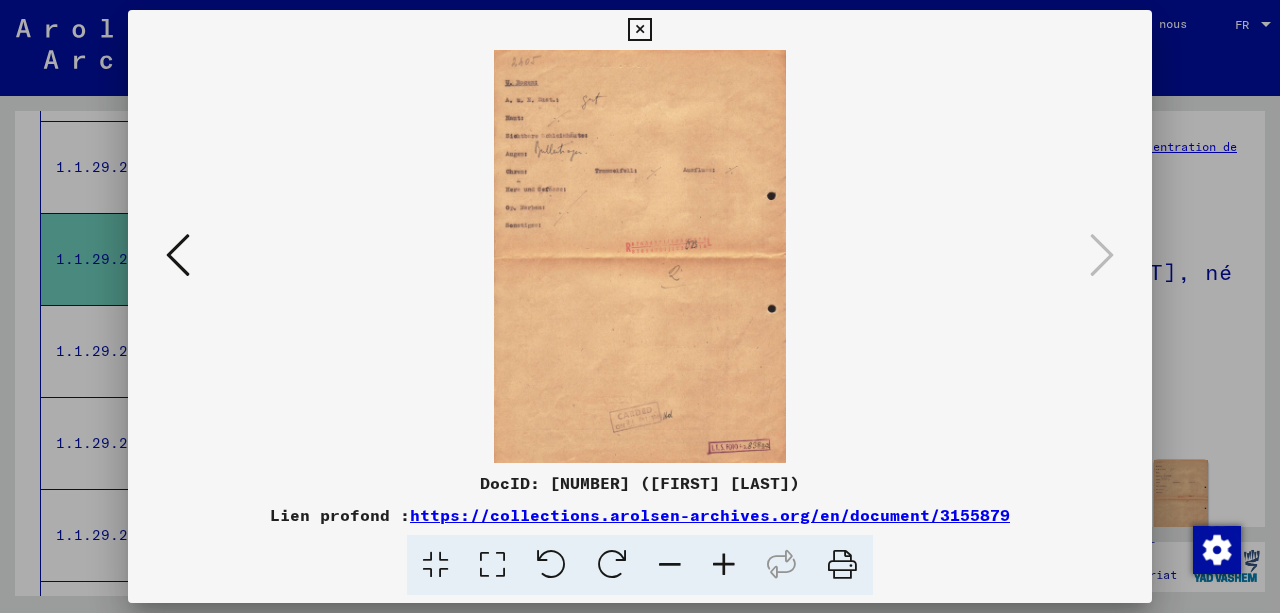 click at bounding box center [639, 30] 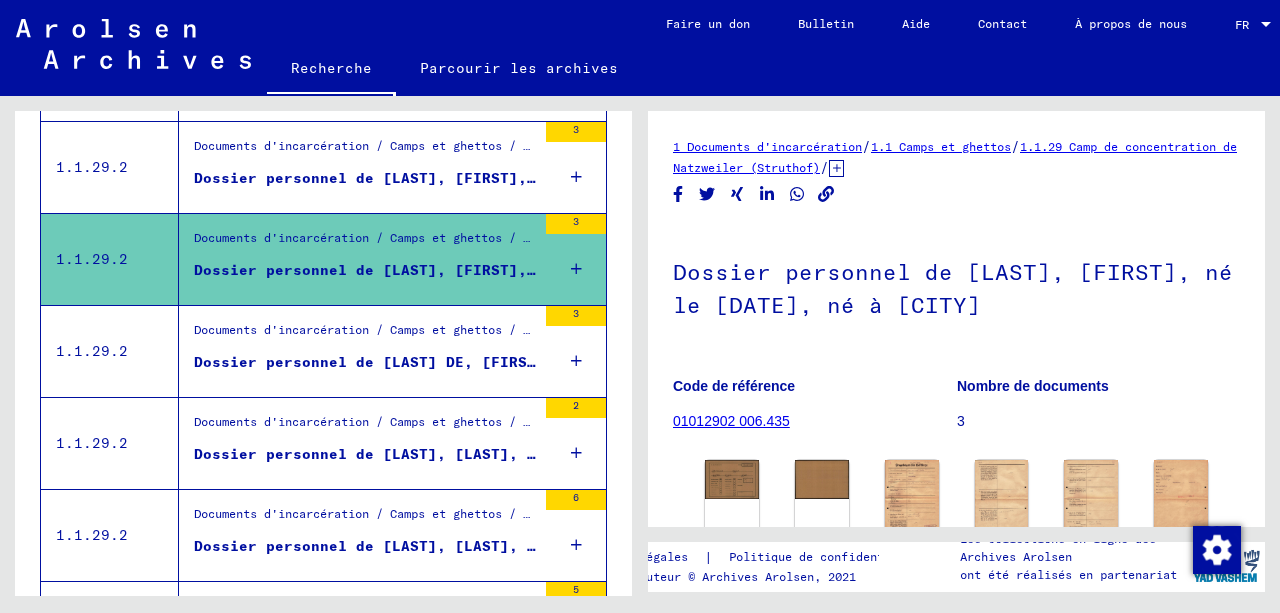 click on "Dossier personnel de [LAST] DE, [FIRST], né le [DATE], né à [CITY]" at bounding box center (491, 362) 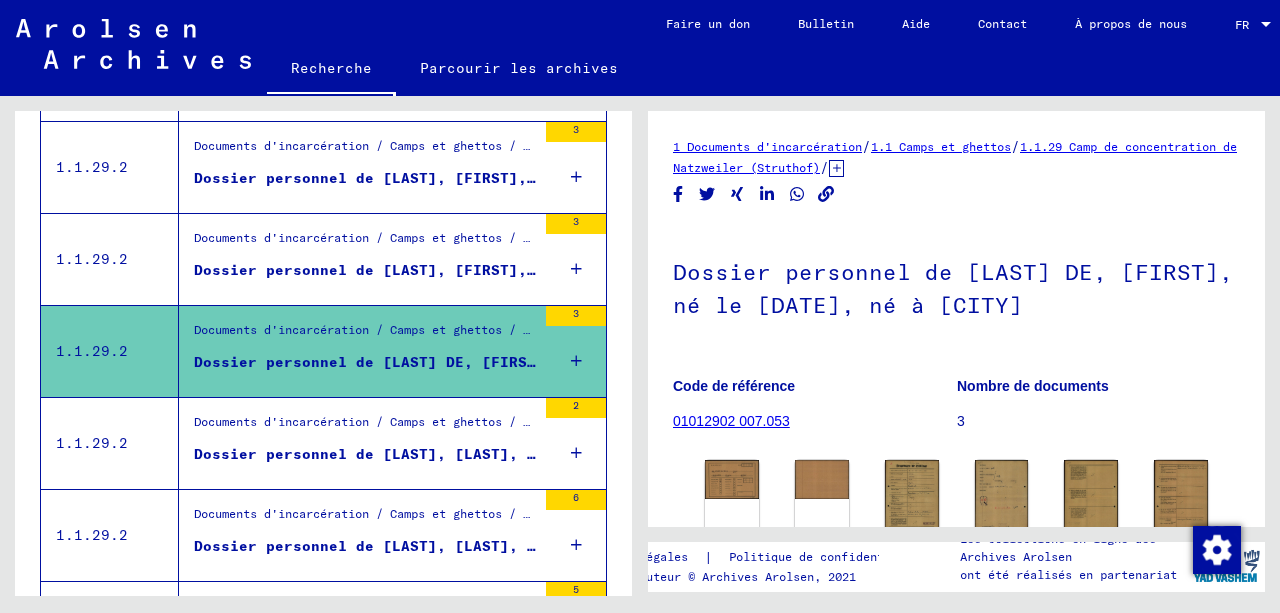 scroll, scrollTop: 0, scrollLeft: 0, axis: both 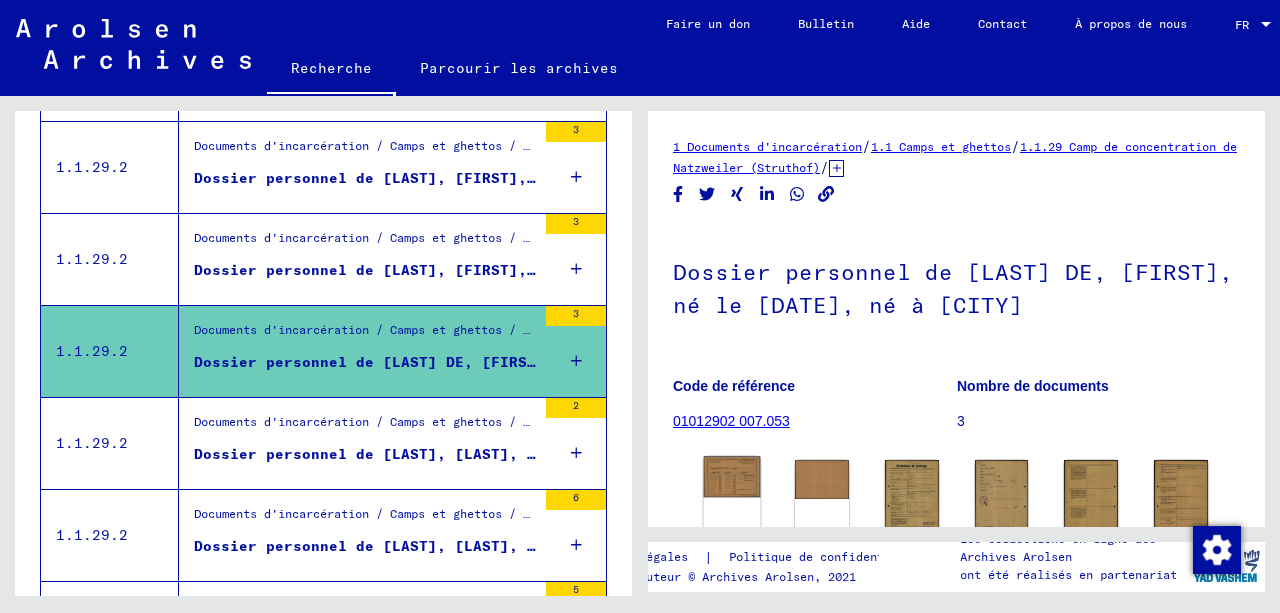 click 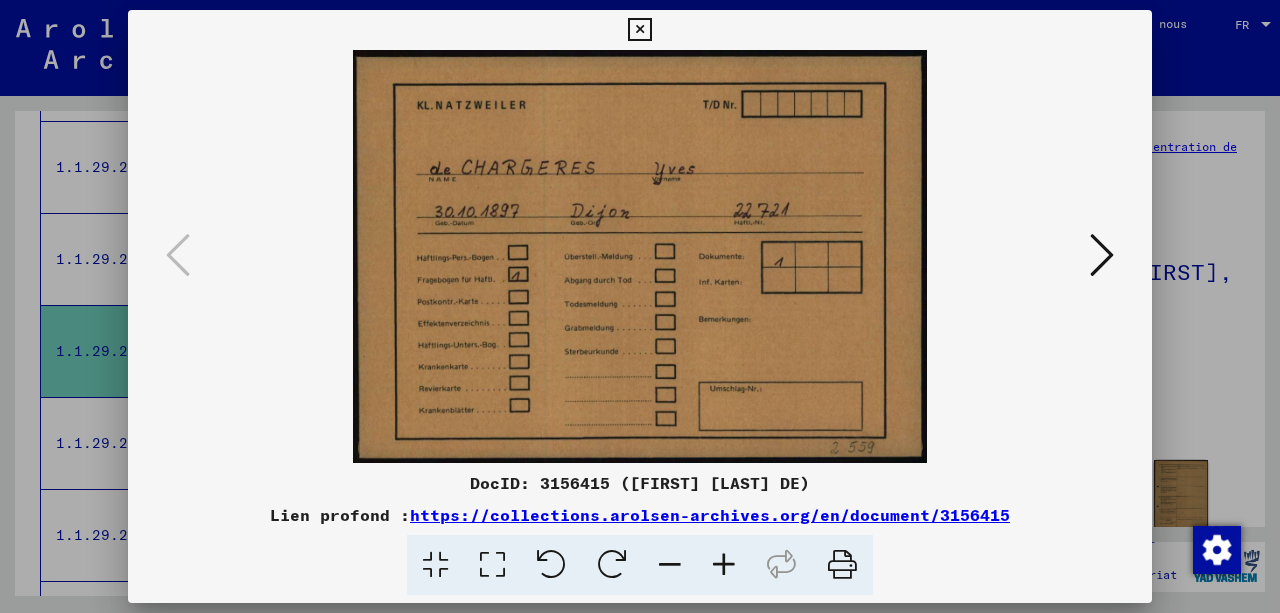 click at bounding box center (1102, 255) 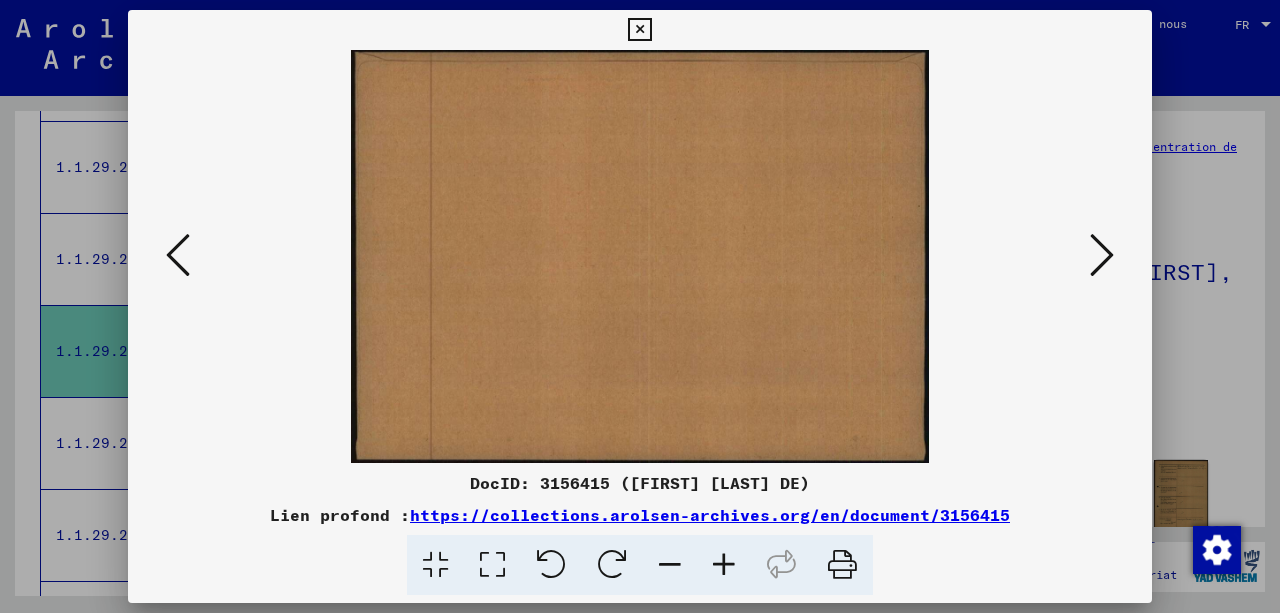 click at bounding box center (1102, 255) 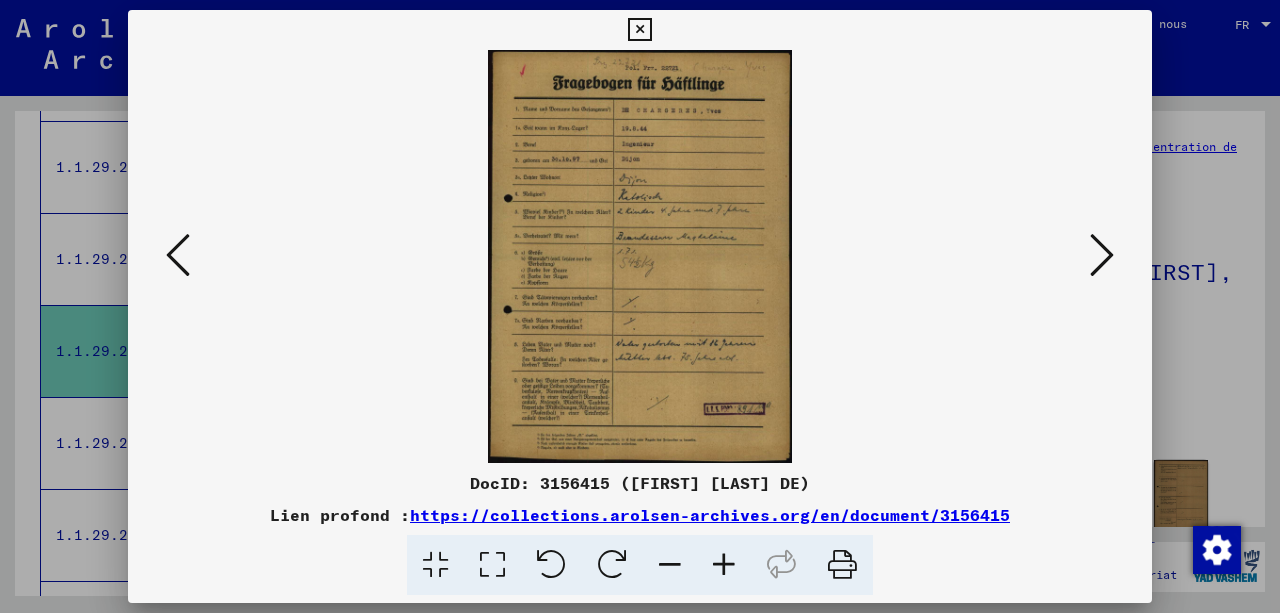 click at bounding box center [724, 565] 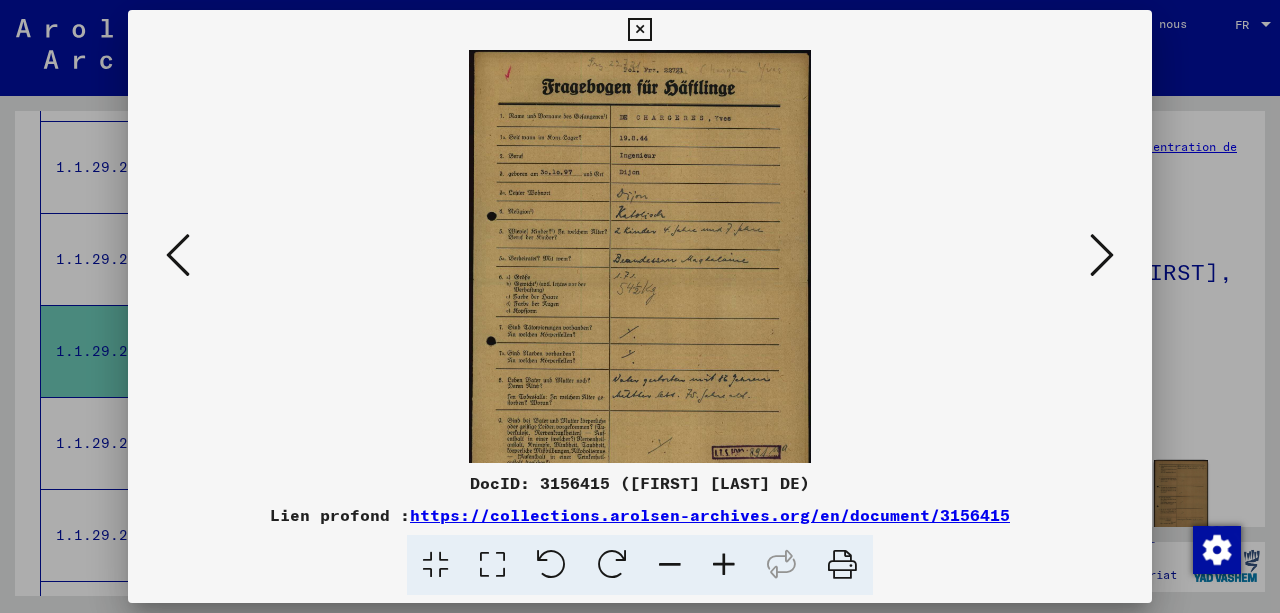 click at bounding box center (724, 565) 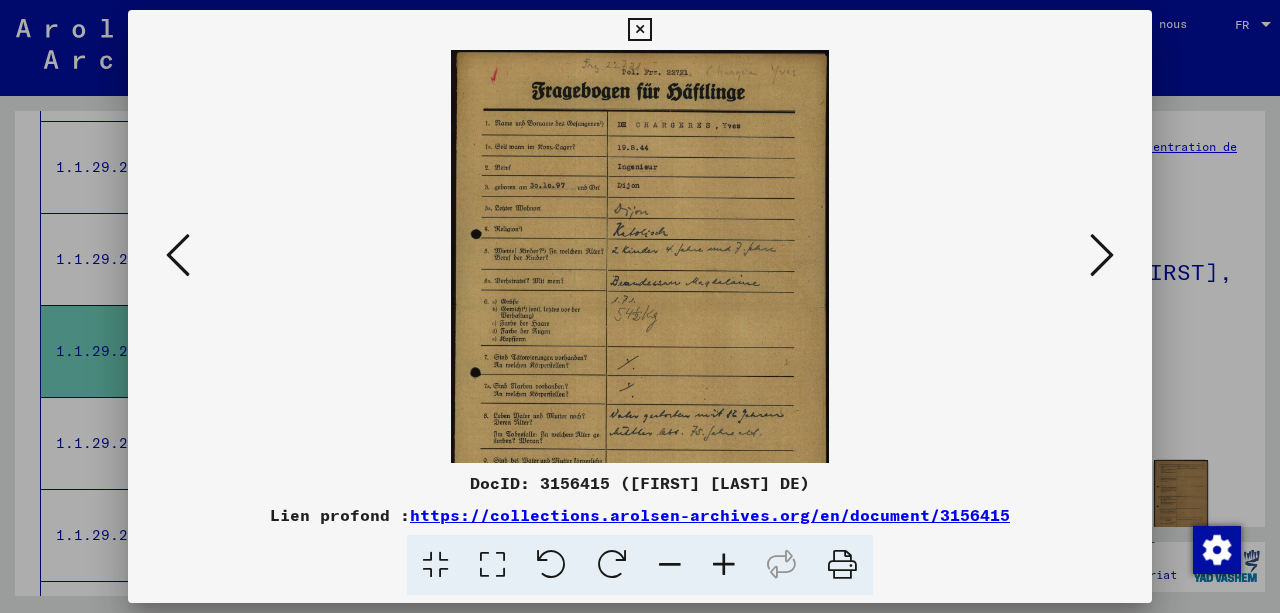 click at bounding box center [724, 565] 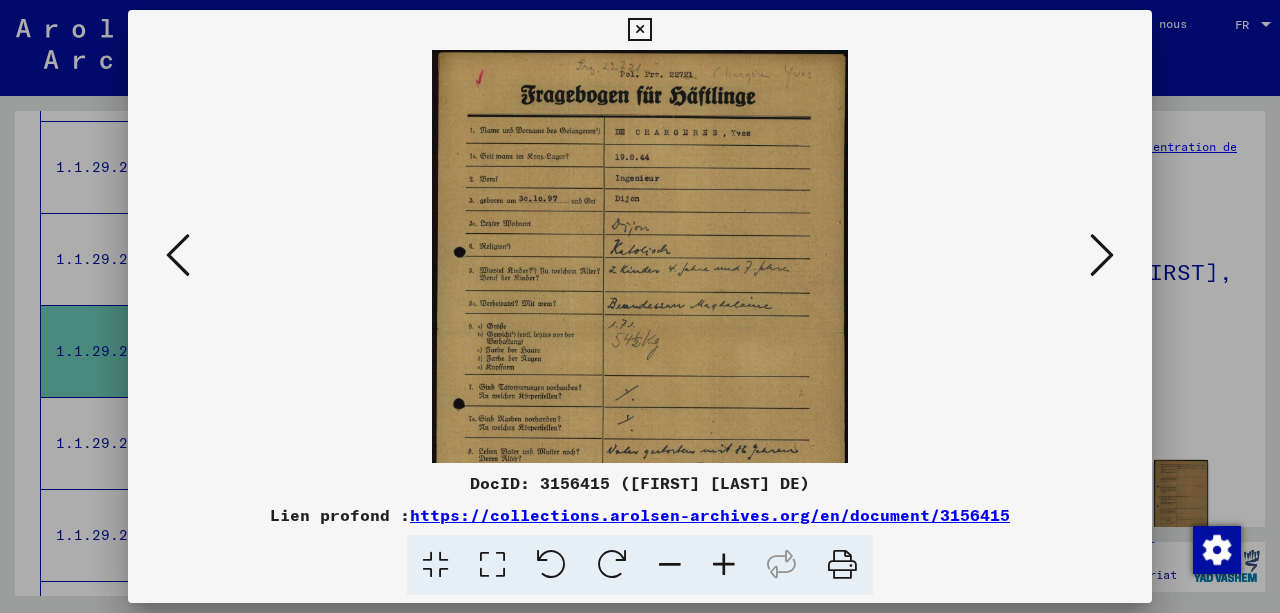 click at bounding box center (724, 565) 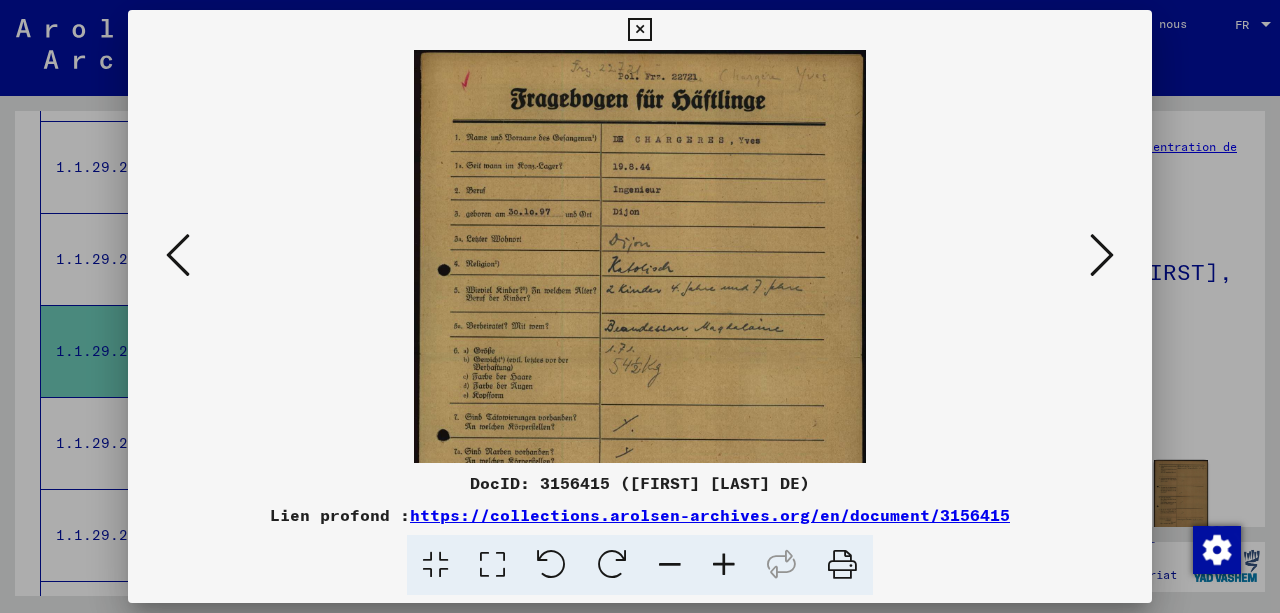 click at bounding box center (724, 565) 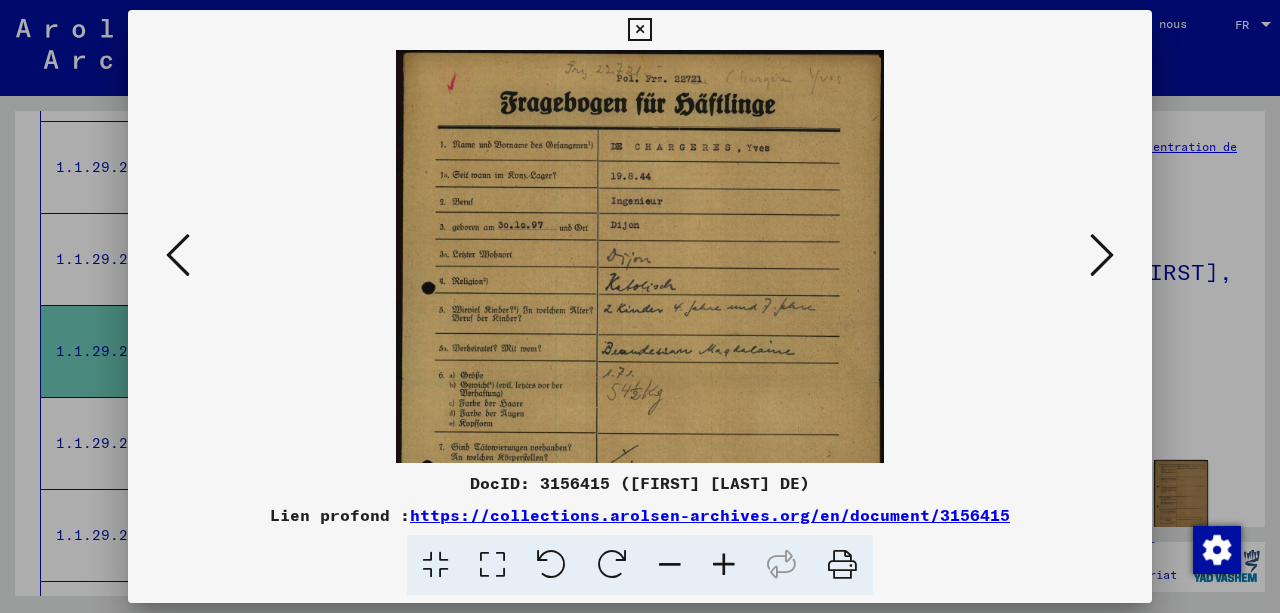 click at bounding box center [724, 565] 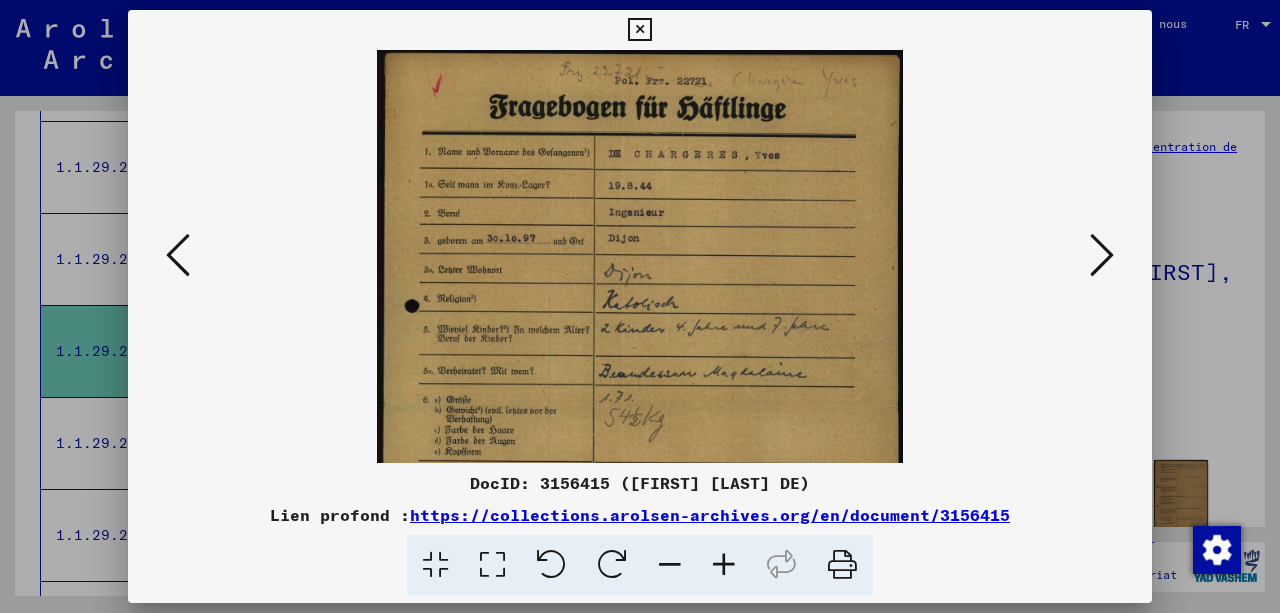 click at bounding box center [724, 565] 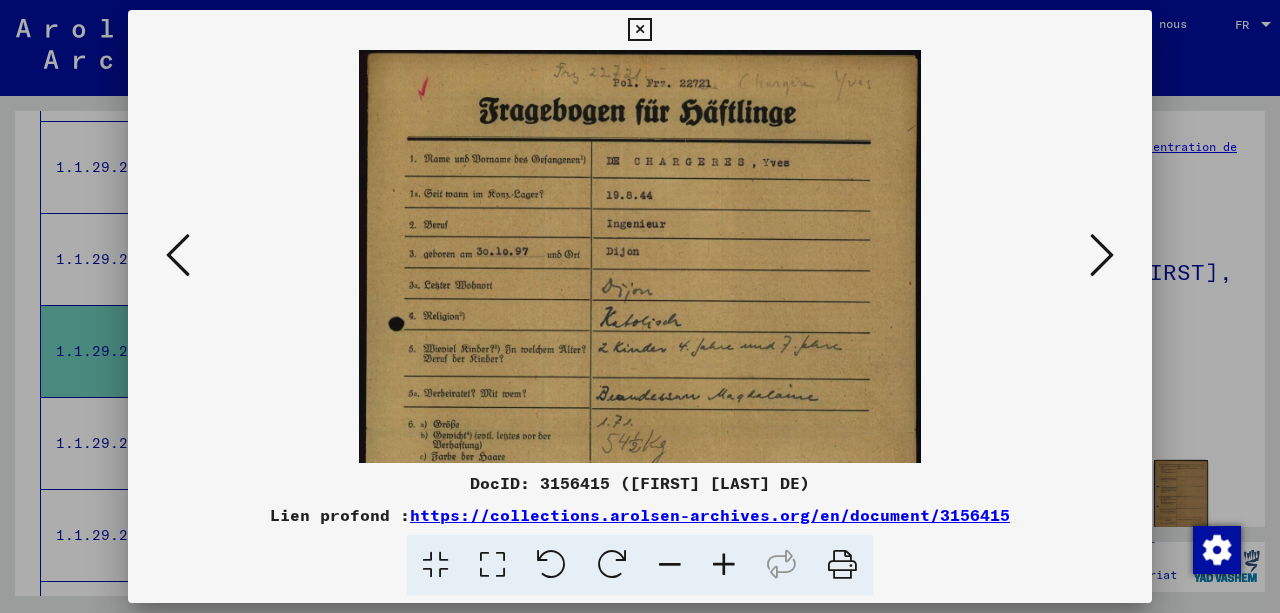 click at bounding box center [724, 565] 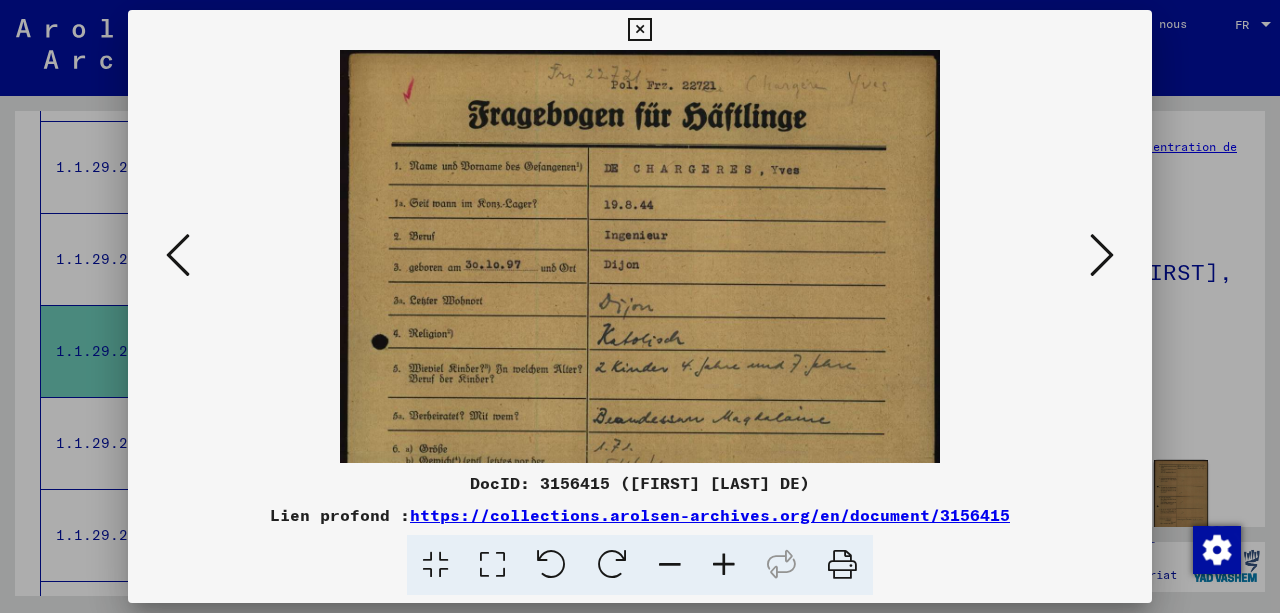 click at bounding box center (724, 565) 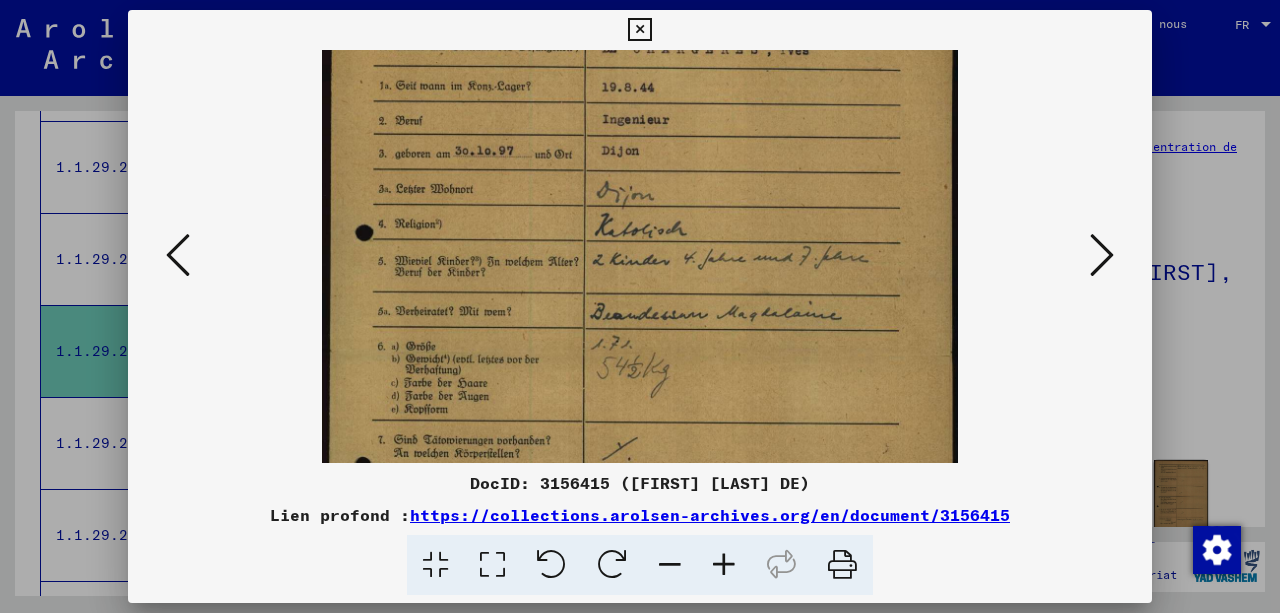 scroll, scrollTop: 130, scrollLeft: 0, axis: vertical 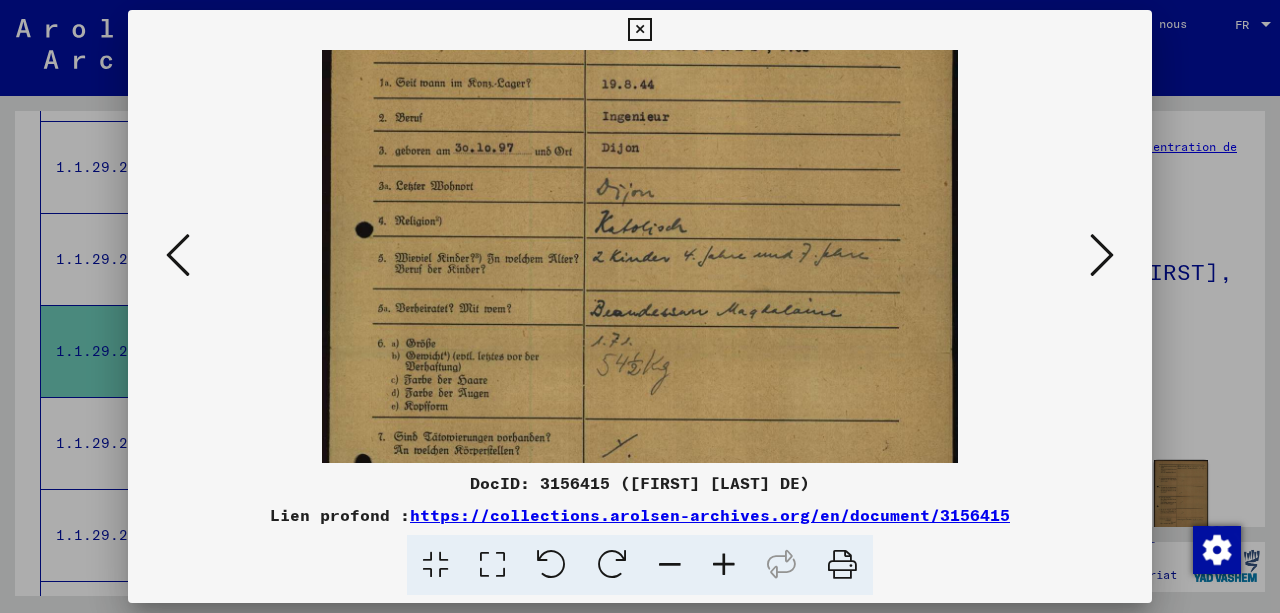 drag, startPoint x: 692, startPoint y: 413, endPoint x: 693, endPoint y: 312, distance: 101.00495 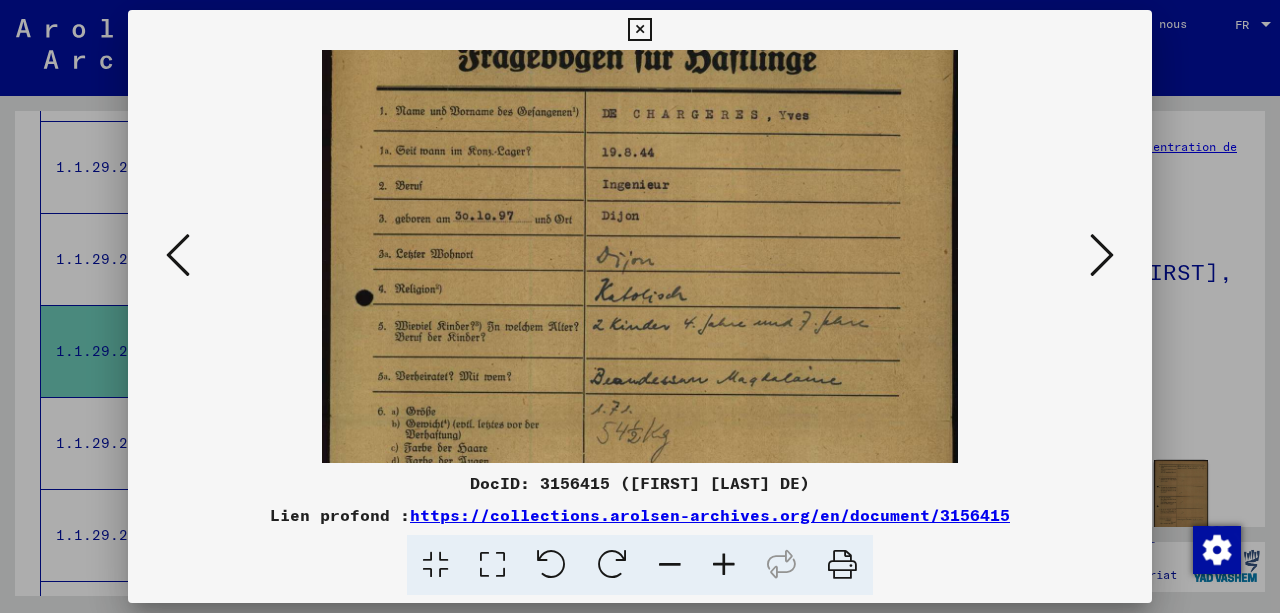 scroll, scrollTop: 61, scrollLeft: 0, axis: vertical 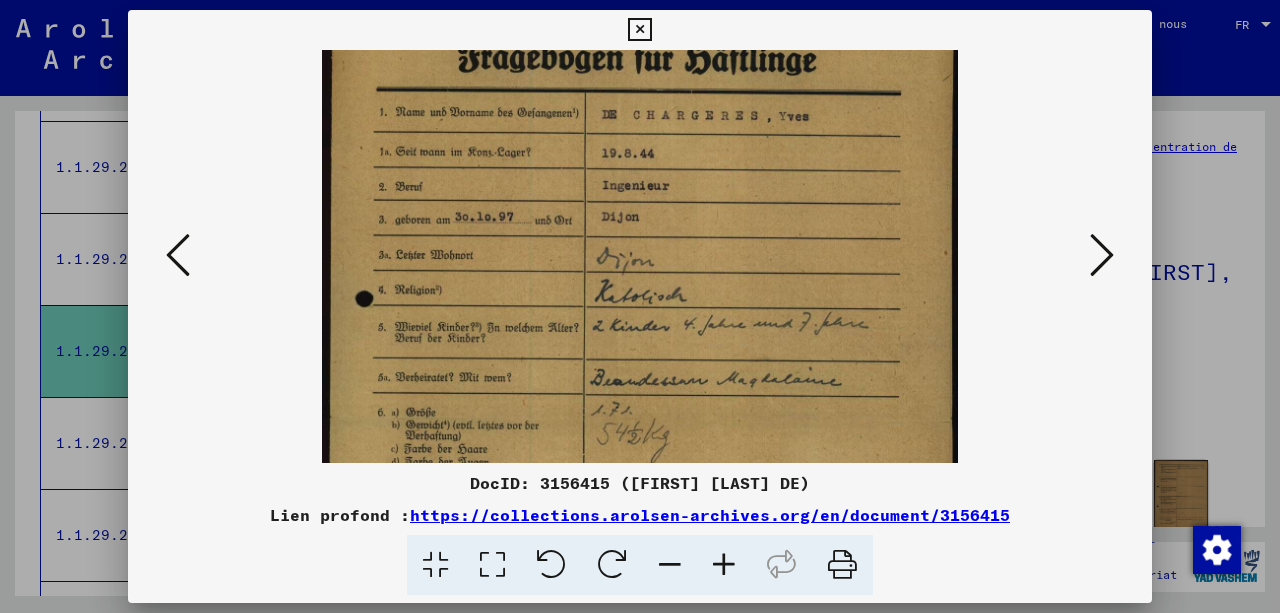 drag, startPoint x: 710, startPoint y: 377, endPoint x: 706, endPoint y: 451, distance: 74.10803 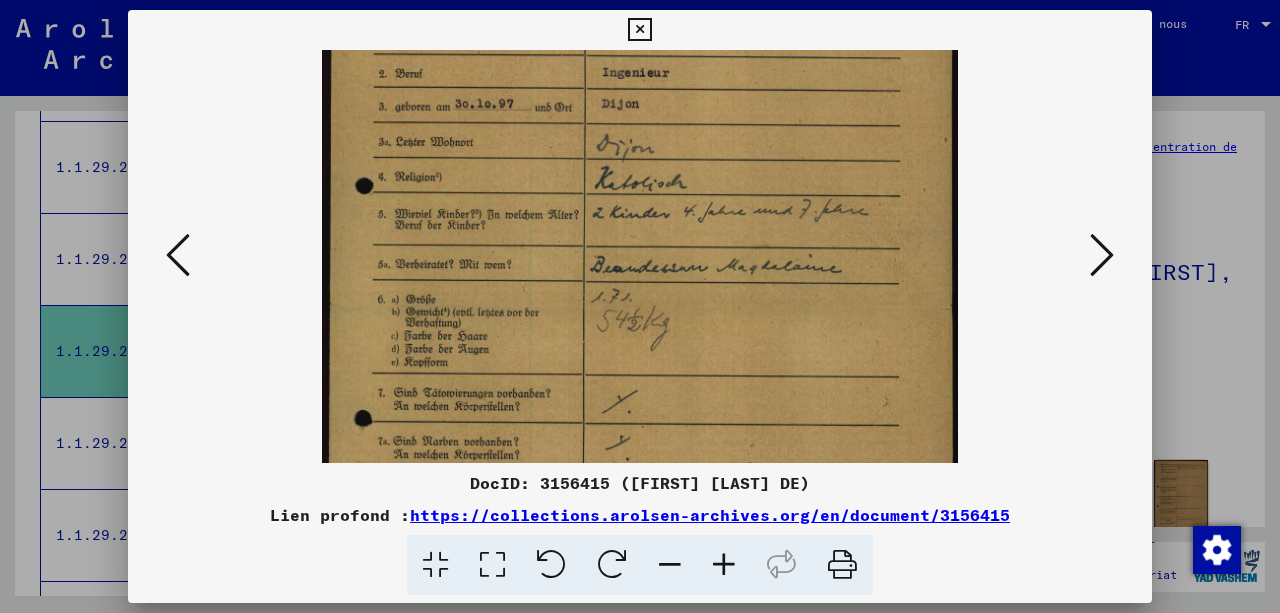 scroll, scrollTop: 342, scrollLeft: 0, axis: vertical 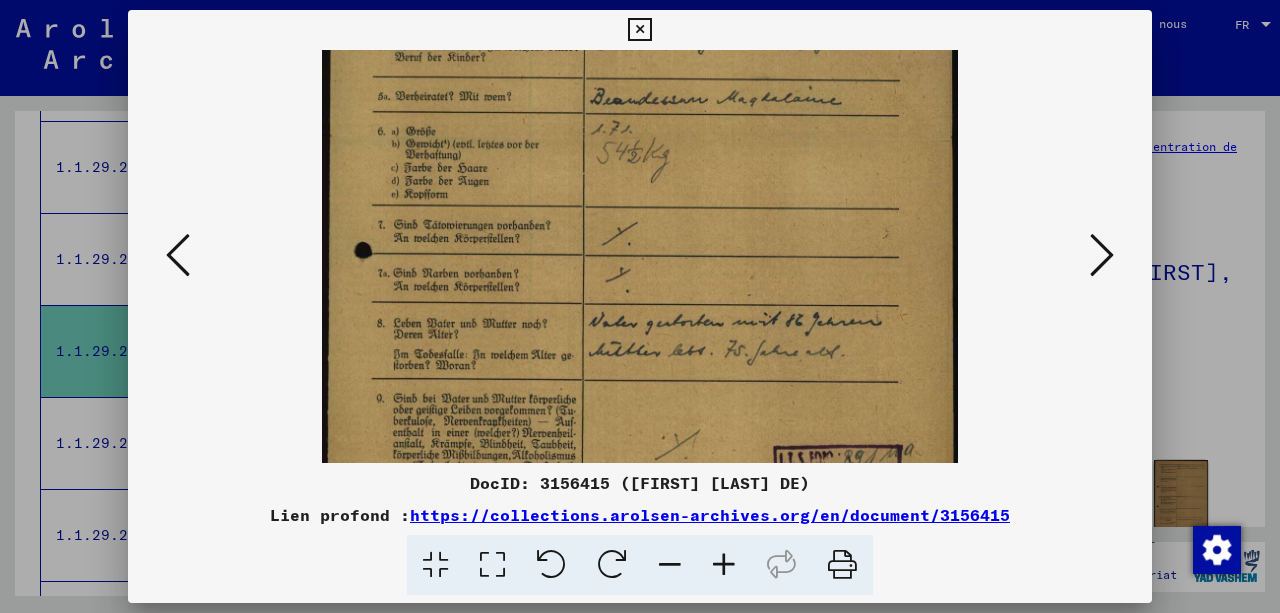 drag, startPoint x: 696, startPoint y: 408, endPoint x: 687, endPoint y: 136, distance: 272.14886 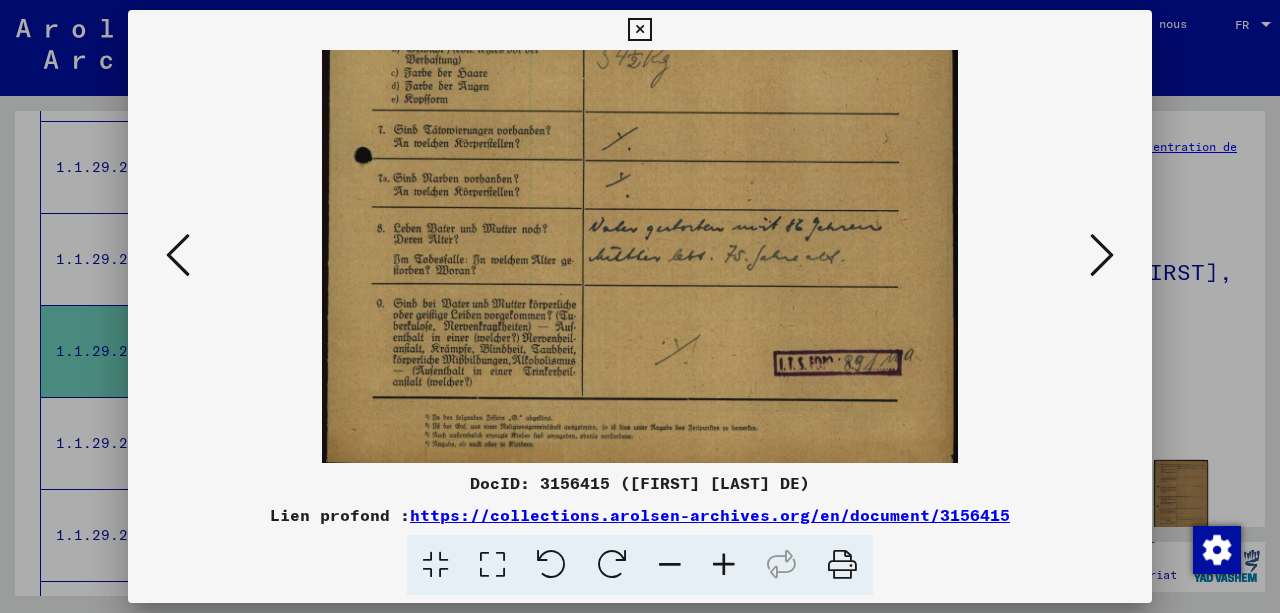 scroll, scrollTop: 450, scrollLeft: 0, axis: vertical 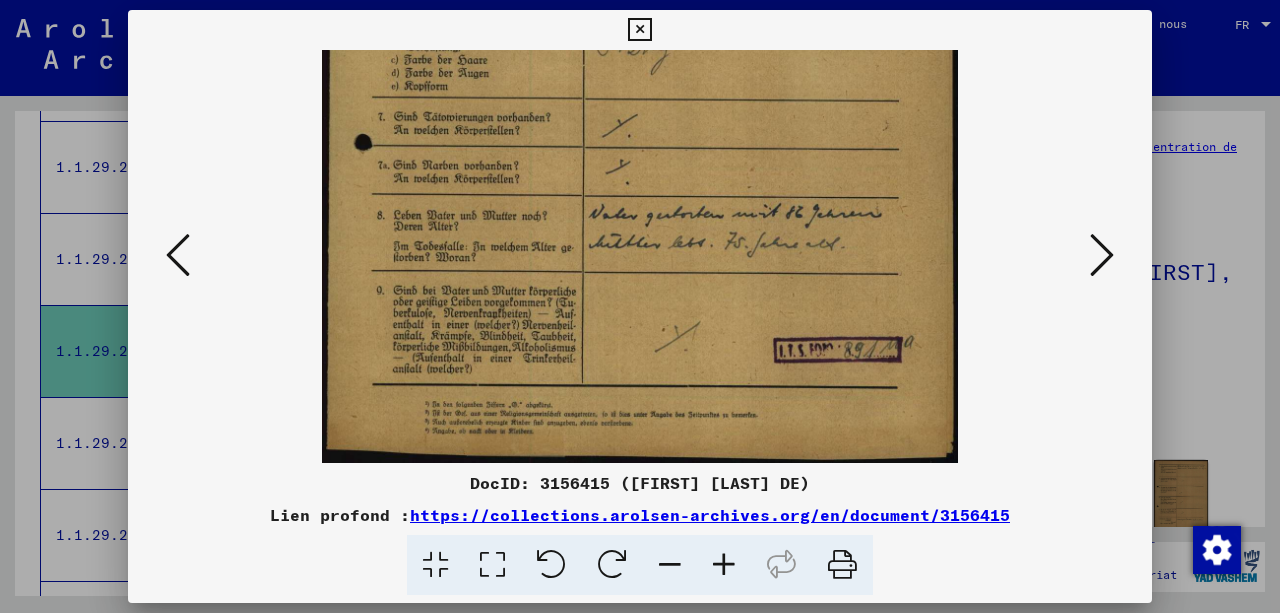 drag, startPoint x: 669, startPoint y: 344, endPoint x: 670, endPoint y: 227, distance: 117.00427 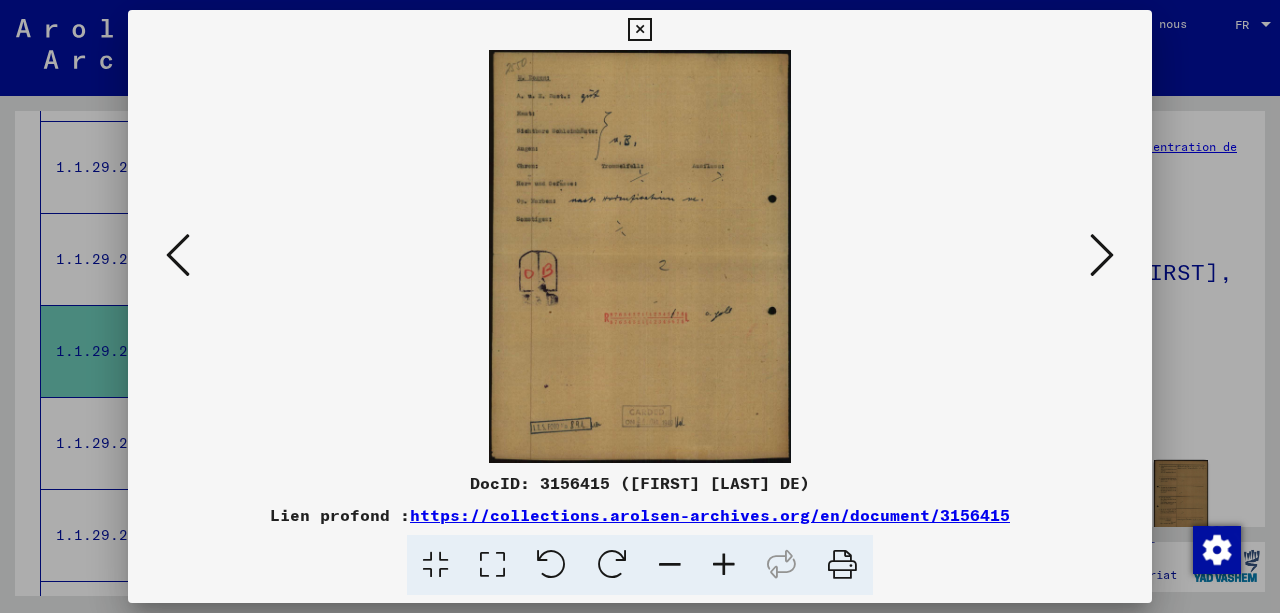 click at bounding box center [1102, 255] 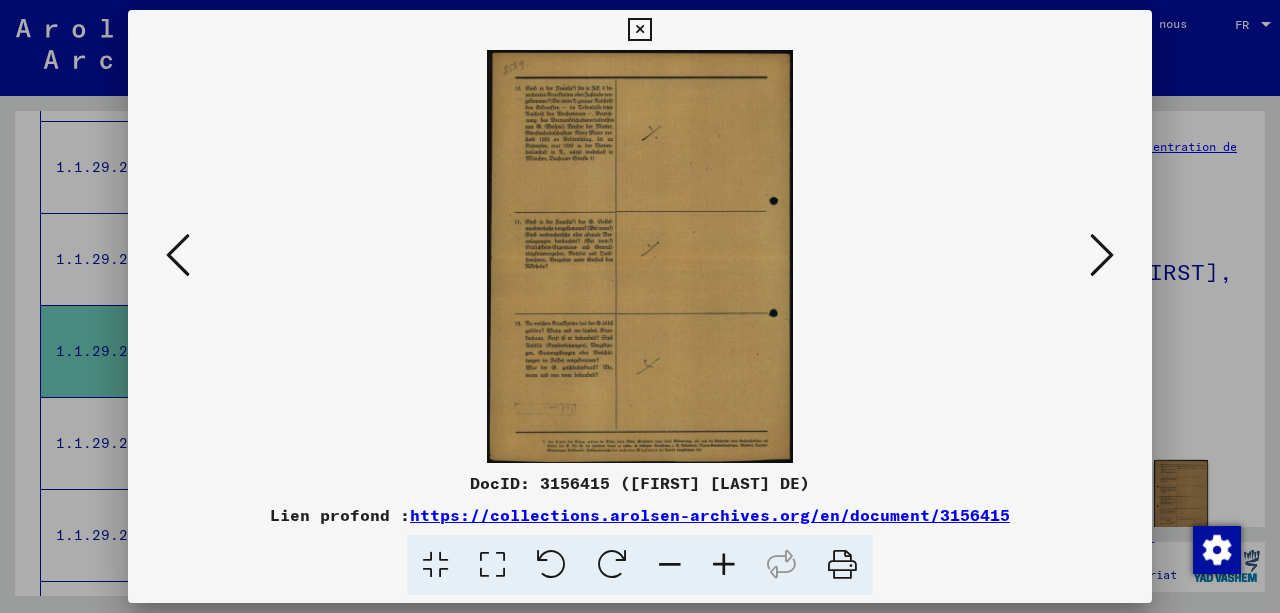 click at bounding box center [1102, 255] 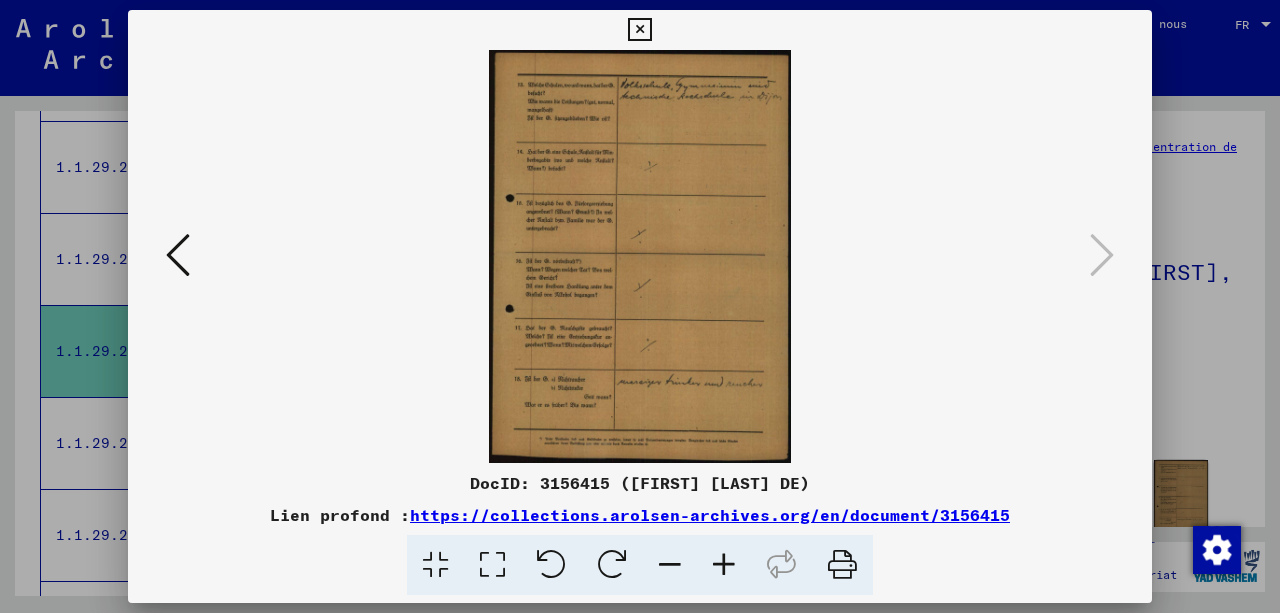 click at bounding box center (639, 30) 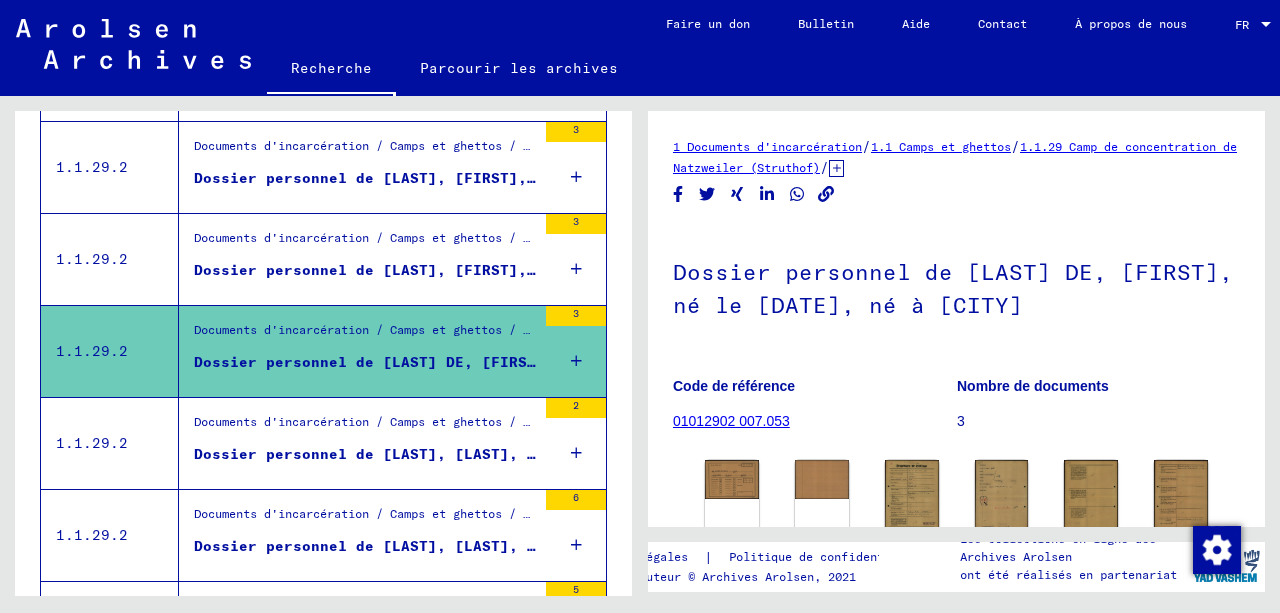 click on "Dossier personnel de [LAST], [LAST], né le [DATE], né à [CITY], [STATE]" at bounding box center [513, 454] 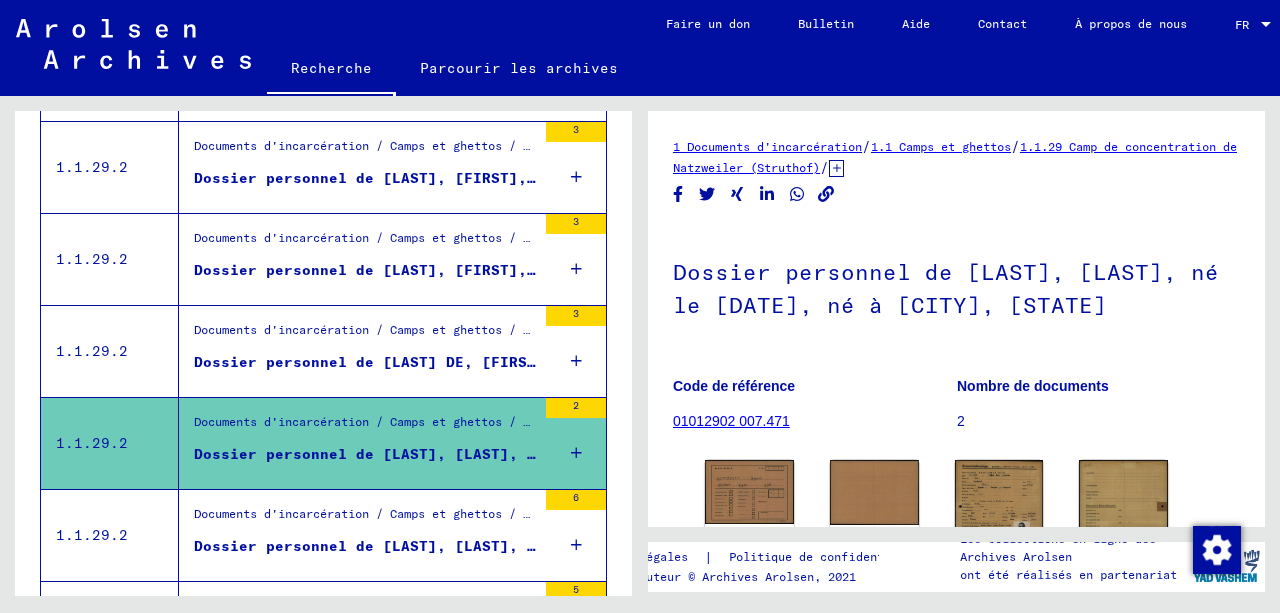 scroll, scrollTop: 0, scrollLeft: 0, axis: both 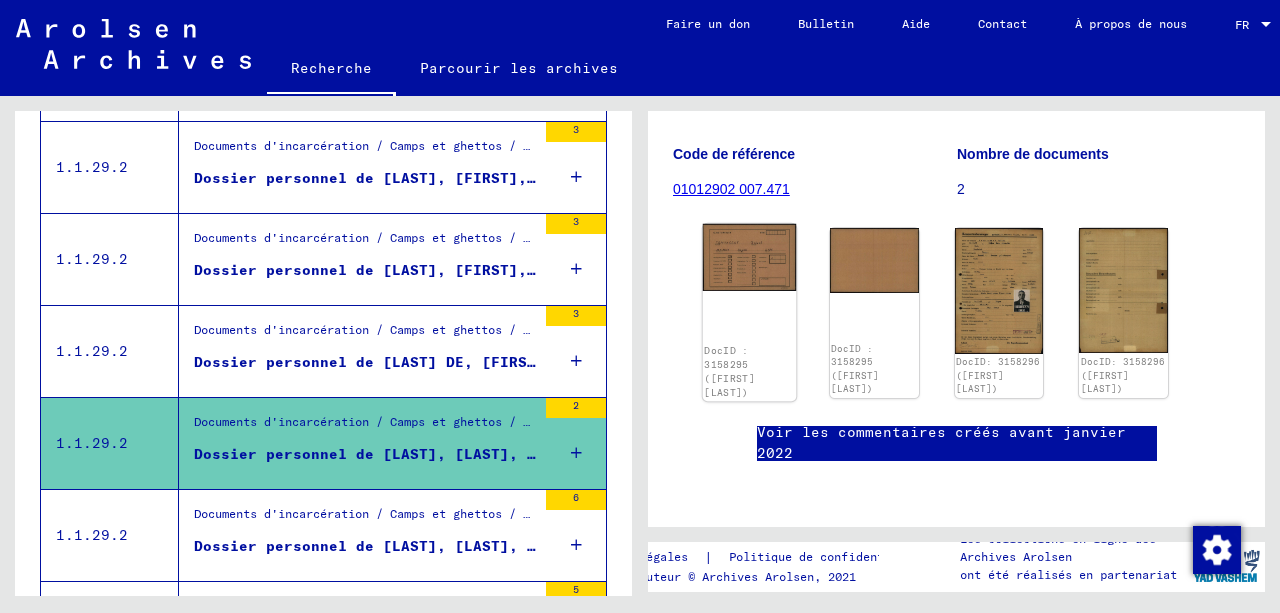 click 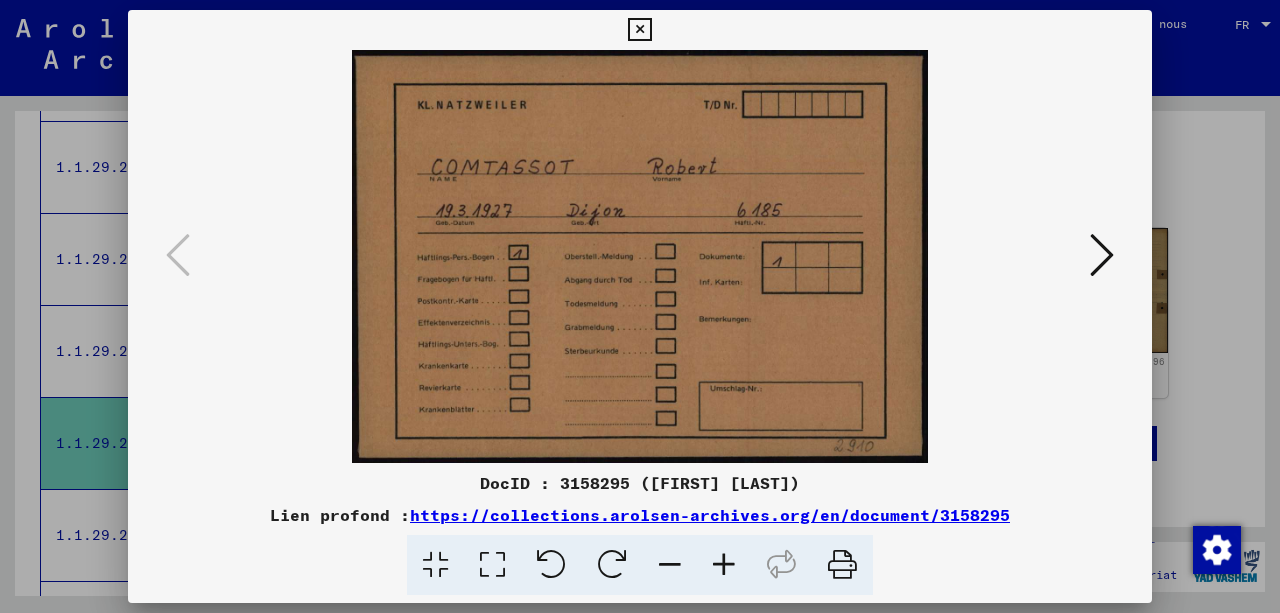 click at bounding box center [1102, 255] 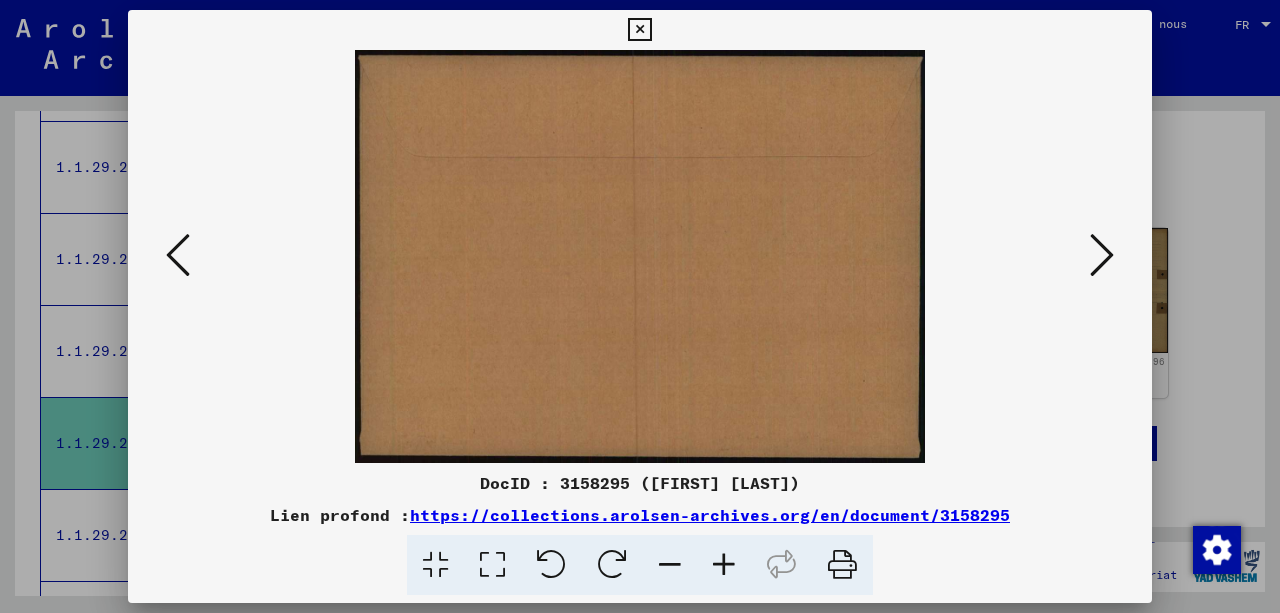 click at bounding box center (1102, 255) 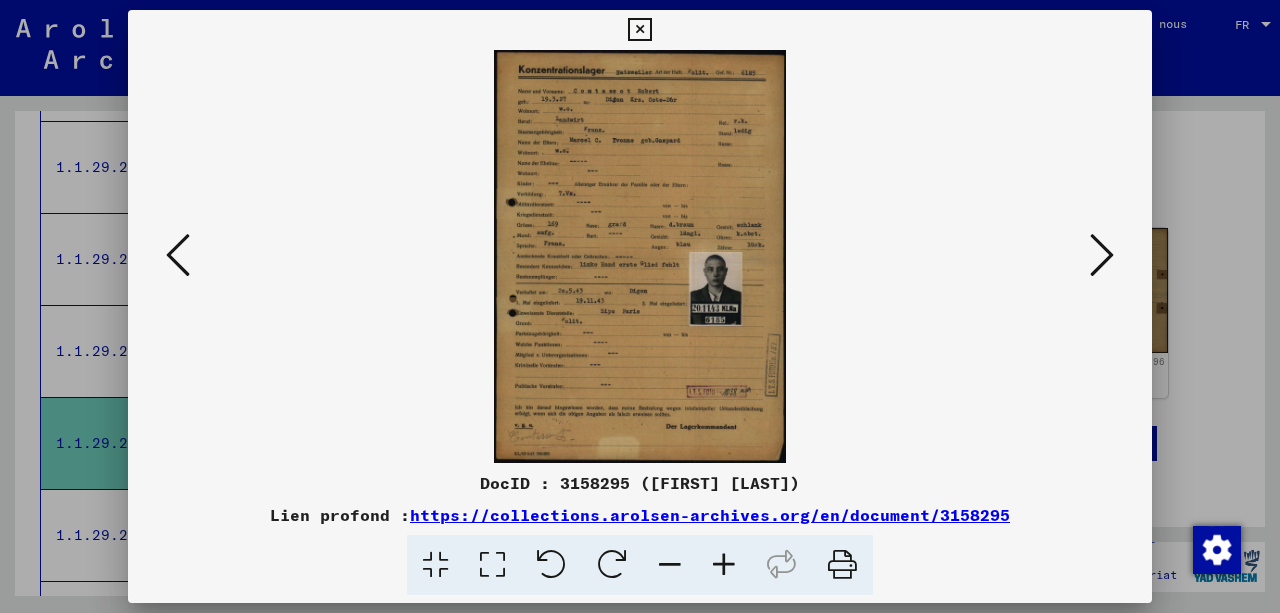click at bounding box center [640, 256] 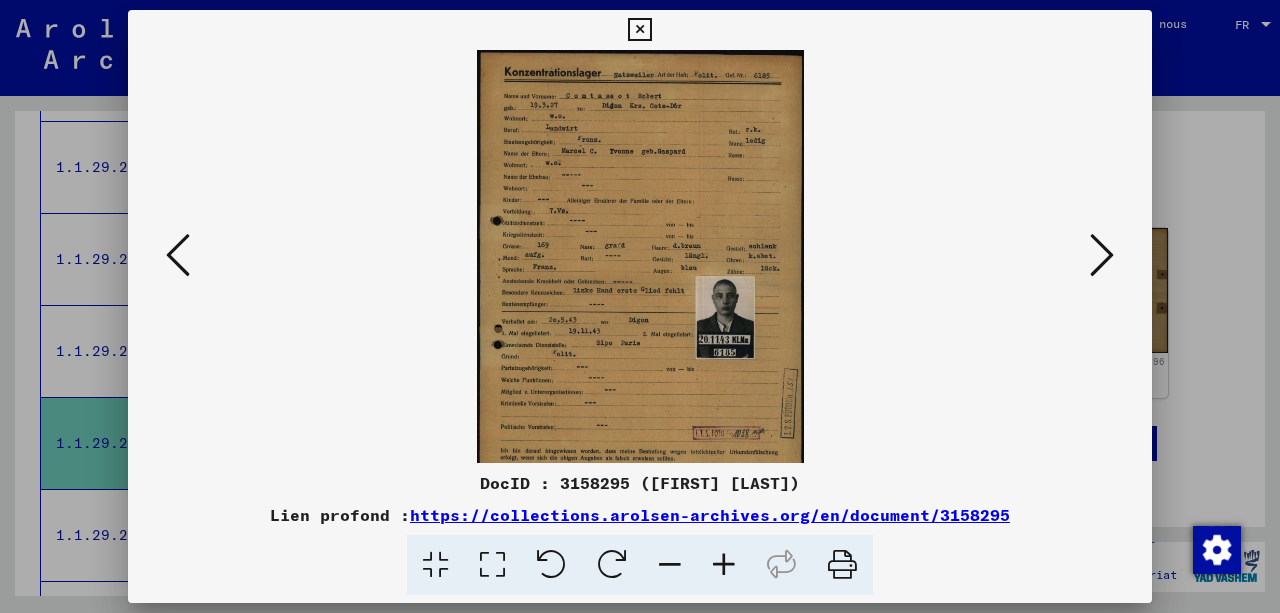 click at bounding box center (724, 565) 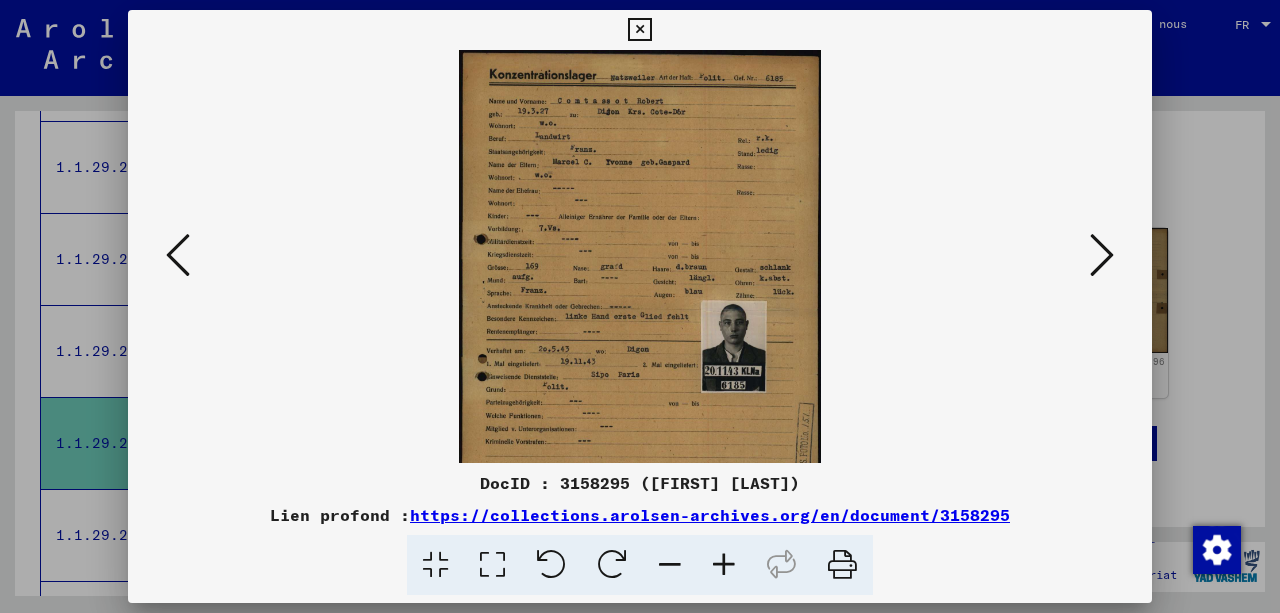 click at bounding box center (724, 565) 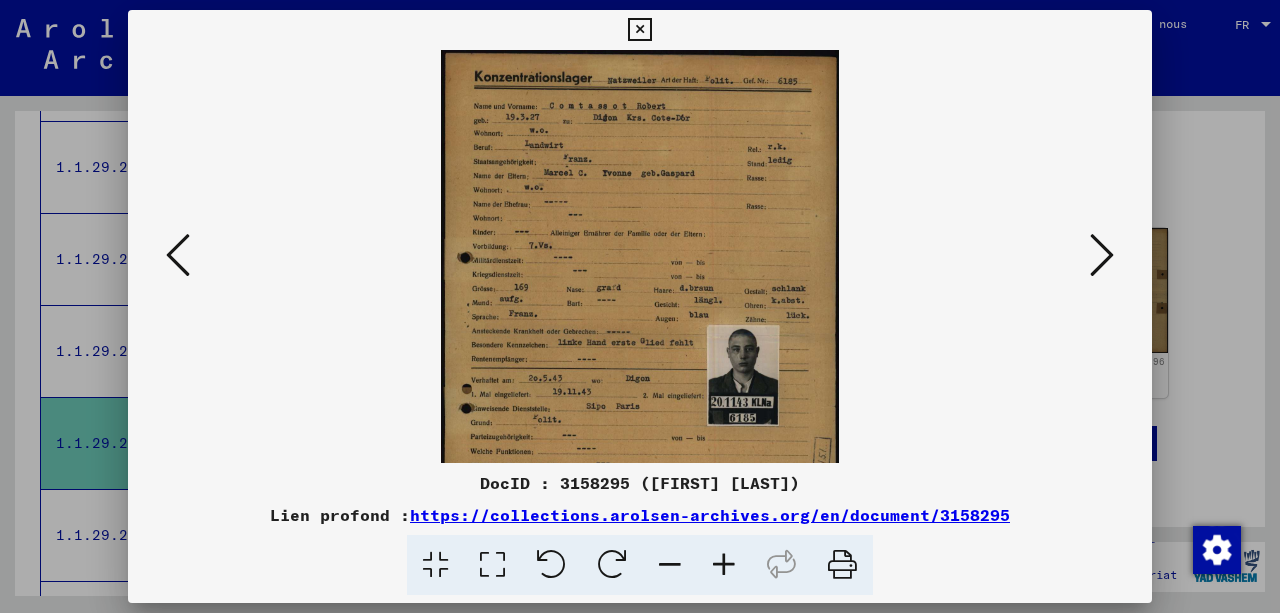 click at bounding box center [724, 565] 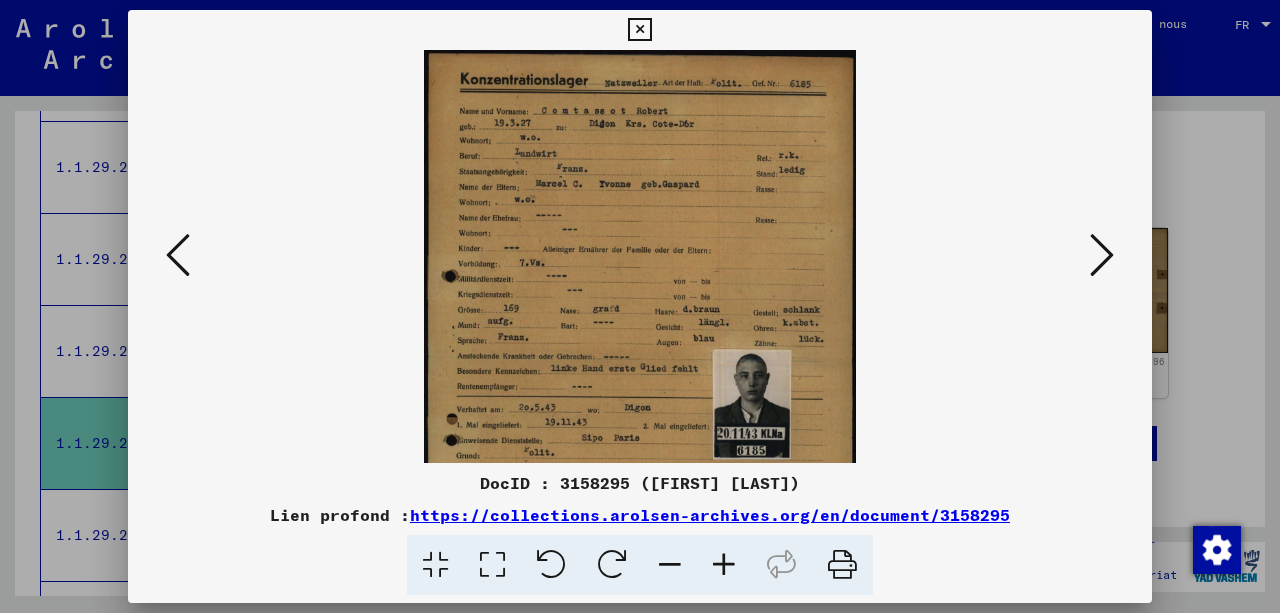 click at bounding box center (724, 565) 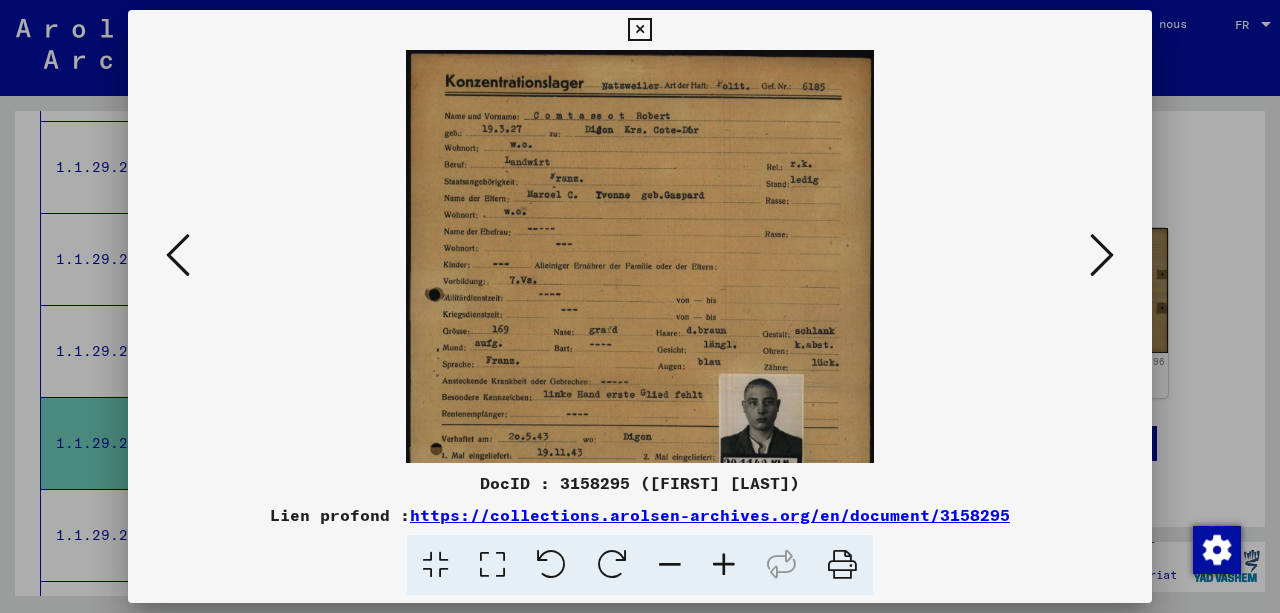 click at bounding box center (724, 565) 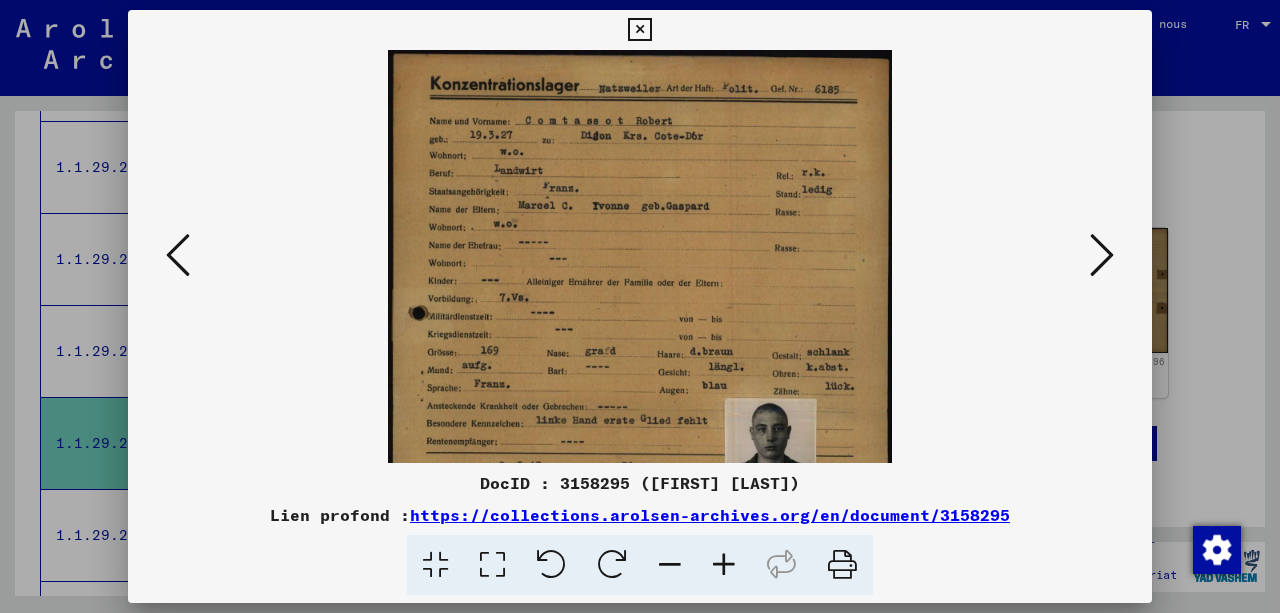 click at bounding box center [724, 565] 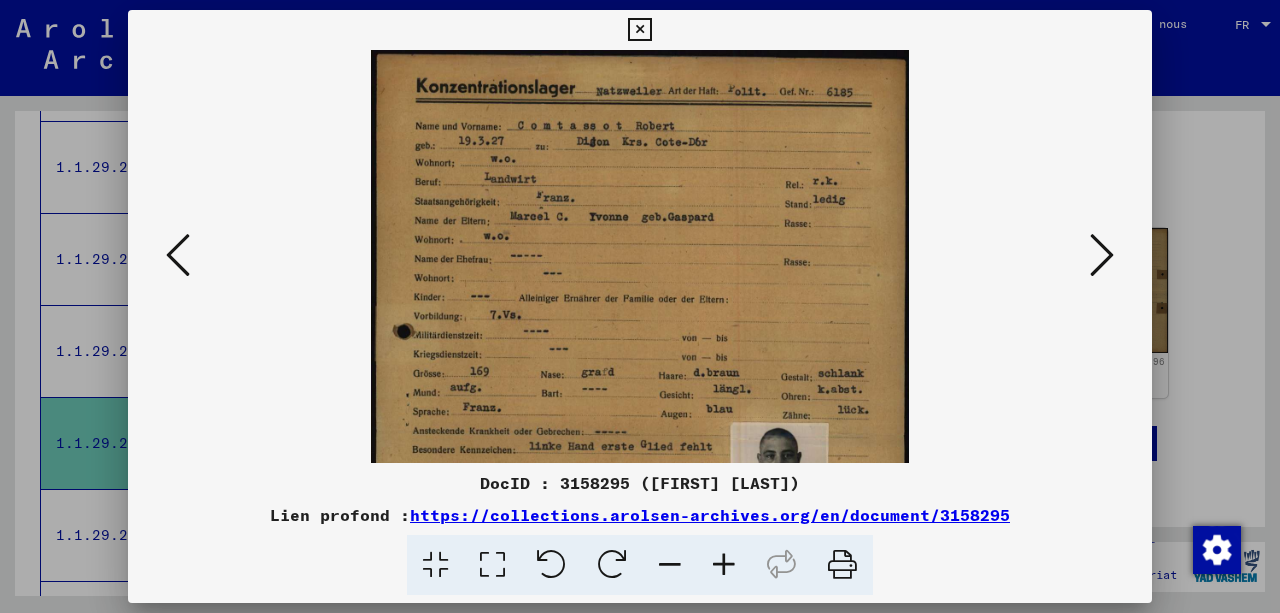 click at bounding box center [724, 565] 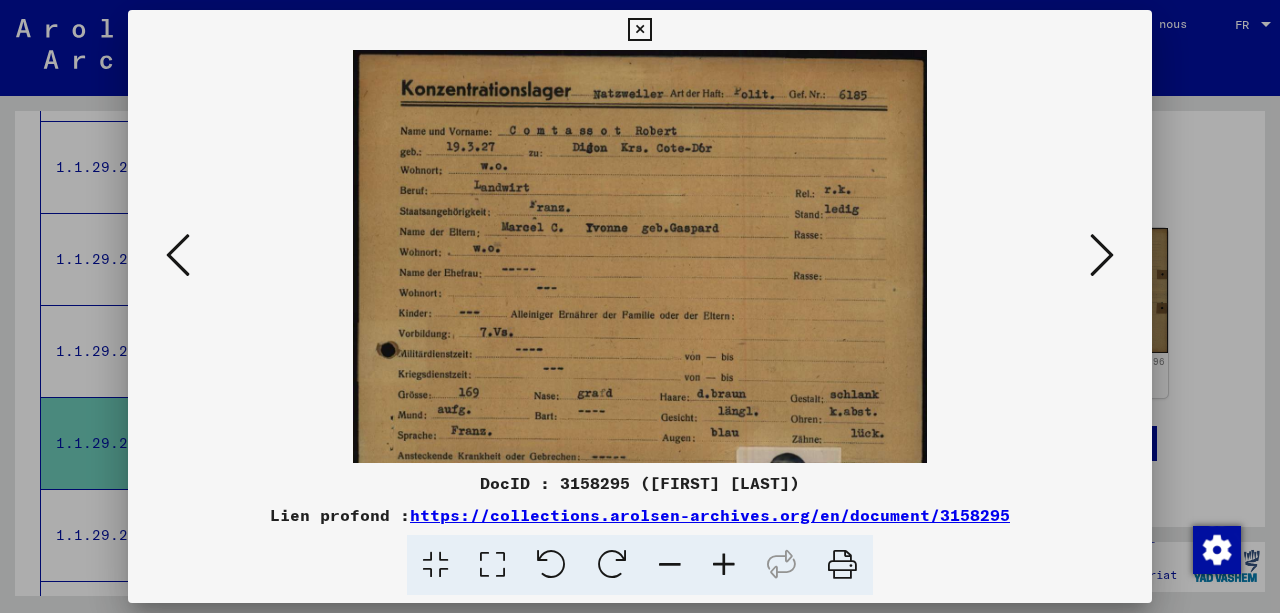 click at bounding box center (724, 565) 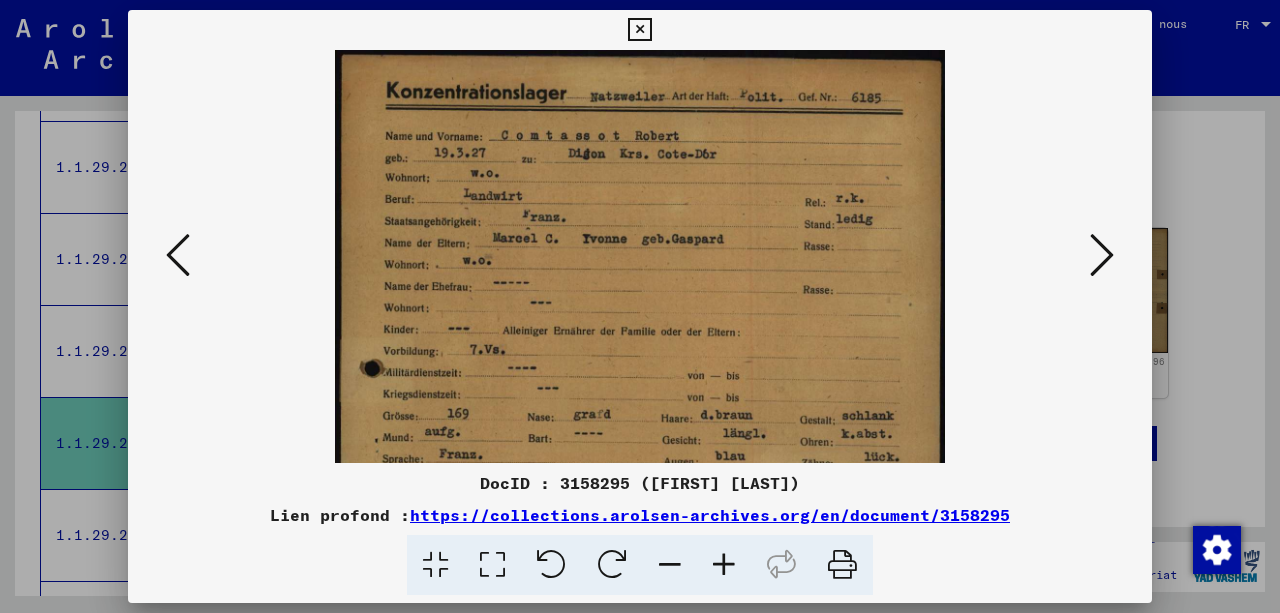 click at bounding box center (724, 565) 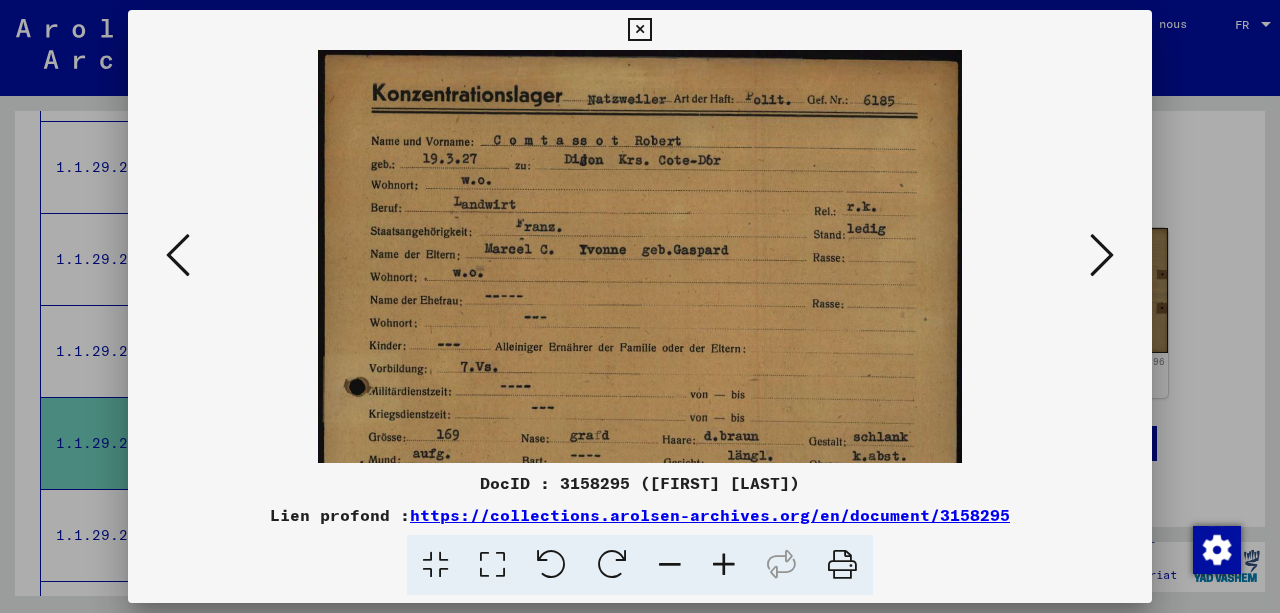 click at bounding box center [724, 565] 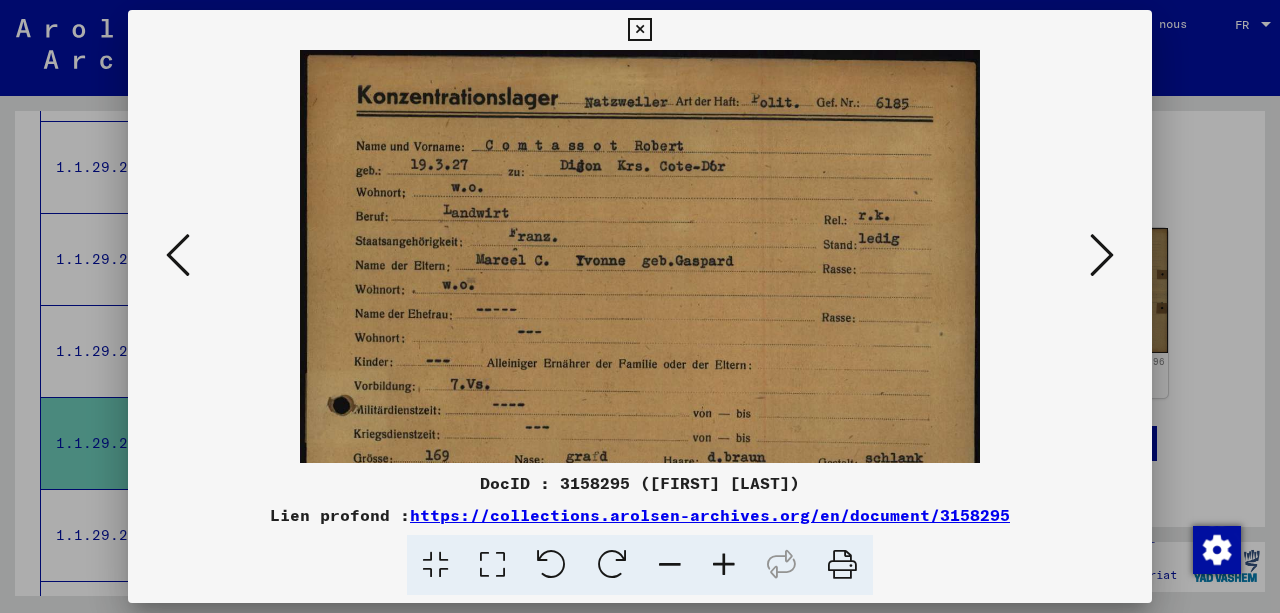 click at bounding box center (724, 565) 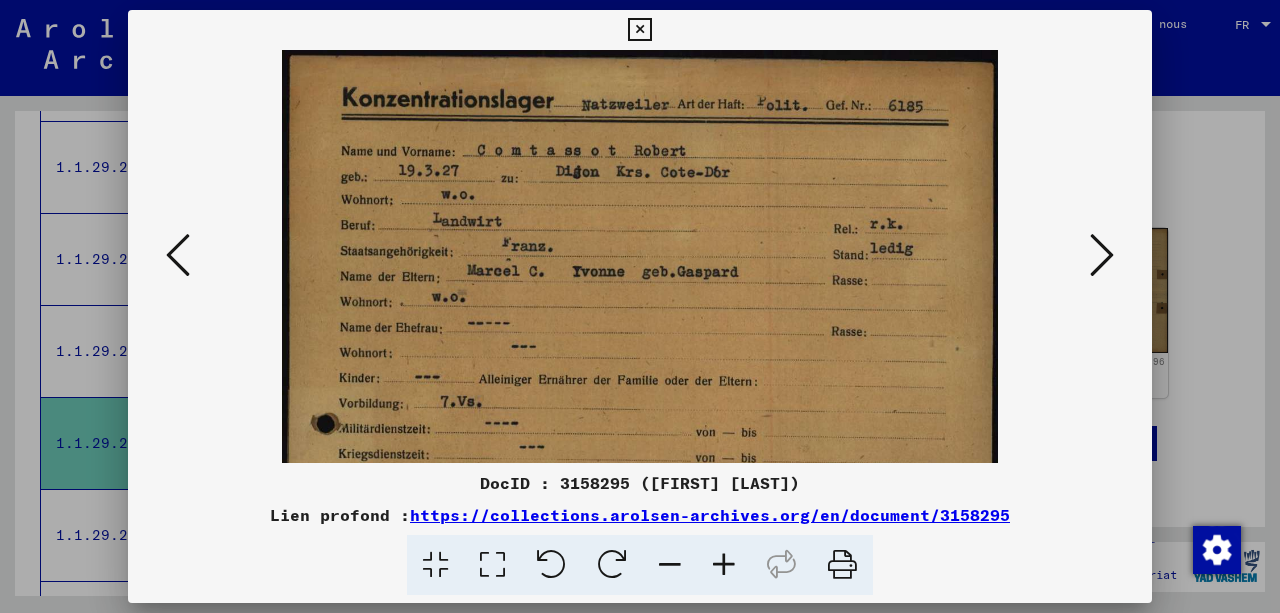 drag, startPoint x: 634, startPoint y: 419, endPoint x: 624, endPoint y: 316, distance: 103.4843 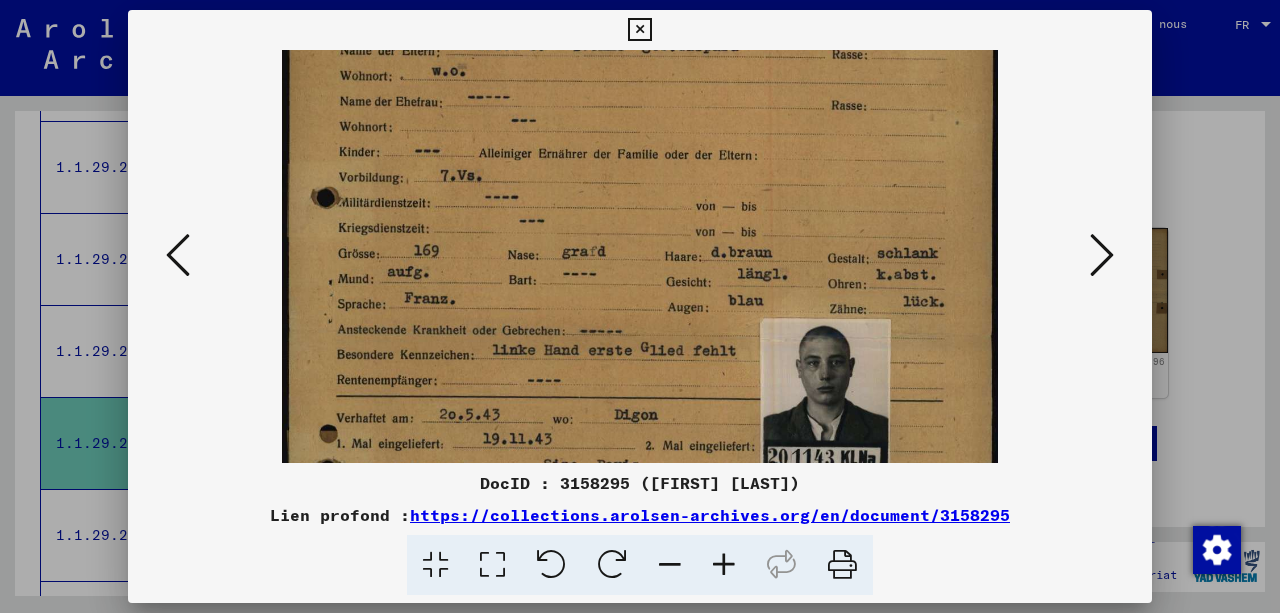 drag, startPoint x: 648, startPoint y: 379, endPoint x: 630, endPoint y: 262, distance: 118.37652 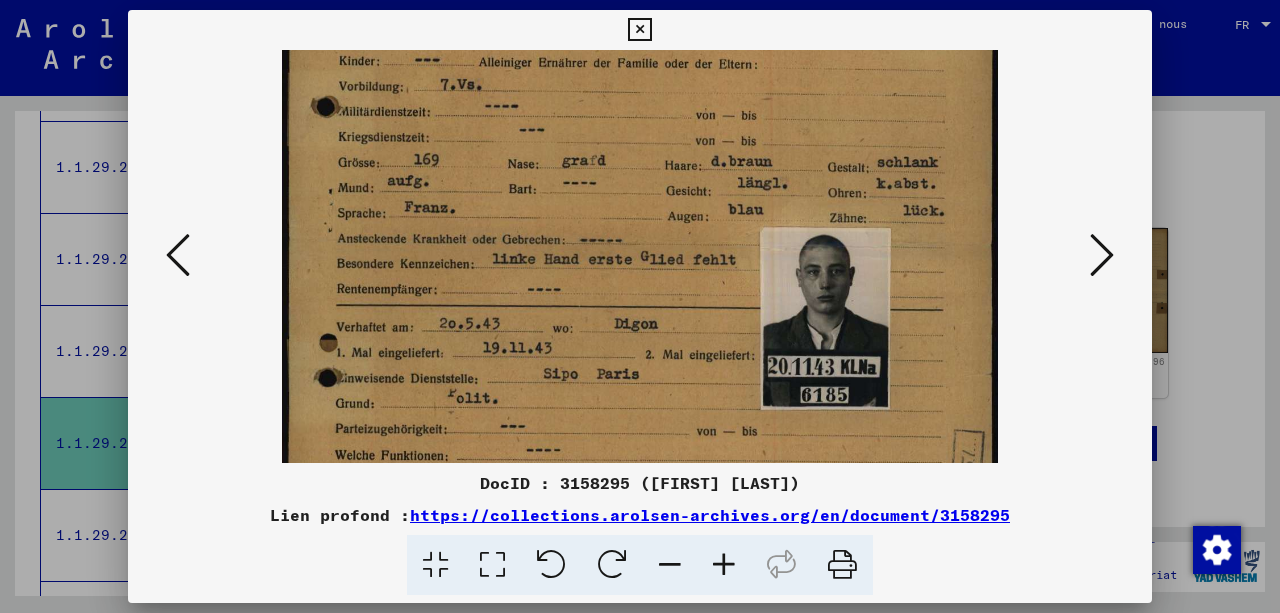 scroll, scrollTop: 319, scrollLeft: 0, axis: vertical 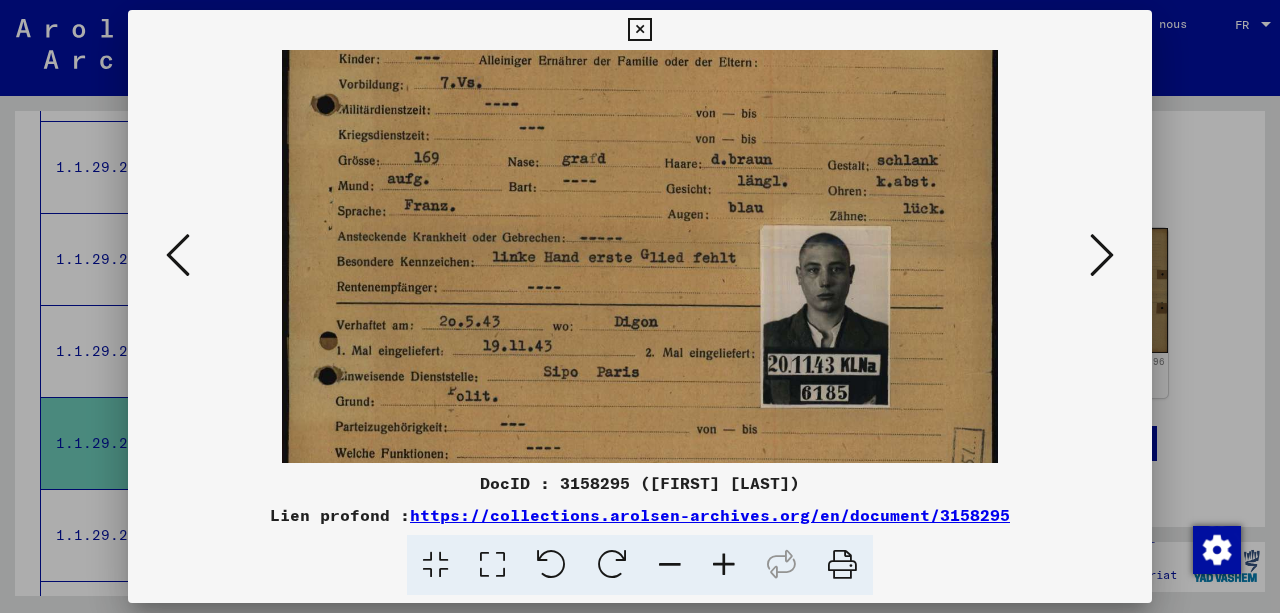 drag, startPoint x: 622, startPoint y: 368, endPoint x: 618, endPoint y: 278, distance: 90.088844 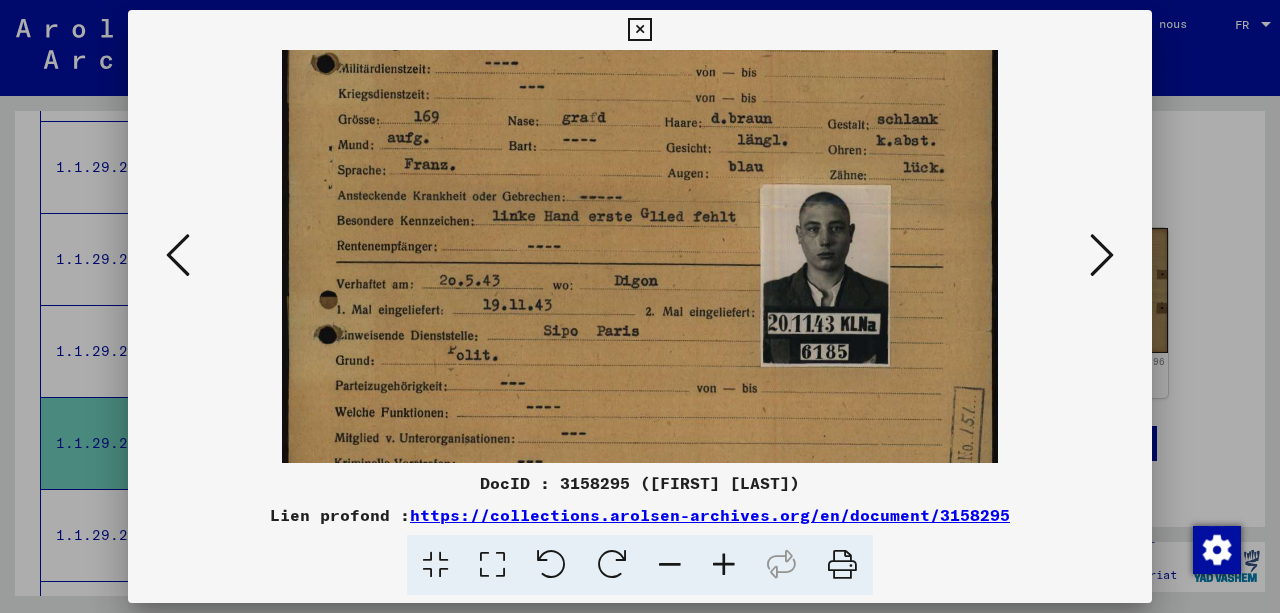 scroll, scrollTop: 359, scrollLeft: 0, axis: vertical 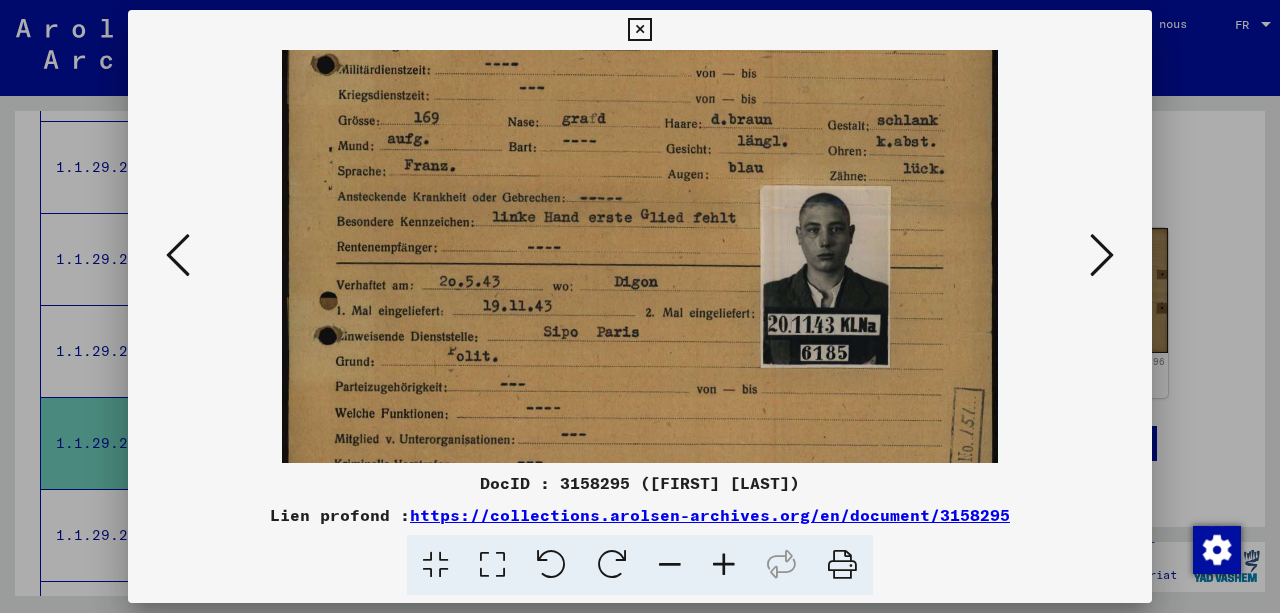 drag, startPoint x: 671, startPoint y: 379, endPoint x: 662, endPoint y: 367, distance: 15 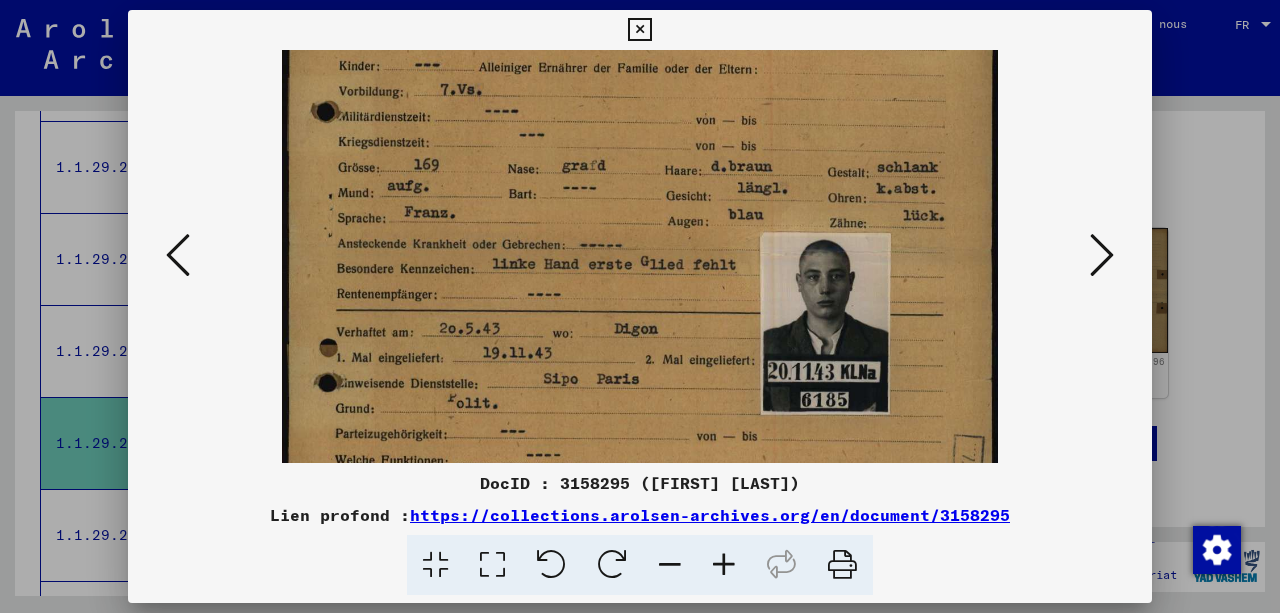 scroll, scrollTop: 304, scrollLeft: 0, axis: vertical 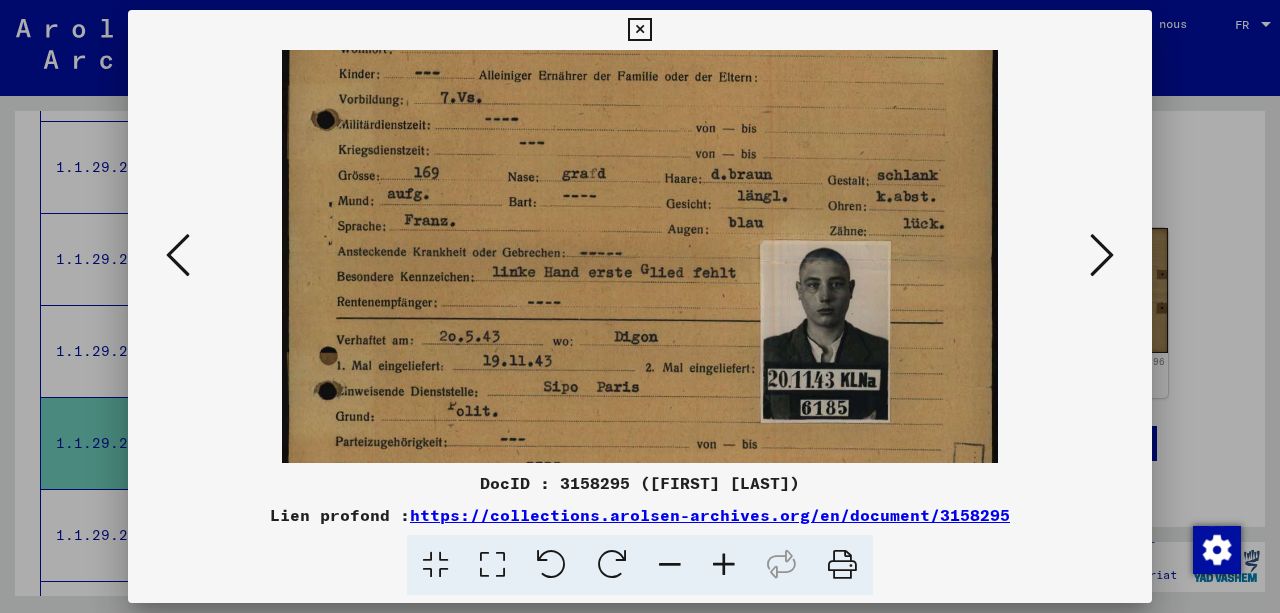 drag, startPoint x: 602, startPoint y: 282, endPoint x: 596, endPoint y: 346, distance: 64.28063 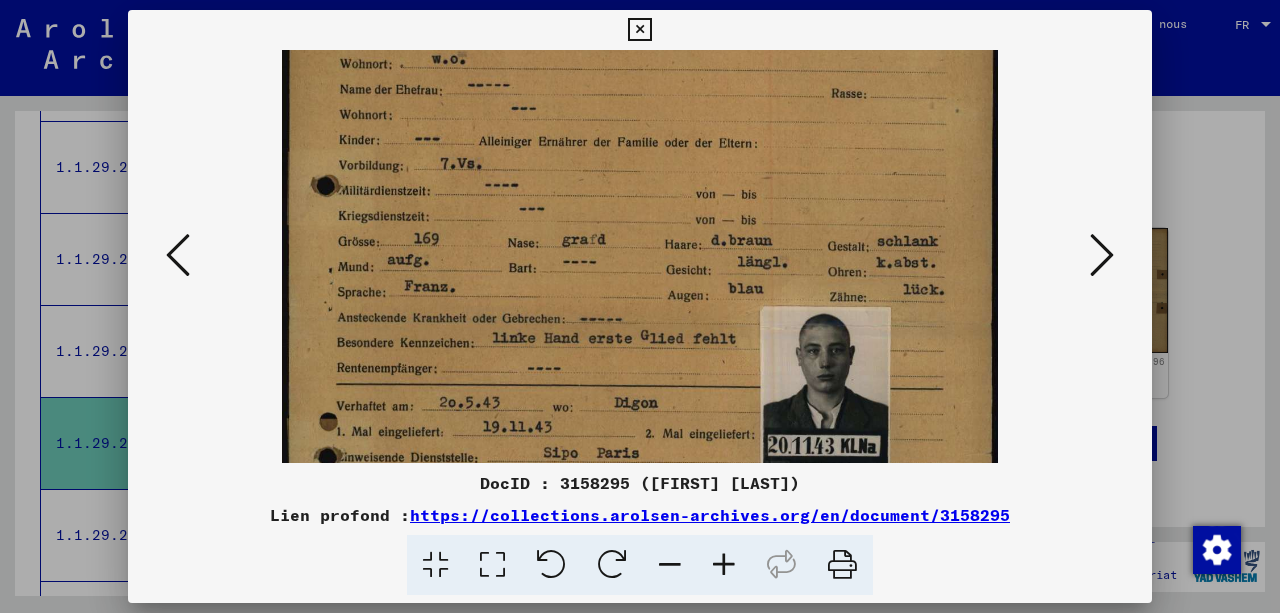 drag, startPoint x: 620, startPoint y: 280, endPoint x: 606, endPoint y: 352, distance: 73.34848 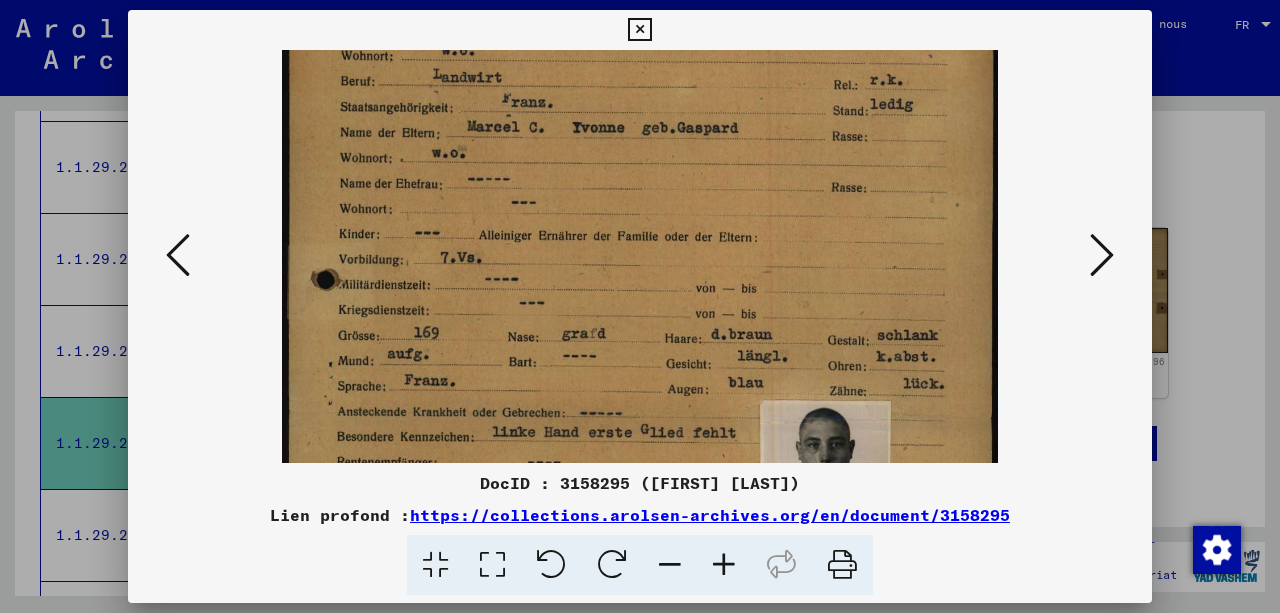 drag, startPoint x: 604, startPoint y: 303, endPoint x: 592, endPoint y: 364, distance: 62.169125 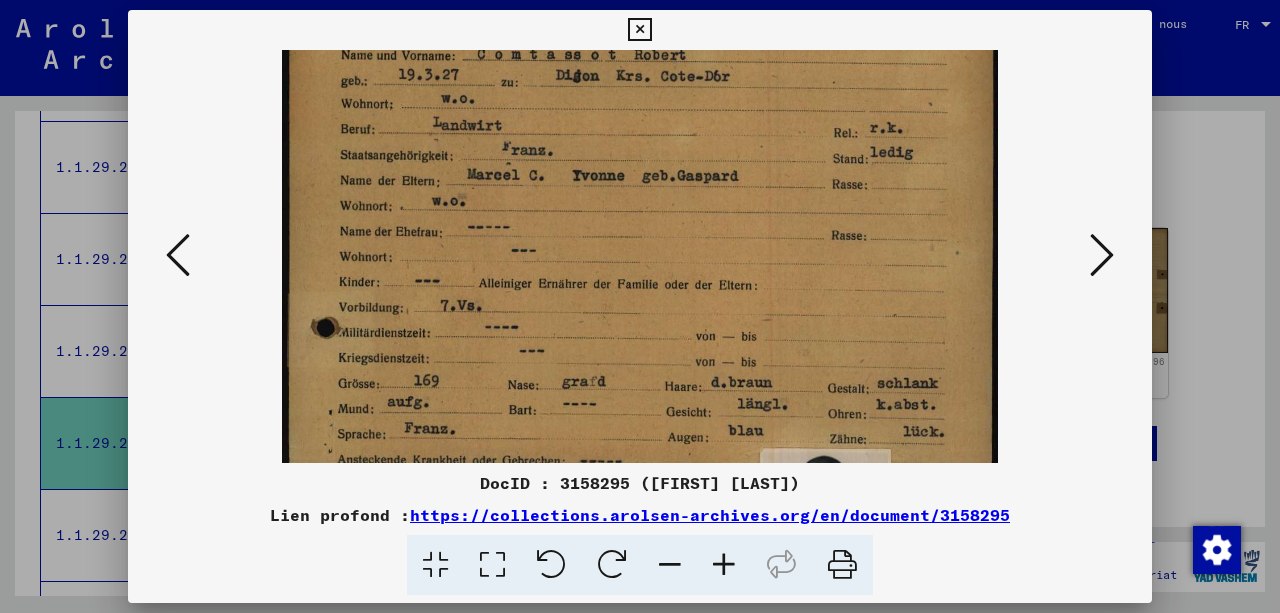 scroll, scrollTop: 91, scrollLeft: 0, axis: vertical 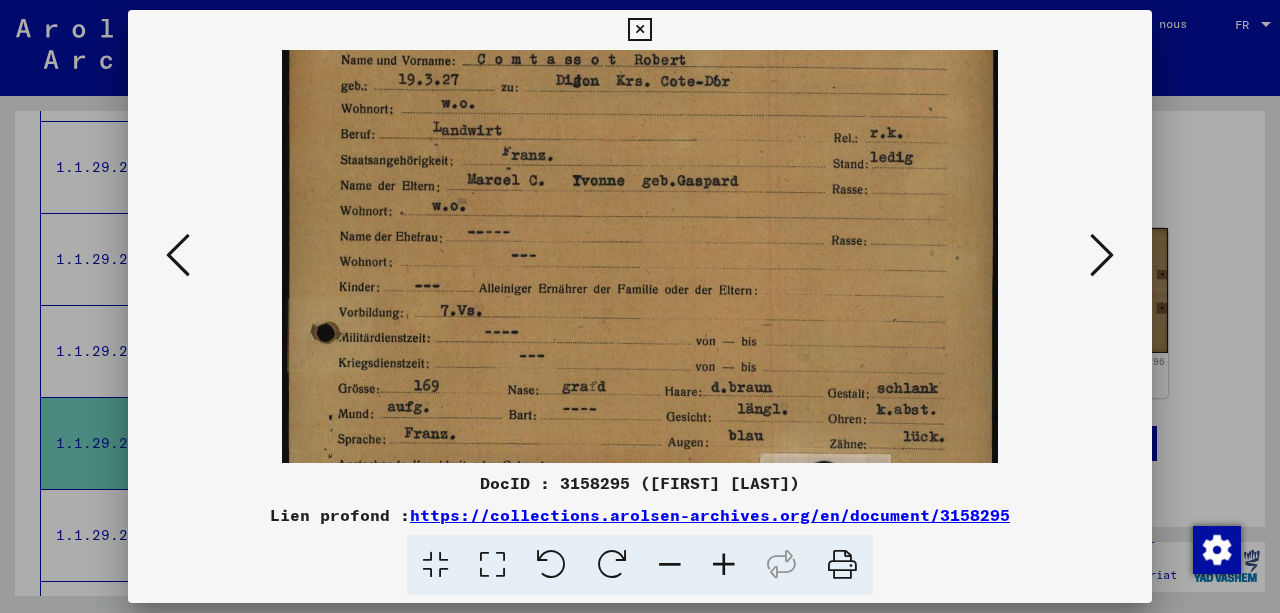 drag, startPoint x: 596, startPoint y: 269, endPoint x: 582, endPoint y: 328, distance: 60.63827 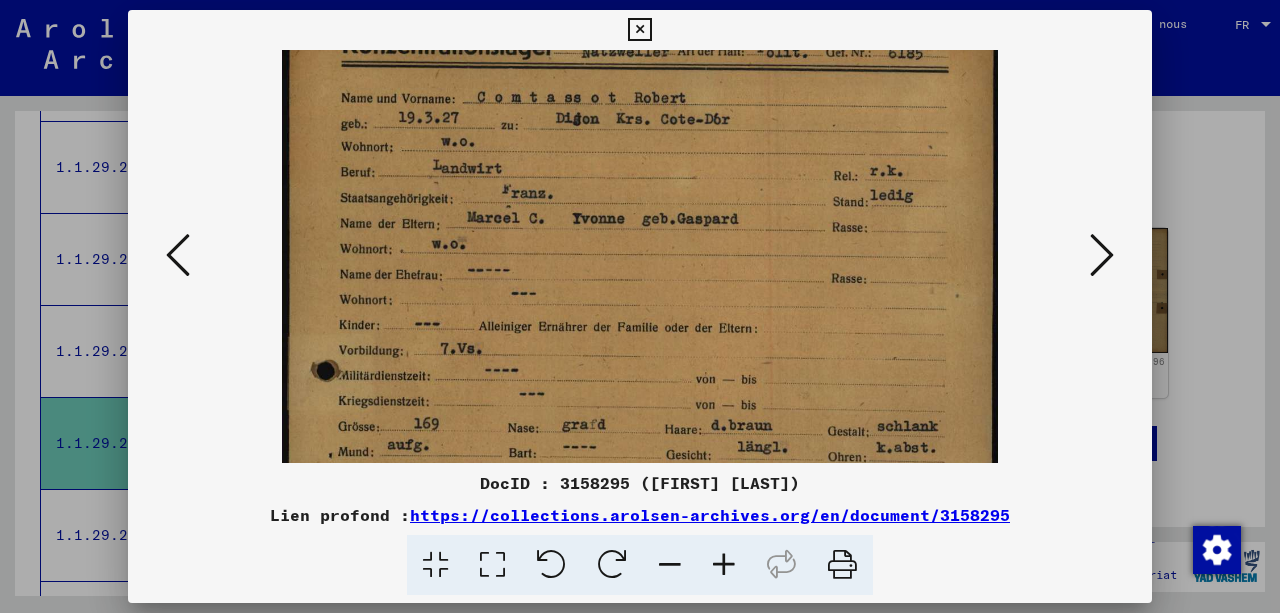 scroll, scrollTop: 52, scrollLeft: 0, axis: vertical 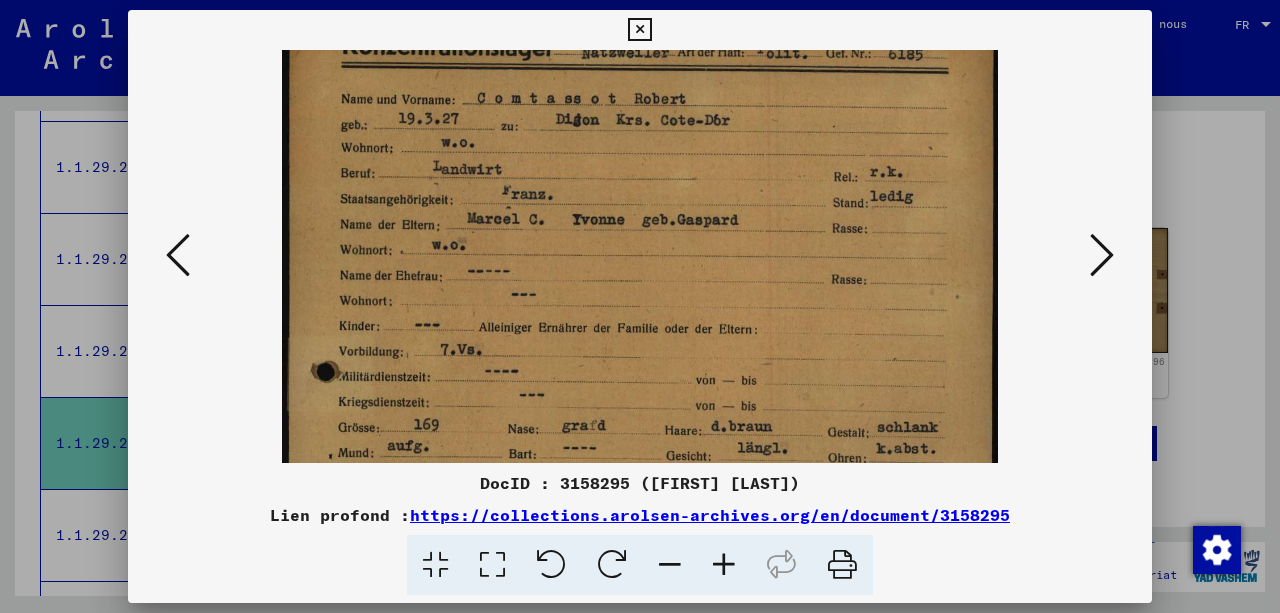 drag, startPoint x: 582, startPoint y: 318, endPoint x: 575, endPoint y: 362, distance: 44.553337 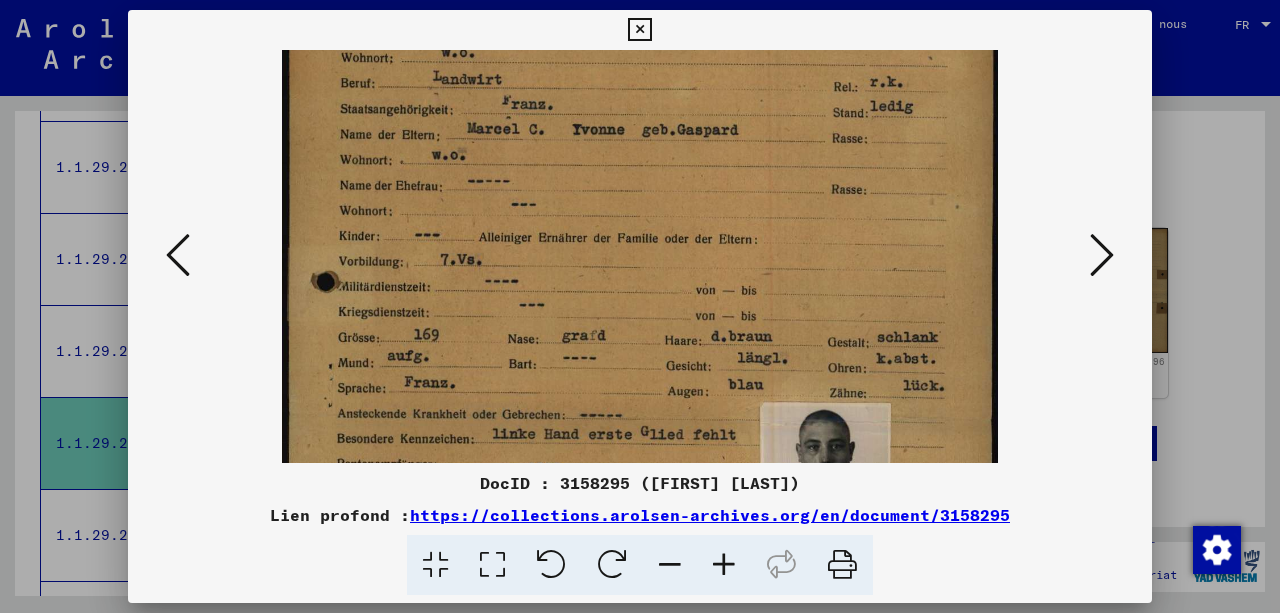 drag, startPoint x: 572, startPoint y: 352, endPoint x: 573, endPoint y: 266, distance: 86.00581 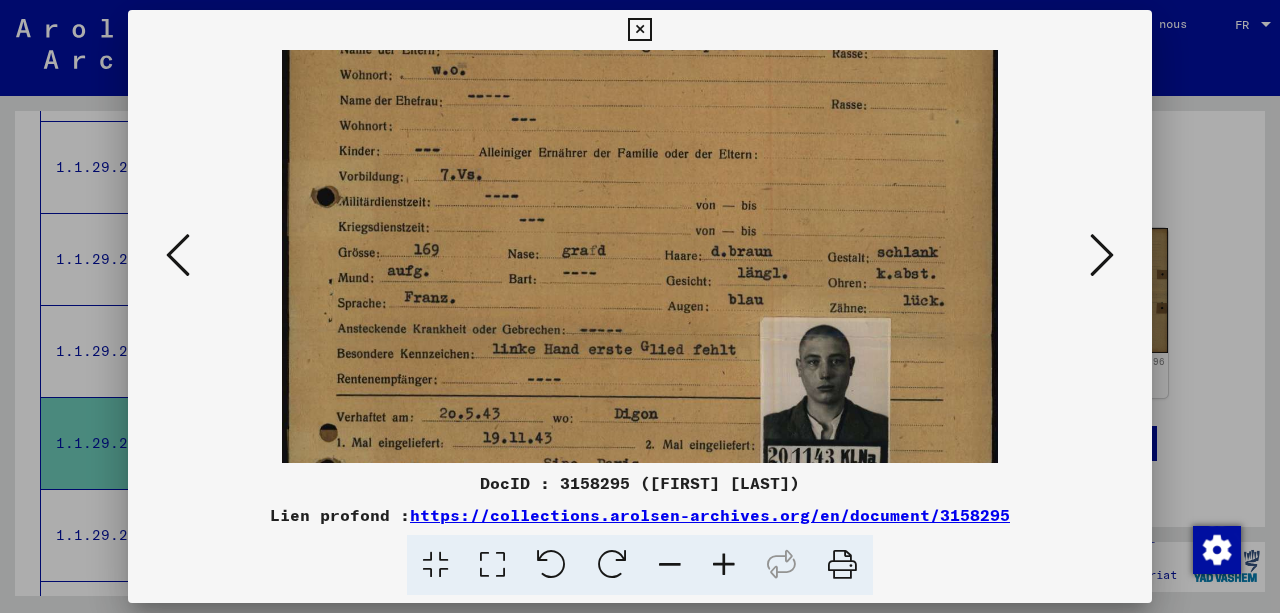 scroll, scrollTop: 230, scrollLeft: 0, axis: vertical 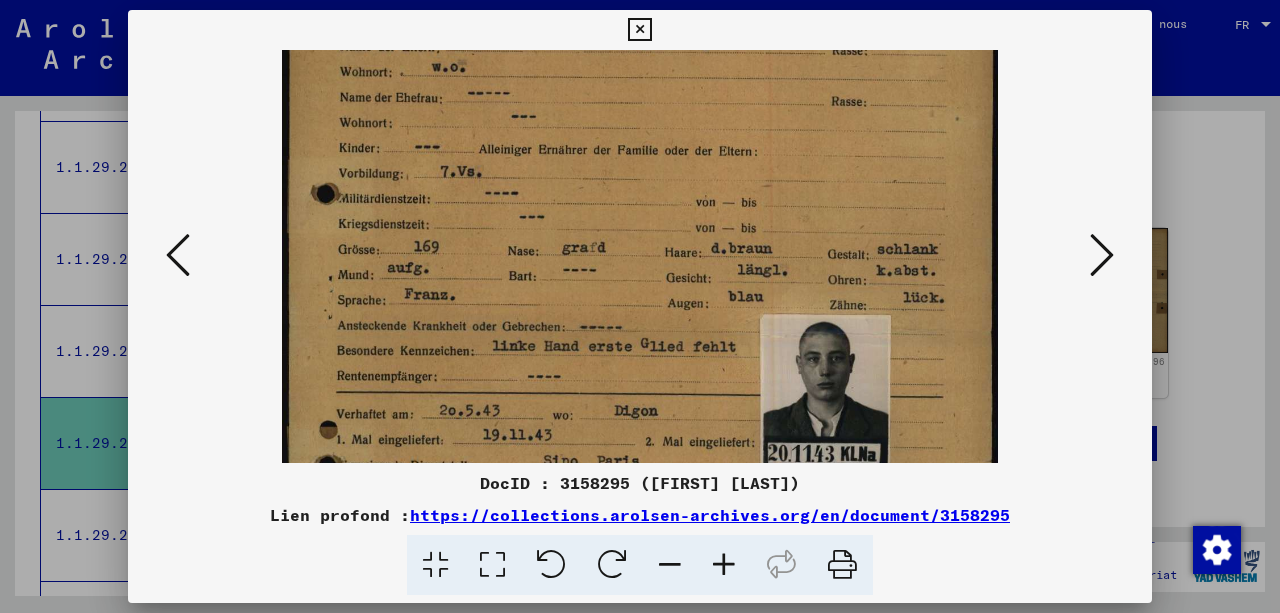 drag, startPoint x: 614, startPoint y: 316, endPoint x: 618, endPoint y: 236, distance: 80.09994 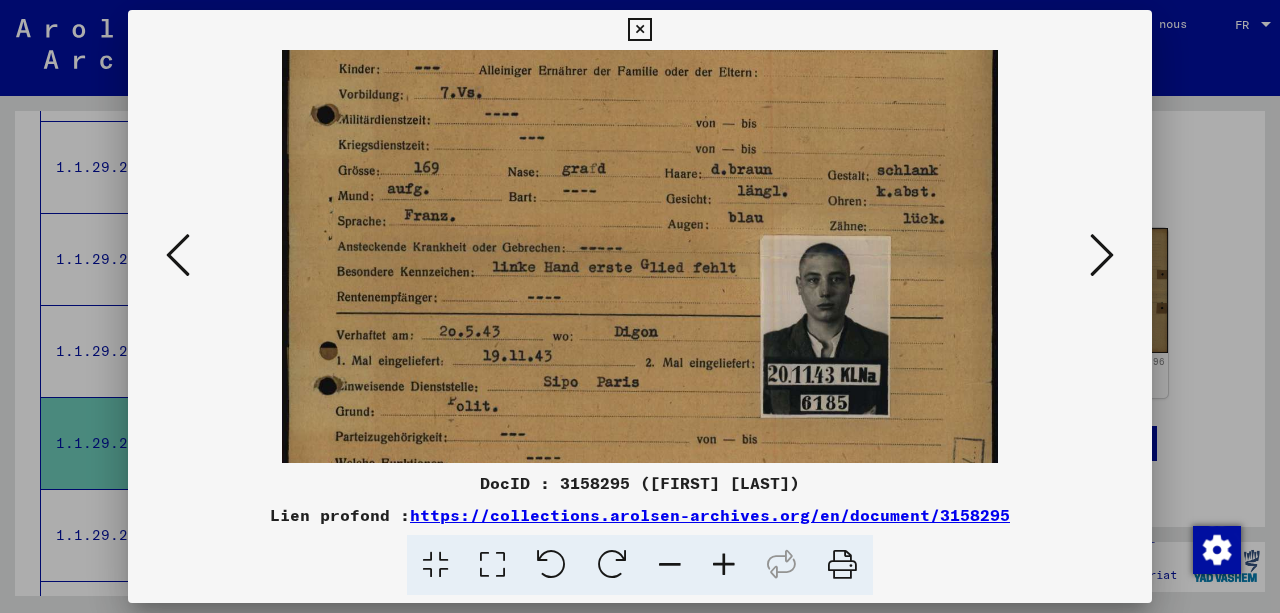 scroll, scrollTop: 310, scrollLeft: 0, axis: vertical 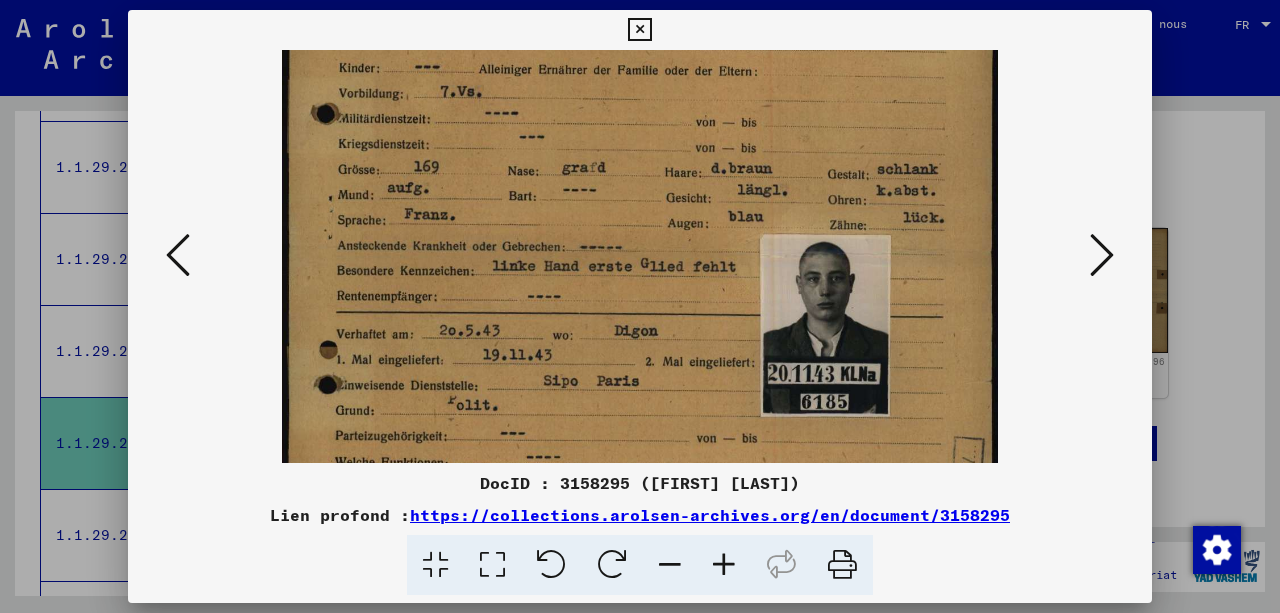 drag, startPoint x: 602, startPoint y: 317, endPoint x: 600, endPoint y: 244, distance: 73.02739 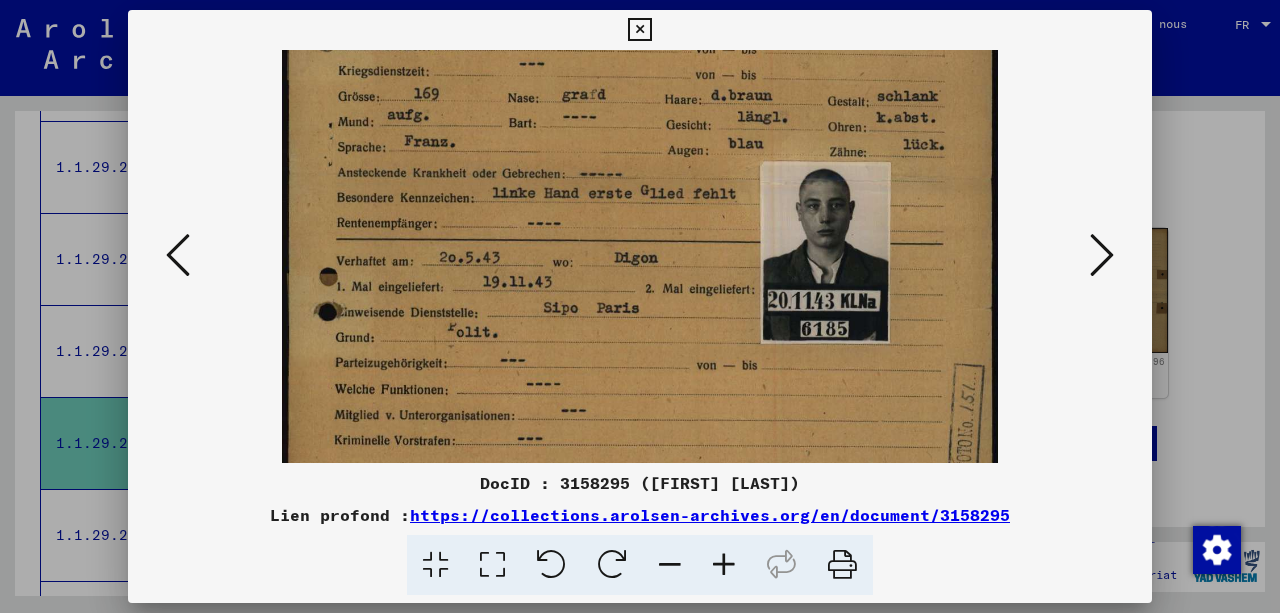 scroll, scrollTop: 387, scrollLeft: 0, axis: vertical 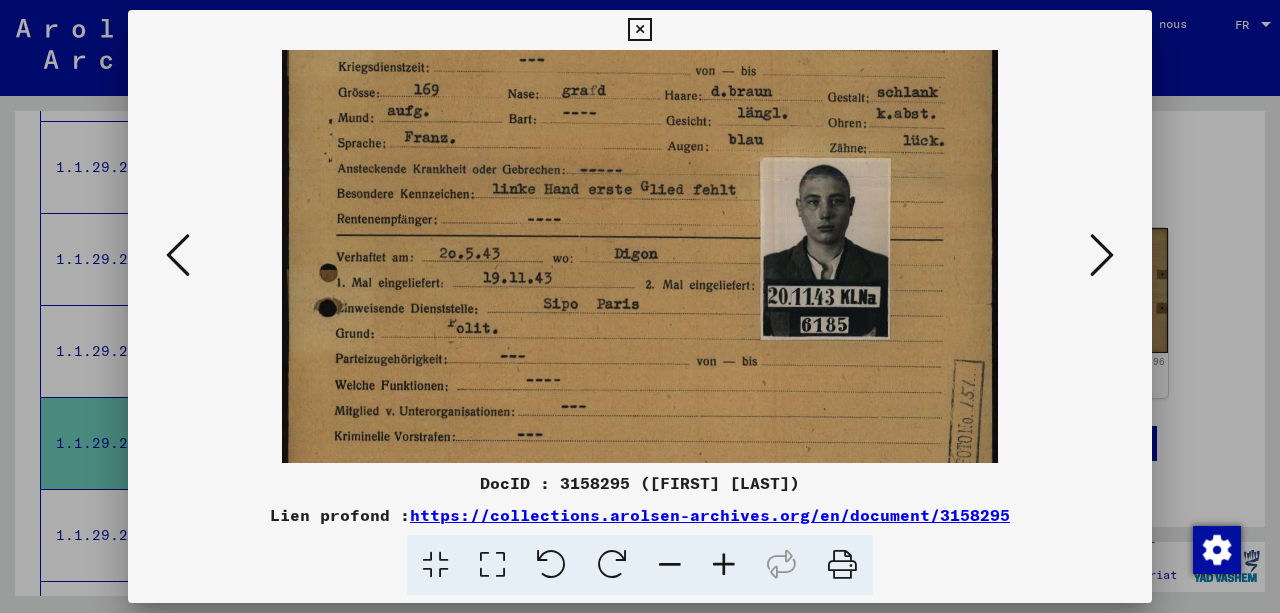 drag, startPoint x: 604, startPoint y: 335, endPoint x: 601, endPoint y: 268, distance: 67.06713 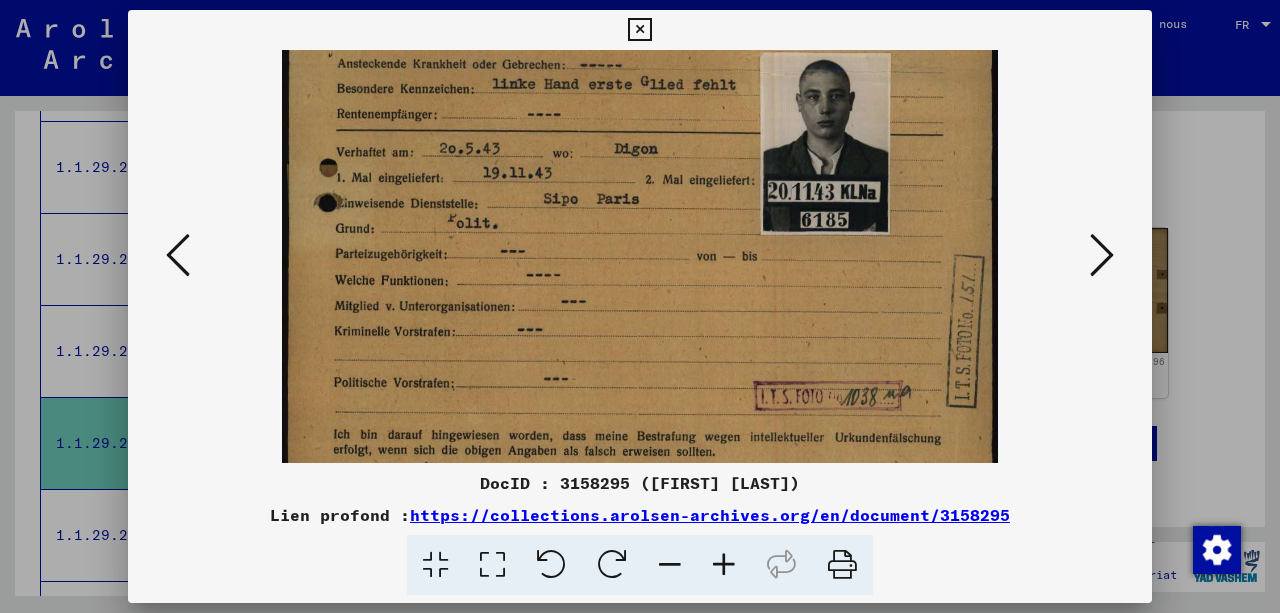 scroll, scrollTop: 495, scrollLeft: 0, axis: vertical 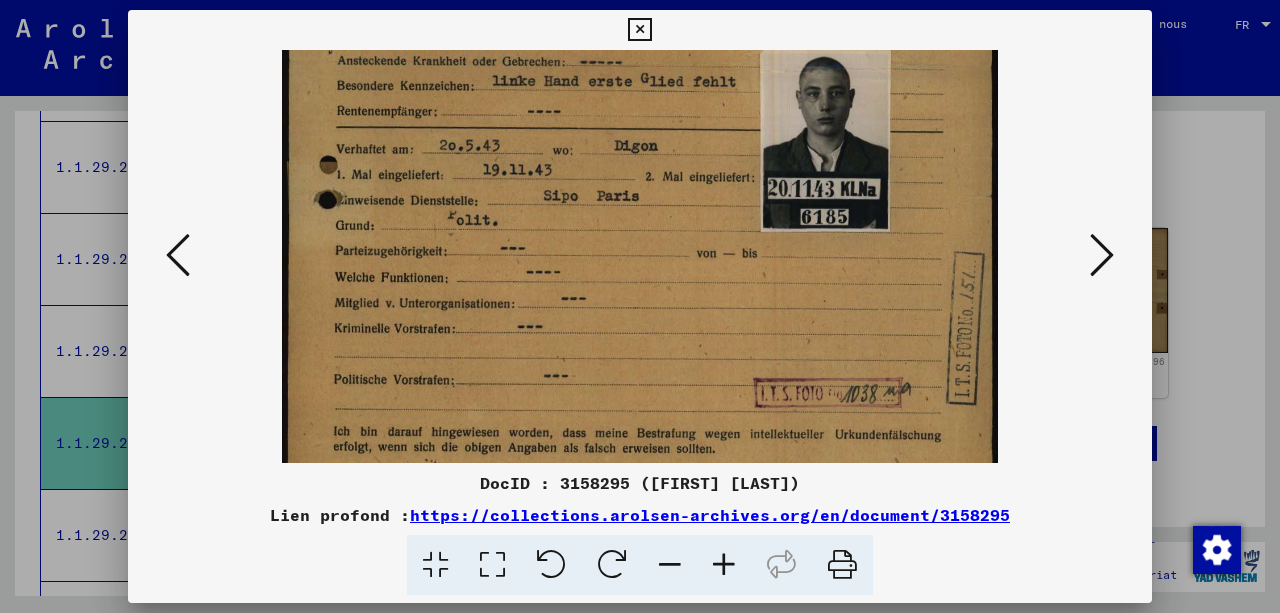 drag, startPoint x: 626, startPoint y: 320, endPoint x: 622, endPoint y: 218, distance: 102.0784 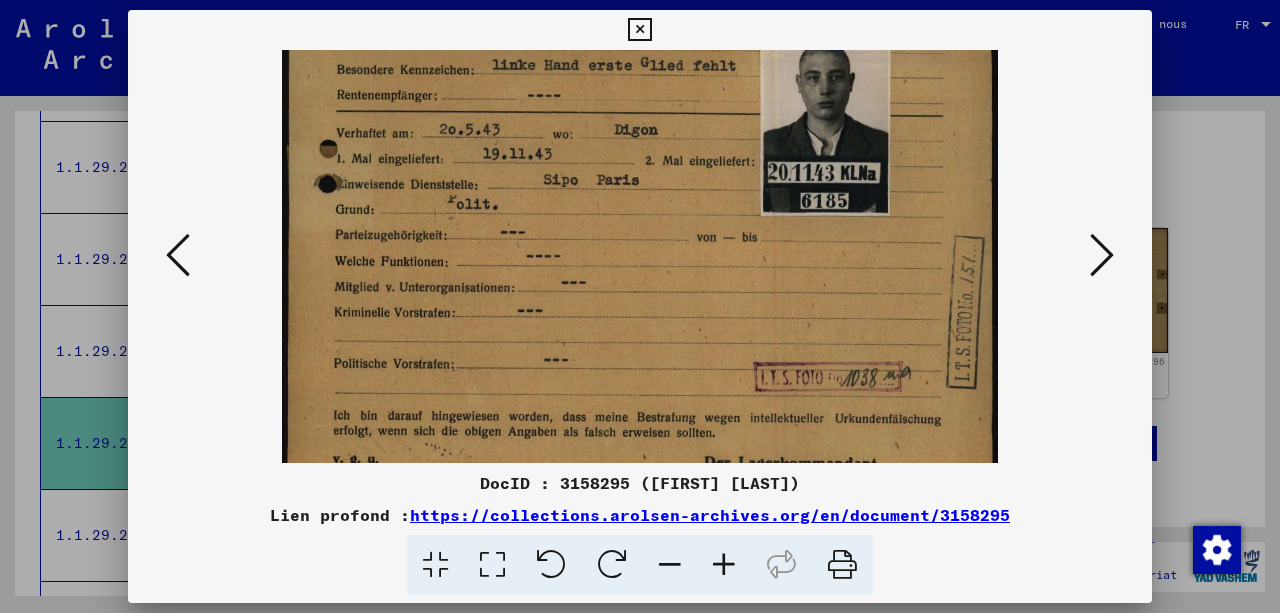 scroll, scrollTop: 503, scrollLeft: 0, axis: vertical 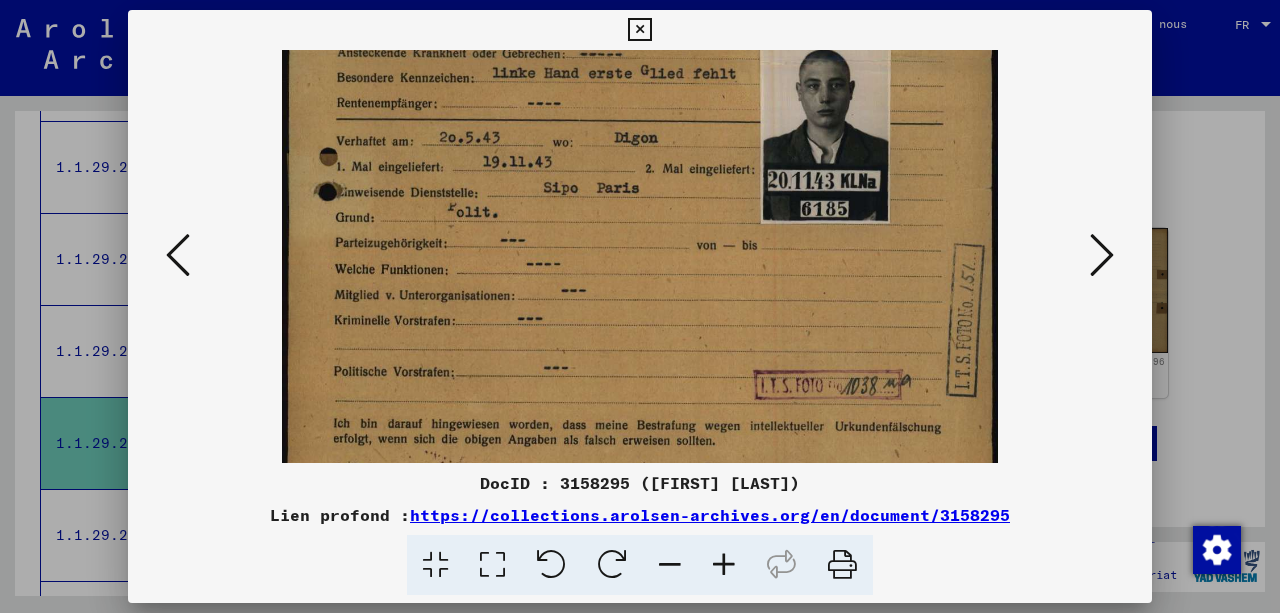 drag, startPoint x: 594, startPoint y: 309, endPoint x: 588, endPoint y: 350, distance: 41.4367 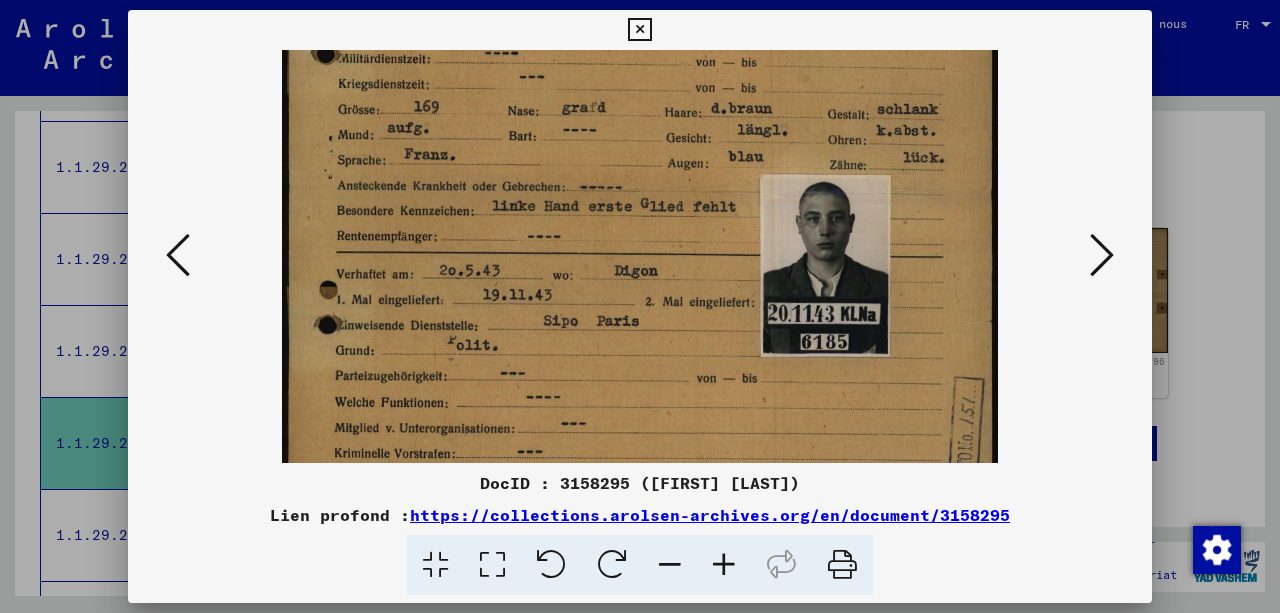 drag, startPoint x: 604, startPoint y: 290, endPoint x: 585, endPoint y: 426, distance: 137.32079 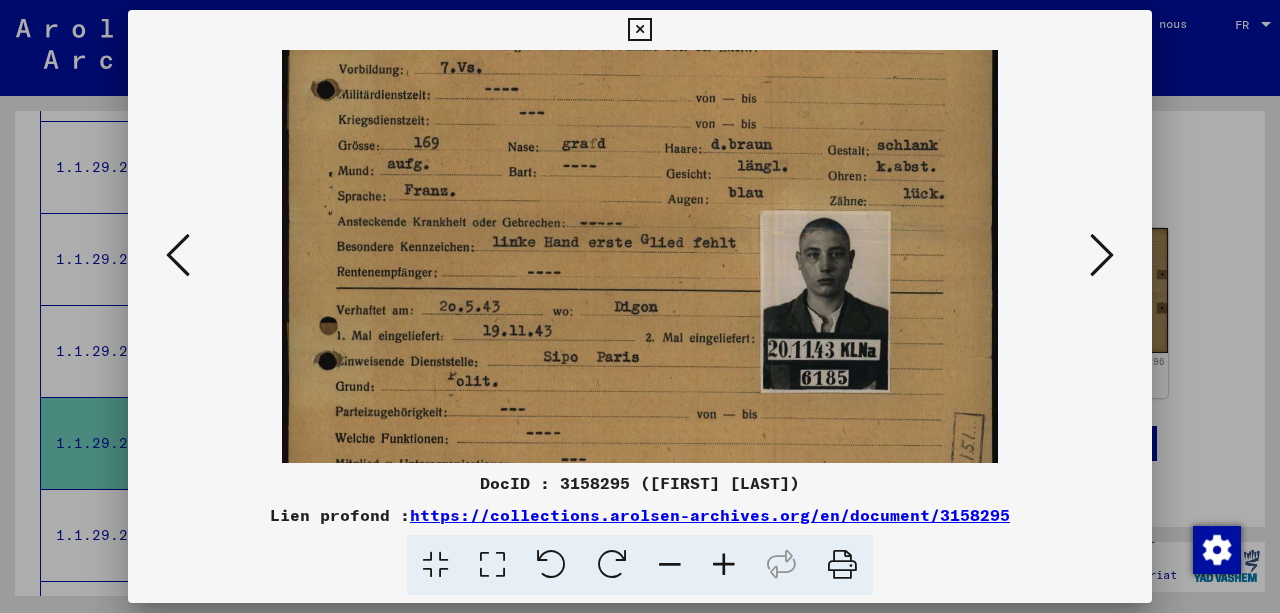 scroll, scrollTop: 307, scrollLeft: 0, axis: vertical 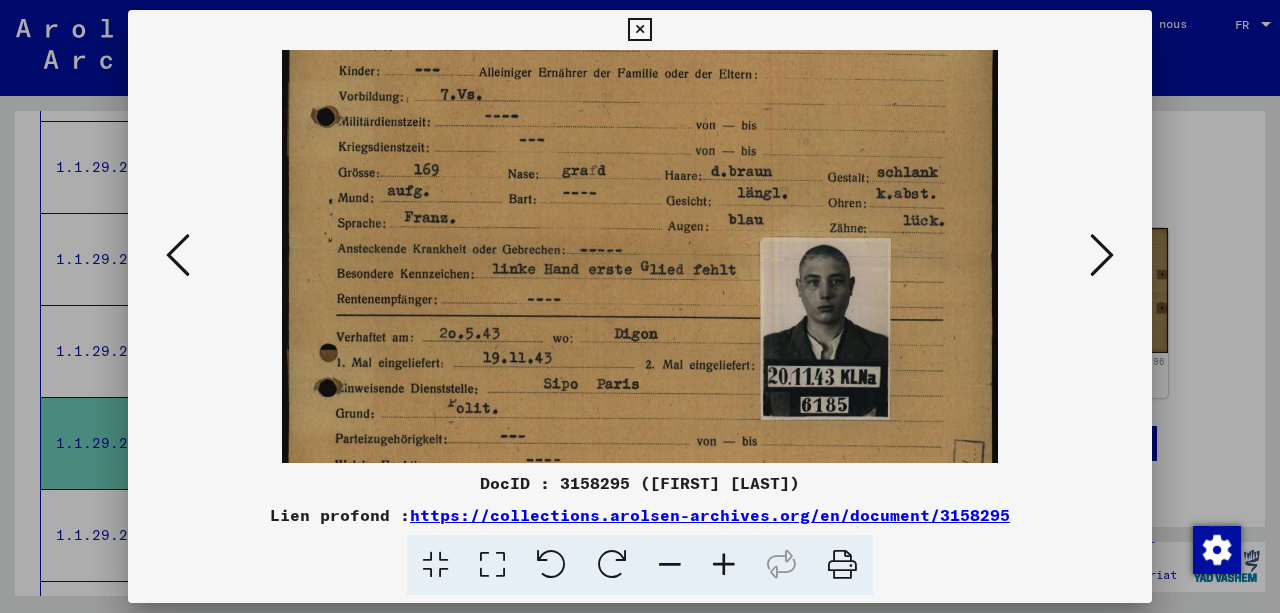 drag, startPoint x: 593, startPoint y: 366, endPoint x: 578, endPoint y: 411, distance: 47.434166 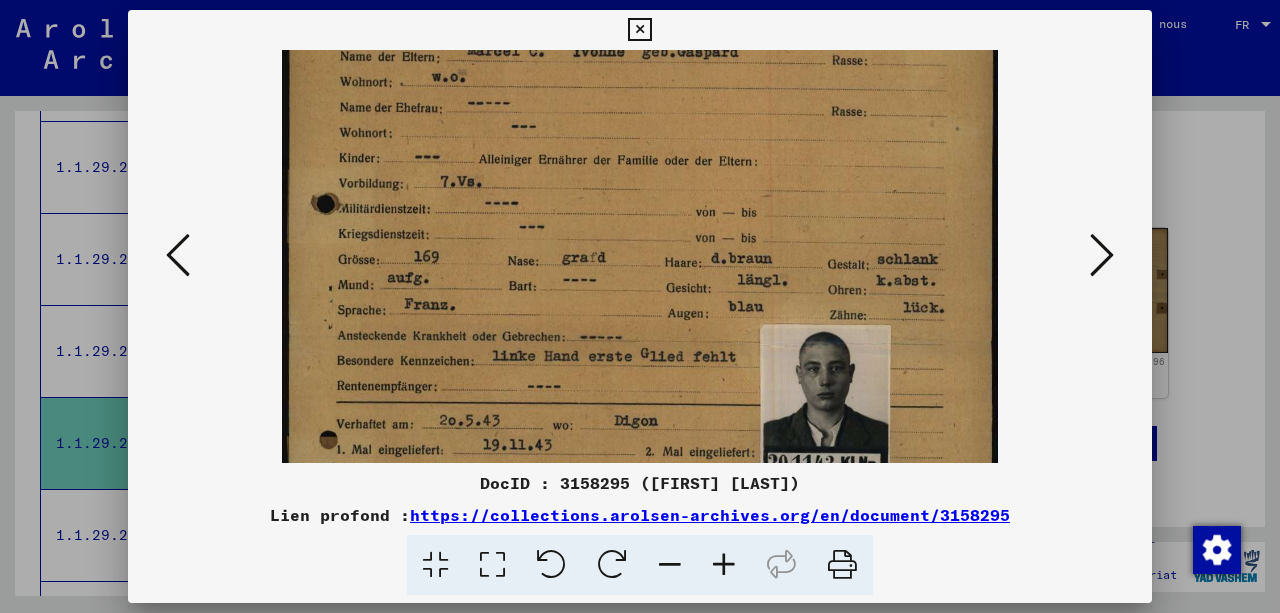 drag, startPoint x: 590, startPoint y: 389, endPoint x: 580, endPoint y: 448, distance: 59.841457 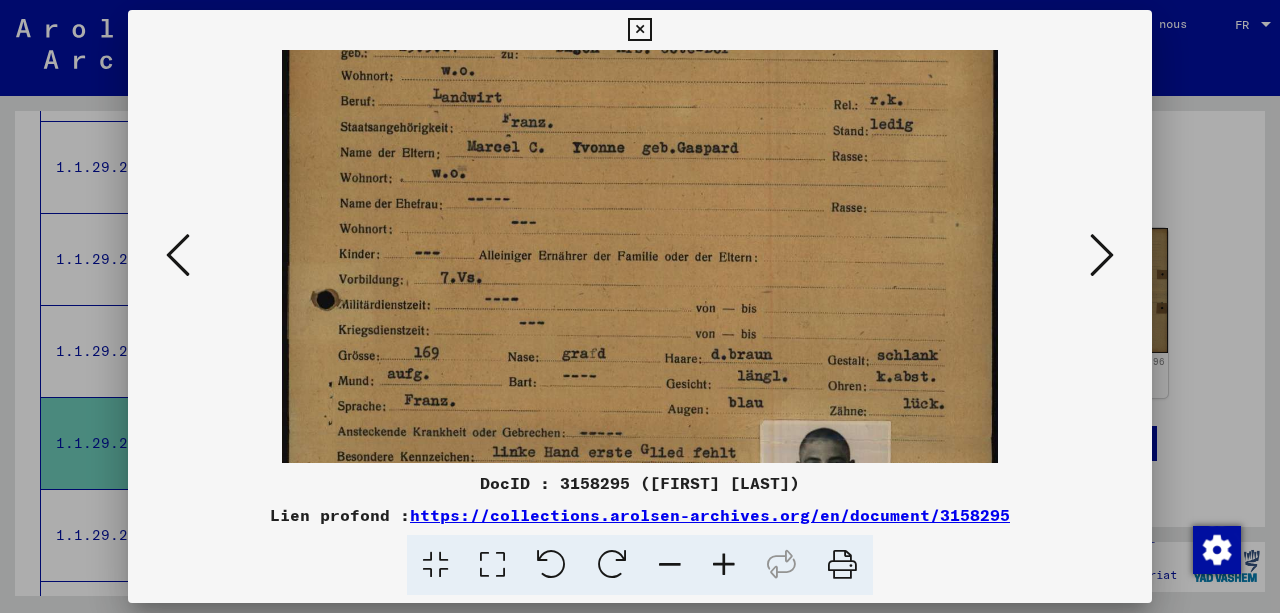 drag, startPoint x: 580, startPoint y: 366, endPoint x: 568, endPoint y: 439, distance: 73.97973 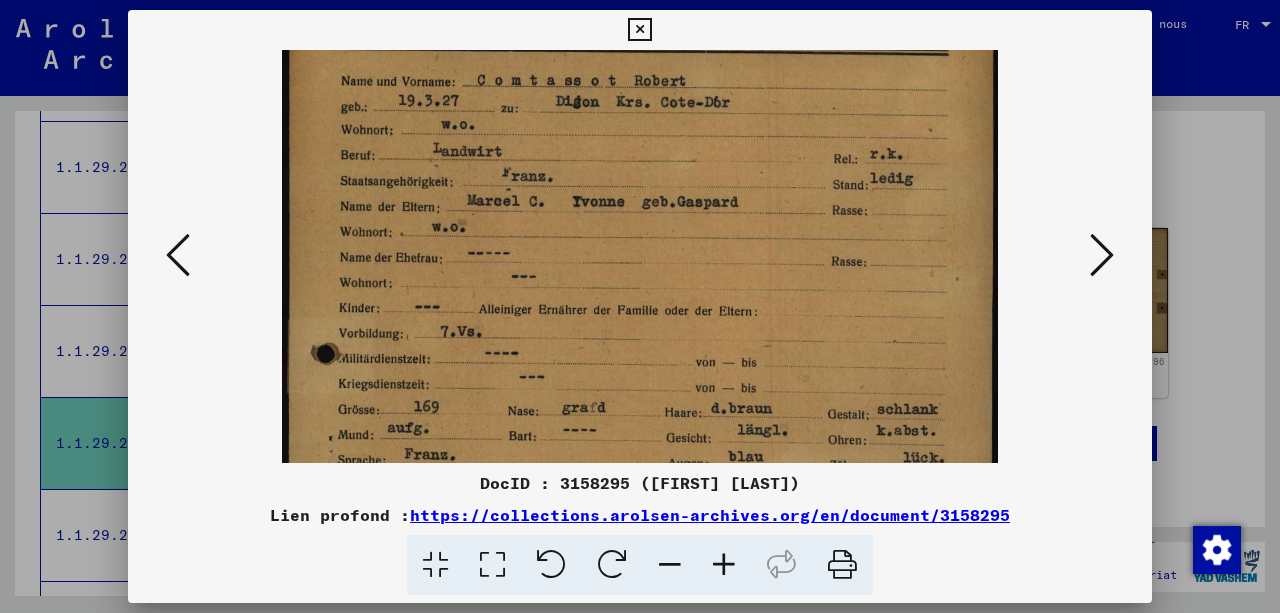 scroll, scrollTop: 62, scrollLeft: 0, axis: vertical 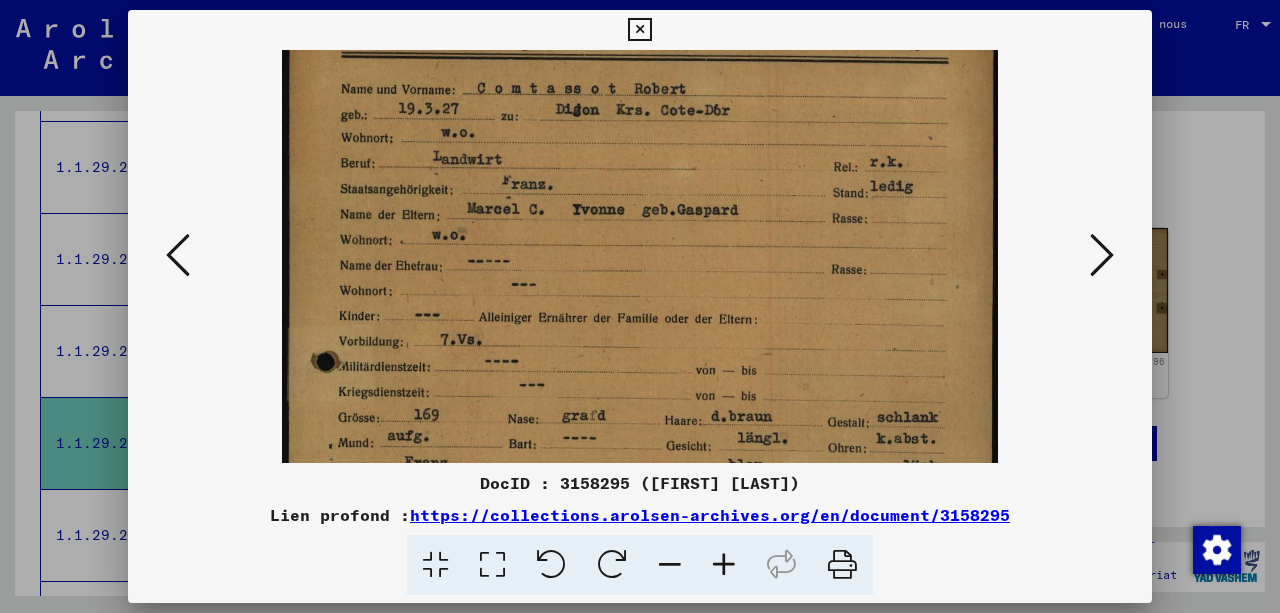 drag, startPoint x: 566, startPoint y: 342, endPoint x: 552, endPoint y: 408, distance: 67.46851 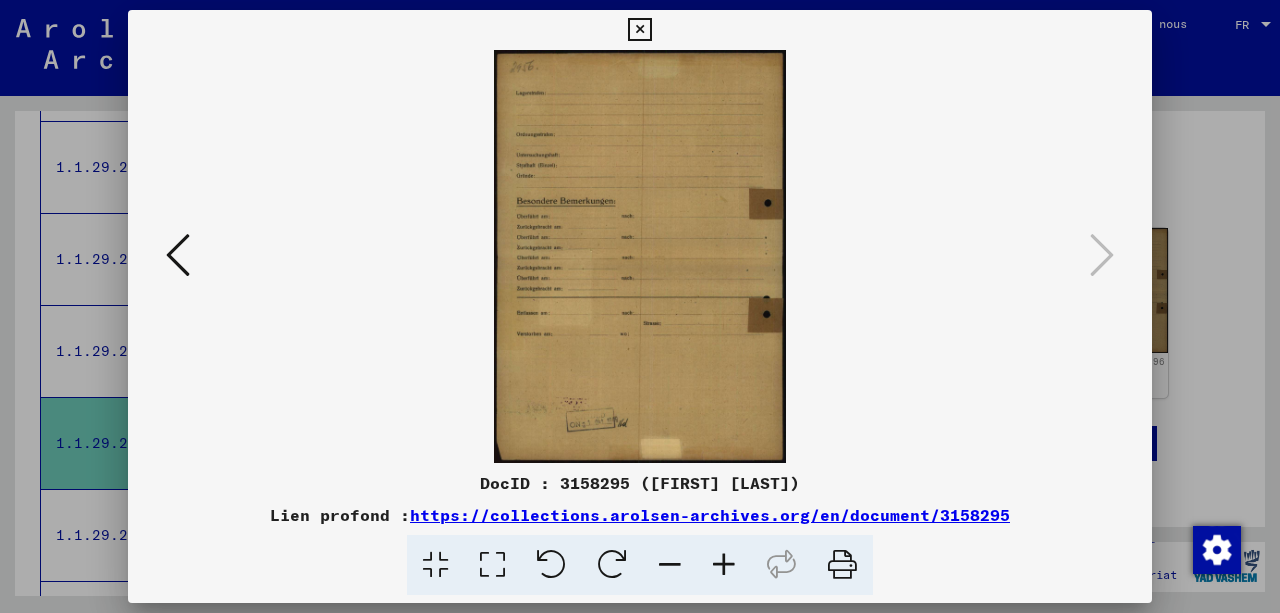 scroll, scrollTop: 0, scrollLeft: 0, axis: both 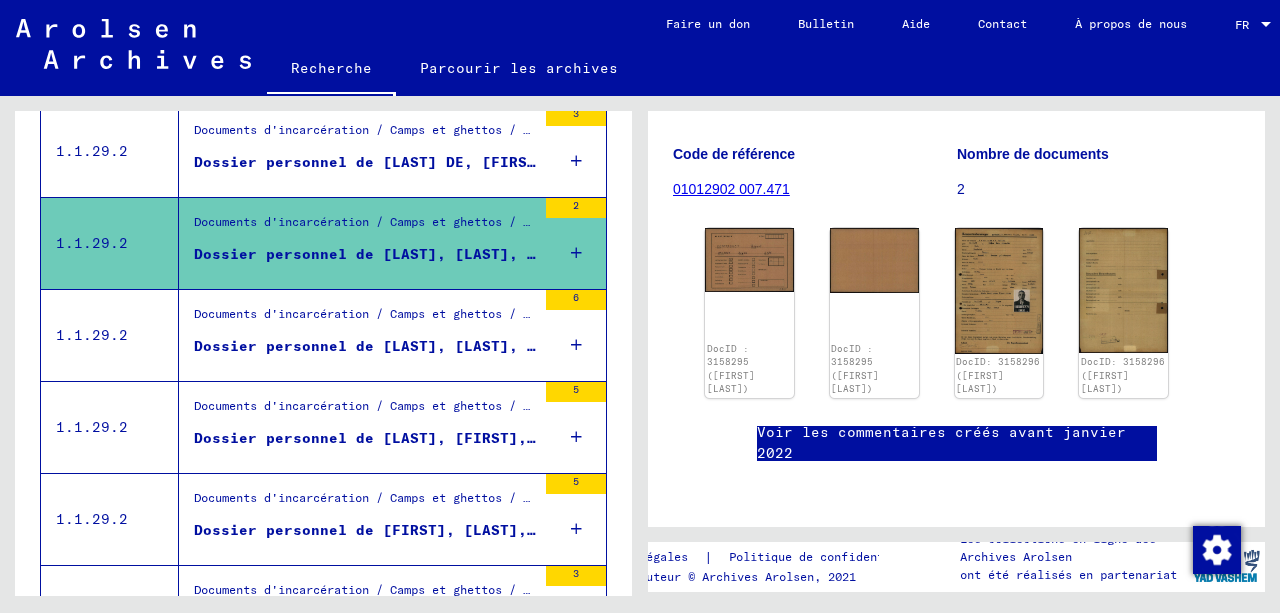 click on "Dossier personnel de [LAST], [LAST], né le [DATE], né à [CITY]" at bounding box center [473, 346] 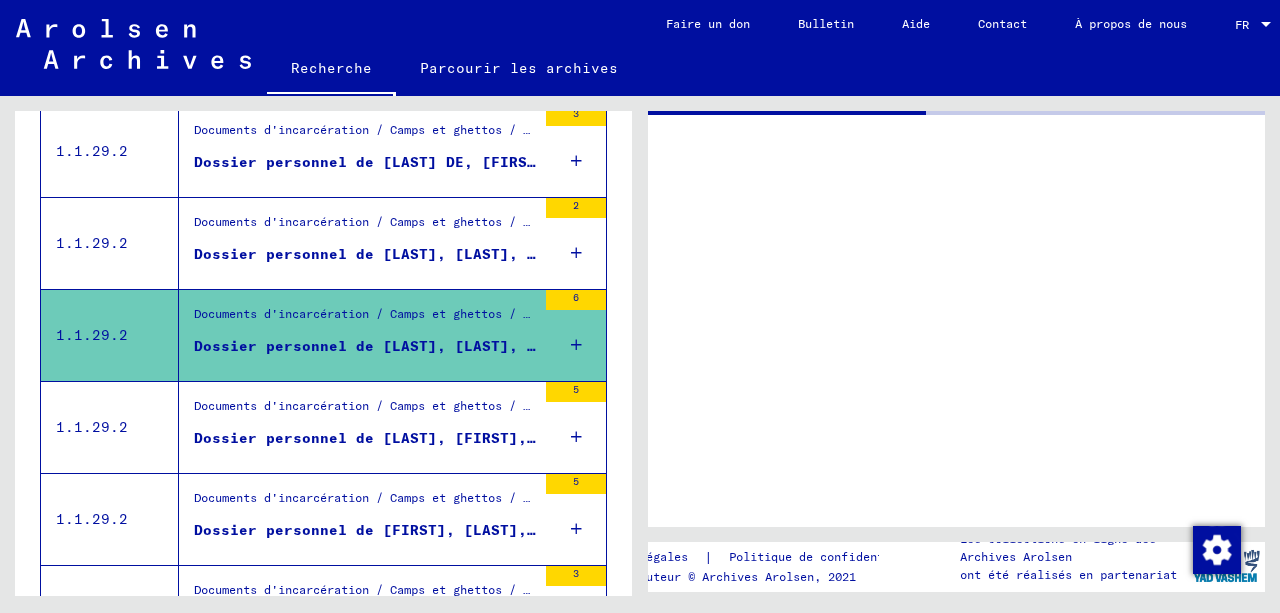 scroll, scrollTop: 0, scrollLeft: 0, axis: both 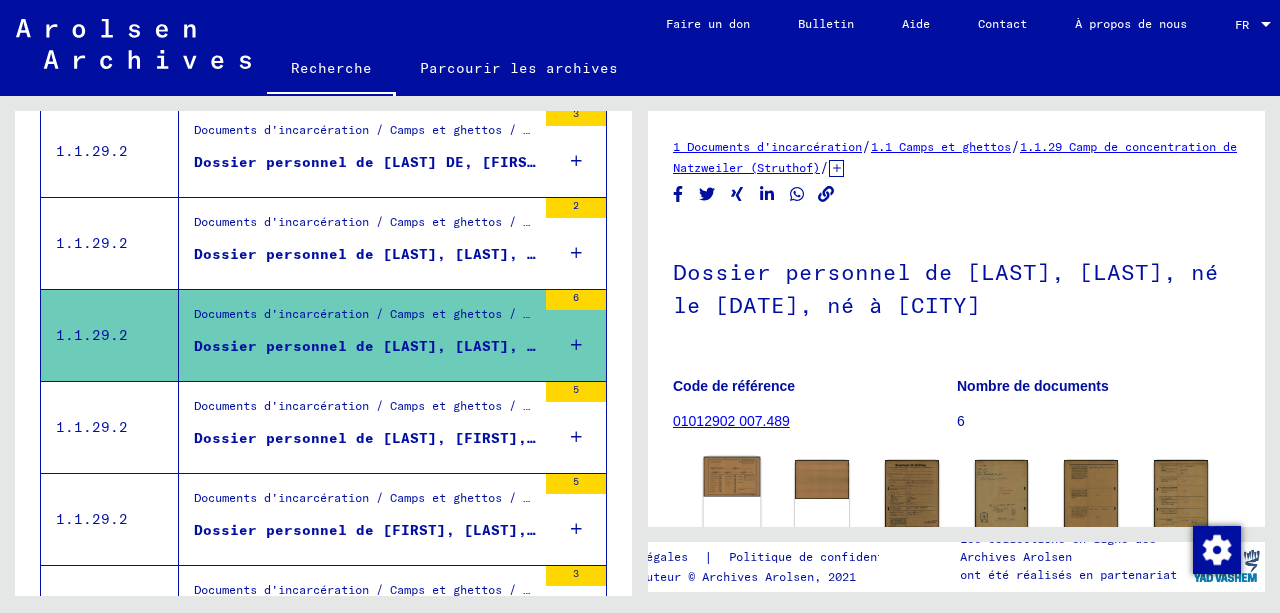 click 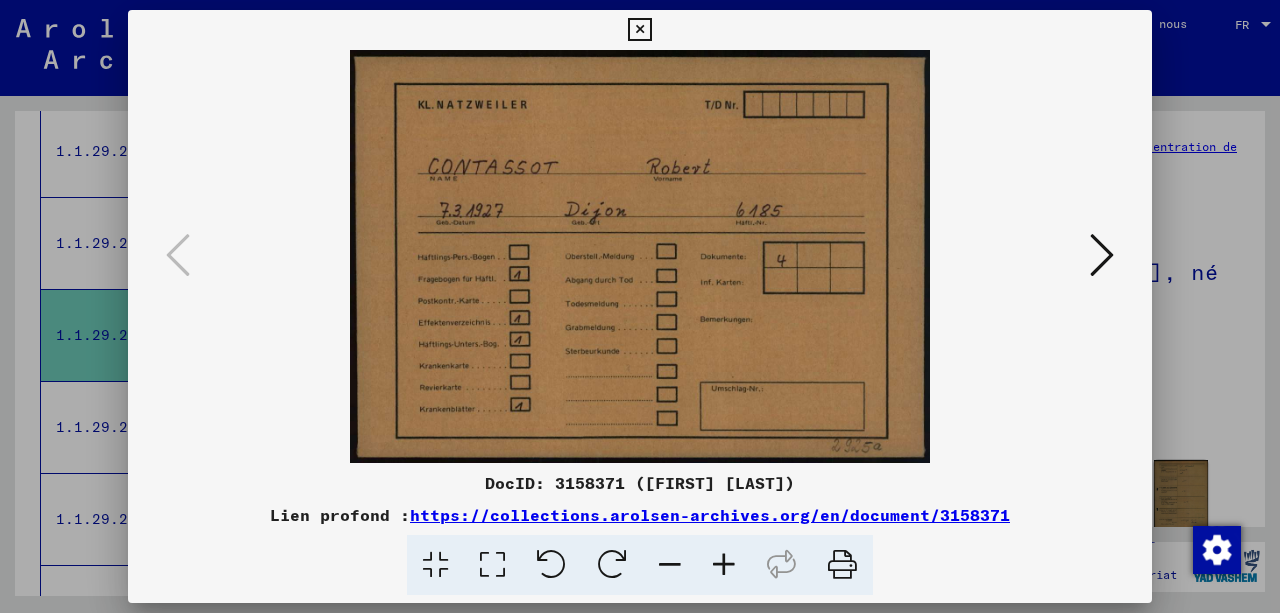 click at bounding box center [1102, 255] 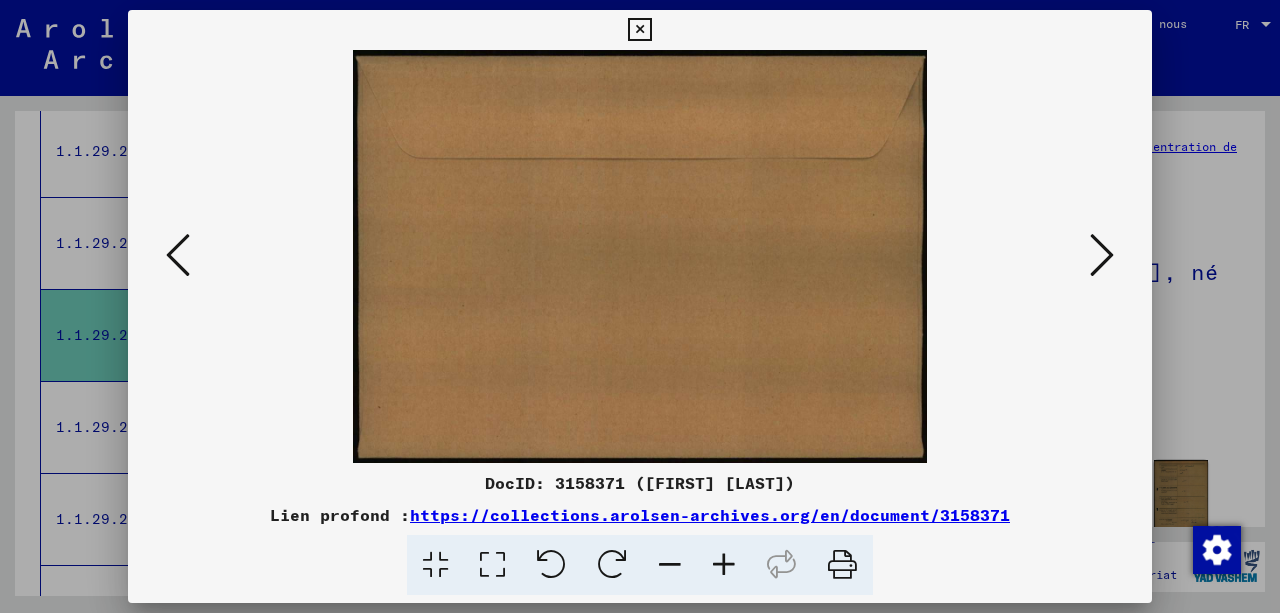 click at bounding box center [1102, 255] 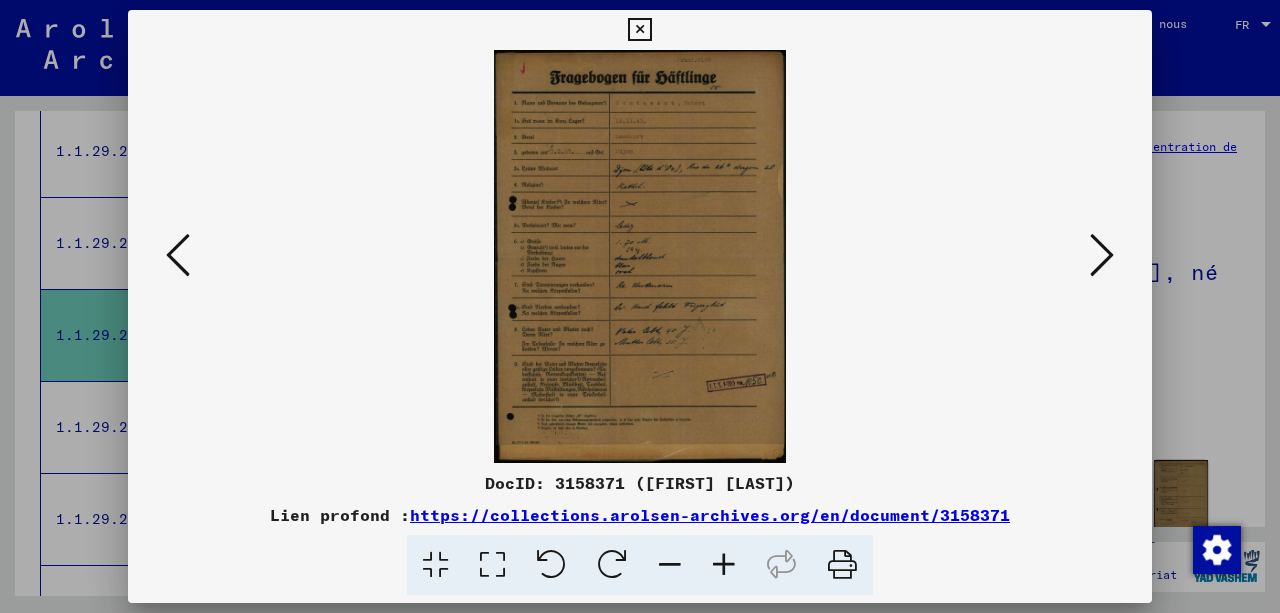 click at bounding box center [724, 565] 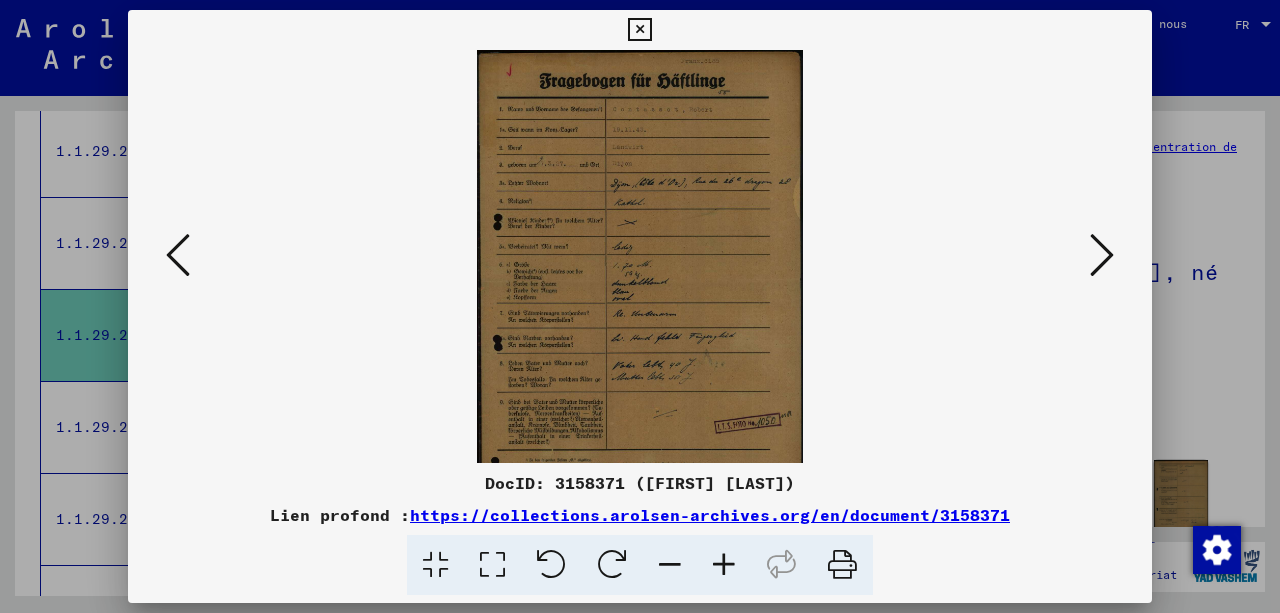 click at bounding box center (724, 565) 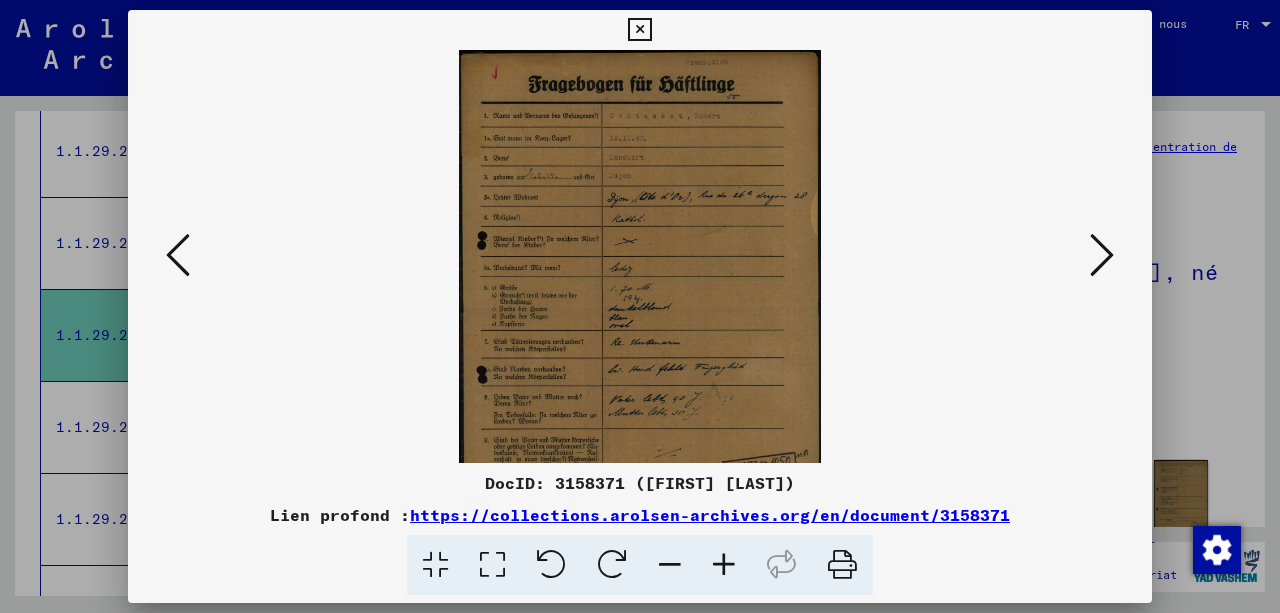 click at bounding box center (724, 565) 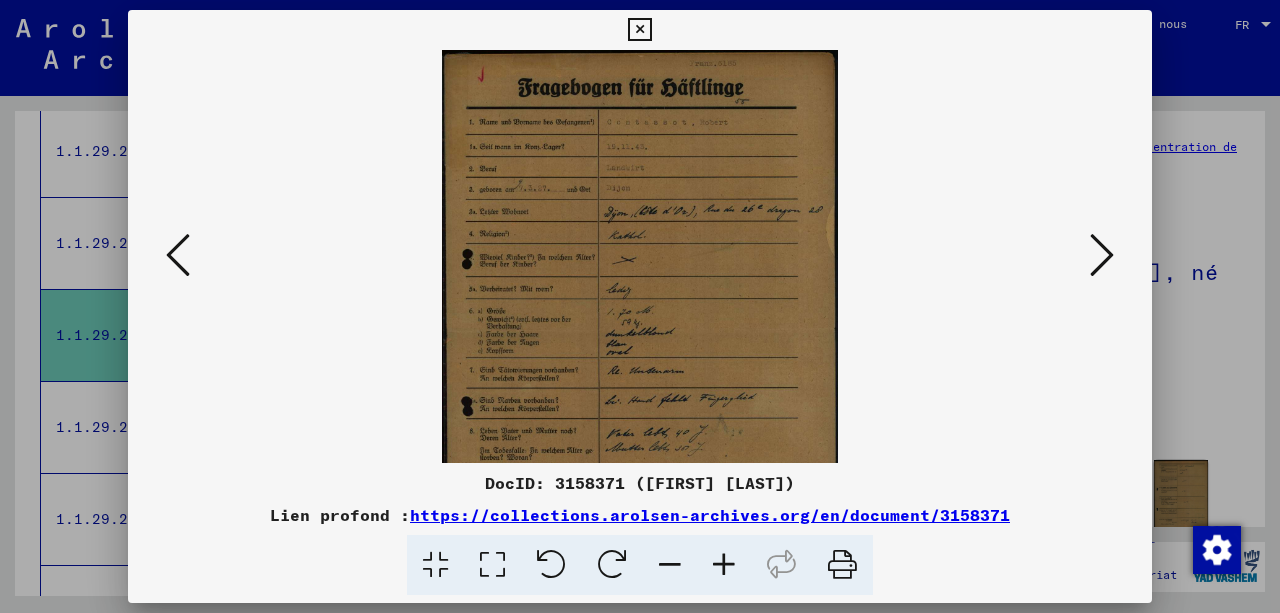 click at bounding box center [724, 565] 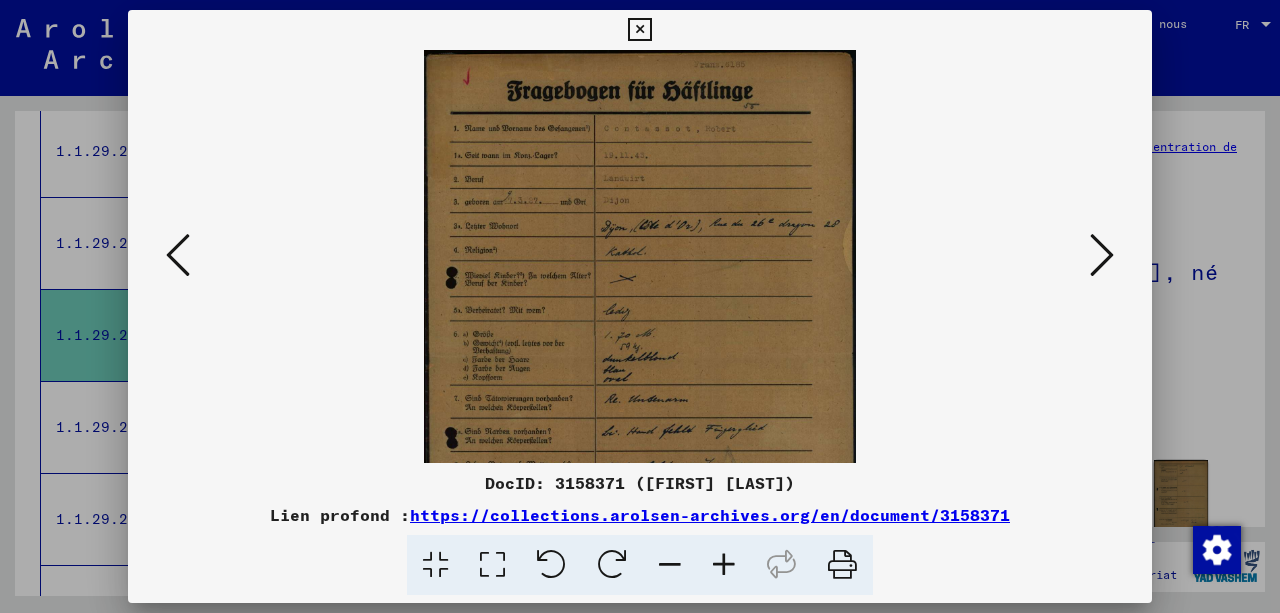 click at bounding box center [724, 565] 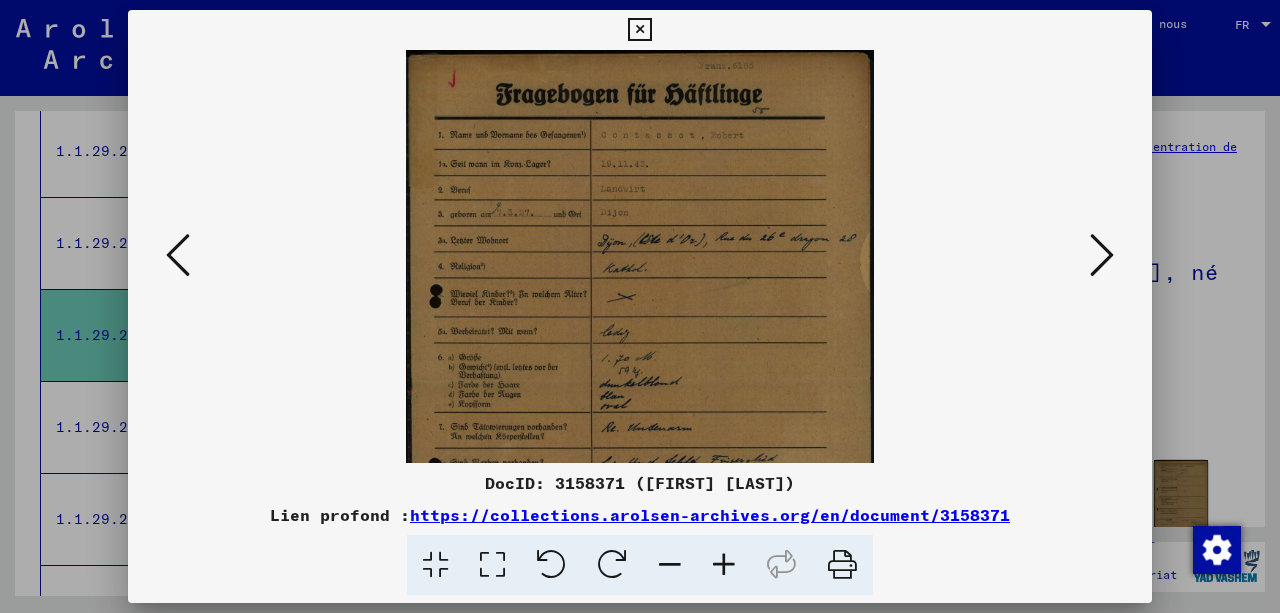click at bounding box center (724, 565) 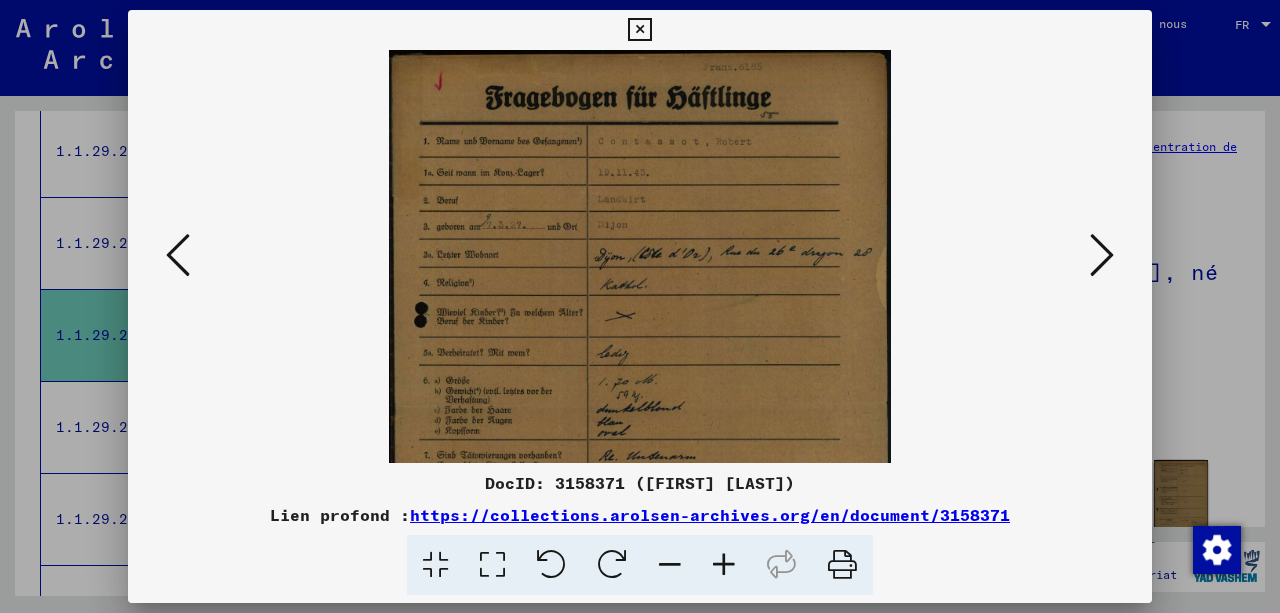 click at bounding box center [724, 565] 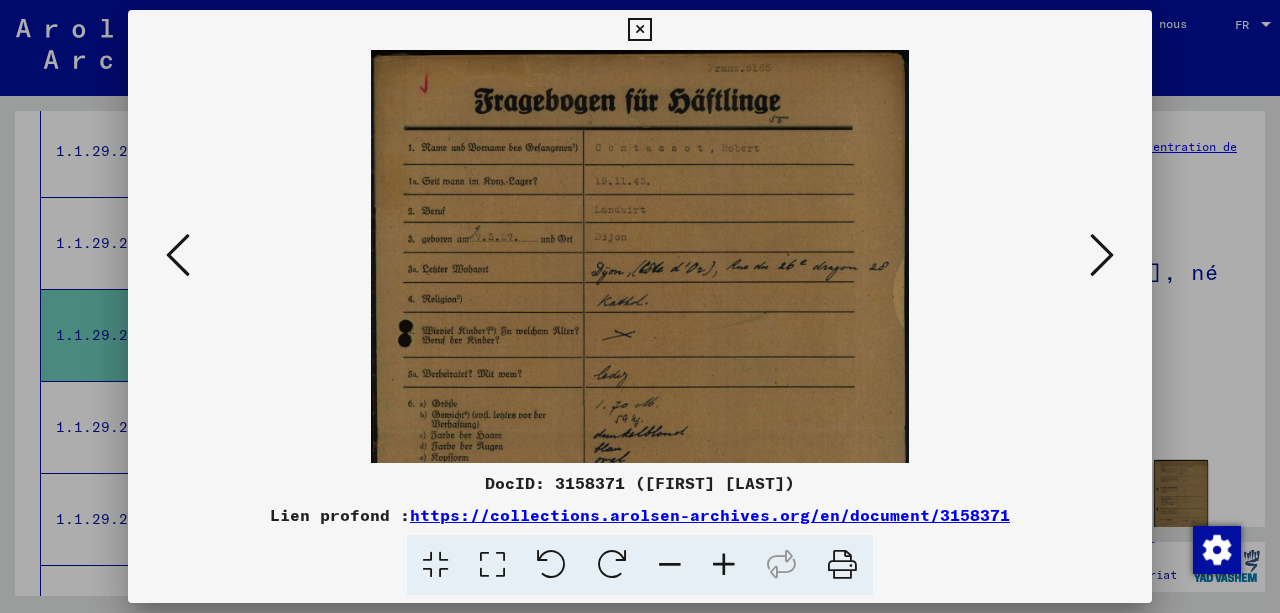 click at bounding box center [724, 565] 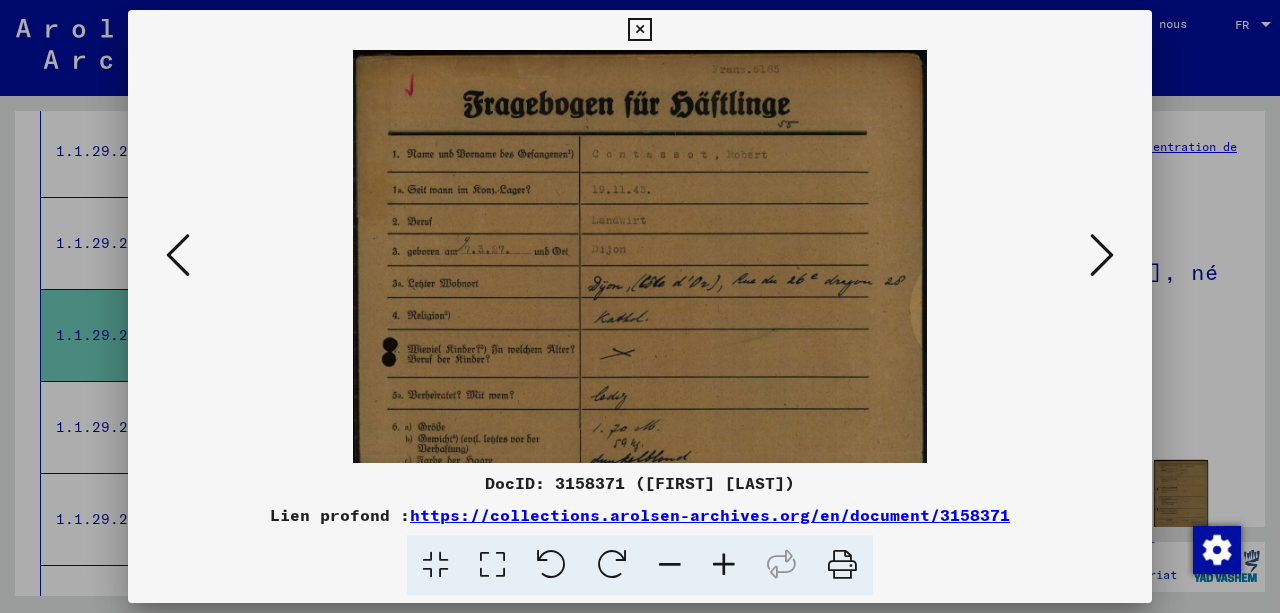 drag, startPoint x: 643, startPoint y: 326, endPoint x: 585, endPoint y: 326, distance: 58 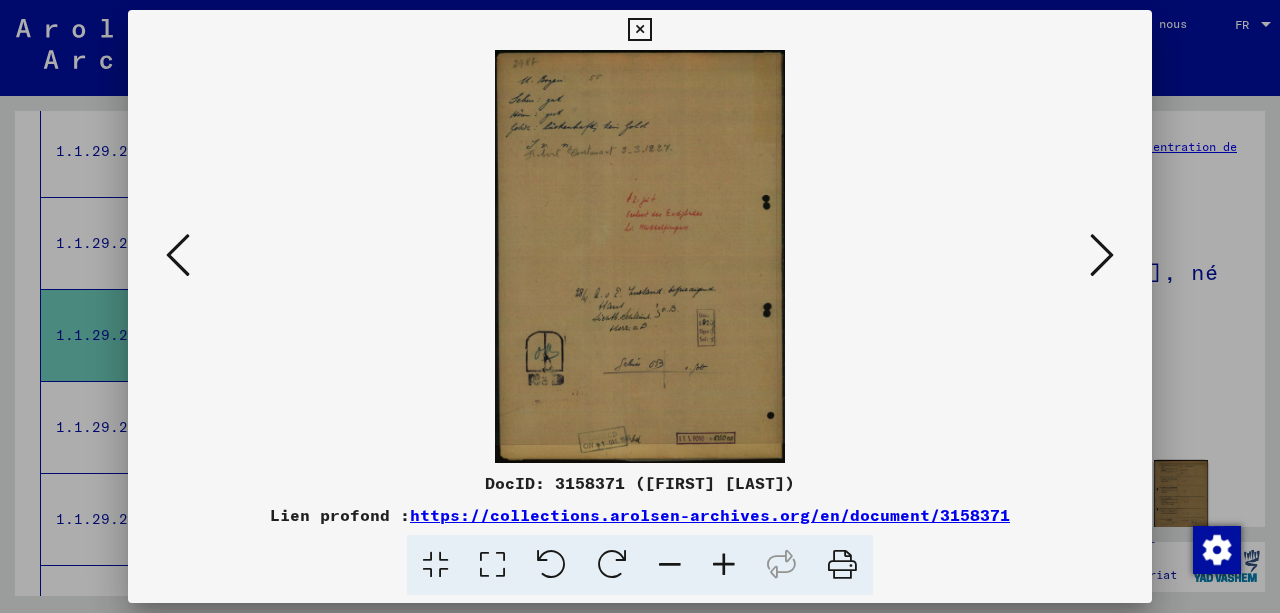 click at bounding box center [724, 565] 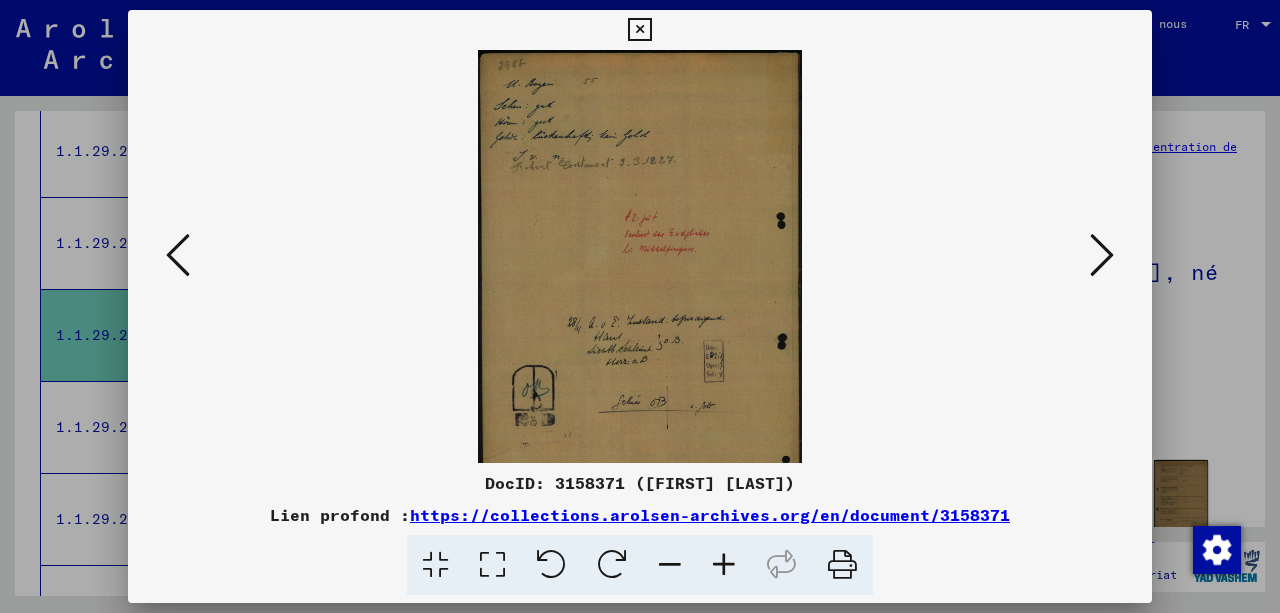 click at bounding box center (724, 565) 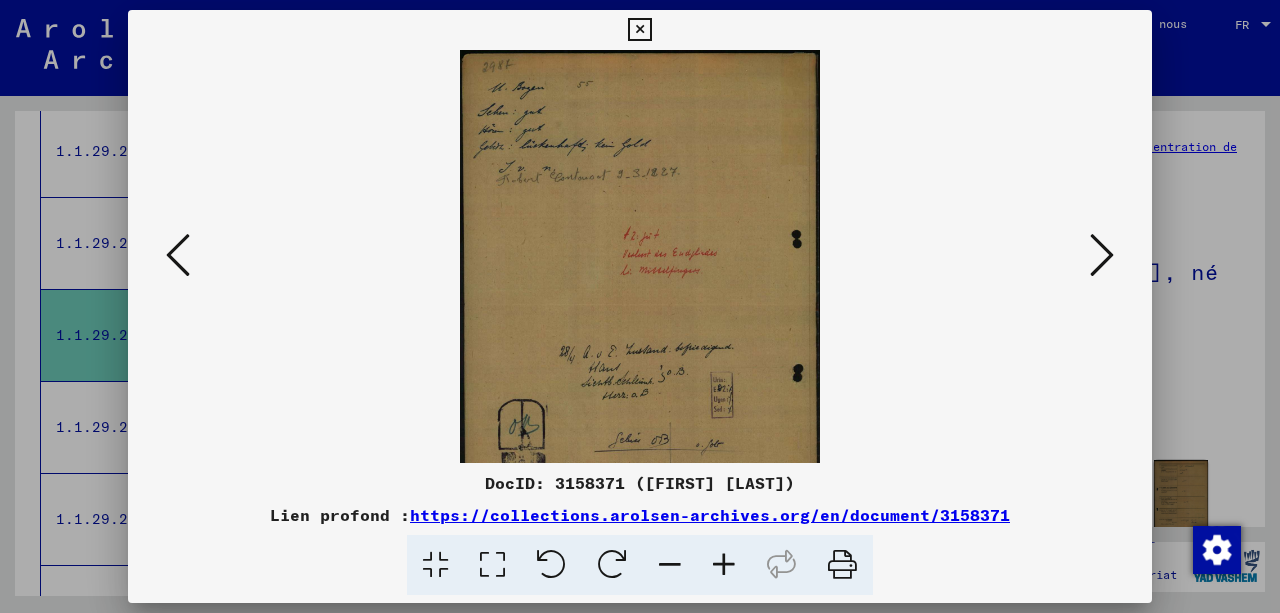 click at bounding box center [724, 565] 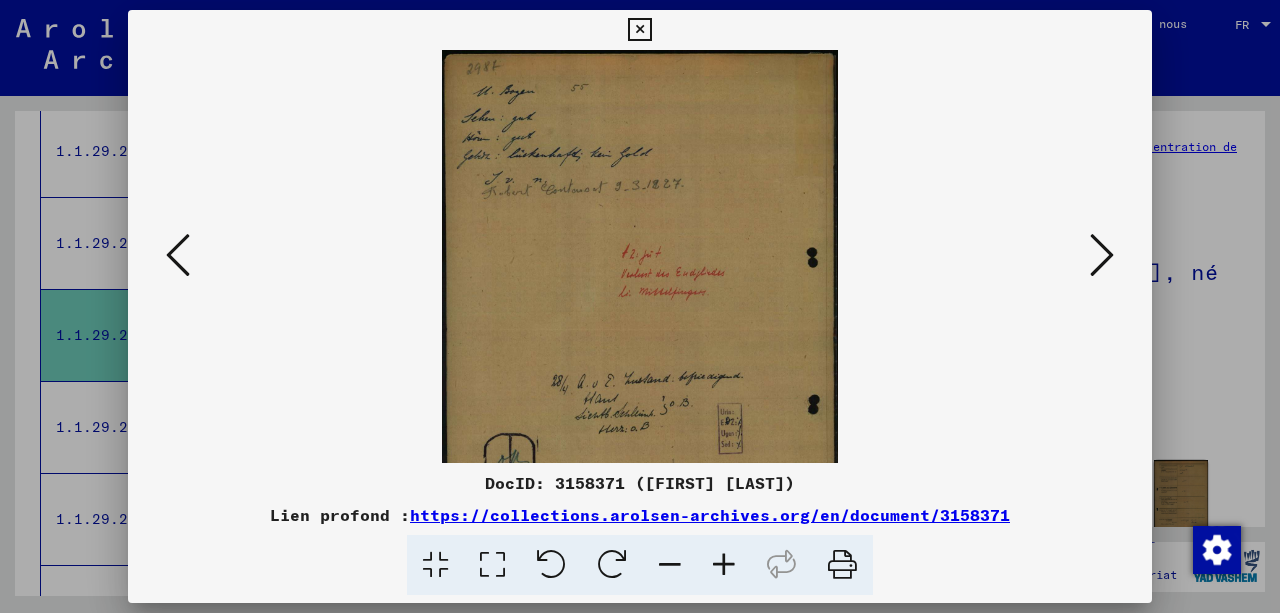click at bounding box center (724, 565) 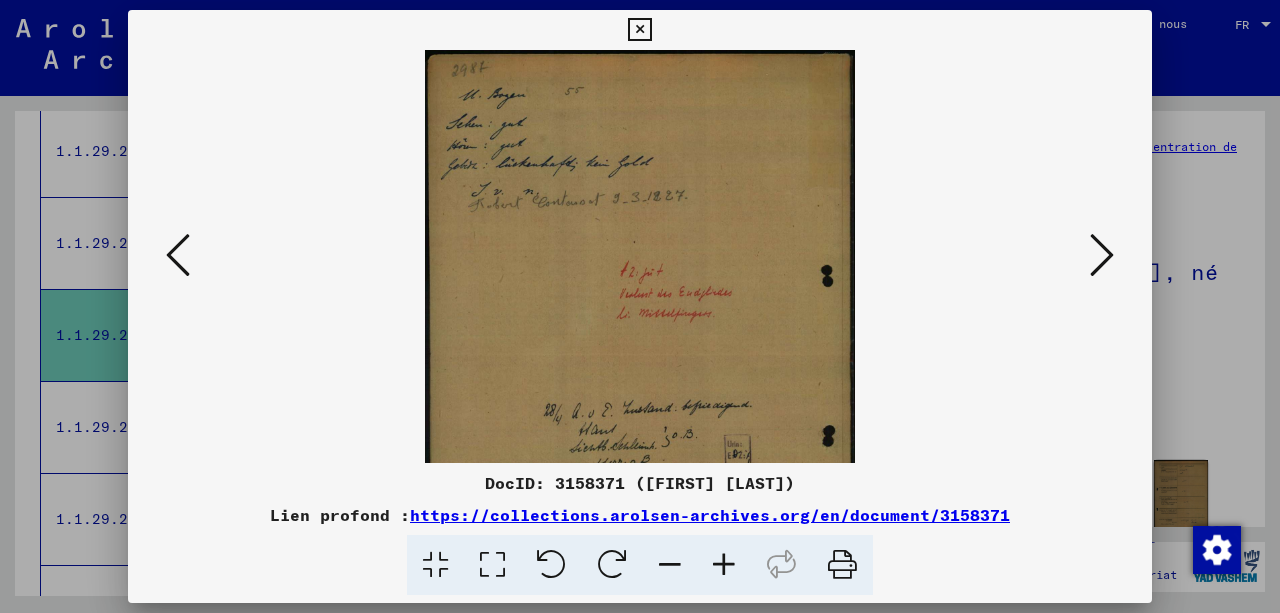 click at bounding box center (724, 565) 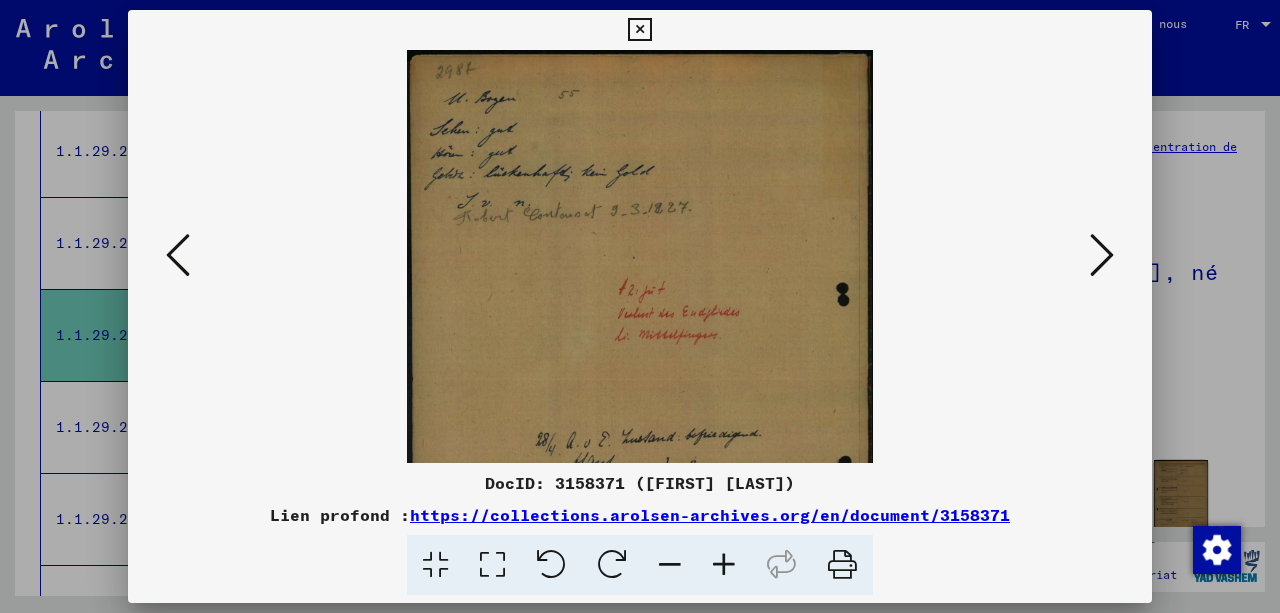 click at bounding box center [724, 565] 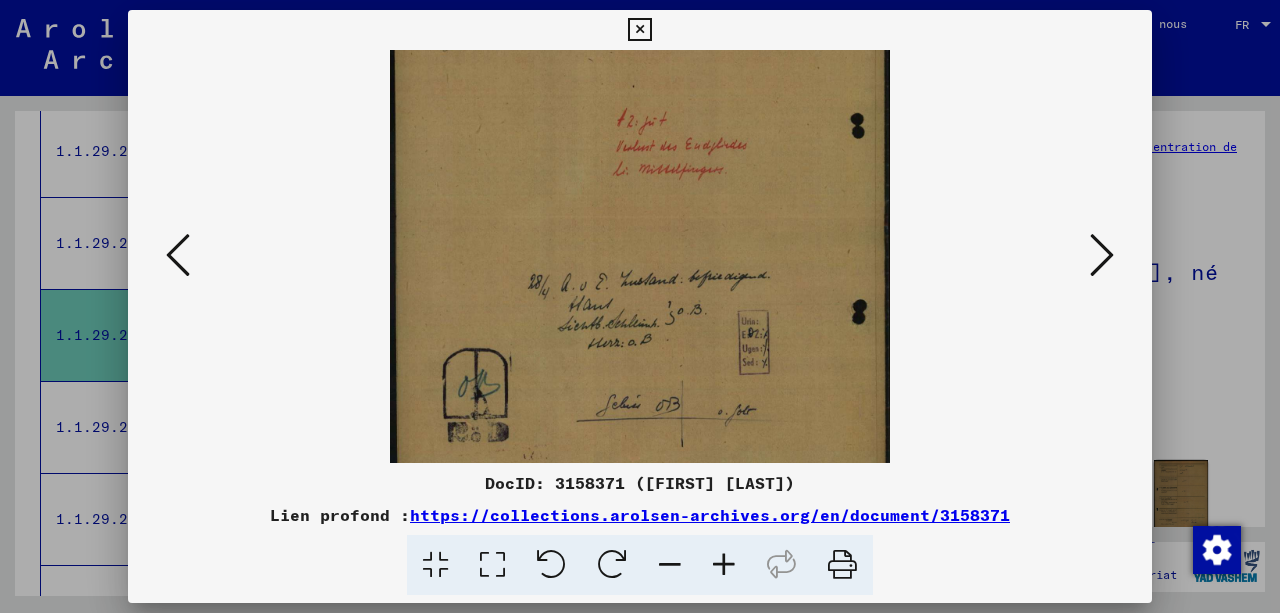 scroll, scrollTop: 188, scrollLeft: 0, axis: vertical 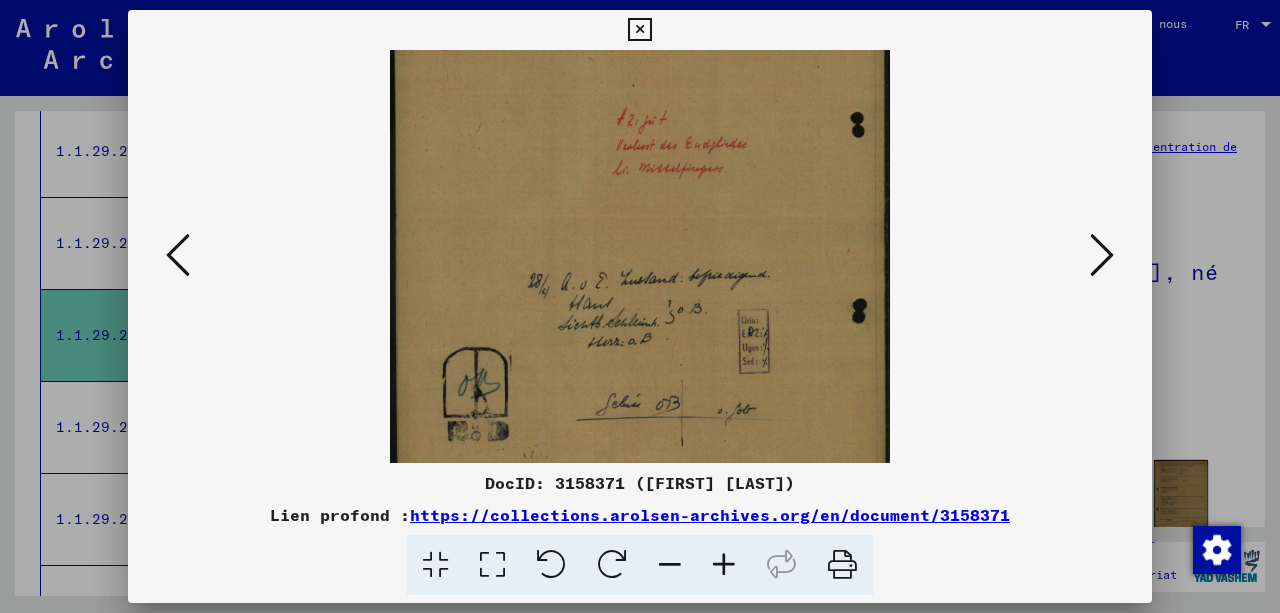 drag, startPoint x: 609, startPoint y: 382, endPoint x: 620, endPoint y: 201, distance: 181.33394 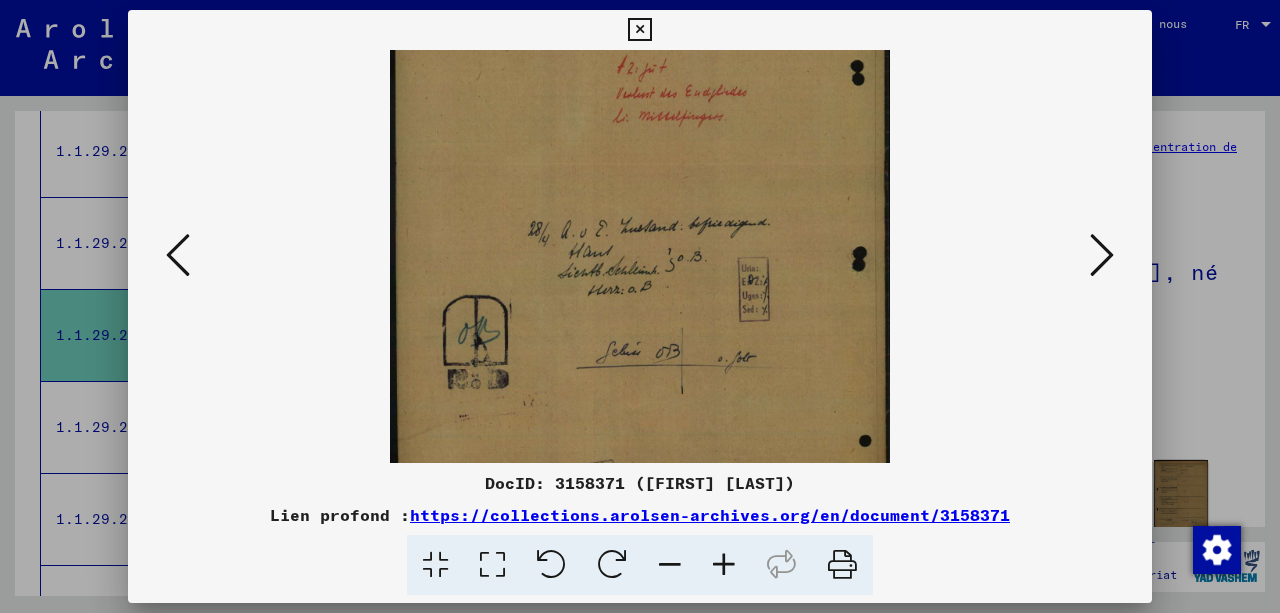 scroll, scrollTop: 241, scrollLeft: 0, axis: vertical 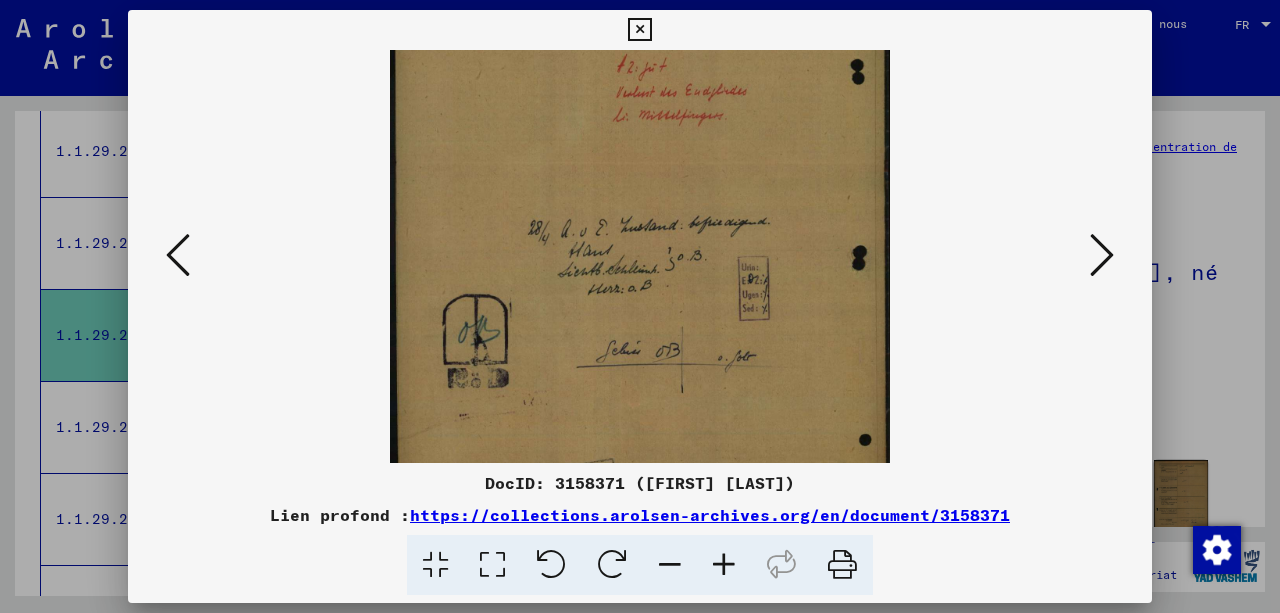 drag, startPoint x: 658, startPoint y: 355, endPoint x: 659, endPoint y: 307, distance: 48.010414 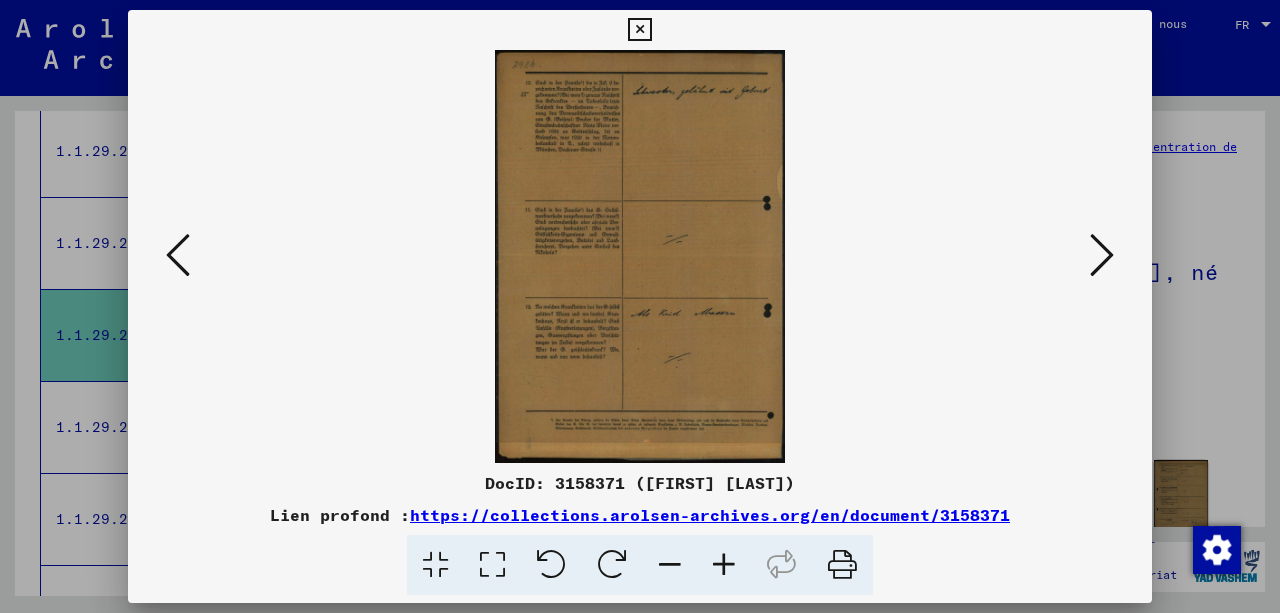 click at bounding box center [1102, 255] 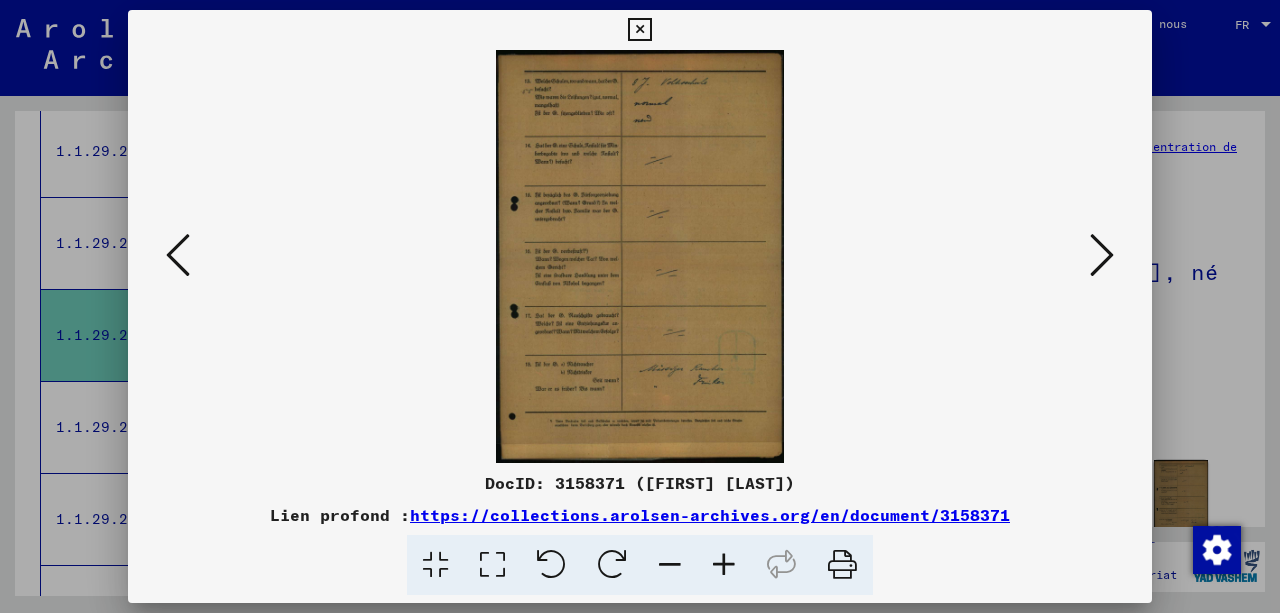 click at bounding box center (1102, 255) 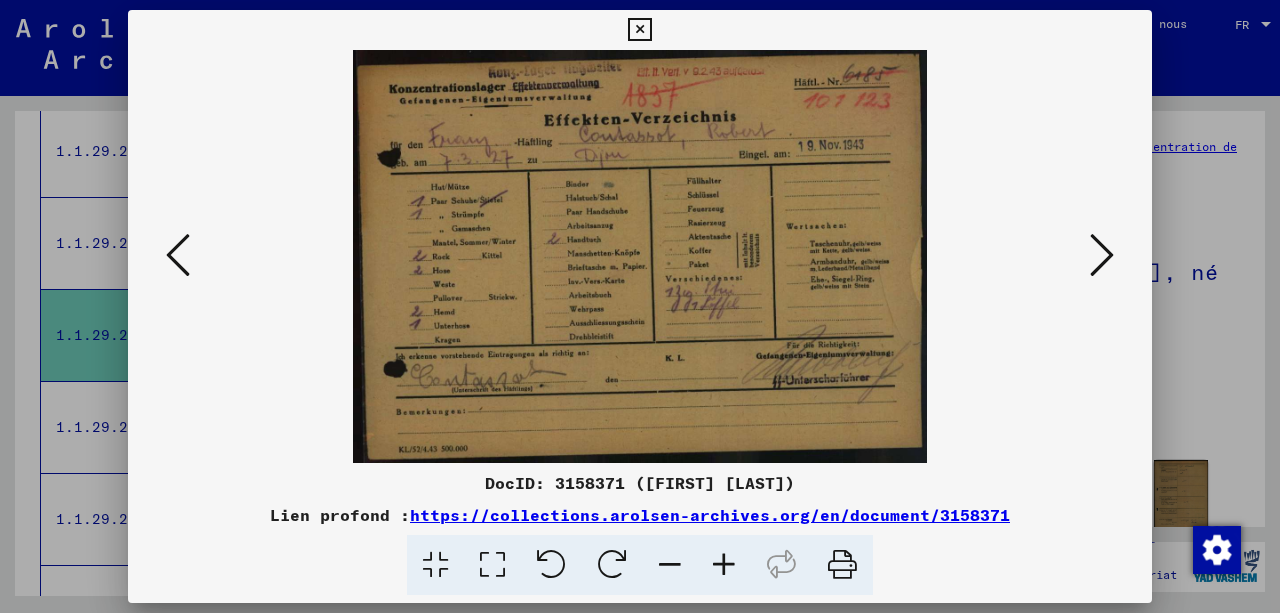 click at bounding box center [1102, 255] 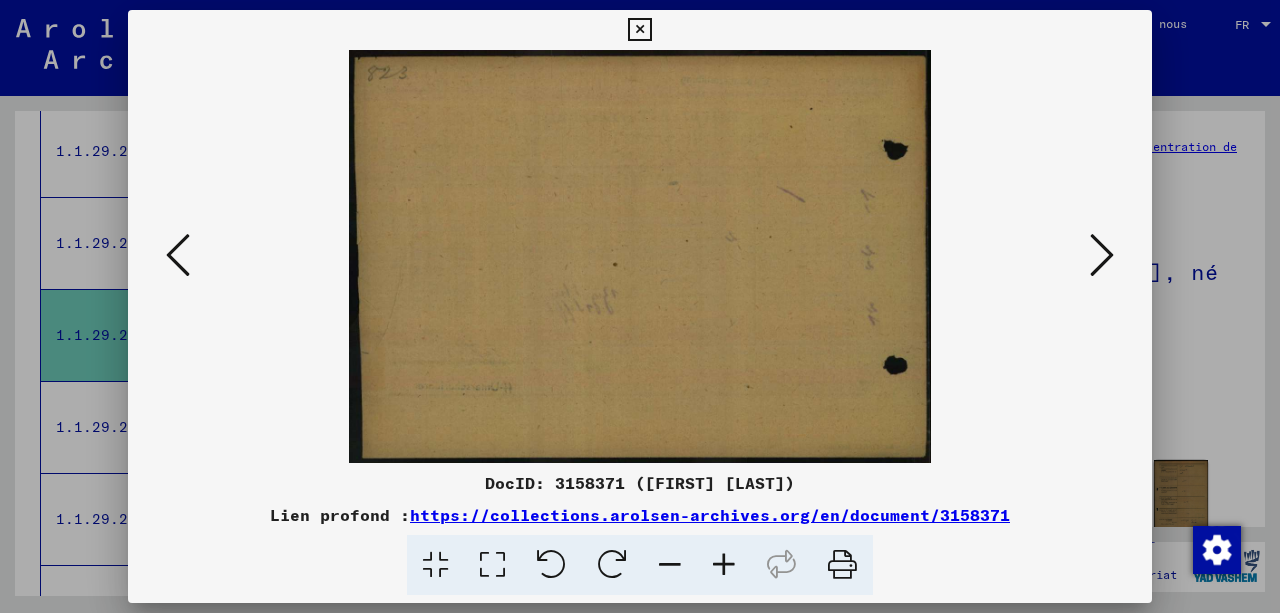click at bounding box center [1102, 255] 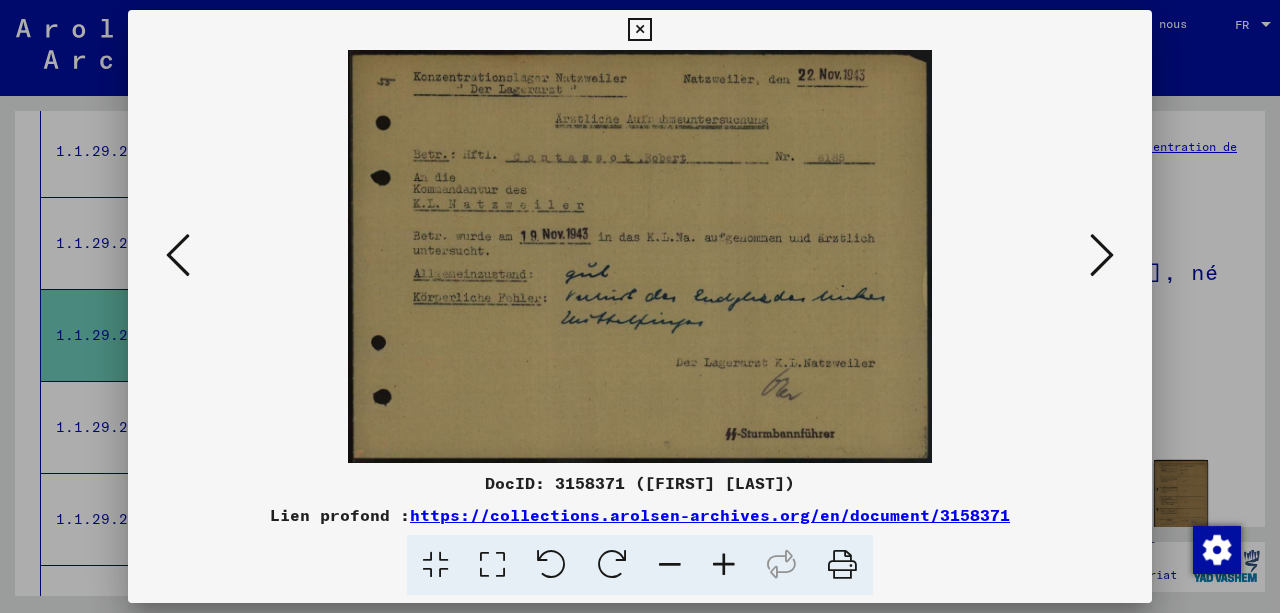 click at bounding box center (1102, 255) 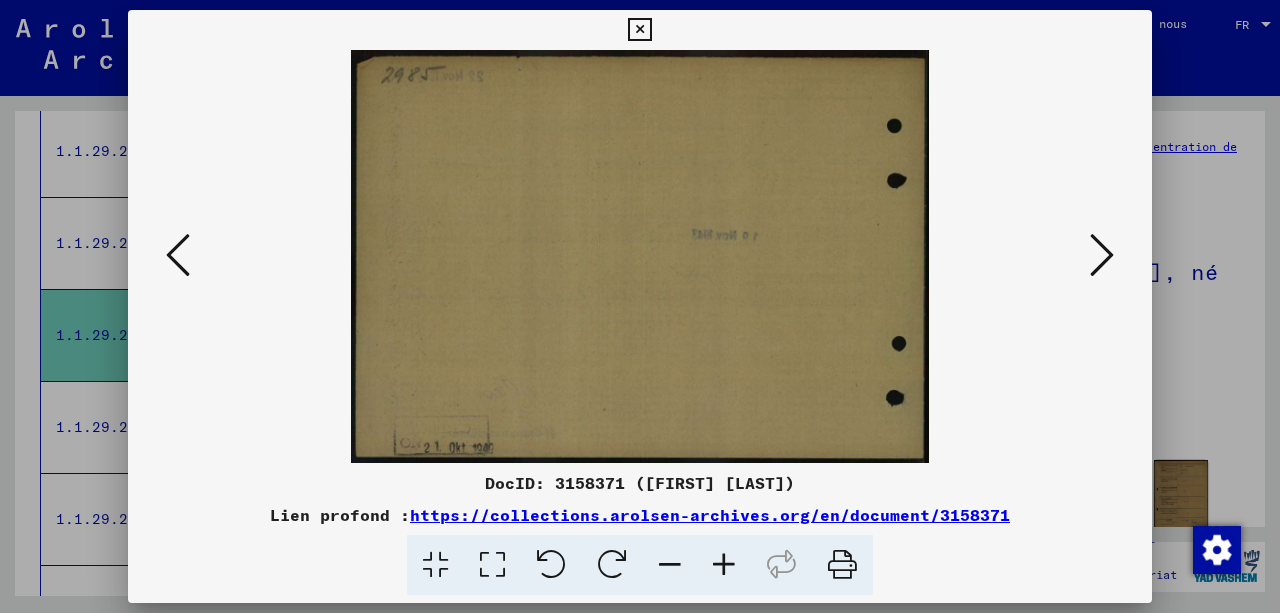click at bounding box center (1102, 255) 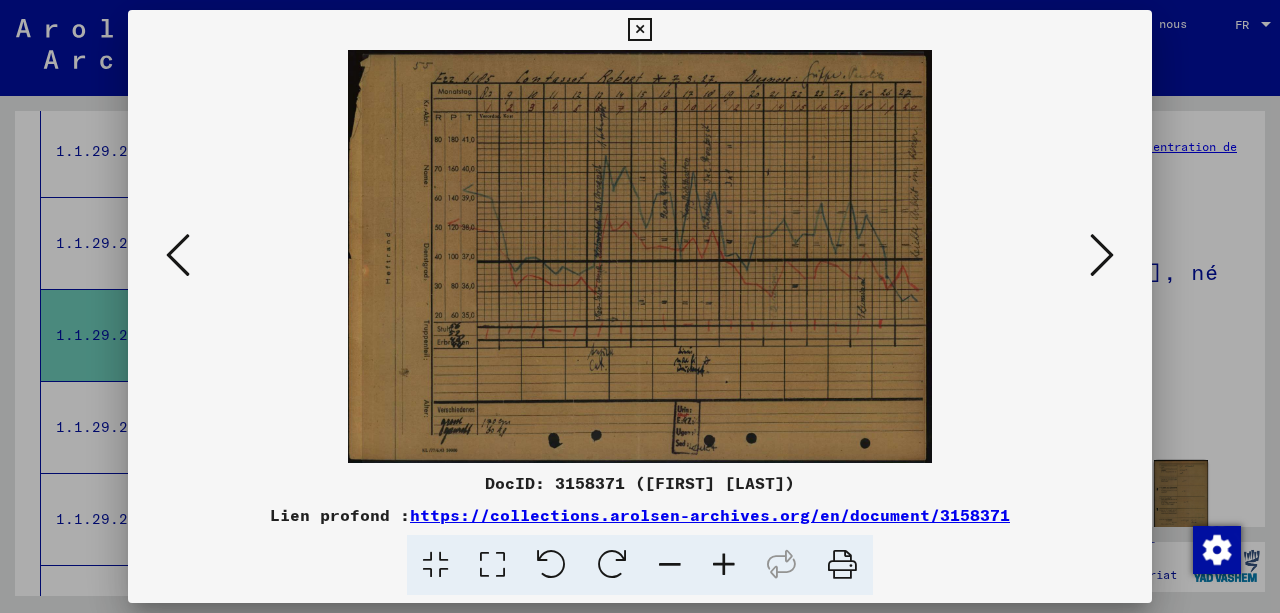 click at bounding box center (724, 565) 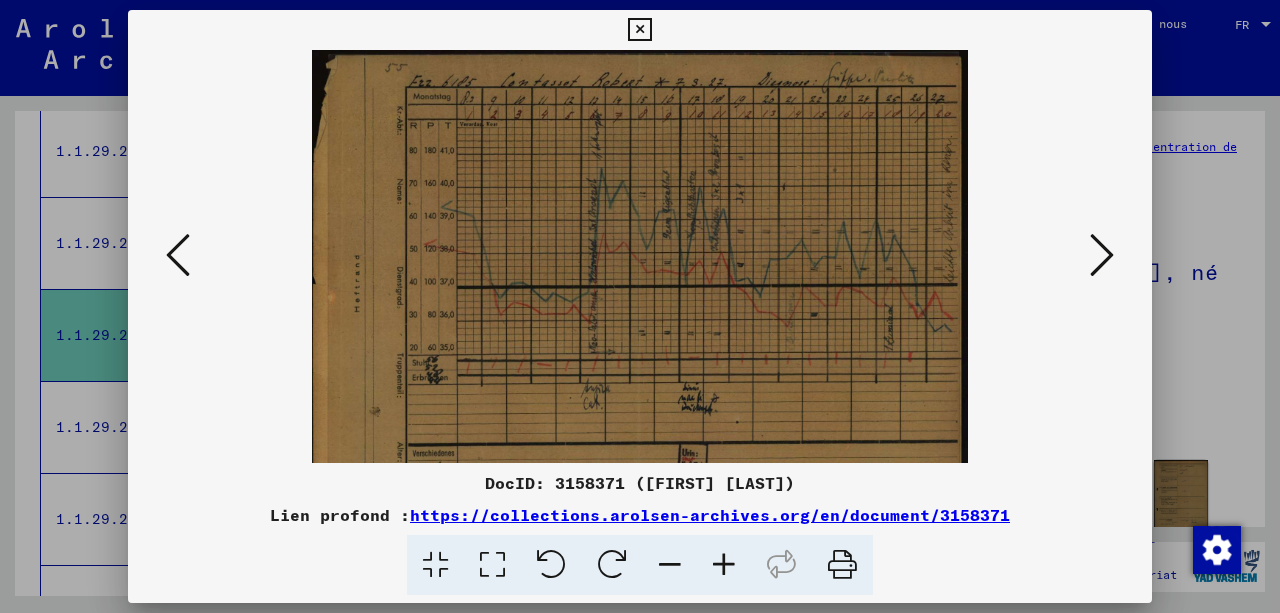click at bounding box center (724, 565) 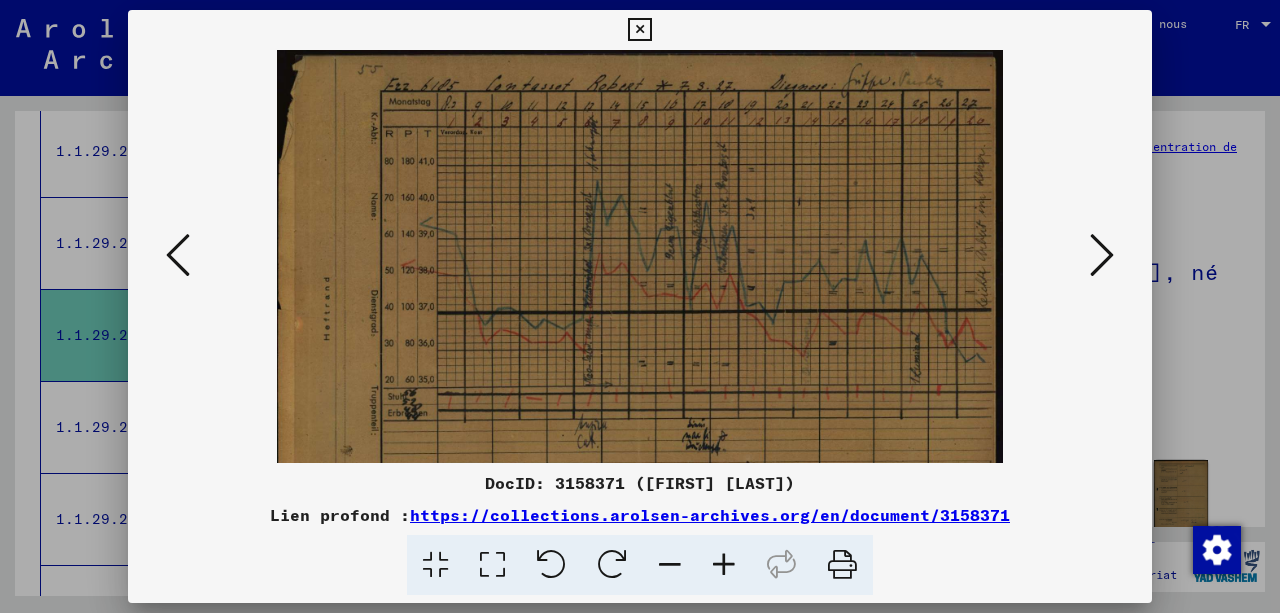click at bounding box center (724, 565) 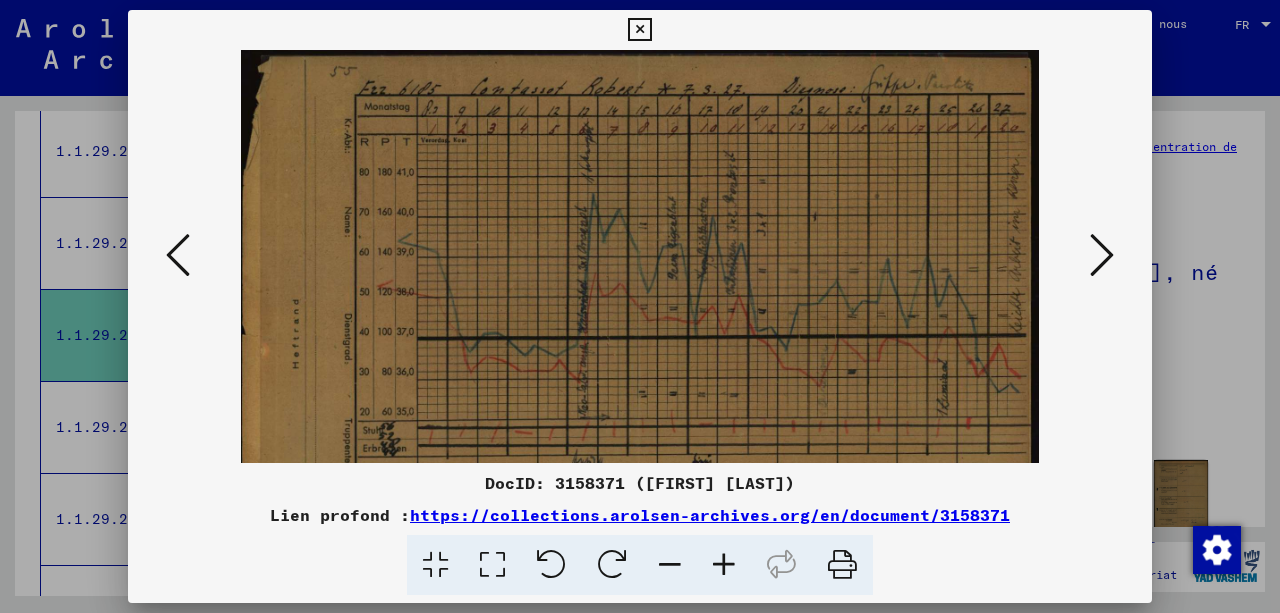 click at bounding box center (724, 565) 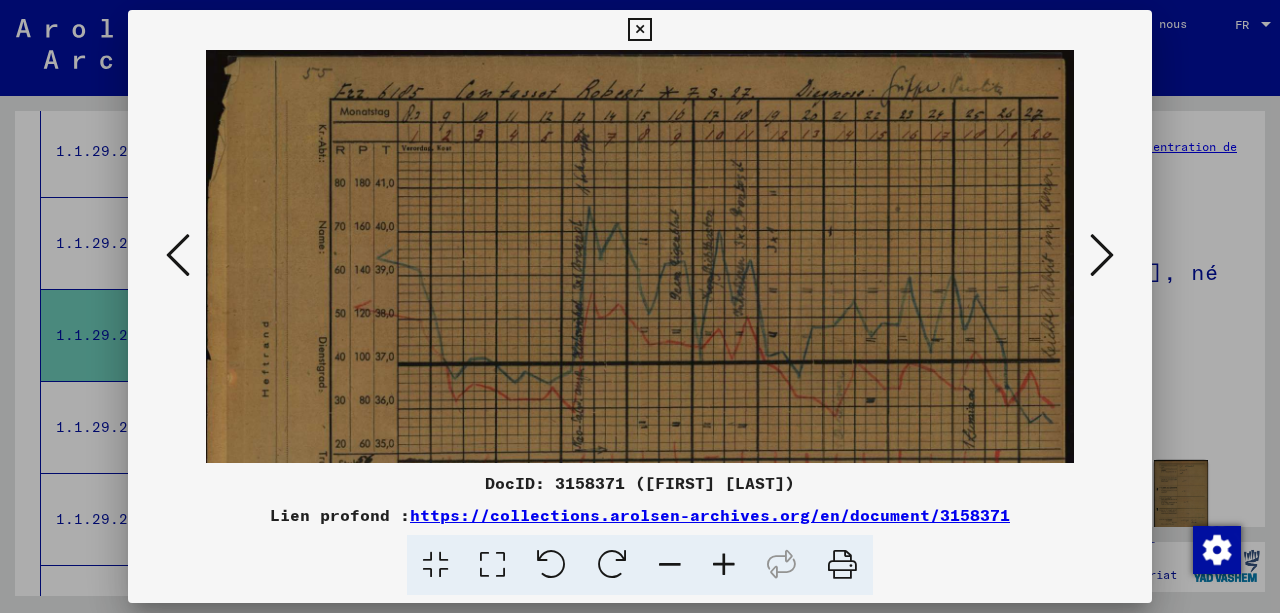 click at bounding box center (724, 565) 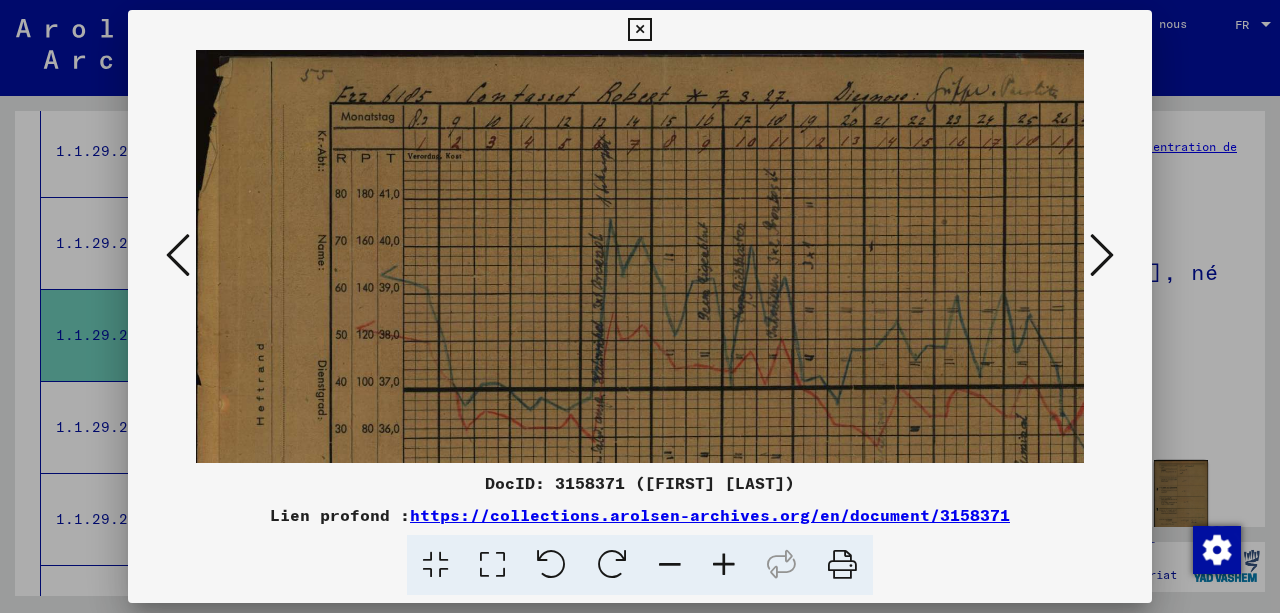click at bounding box center (724, 565) 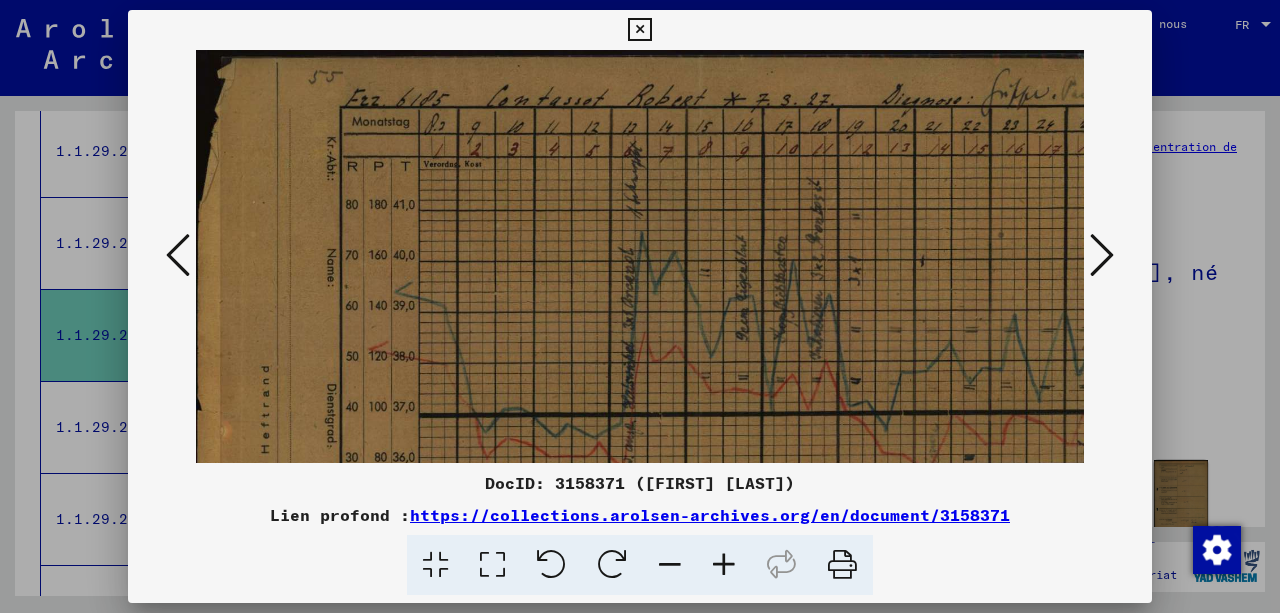 scroll, scrollTop: 0, scrollLeft: 1, axis: horizontal 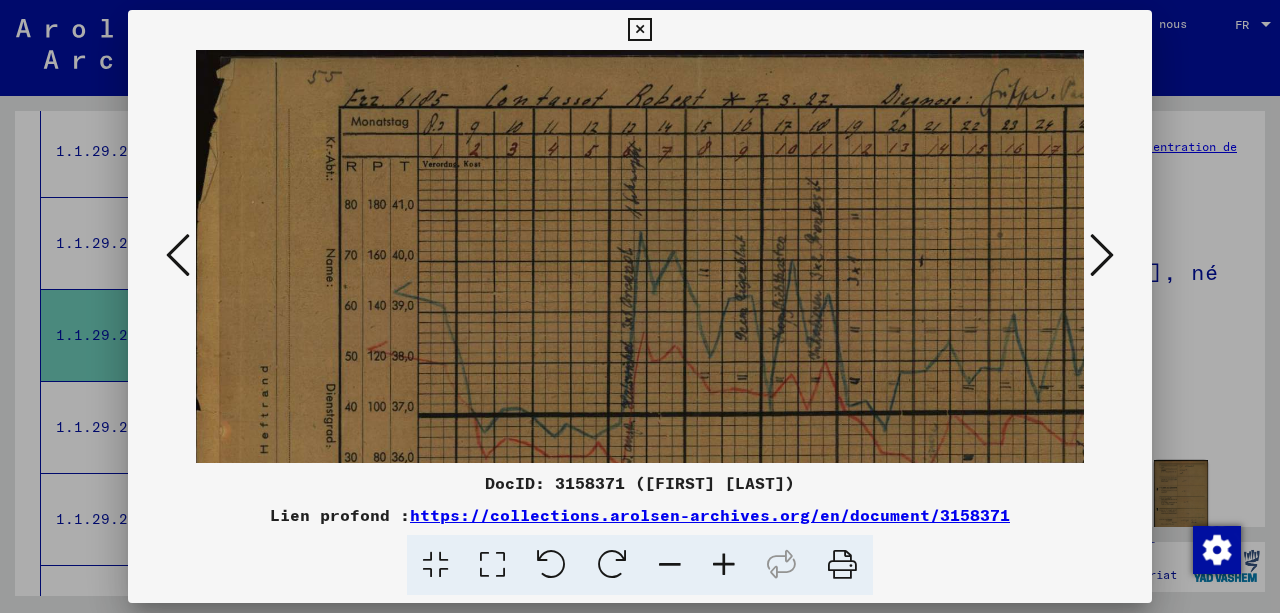 drag, startPoint x: 771, startPoint y: 313, endPoint x: 770, endPoint y: 333, distance: 20.024984 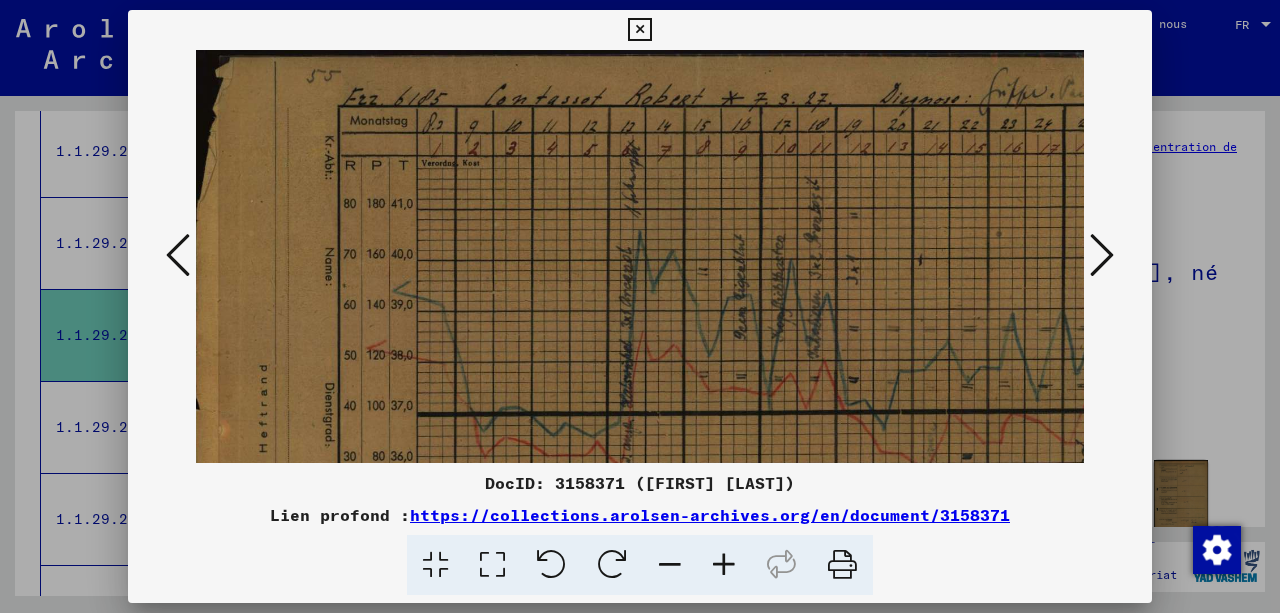 click at bounding box center (724, 565) 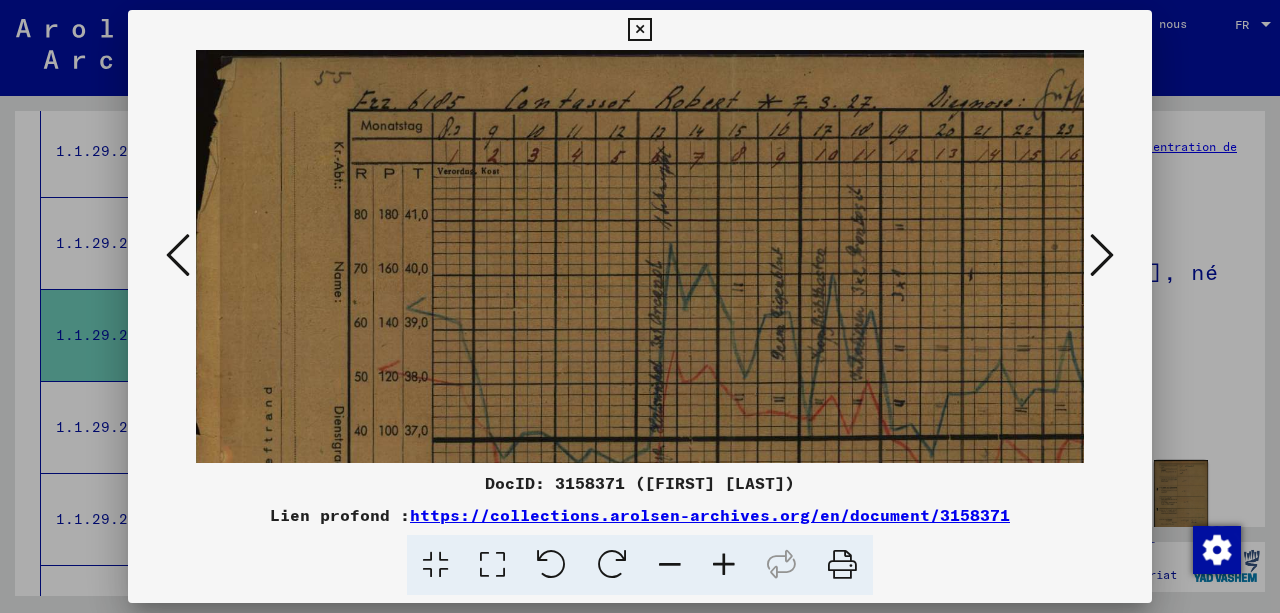 click at bounding box center (724, 565) 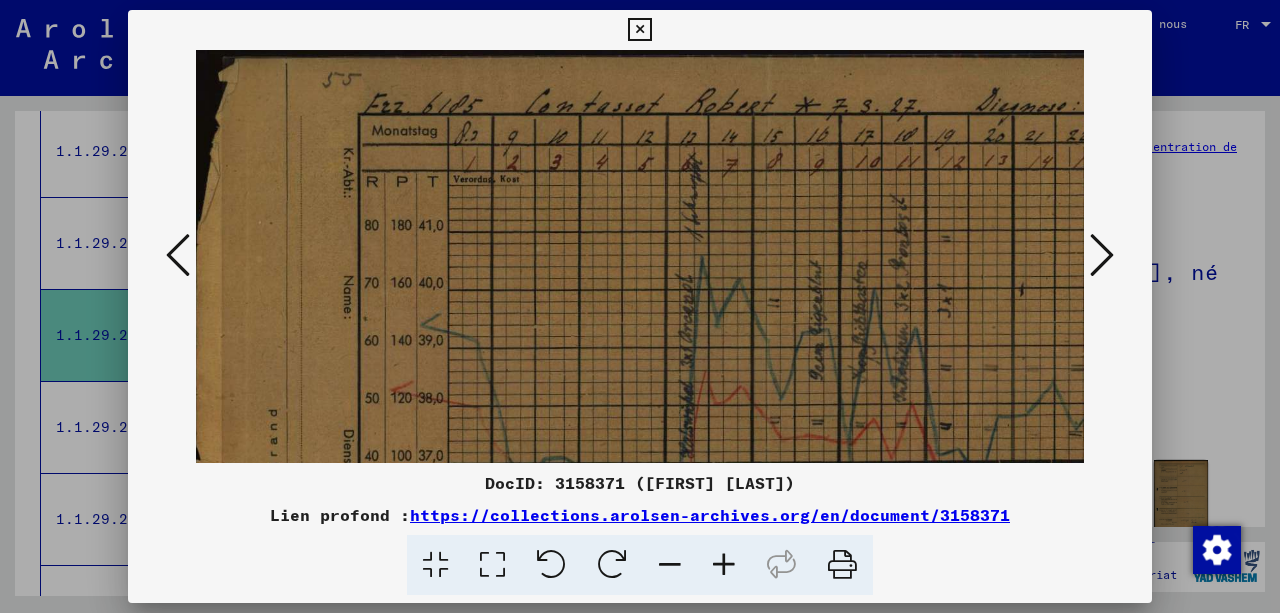 click at bounding box center (1102, 255) 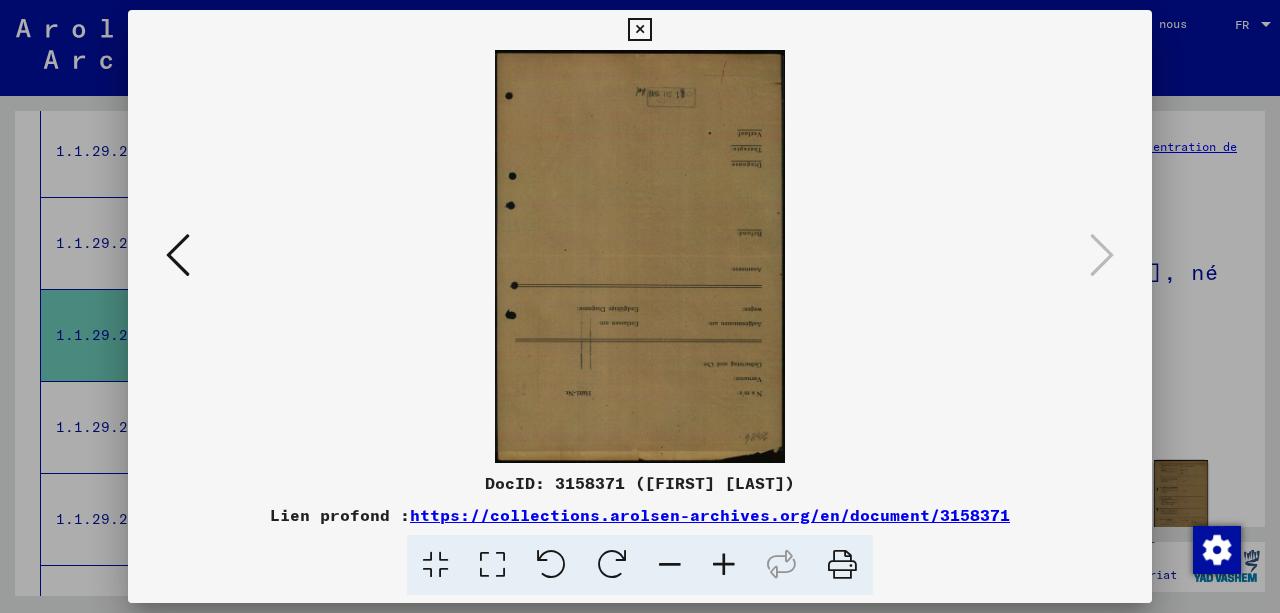 scroll, scrollTop: 0, scrollLeft: 0, axis: both 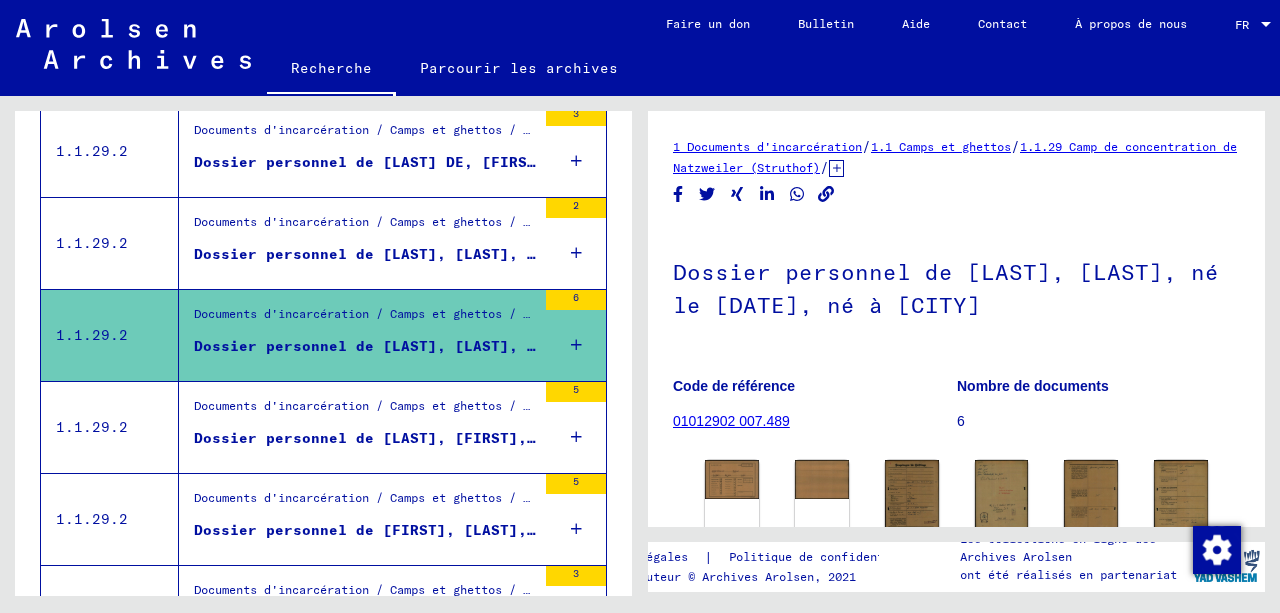 click on "Dossier personnel de [LAST], [FIRST], né le [DATE], né à [CITY]" at bounding box center [477, 438] 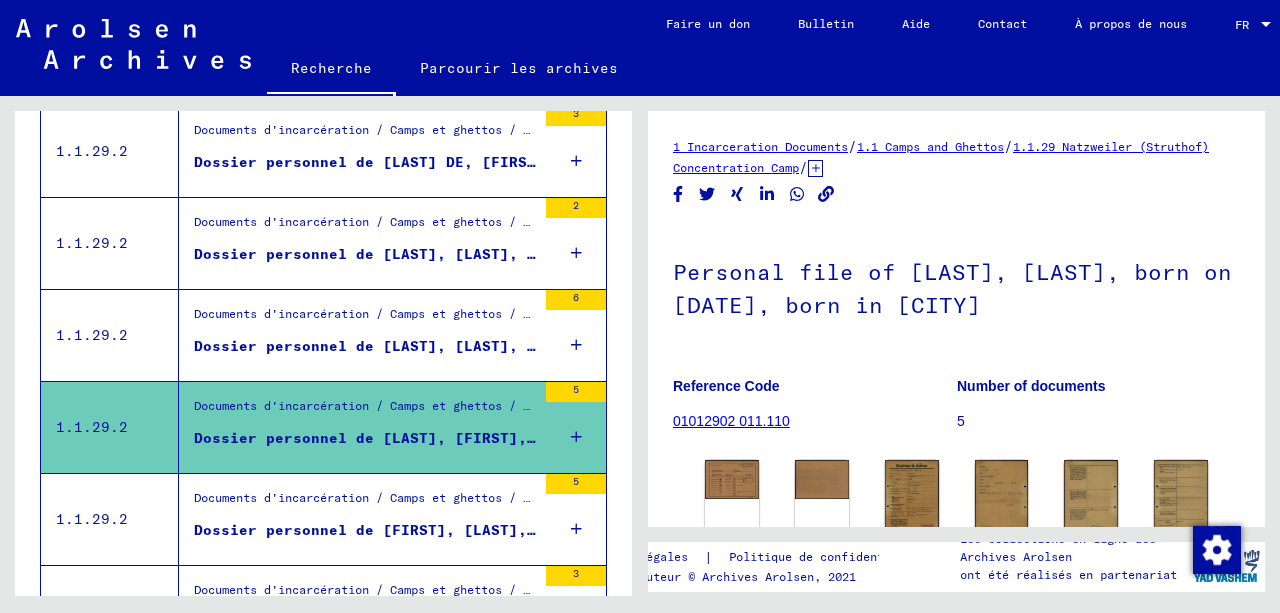 scroll, scrollTop: 0, scrollLeft: 0, axis: both 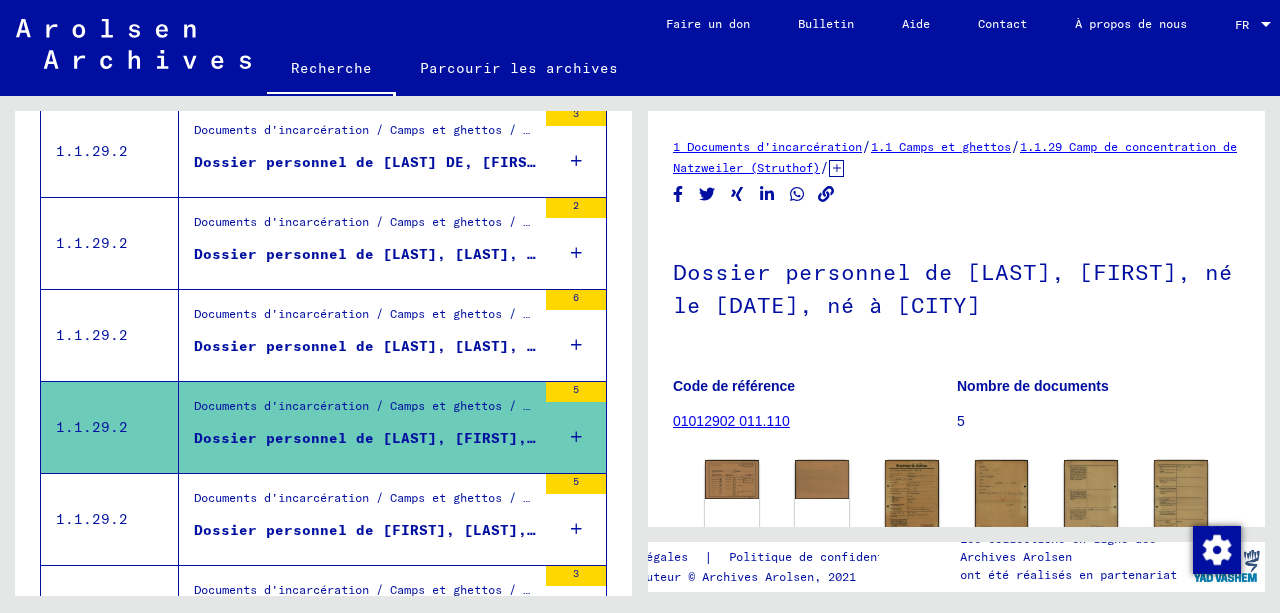 click at bounding box center (576, 437) 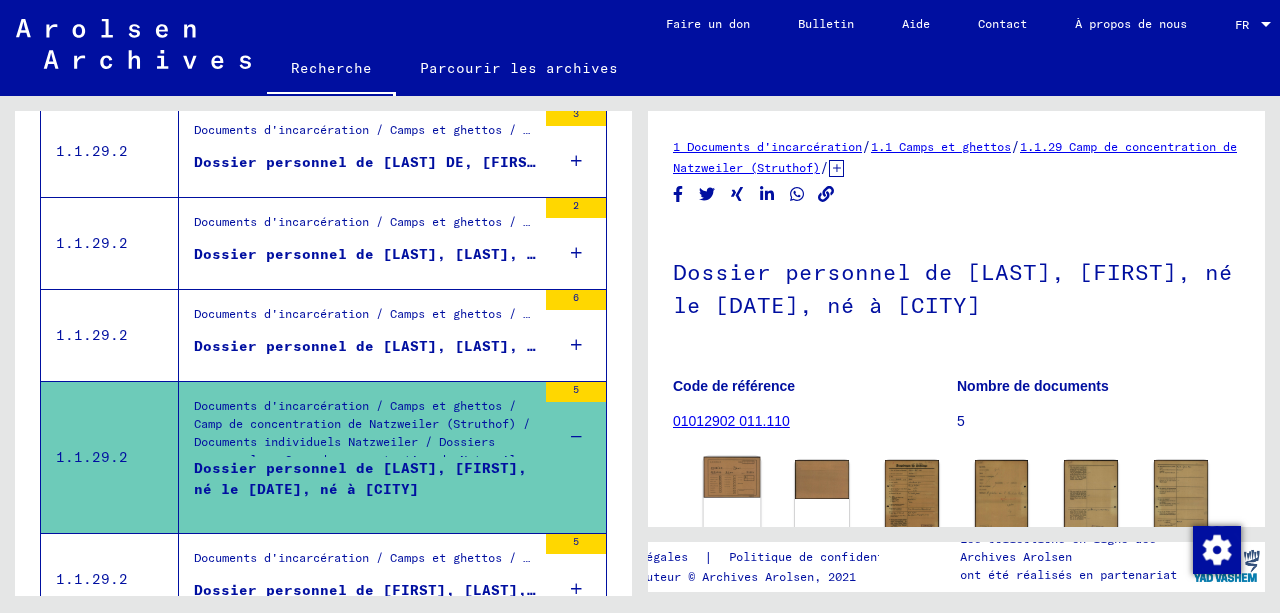 click 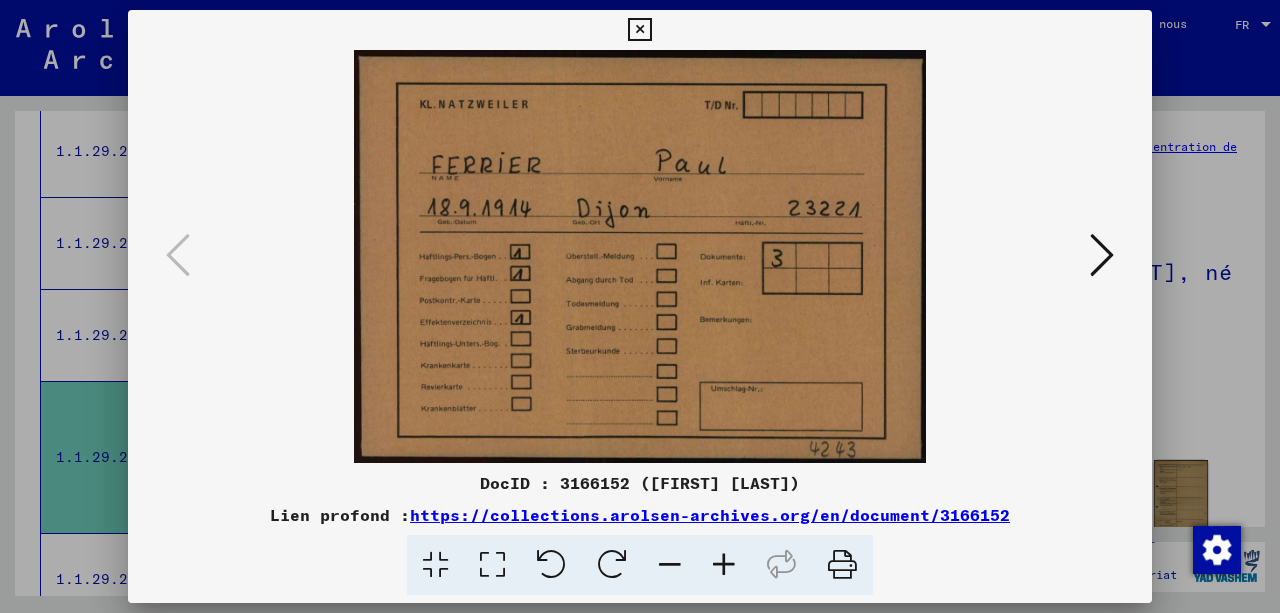 click at bounding box center [1102, 255] 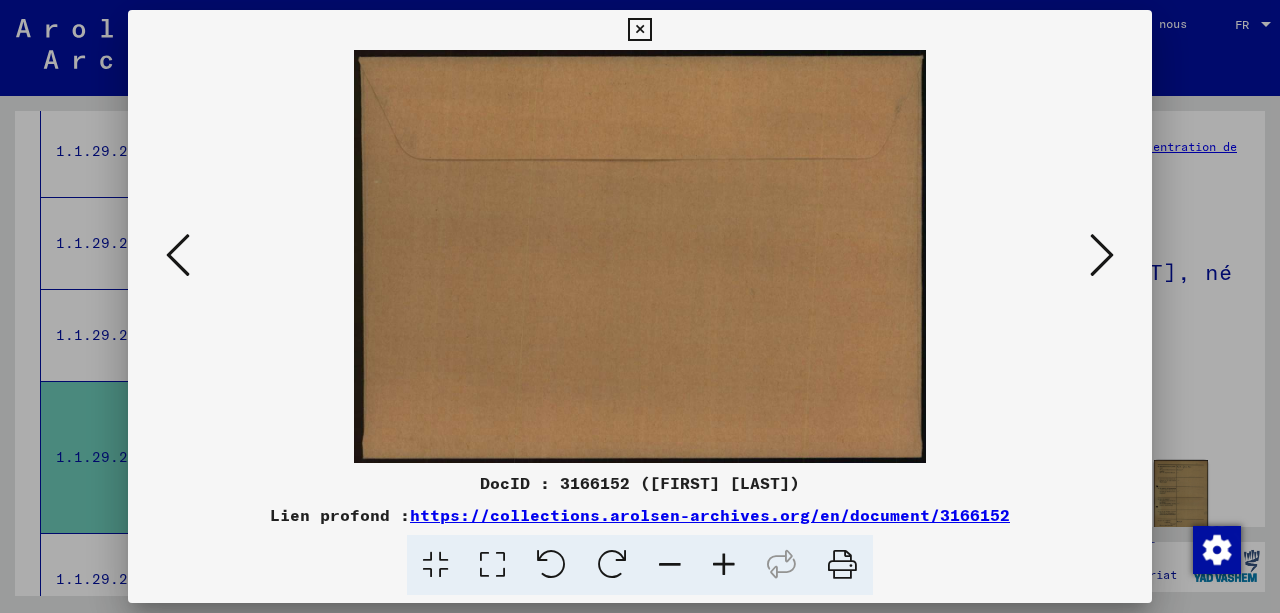 click at bounding box center (1102, 255) 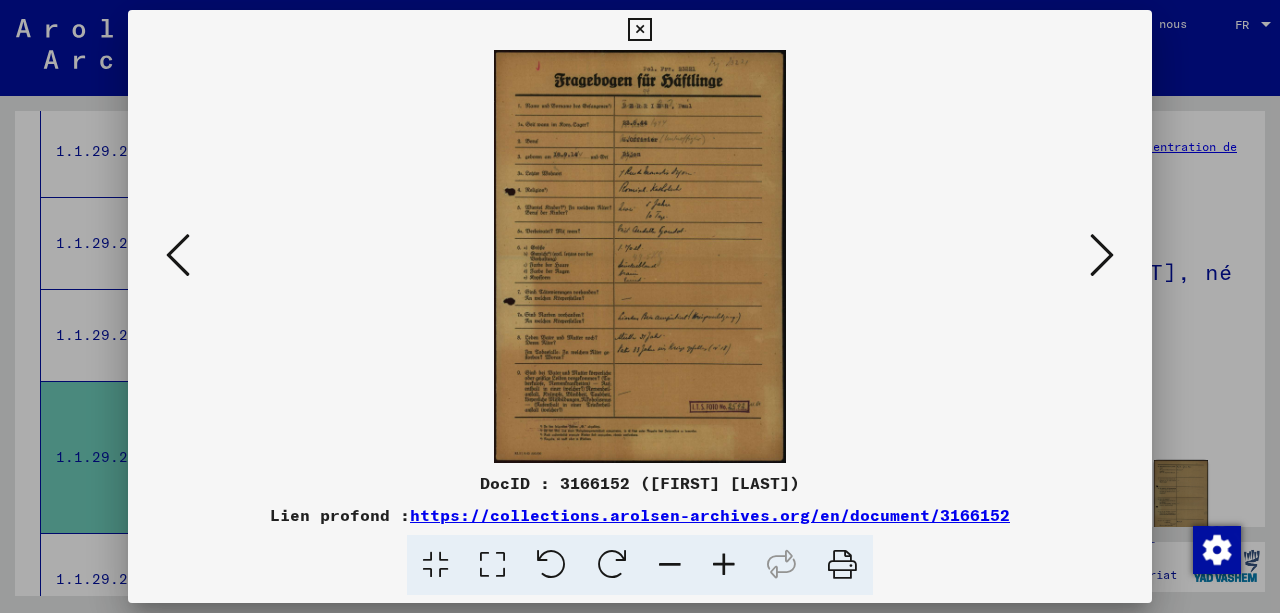 click at bounding box center [724, 565] 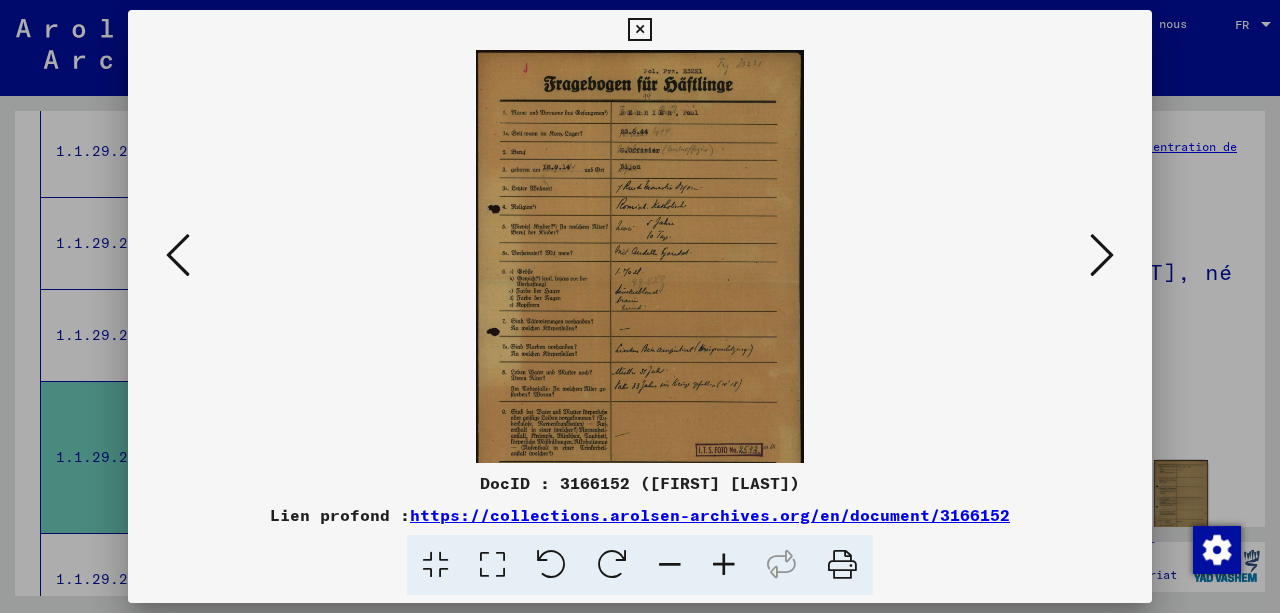click at bounding box center [724, 565] 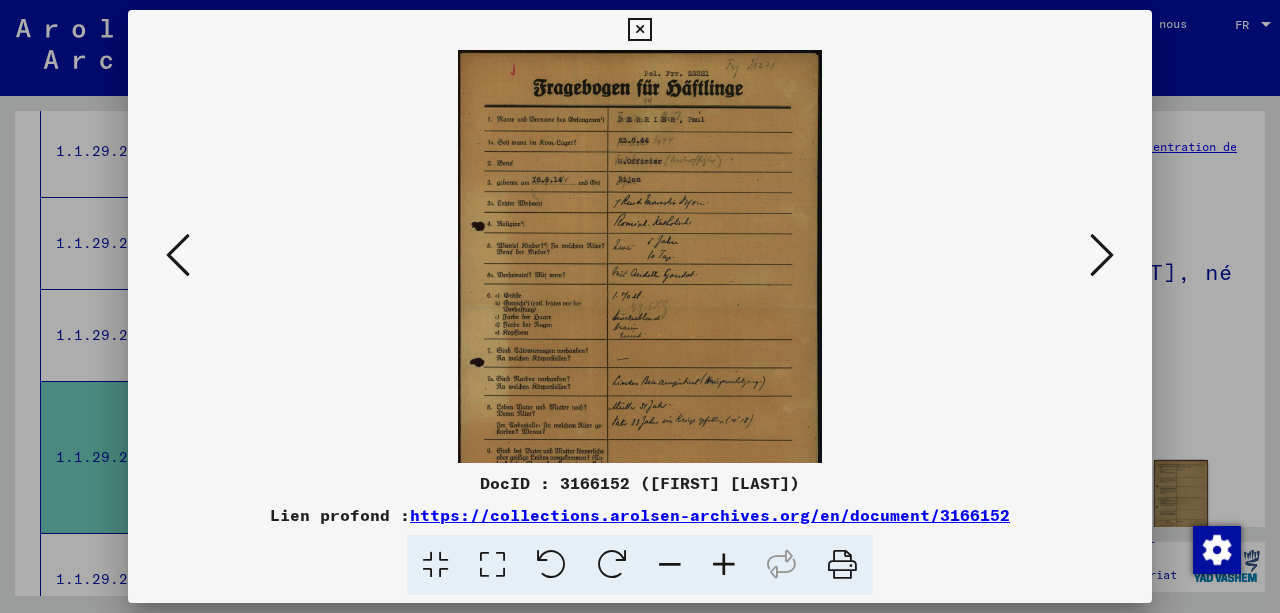 click at bounding box center [724, 565] 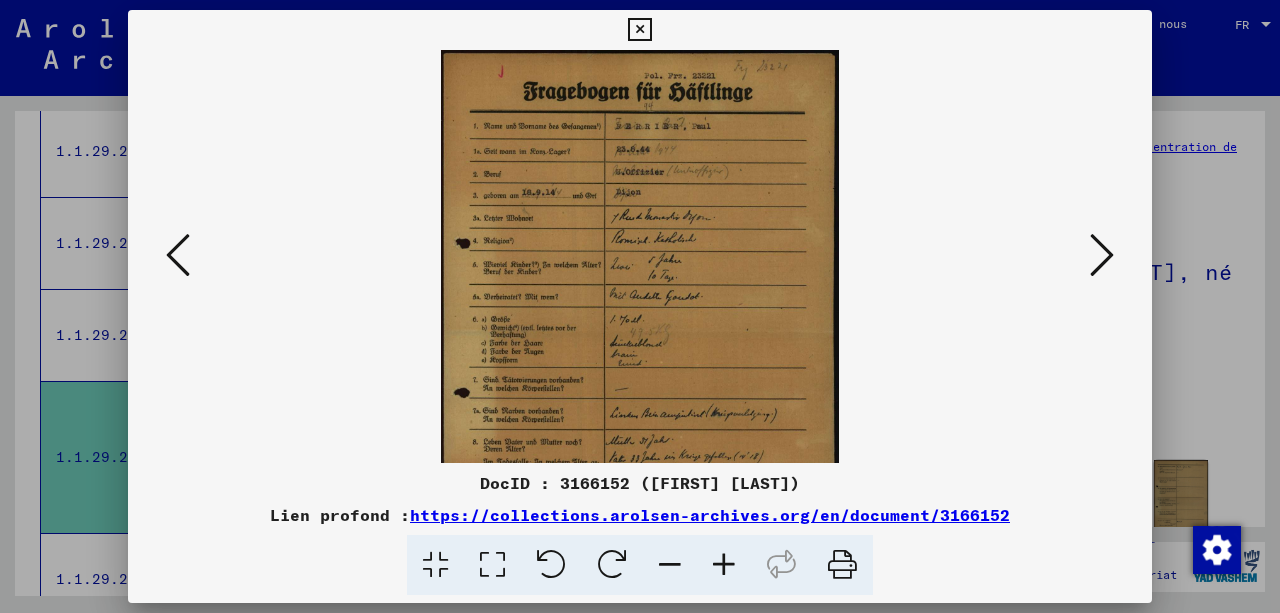 click at bounding box center [724, 565] 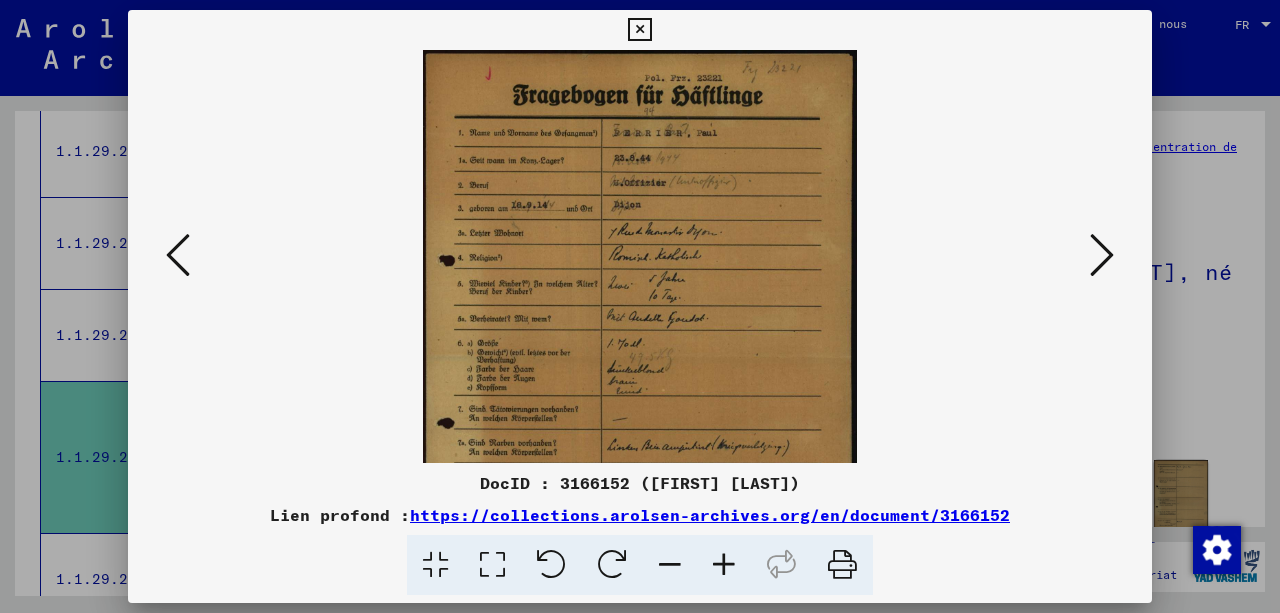 click at bounding box center (724, 565) 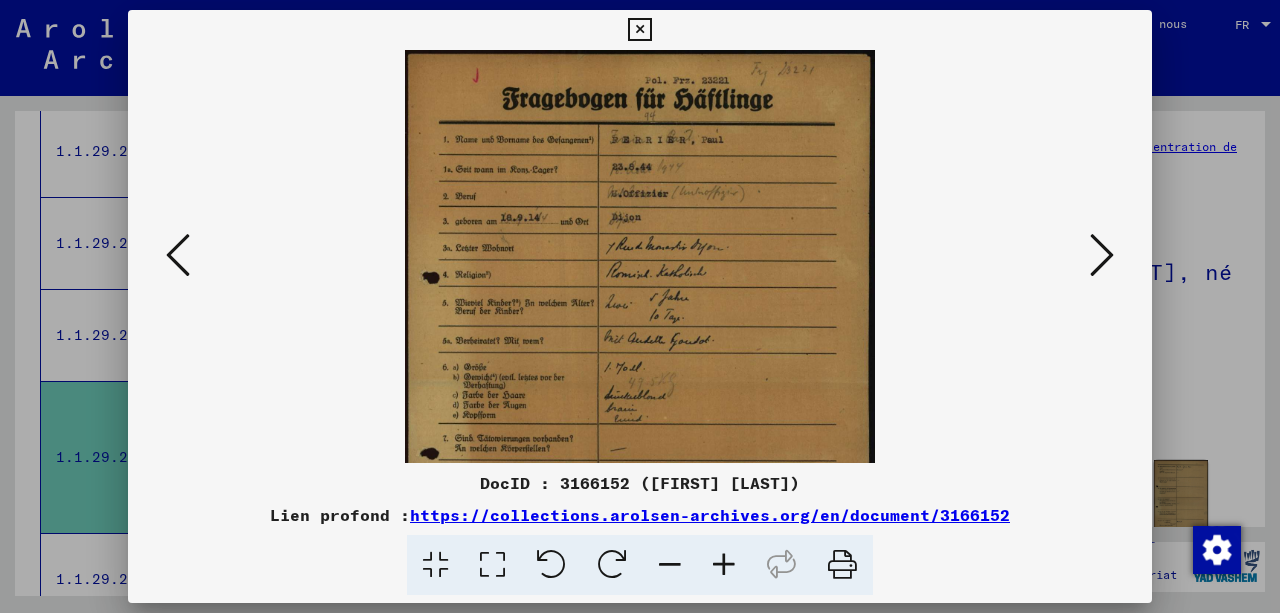 click at bounding box center [724, 565] 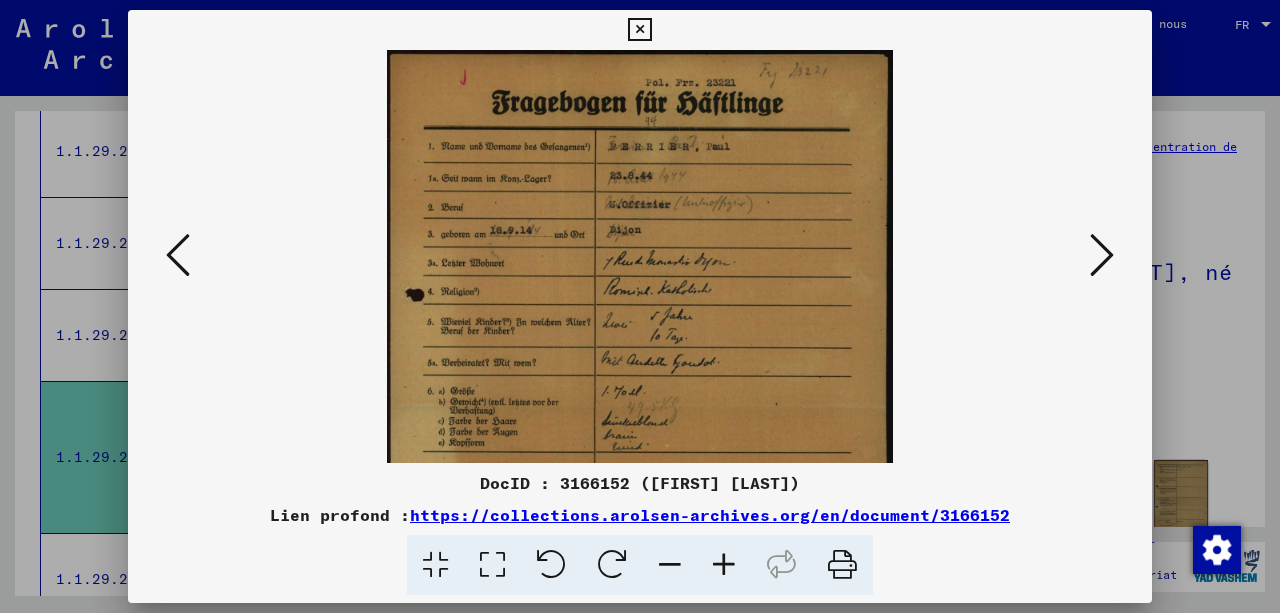 click at bounding box center [724, 565] 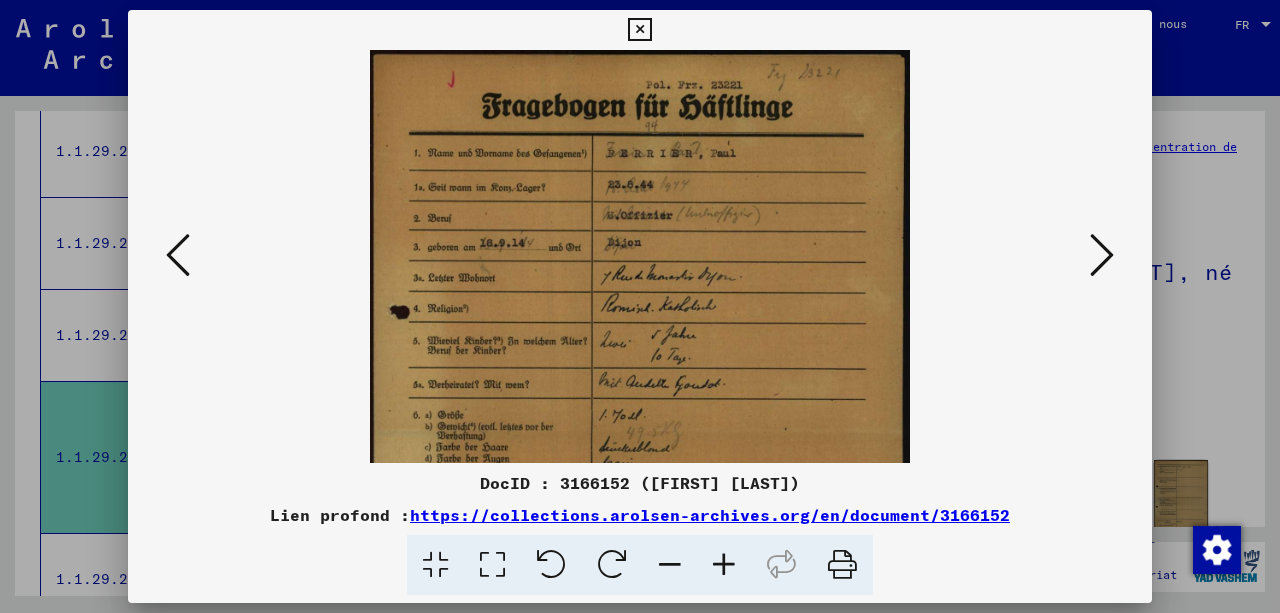 click at bounding box center [724, 565] 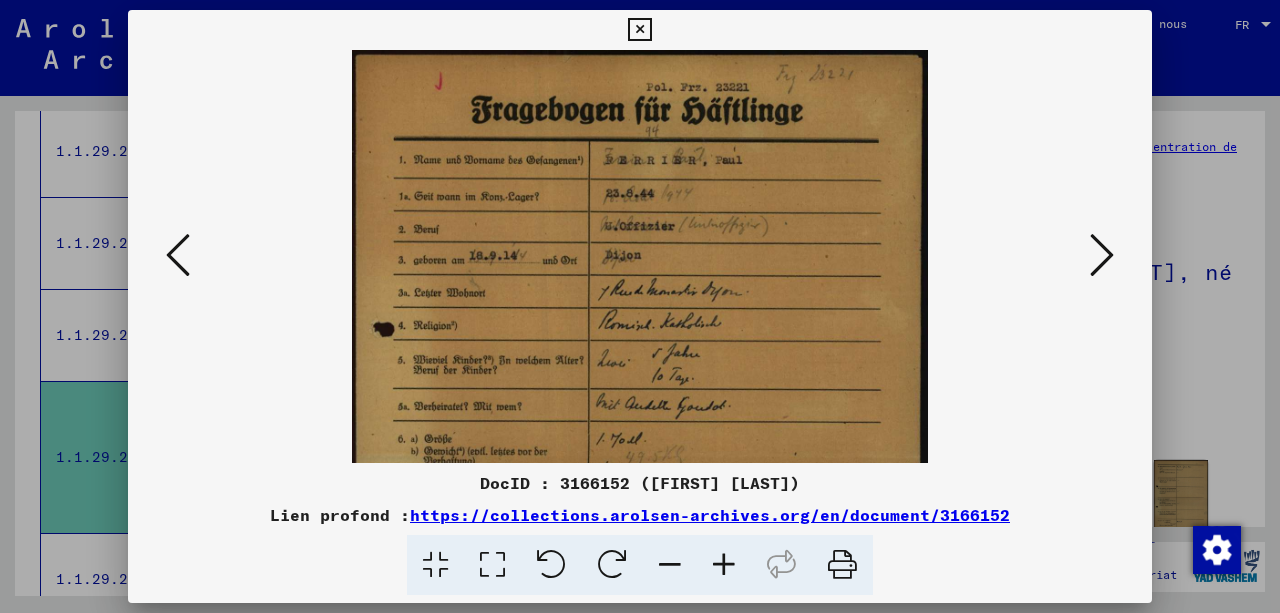 click at bounding box center (724, 565) 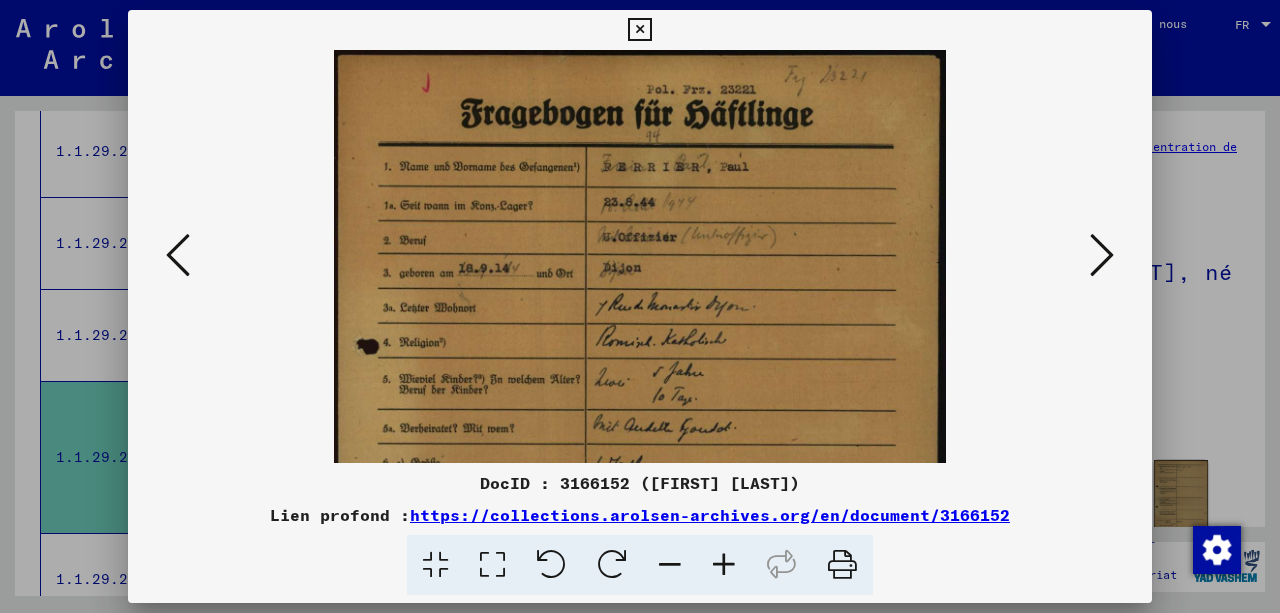 click at bounding box center [724, 565] 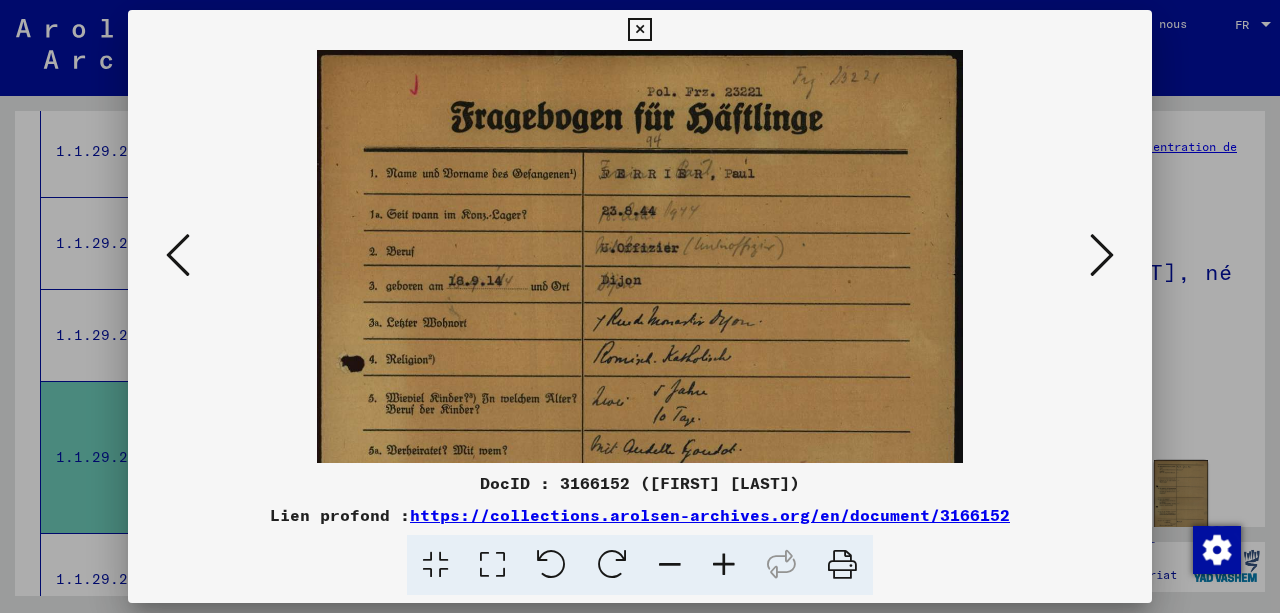 click at bounding box center (1102, 255) 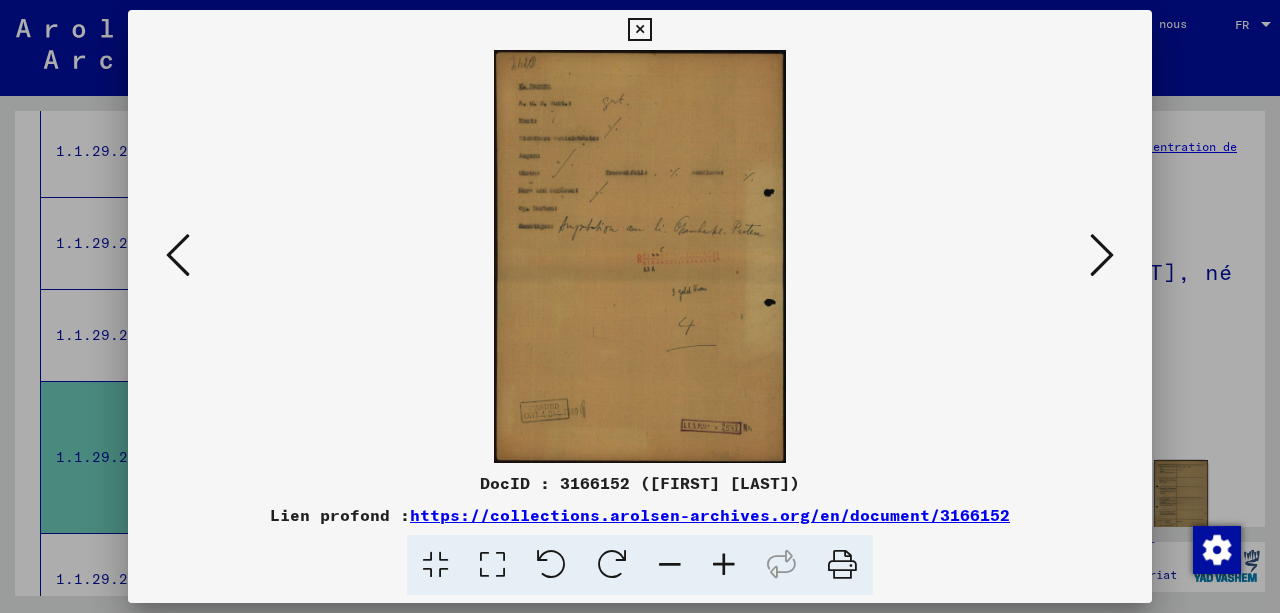 click at bounding box center [1102, 255] 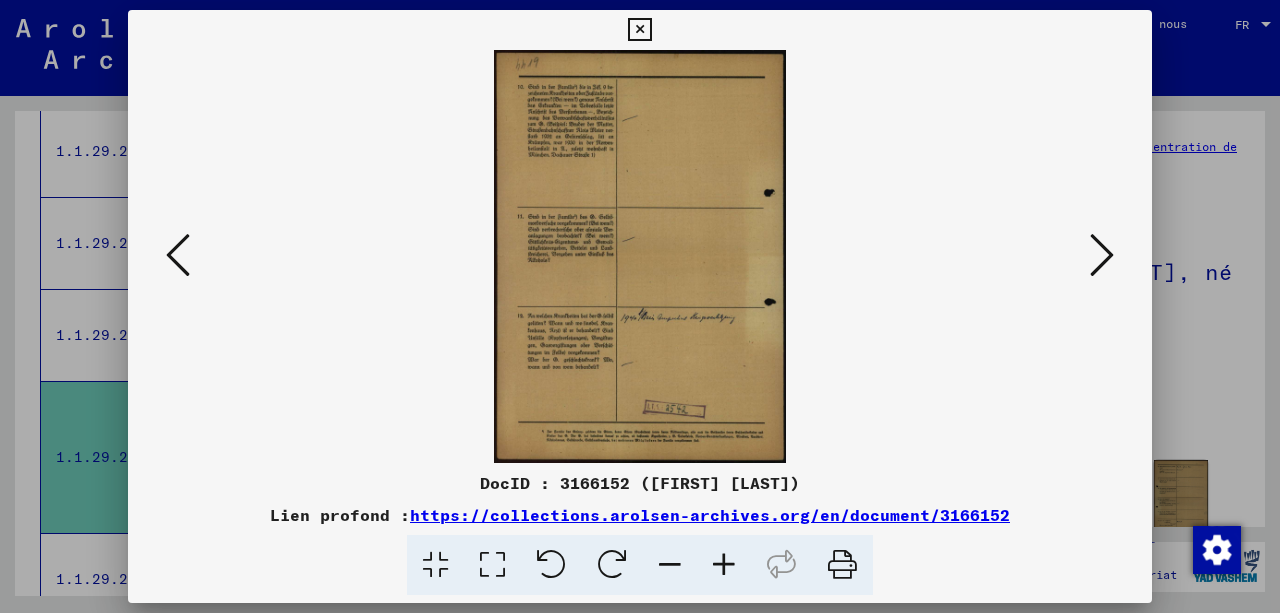 click at bounding box center [1102, 255] 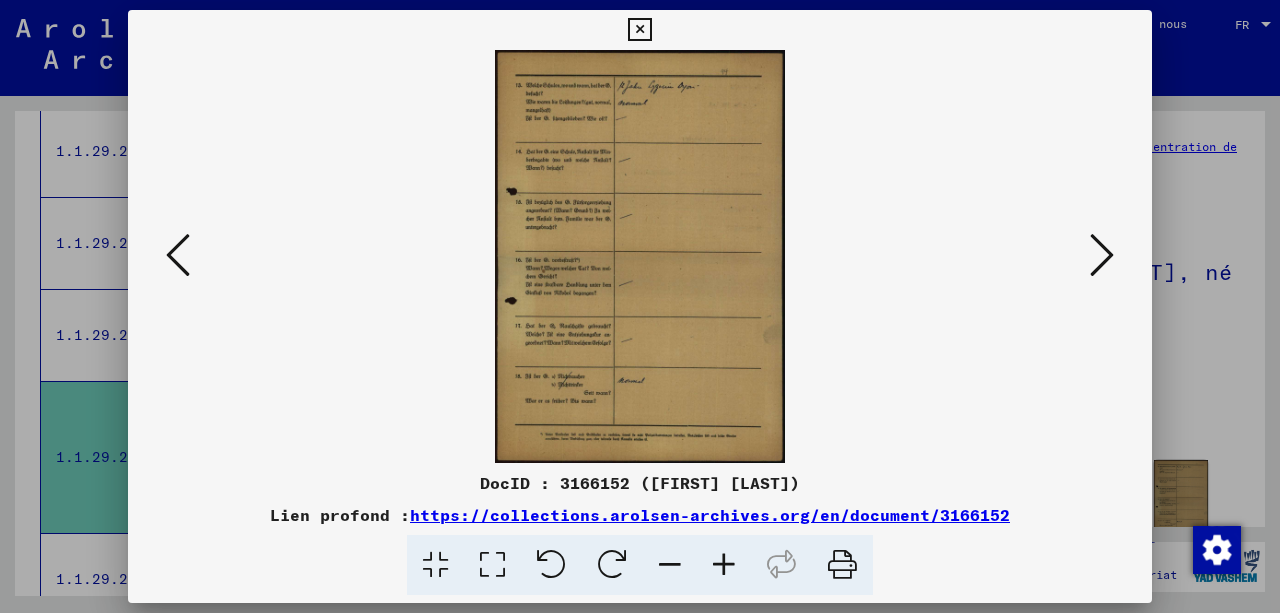 click at bounding box center [1102, 255] 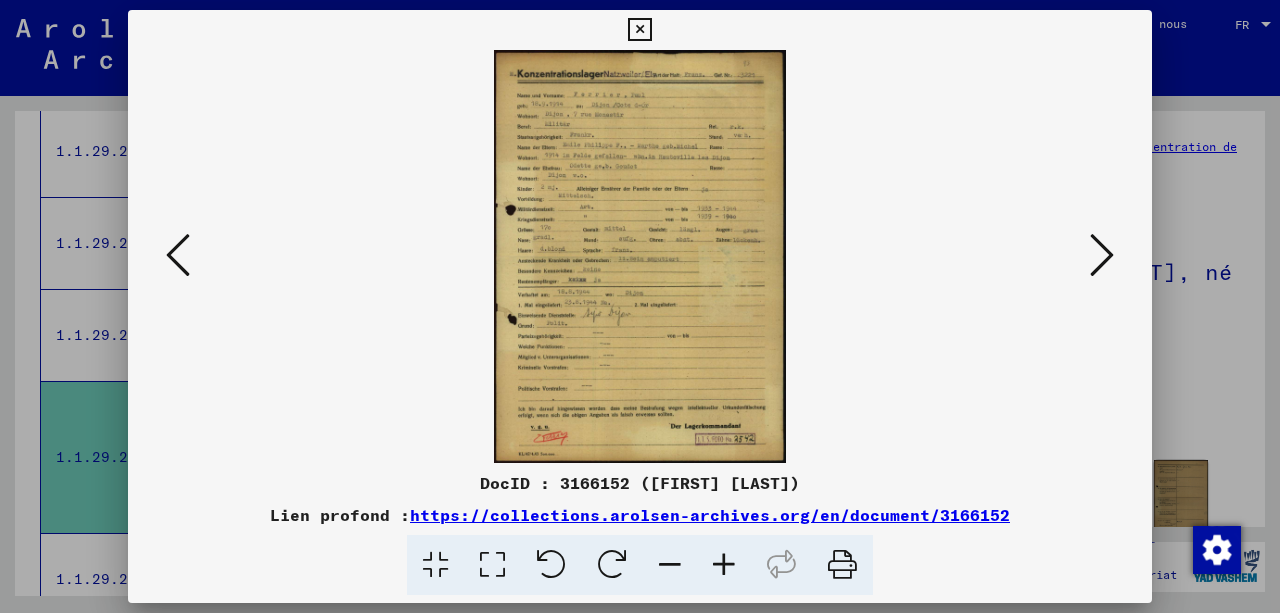 click at bounding box center (724, 565) 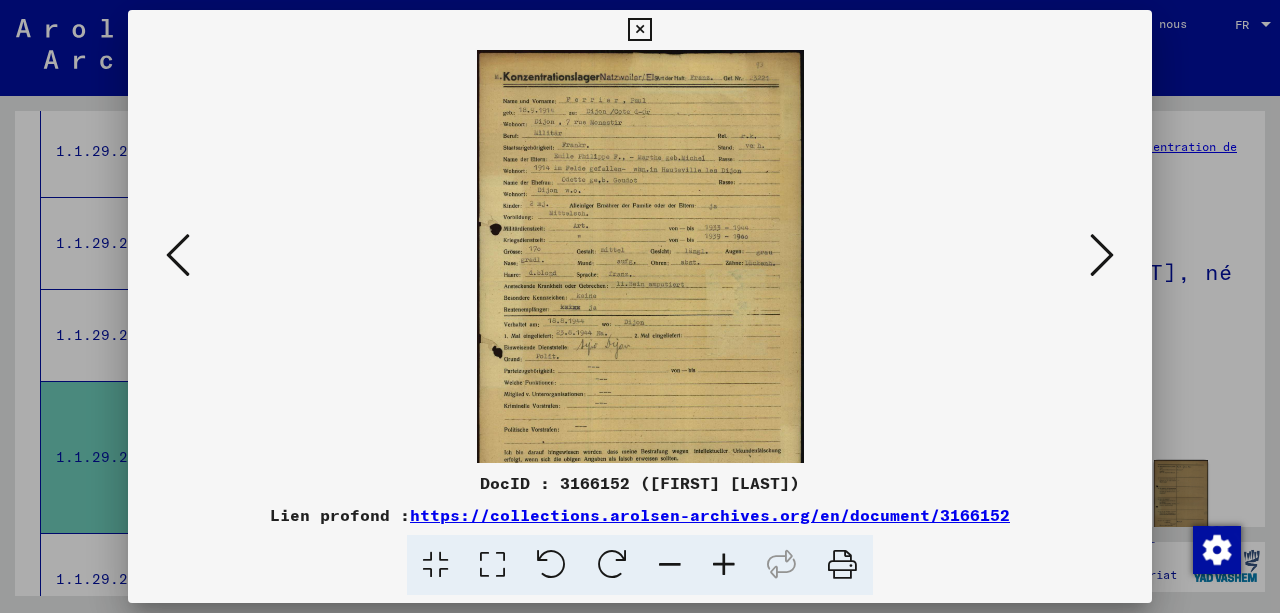 click at bounding box center [724, 565] 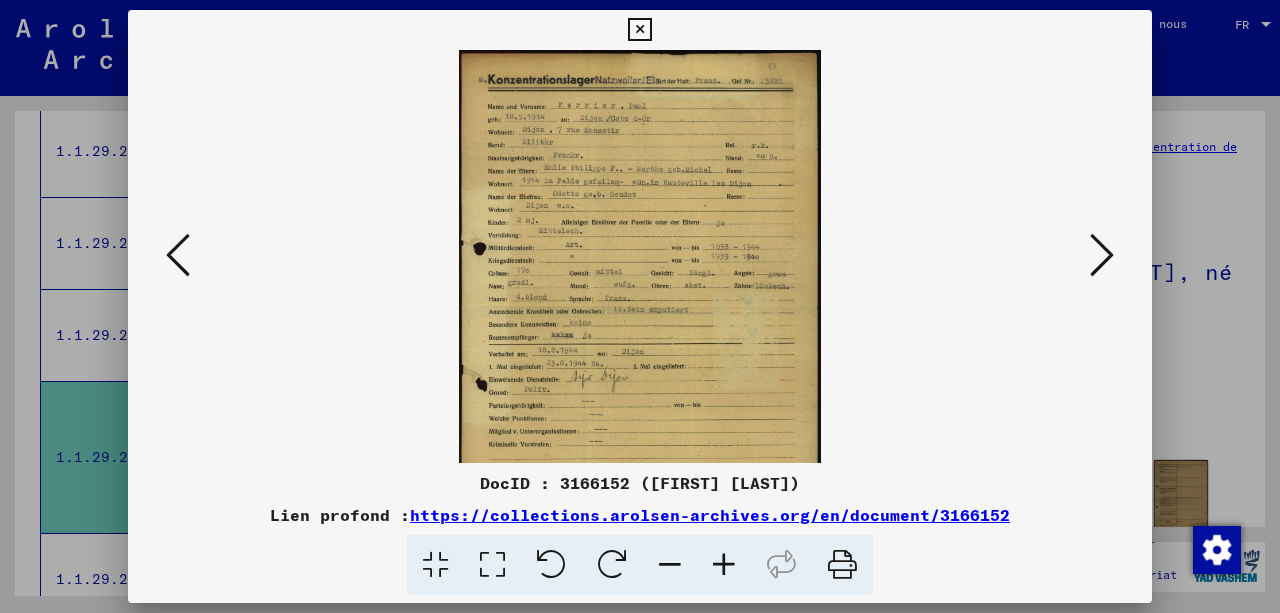 click at bounding box center (724, 565) 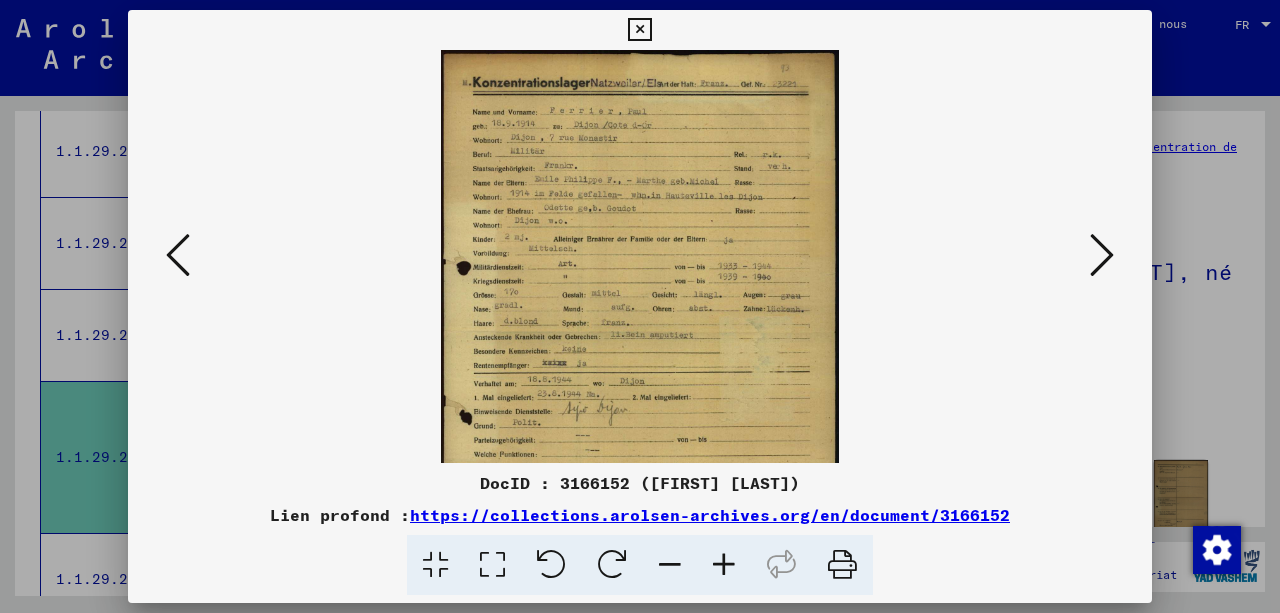click at bounding box center [724, 565] 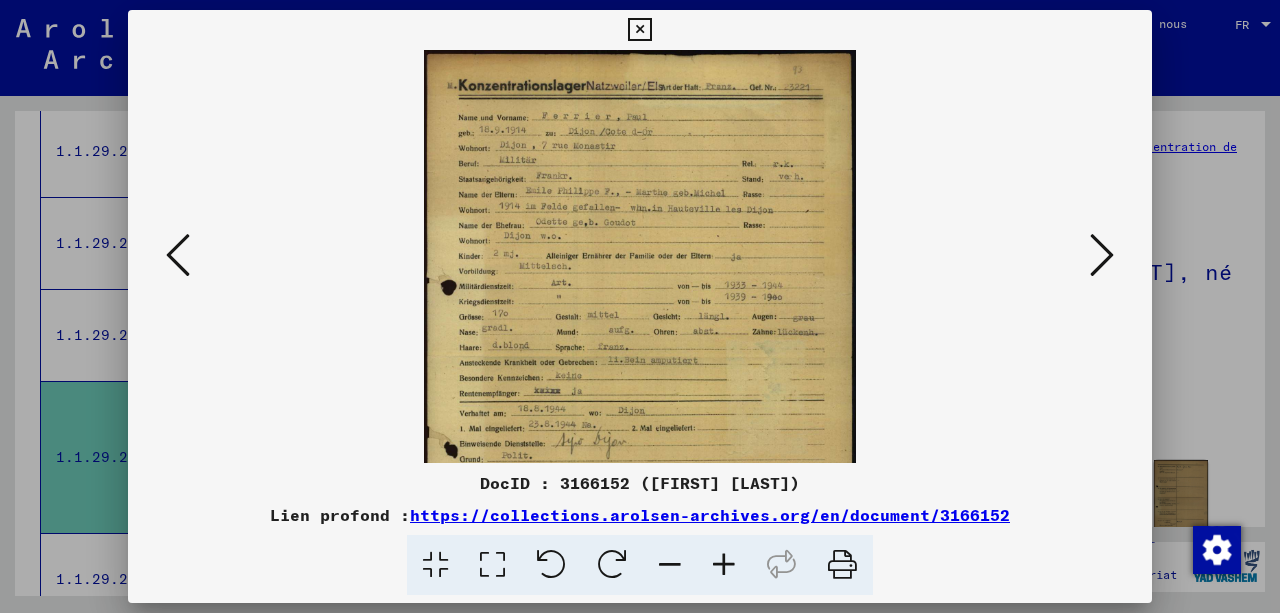 click at bounding box center (724, 565) 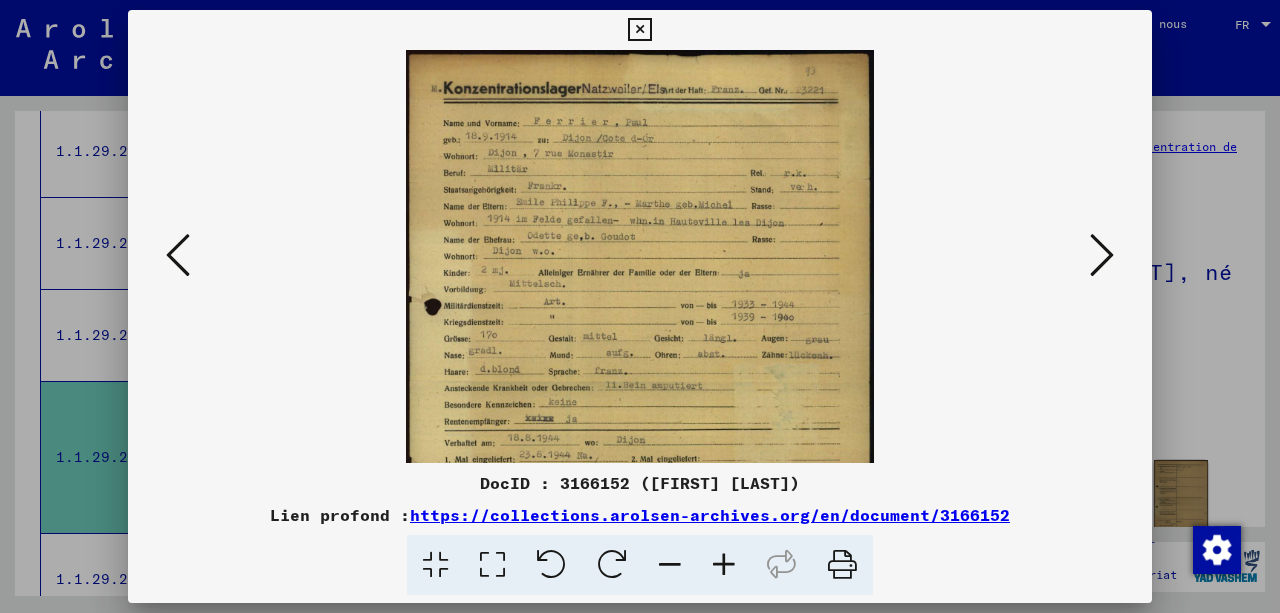 click at bounding box center (724, 565) 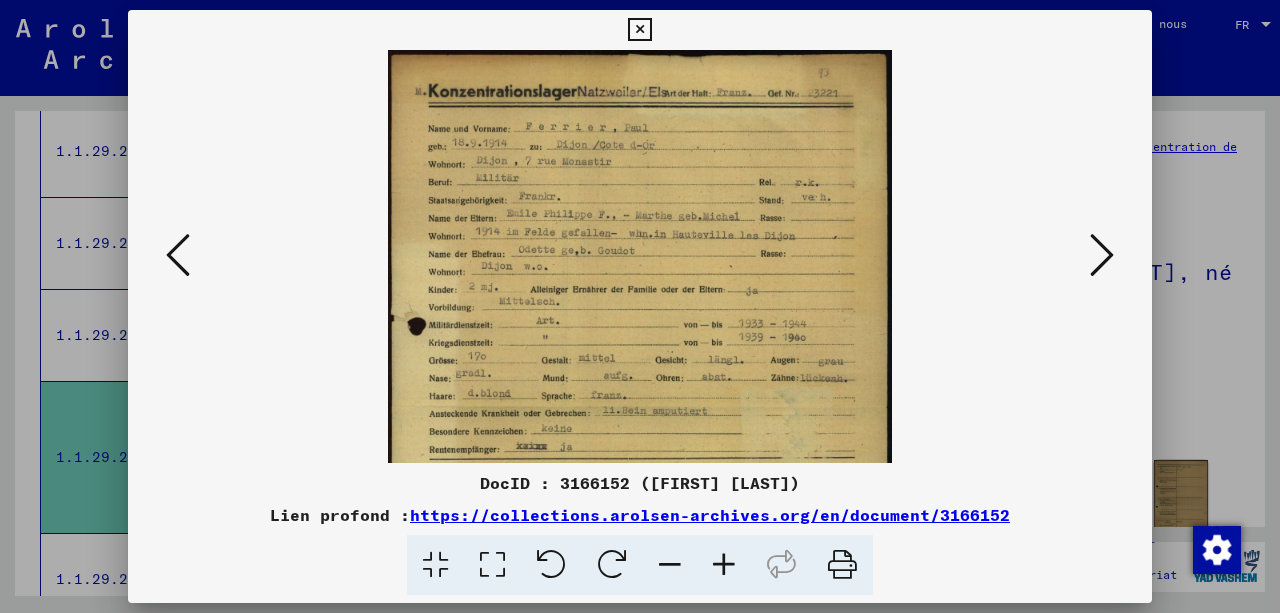 click at bounding box center [724, 565] 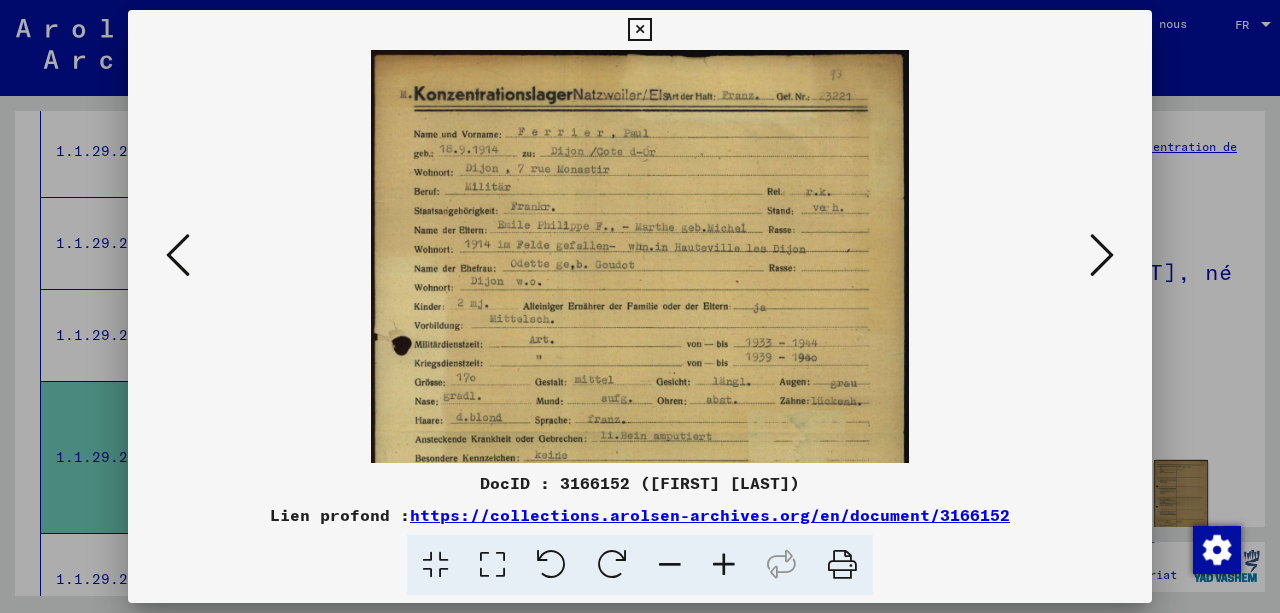 click at bounding box center [724, 565] 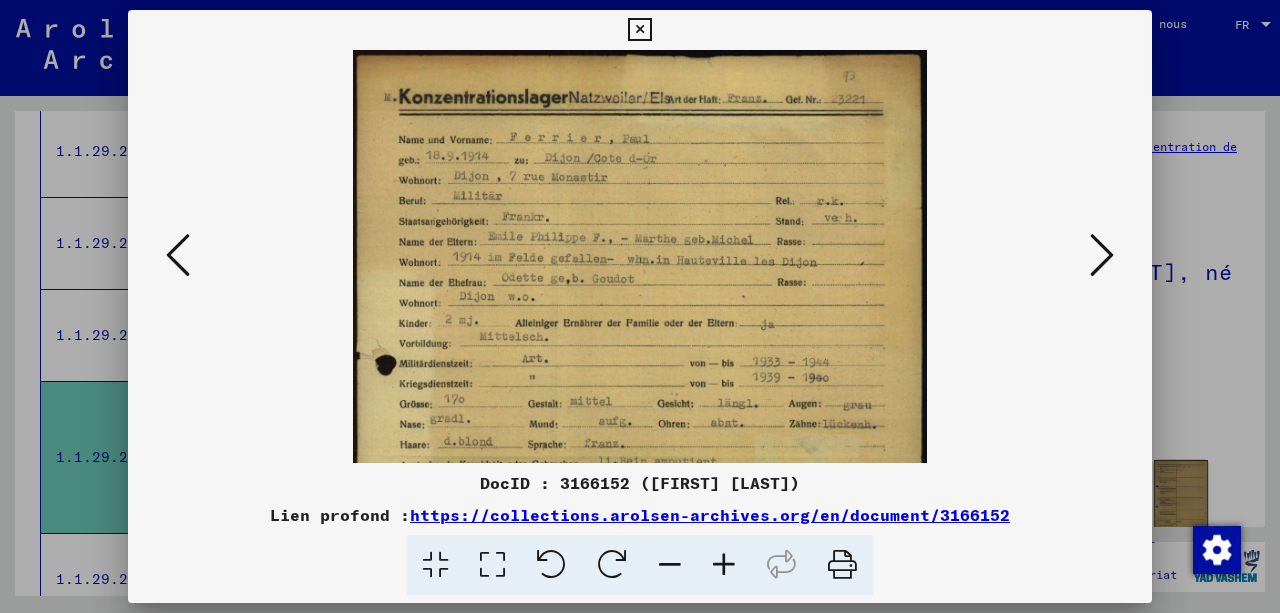 click at bounding box center [724, 565] 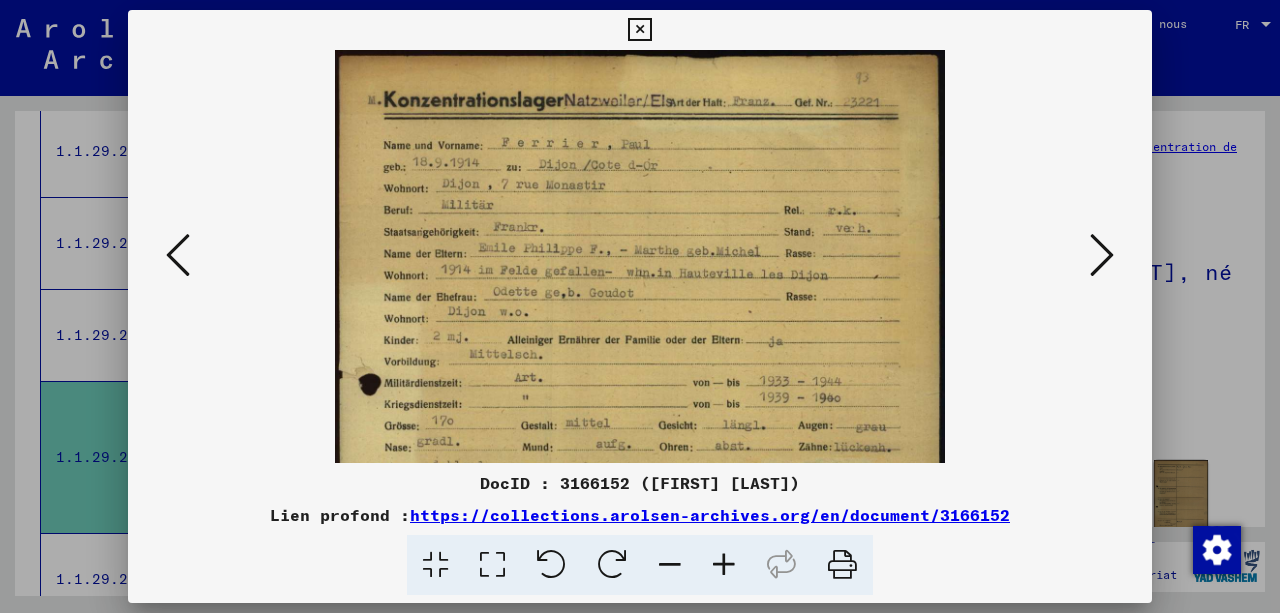 click at bounding box center (1102, 255) 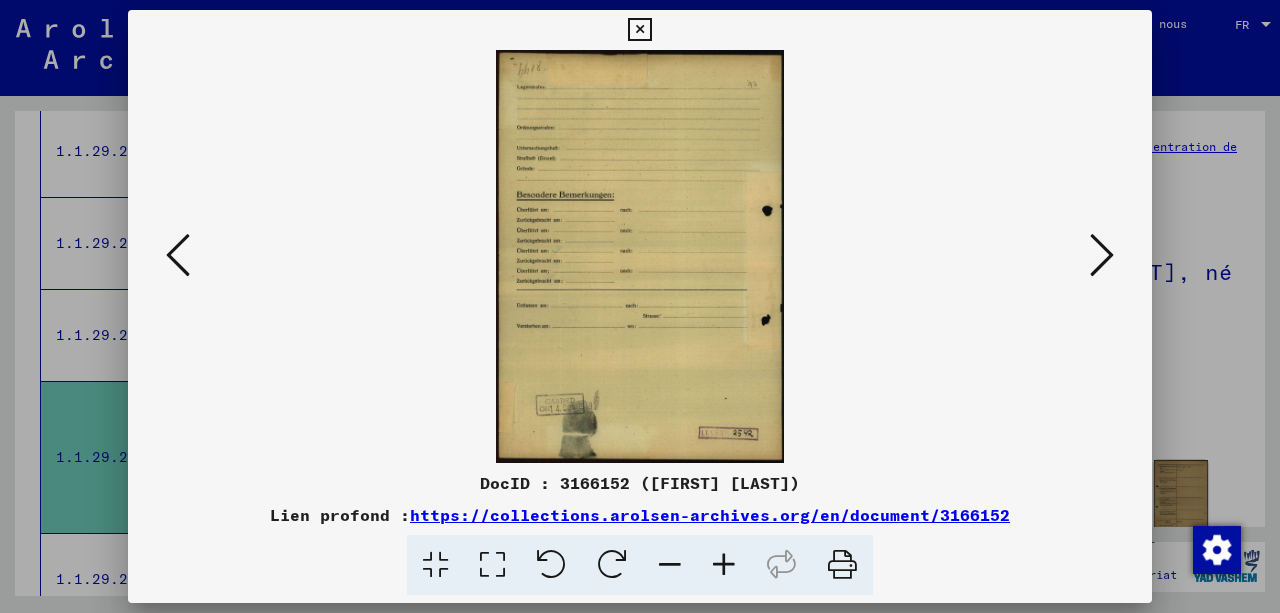 click at bounding box center [1102, 255] 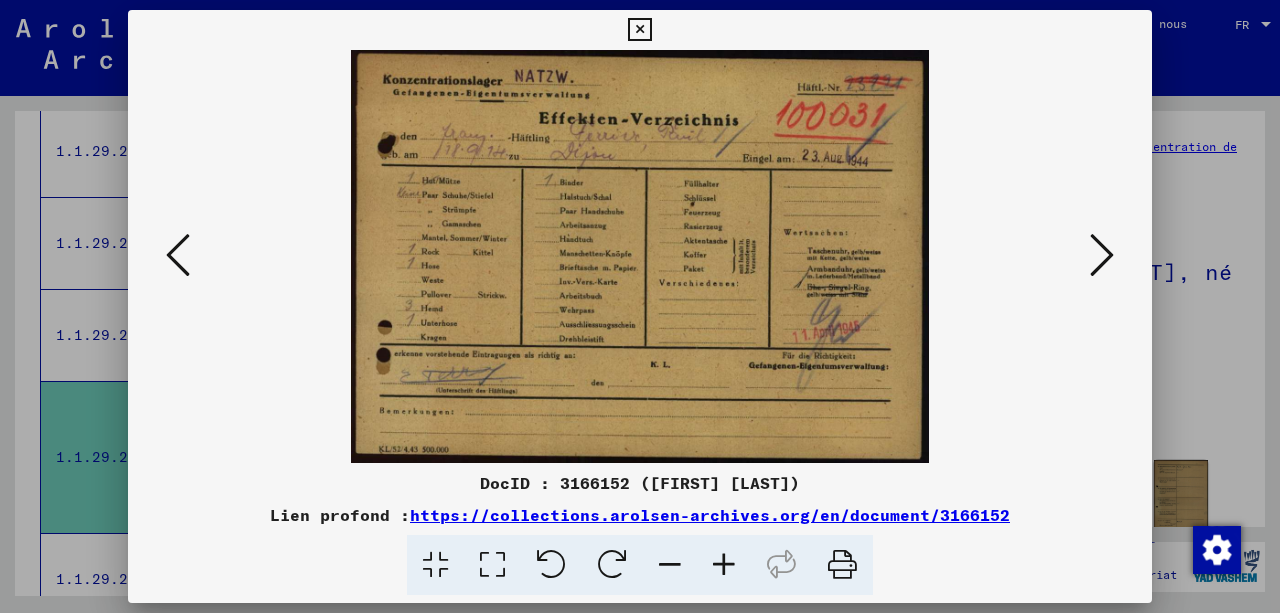 click at bounding box center (1102, 255) 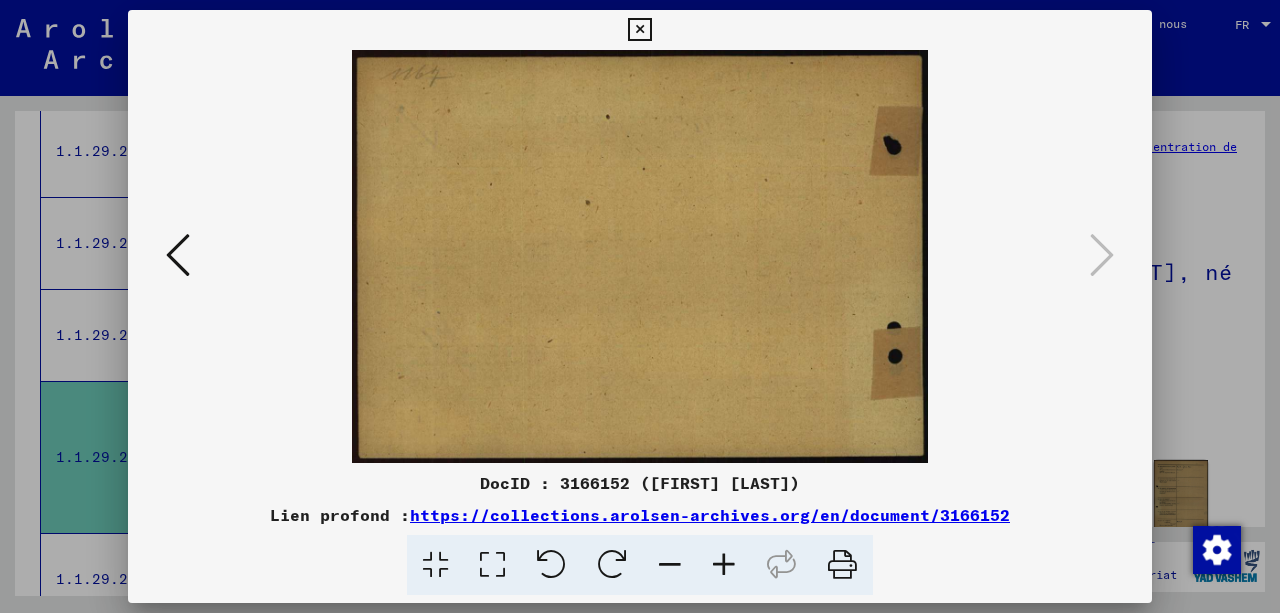 click at bounding box center (639, 30) 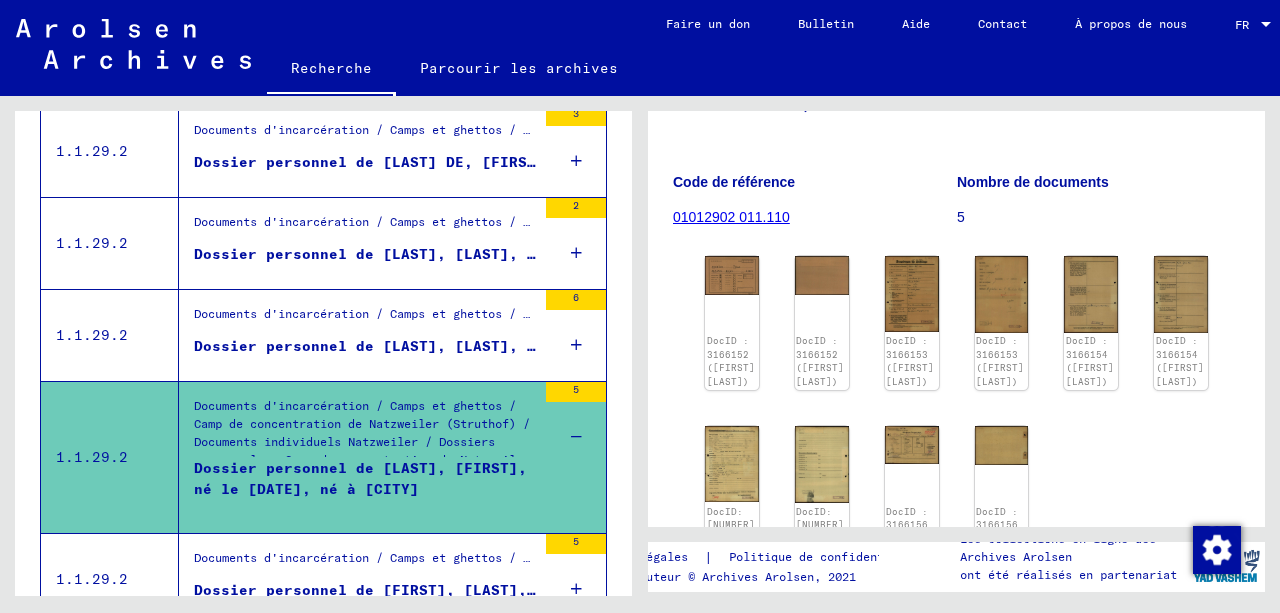 scroll, scrollTop: 266, scrollLeft: 0, axis: vertical 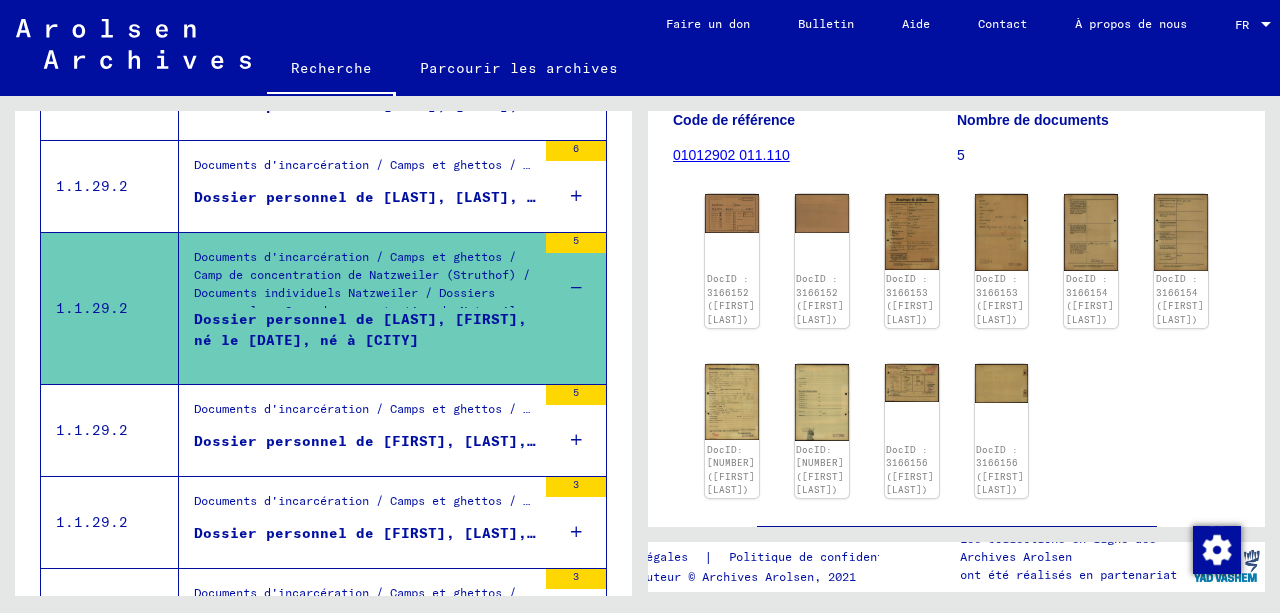 click on "Dossier personnel de [FIRST], [LAST], né le [DATE], né à [CITY]" at bounding box center [477, 441] 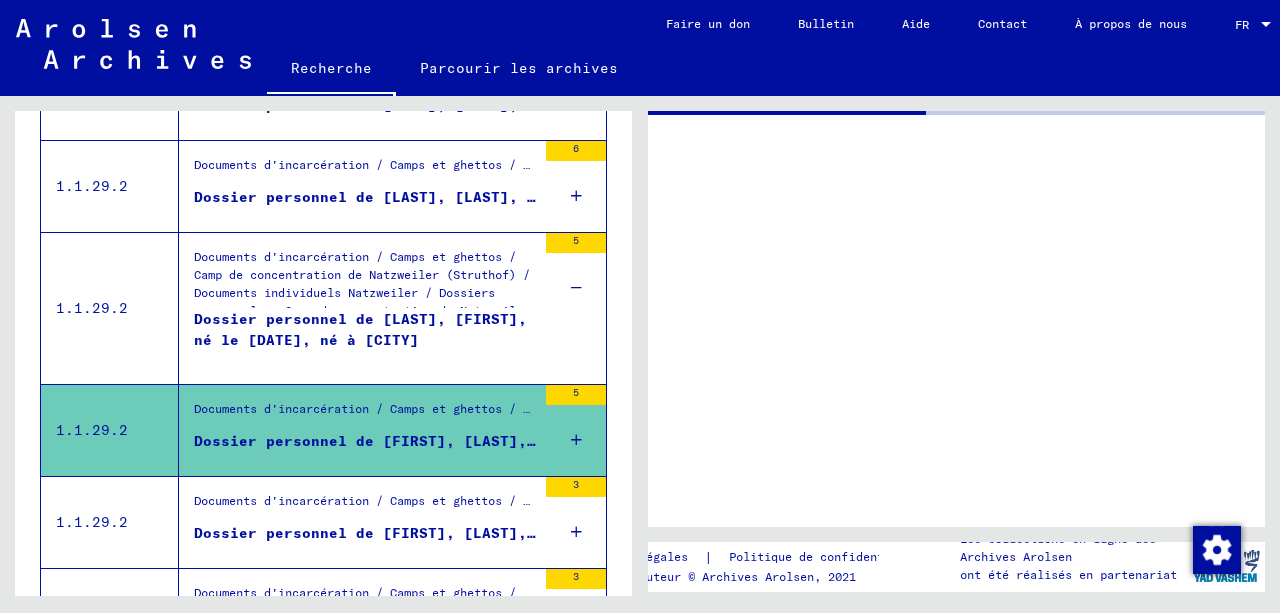 scroll, scrollTop: 0, scrollLeft: 0, axis: both 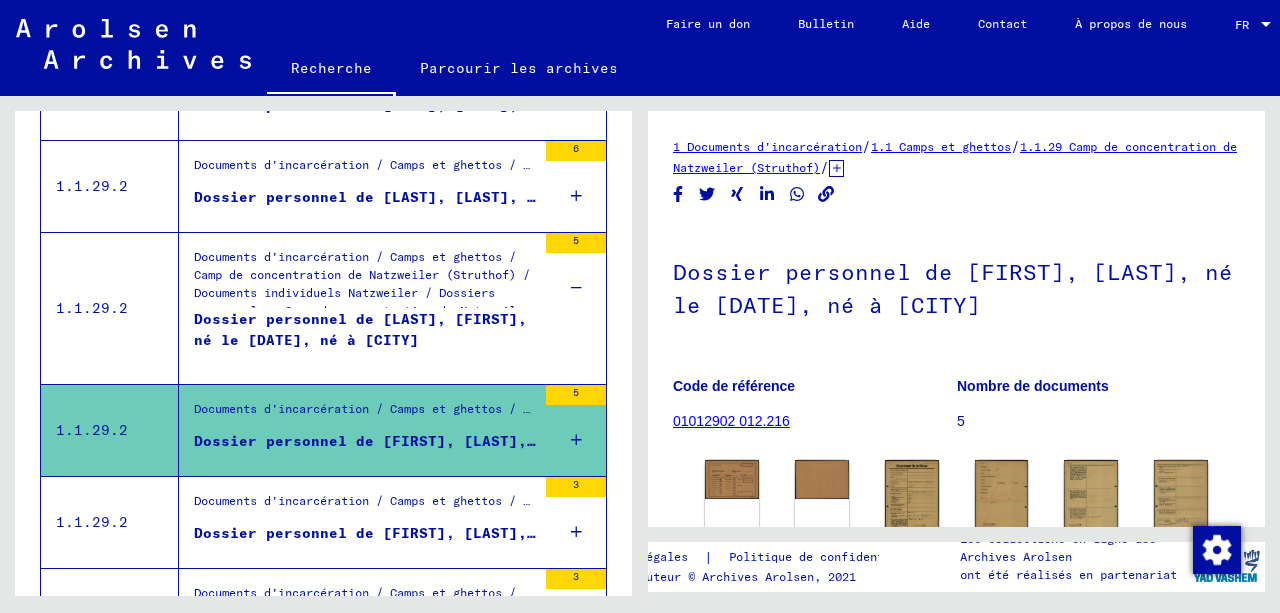 click at bounding box center [576, 440] 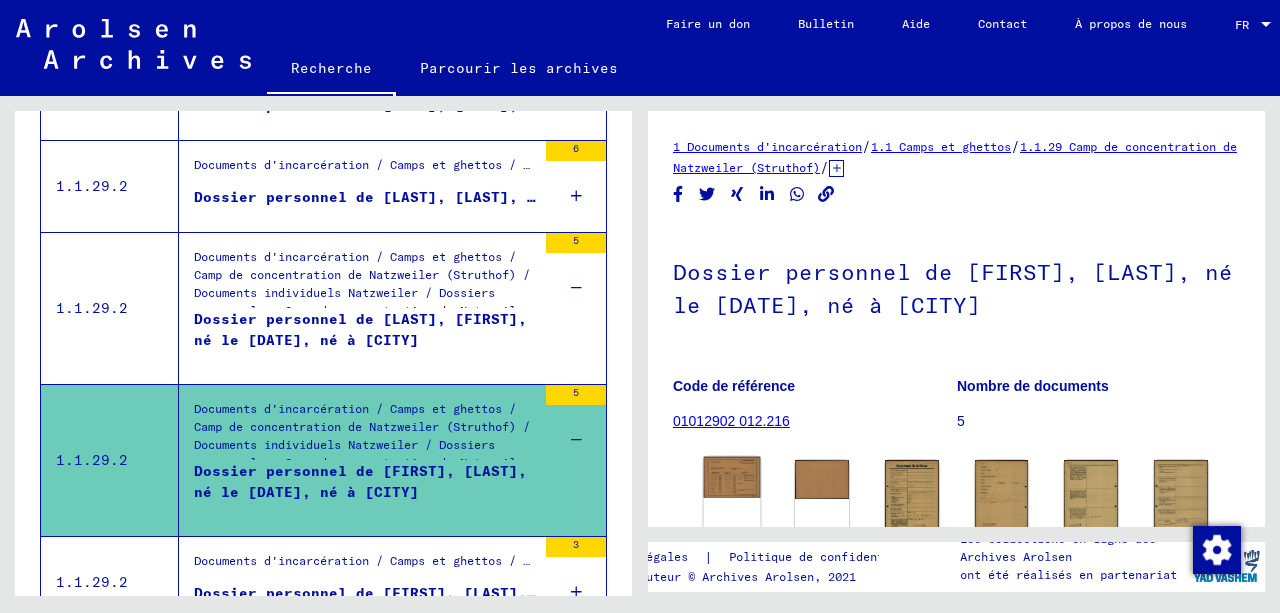 click 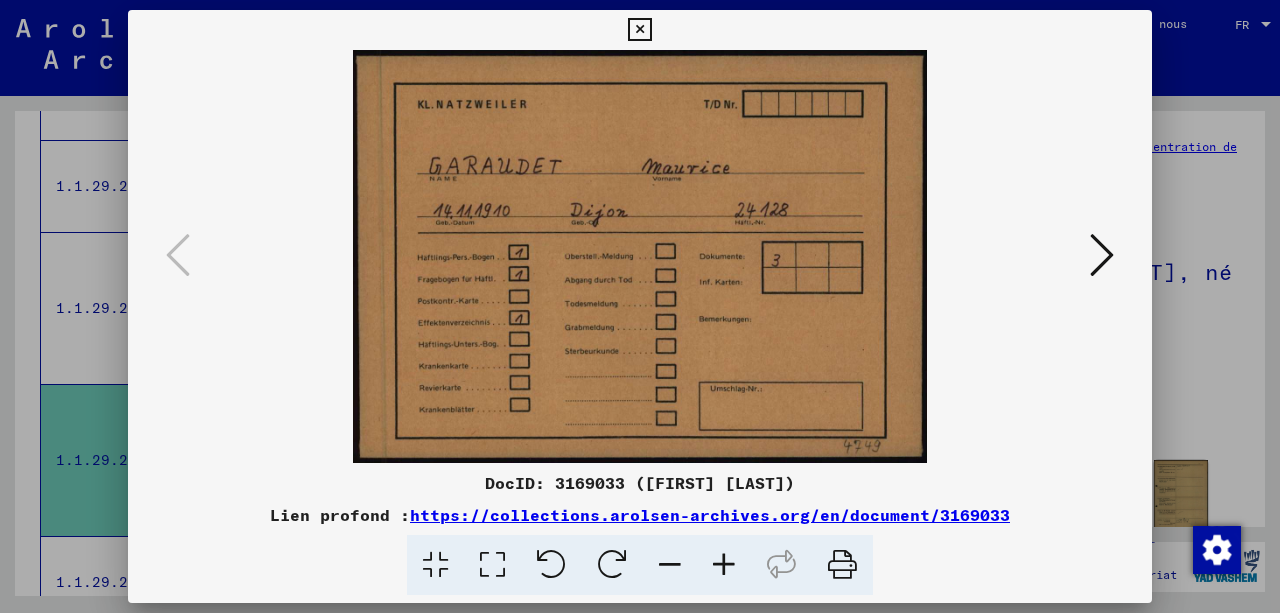 click at bounding box center [1102, 255] 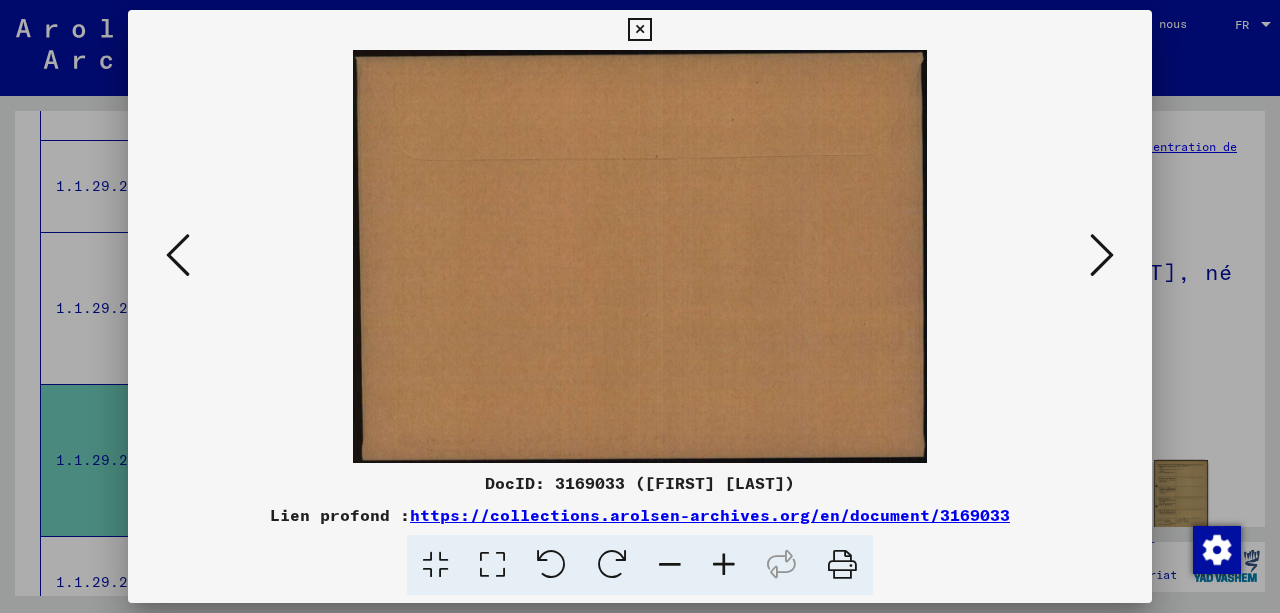 click at bounding box center (1102, 255) 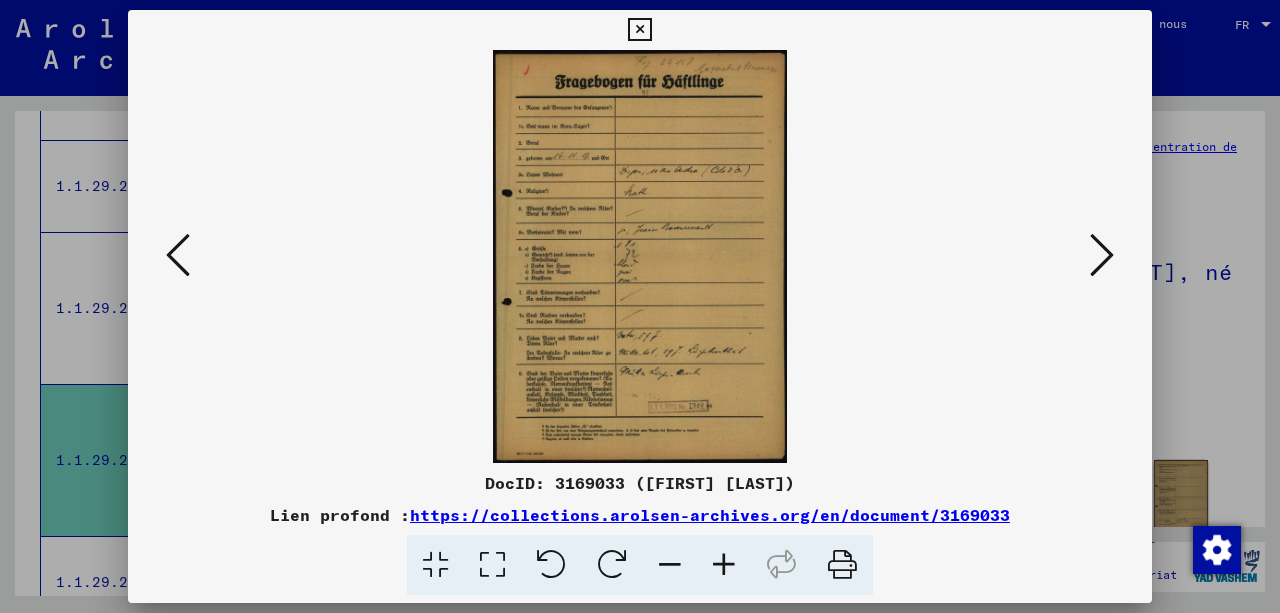 click at bounding box center [724, 565] 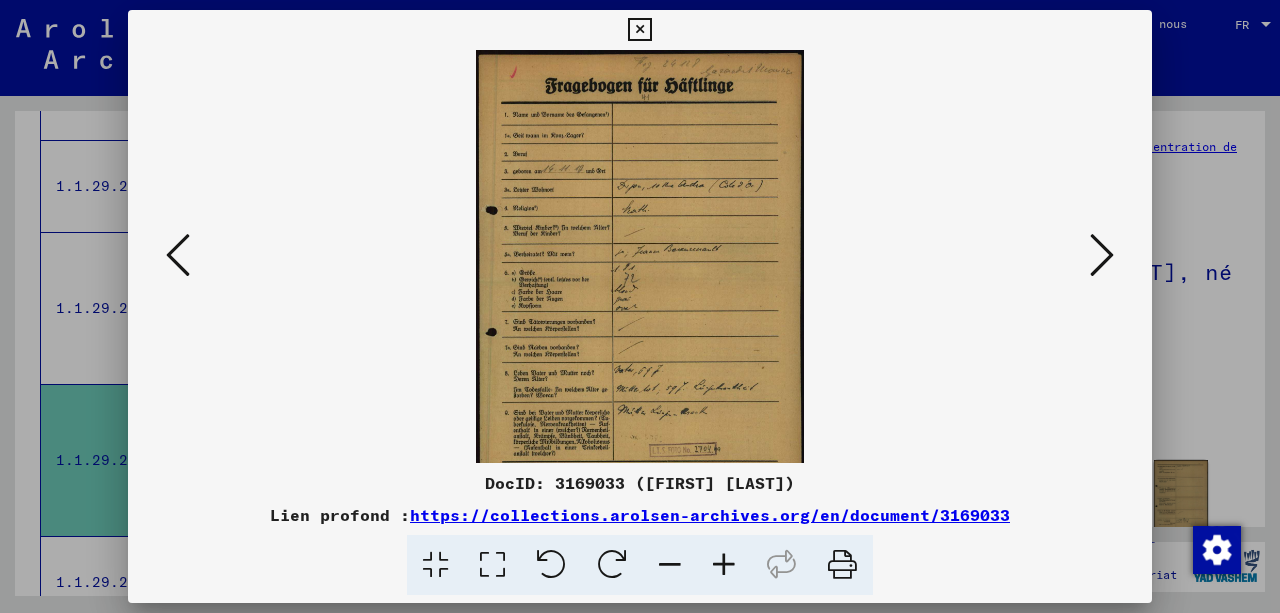 click at bounding box center [724, 565] 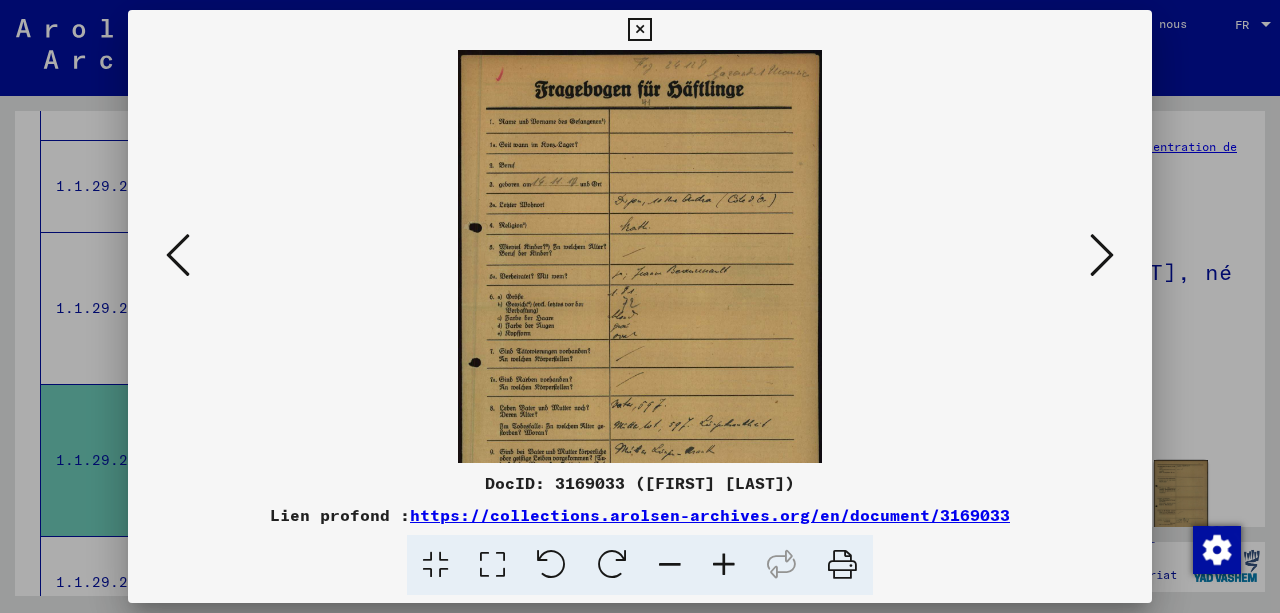 click at bounding box center (724, 565) 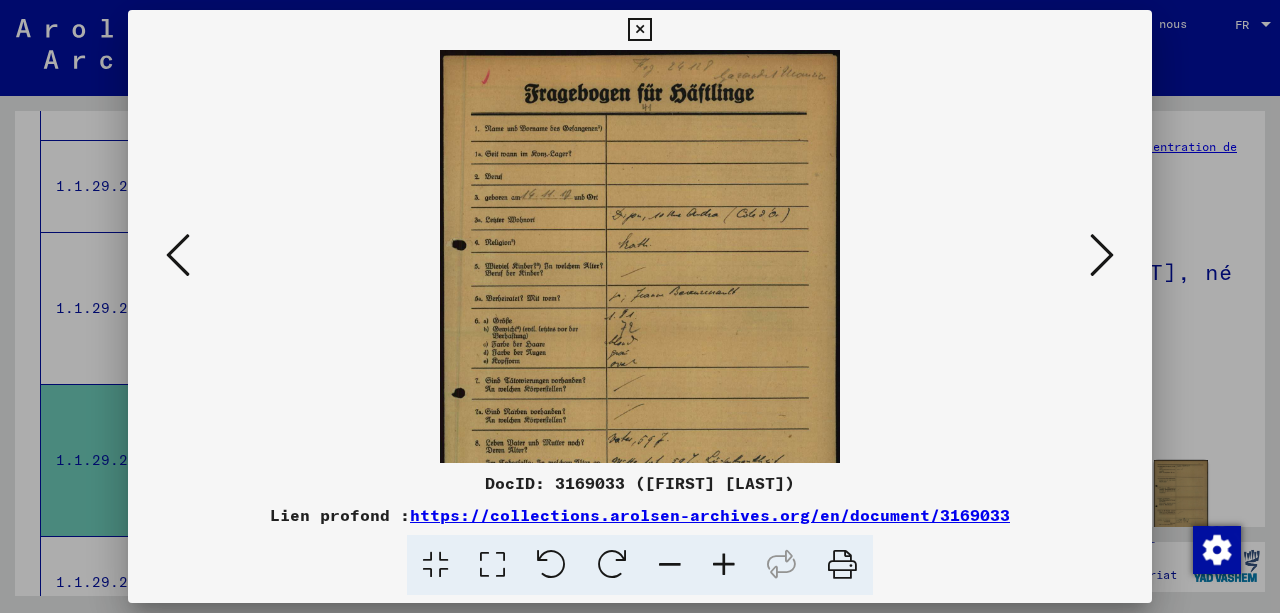 click at bounding box center [724, 565] 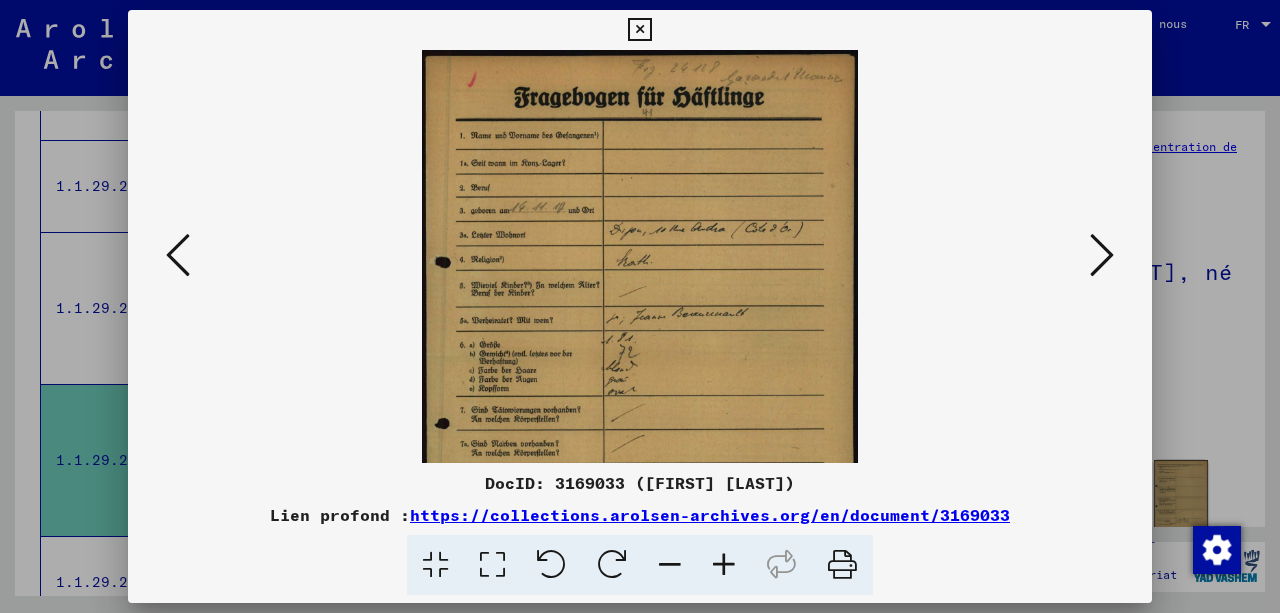 click at bounding box center [724, 565] 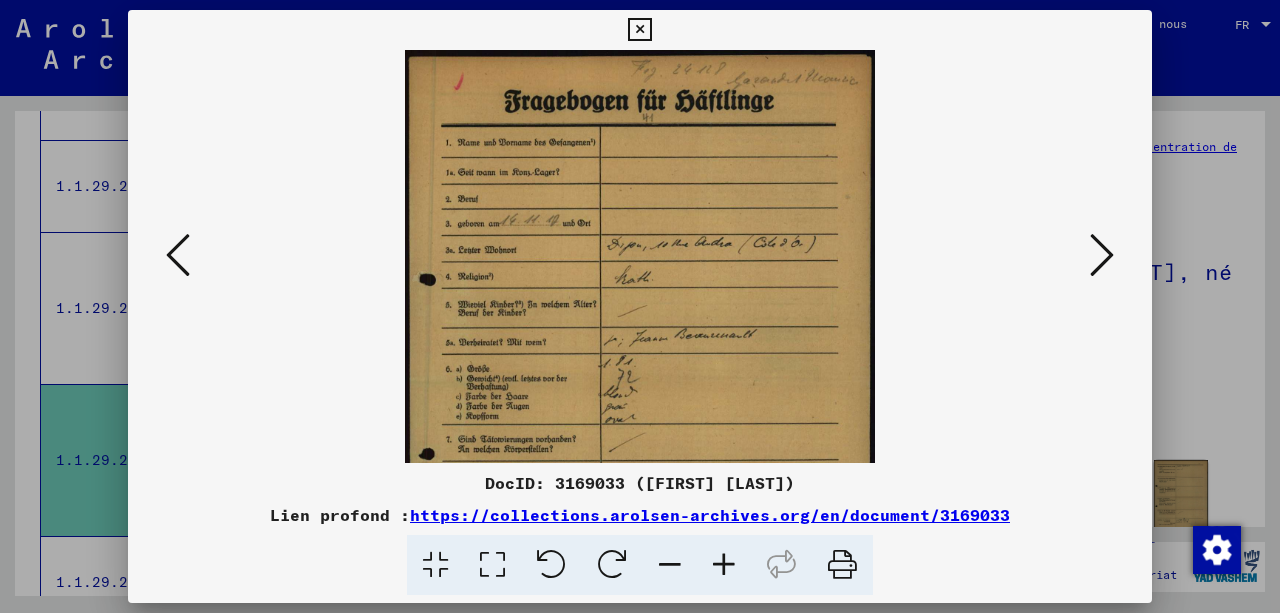 click at bounding box center [724, 565] 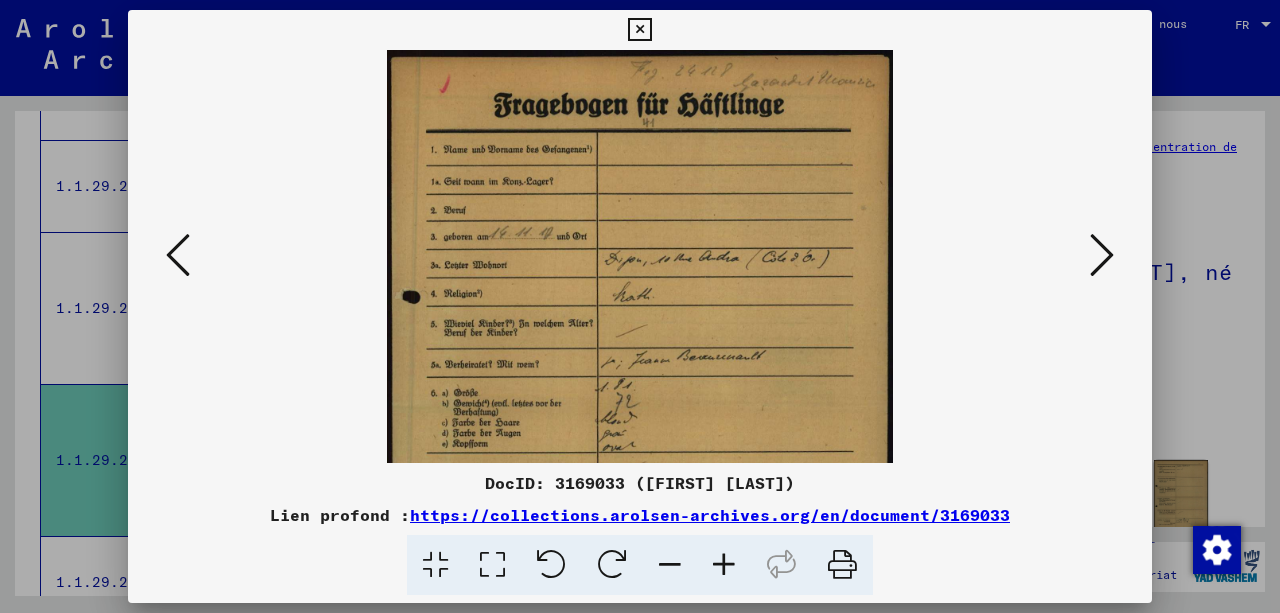 click at bounding box center [724, 565] 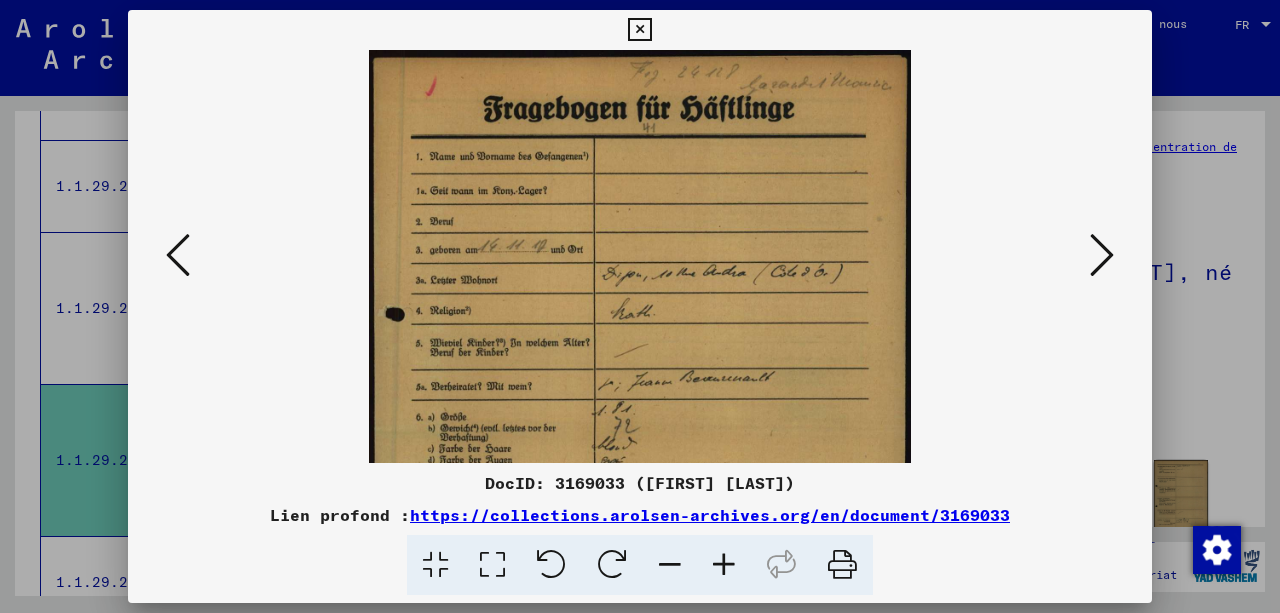 click at bounding box center (724, 565) 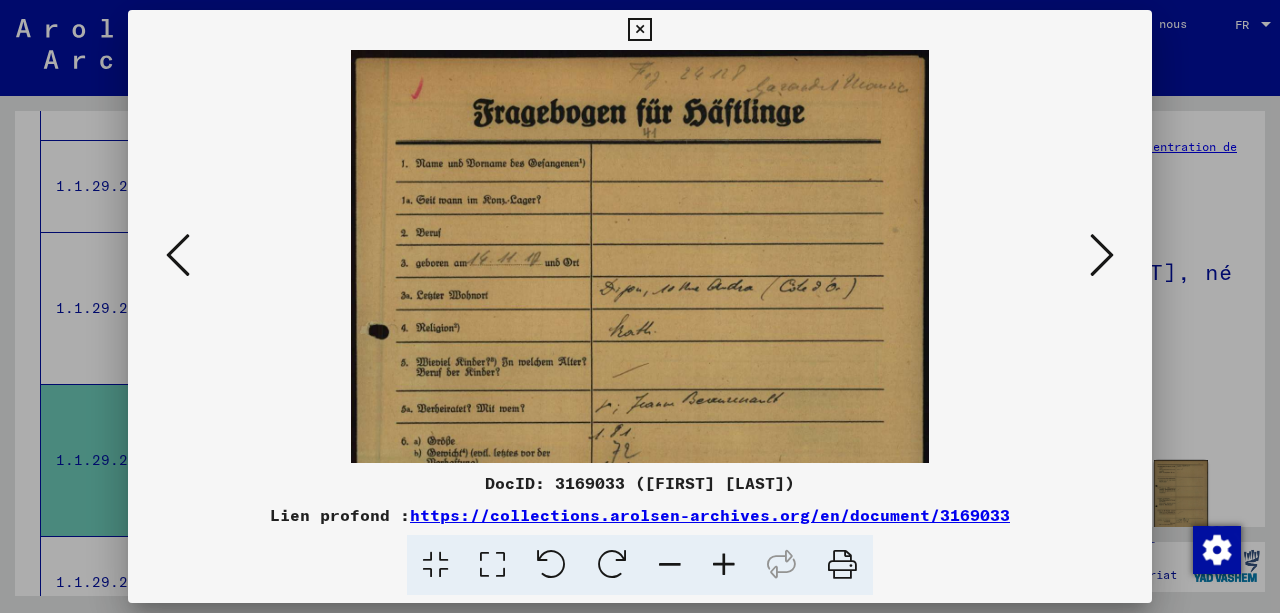 click at bounding box center (724, 565) 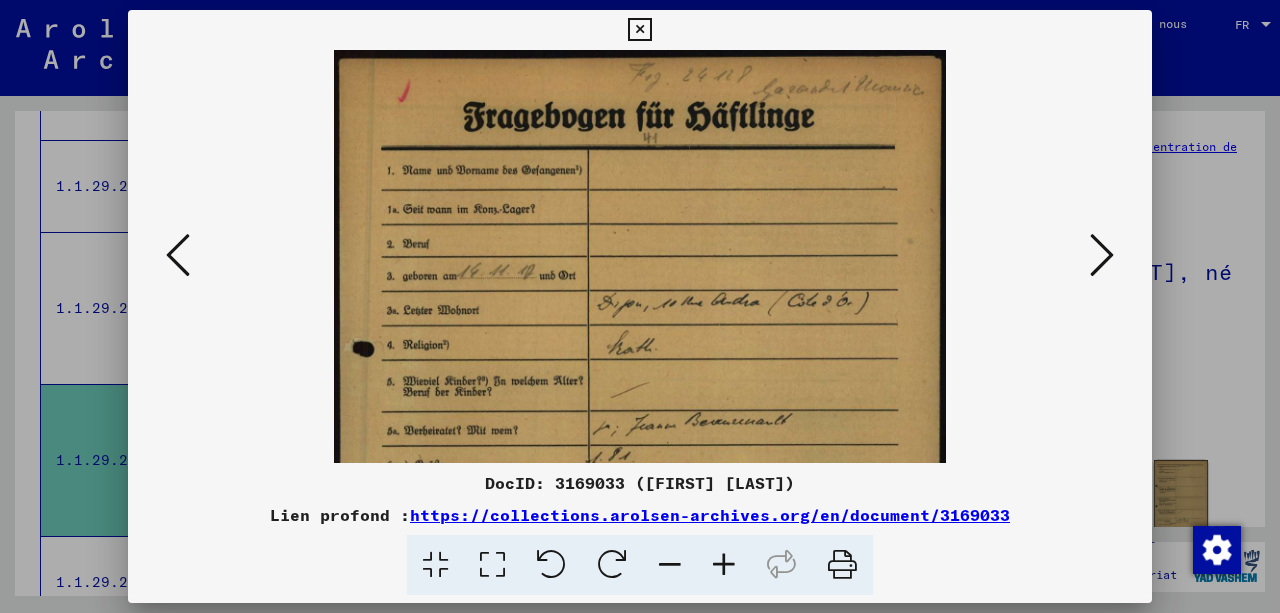click at bounding box center [1102, 255] 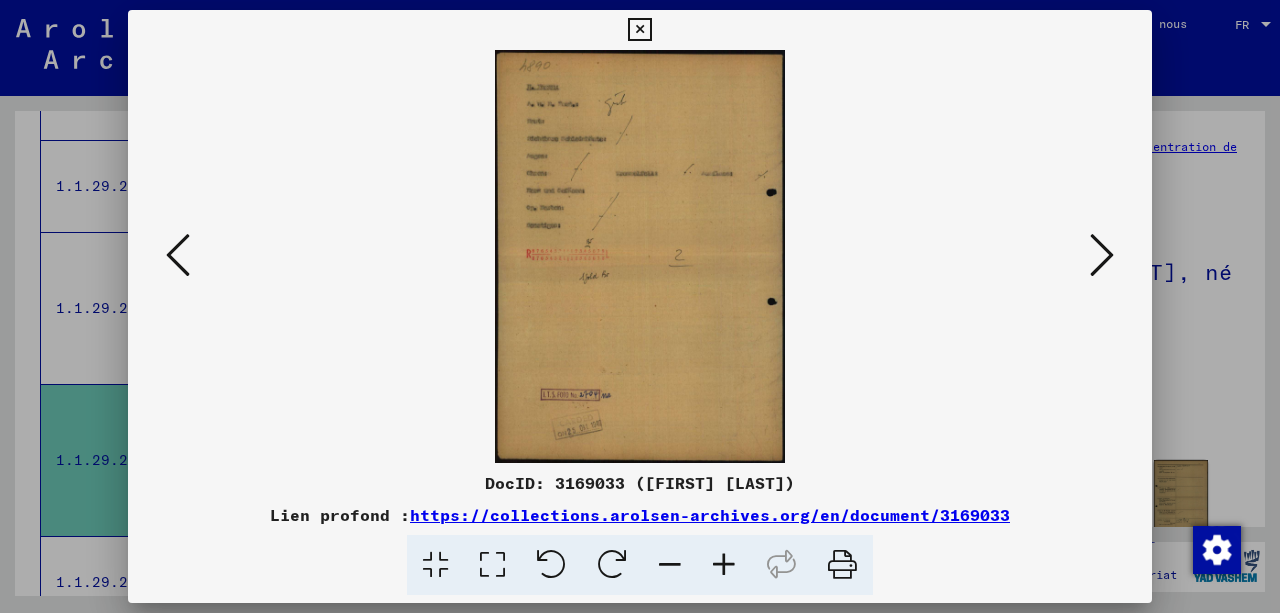click at bounding box center [1102, 255] 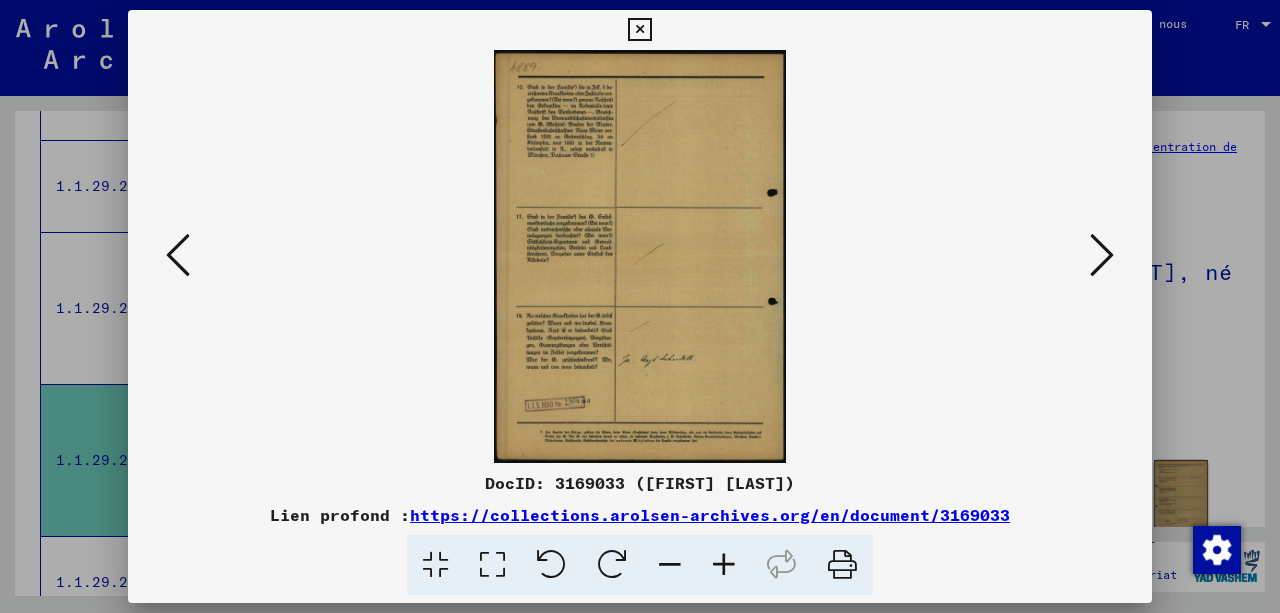 click at bounding box center (1102, 255) 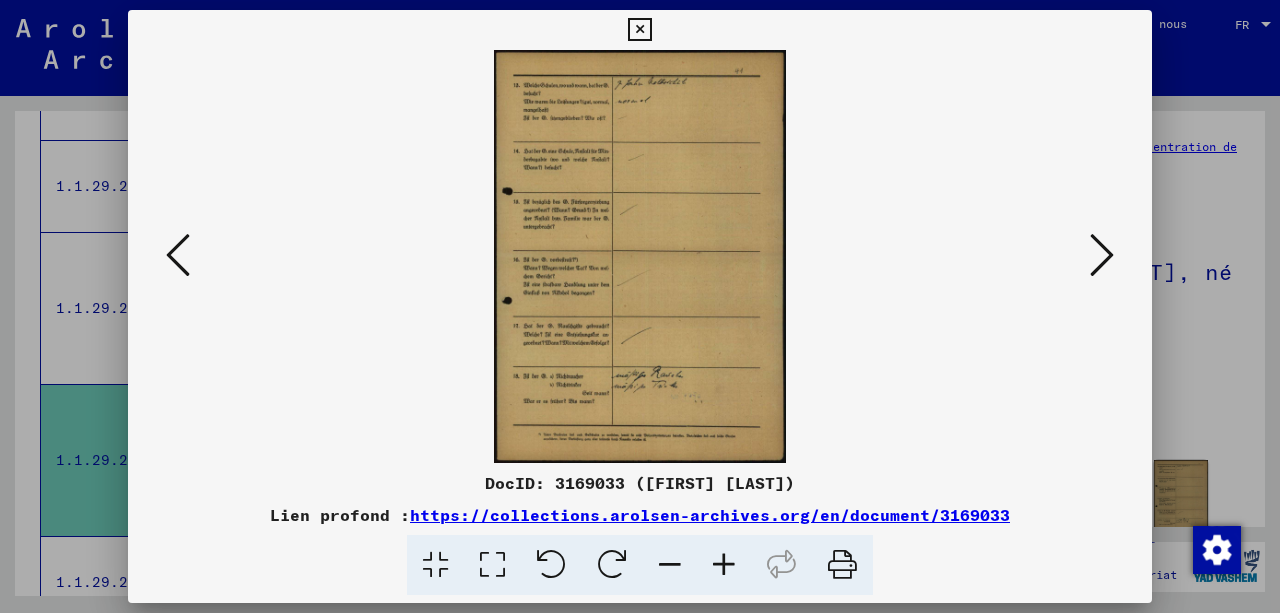 click at bounding box center (1102, 255) 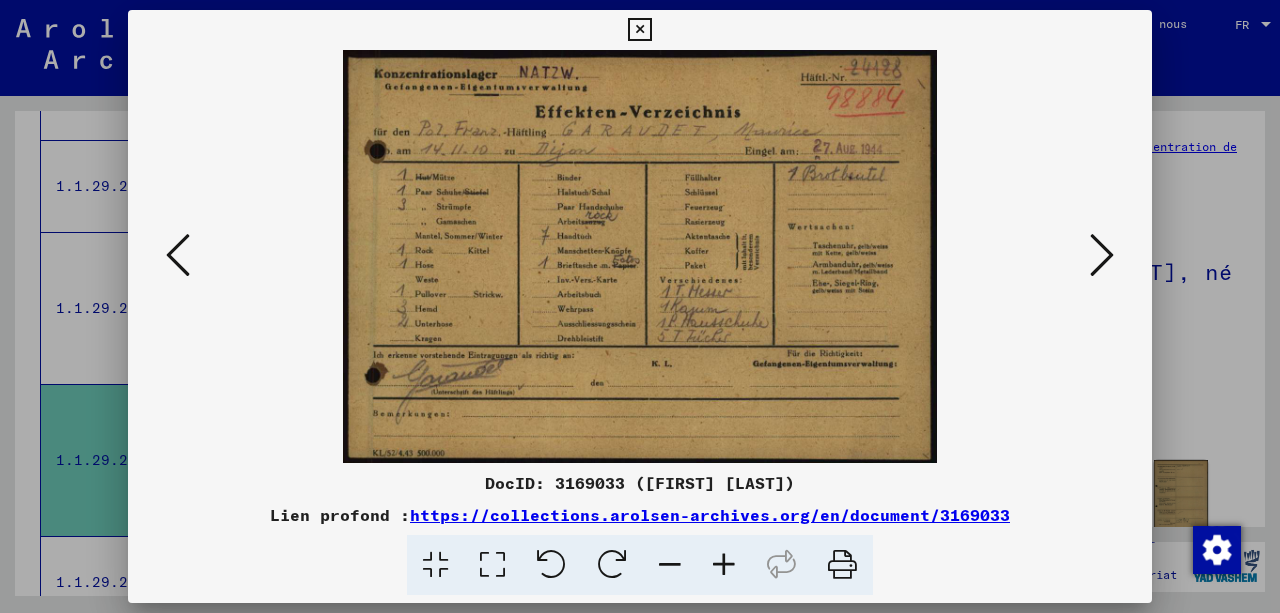 click at bounding box center [724, 565] 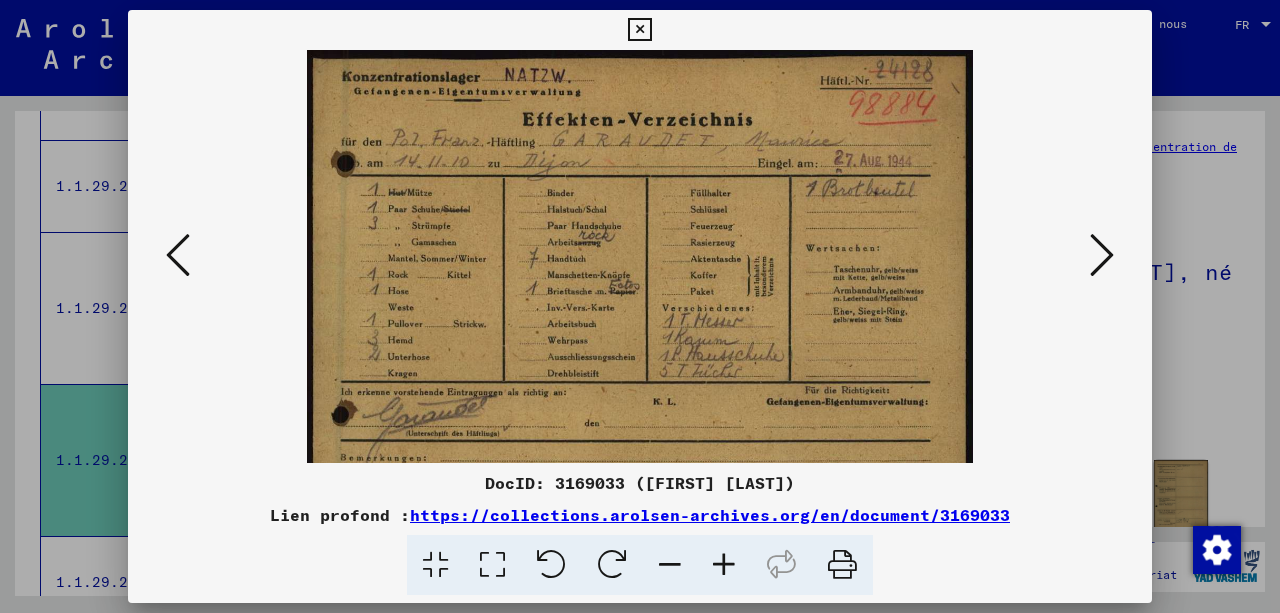 click at bounding box center (724, 565) 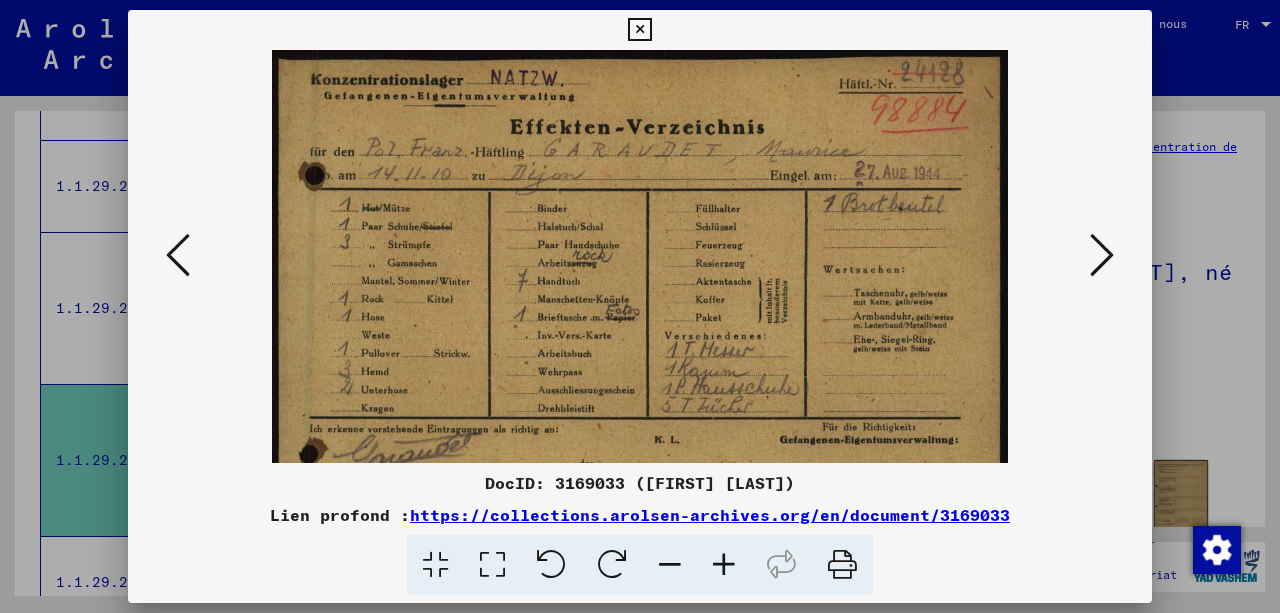 click at bounding box center (724, 565) 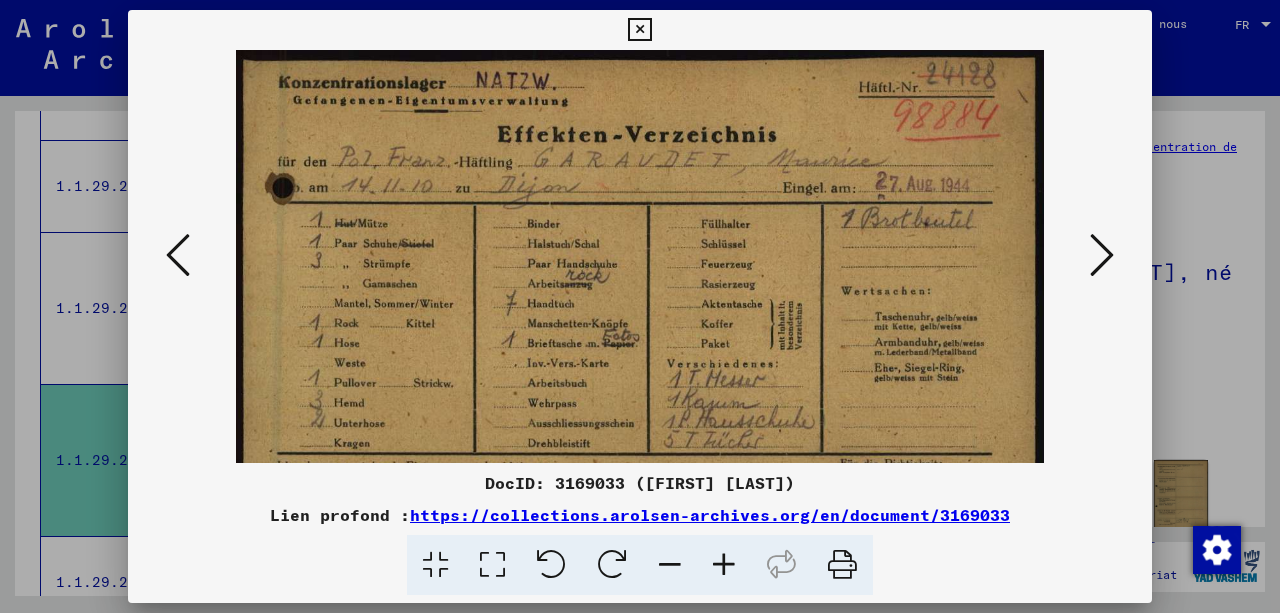 click at bounding box center (724, 565) 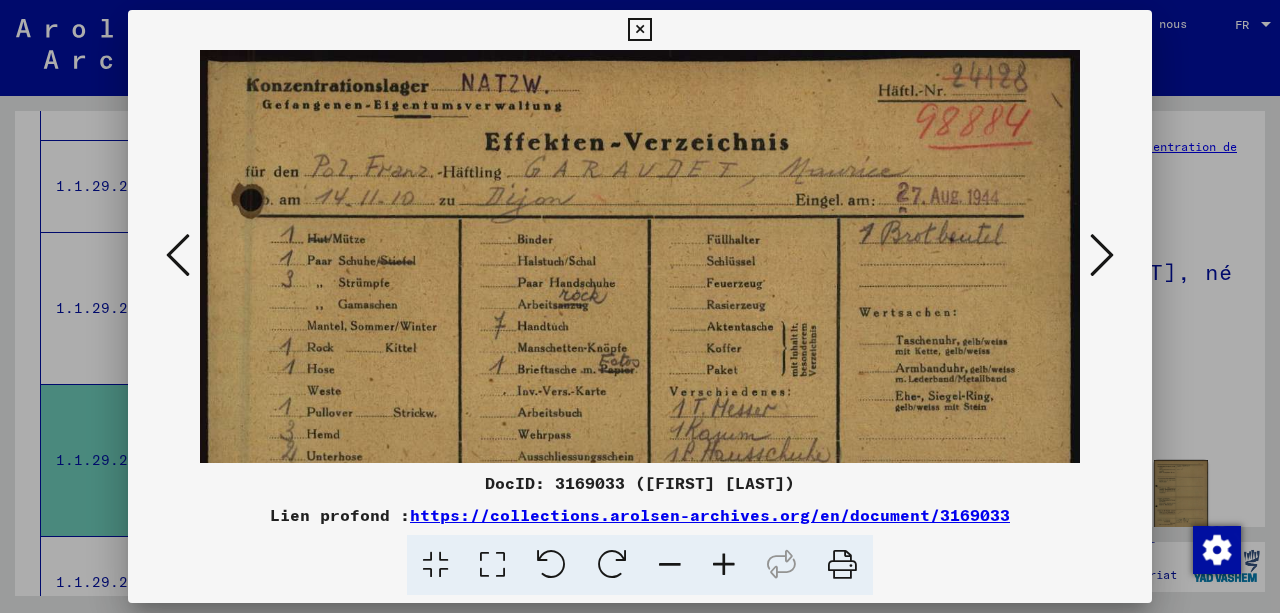 click at bounding box center (724, 565) 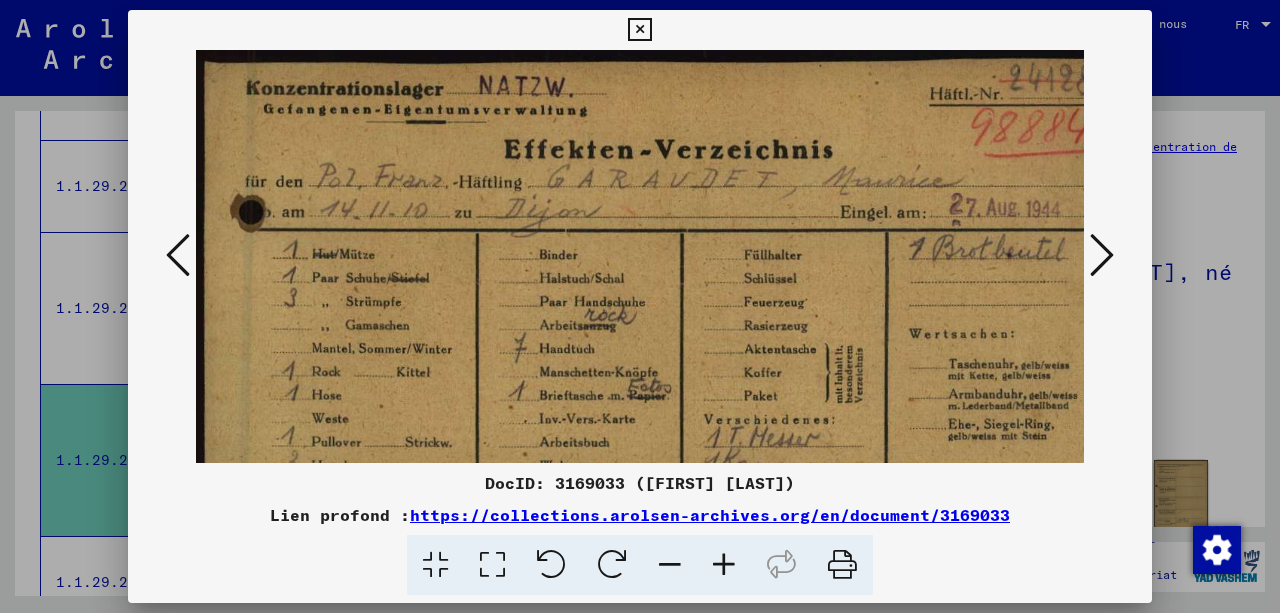 click at bounding box center (724, 565) 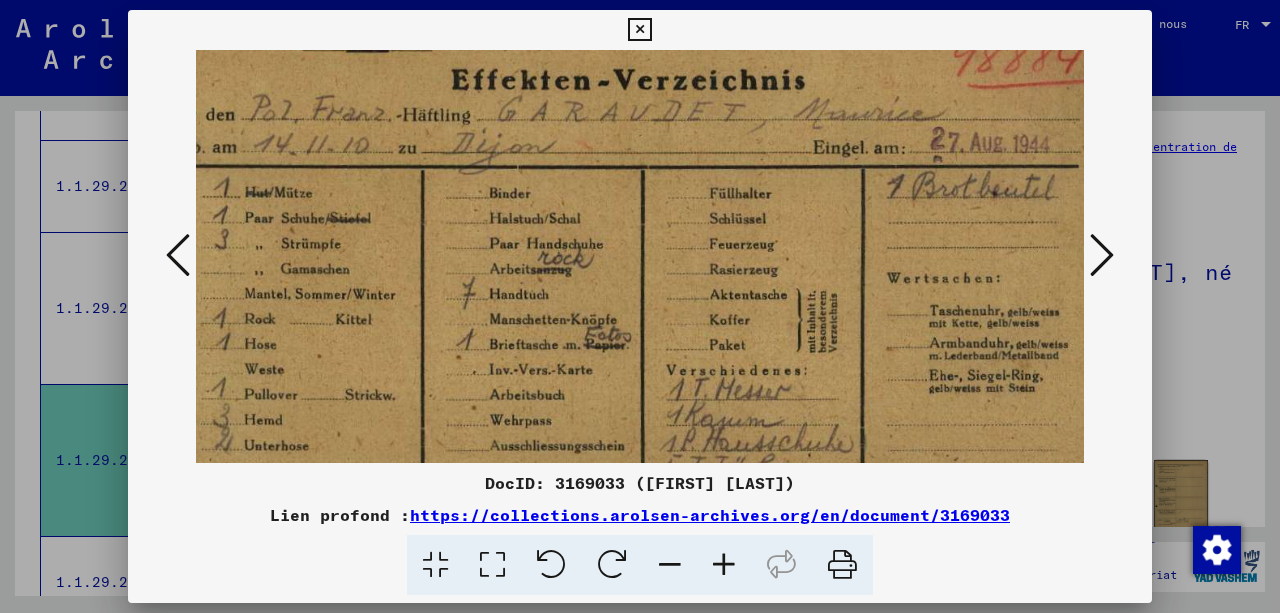 scroll, scrollTop: 87, scrollLeft: 96, axis: both 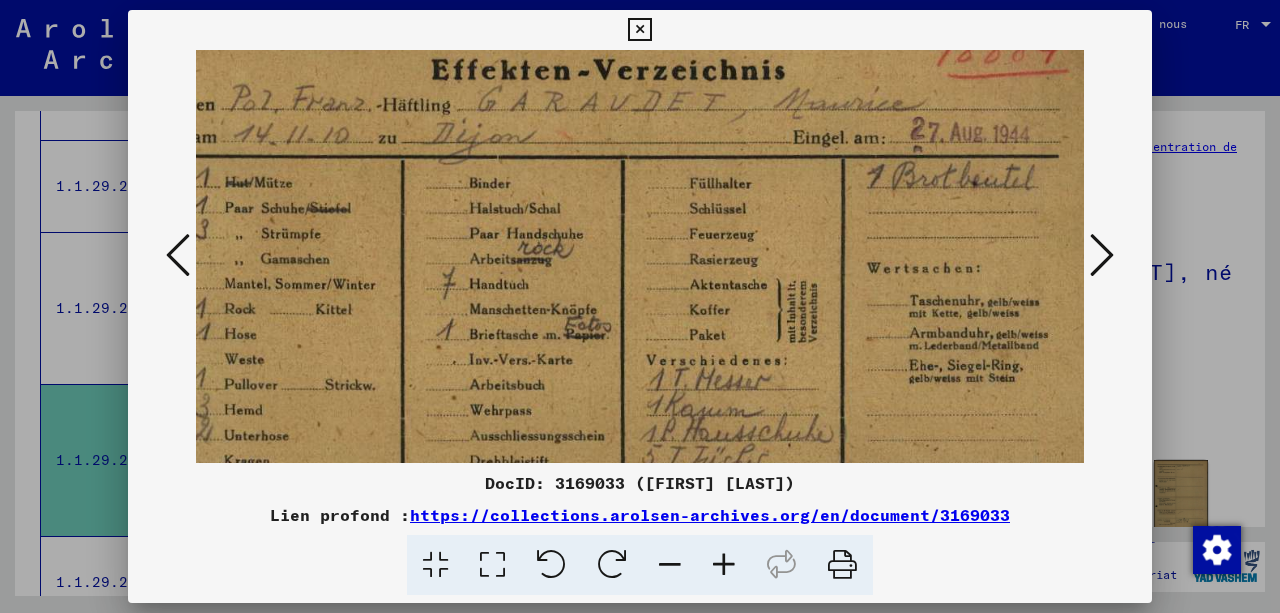 drag, startPoint x: 700, startPoint y: 383, endPoint x: 611, endPoint y: 303, distance: 119.67038 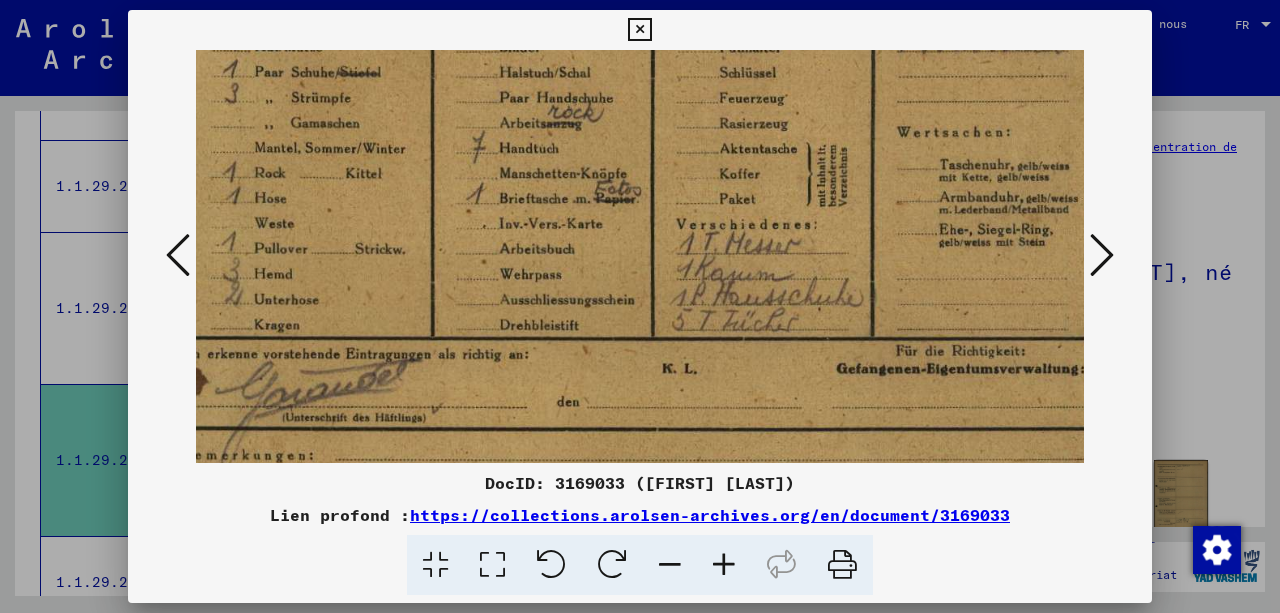 scroll, scrollTop: 224, scrollLeft: 66, axis: both 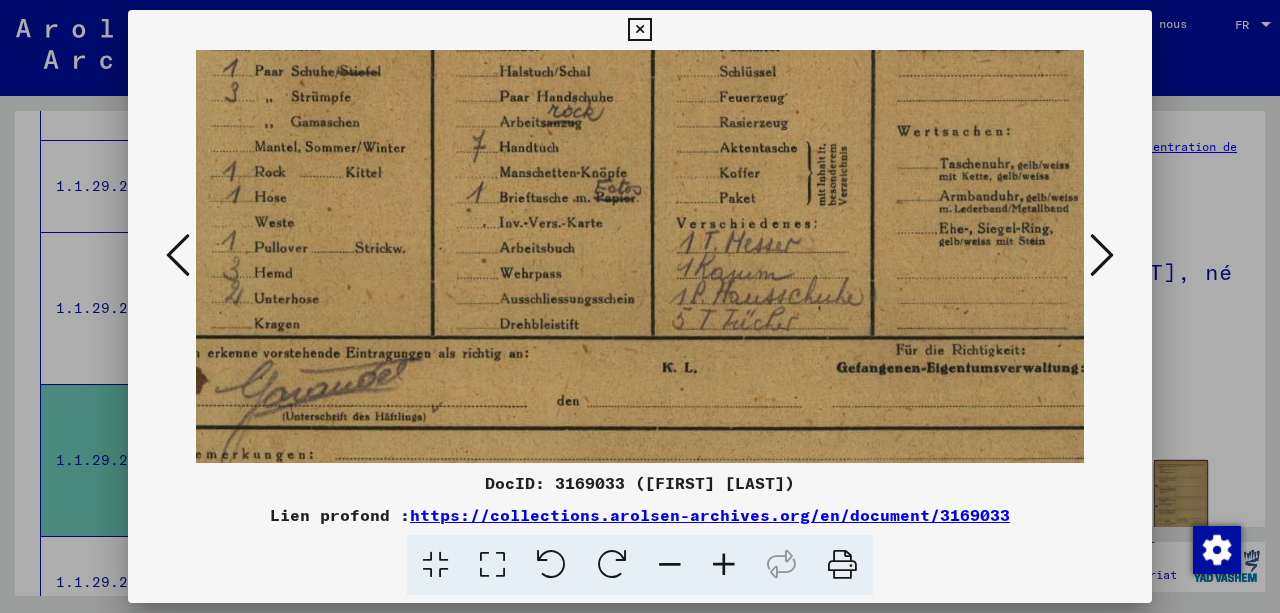 drag, startPoint x: 692, startPoint y: 420, endPoint x: 724, endPoint y: 286, distance: 137.76791 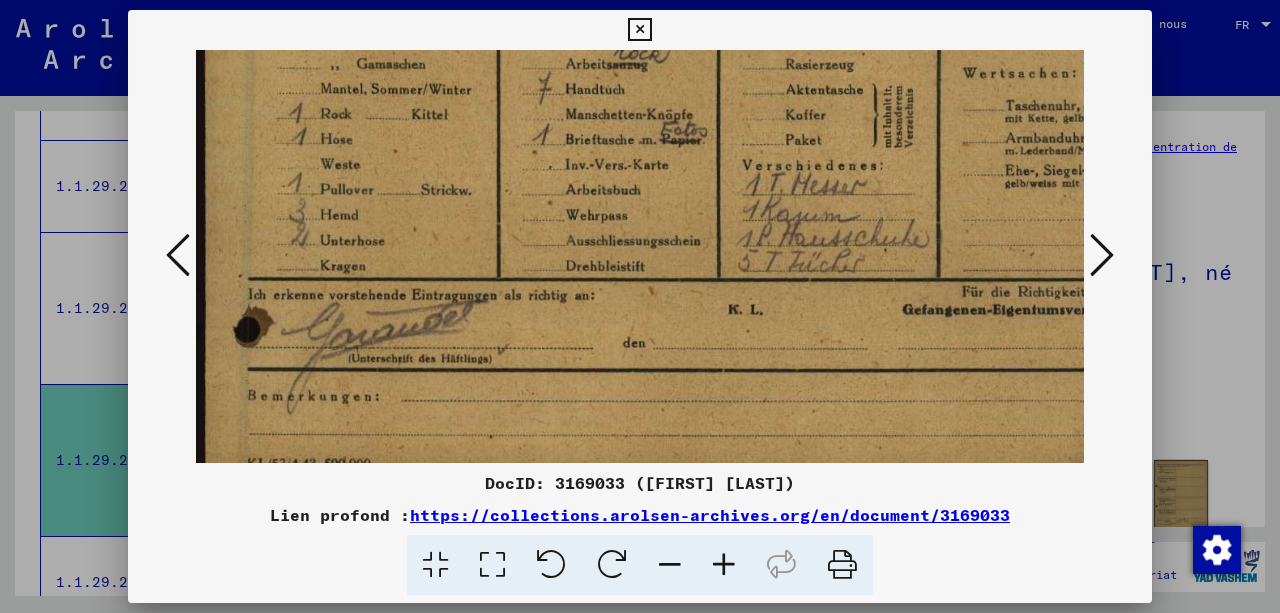 scroll, scrollTop: 285, scrollLeft: 0, axis: vertical 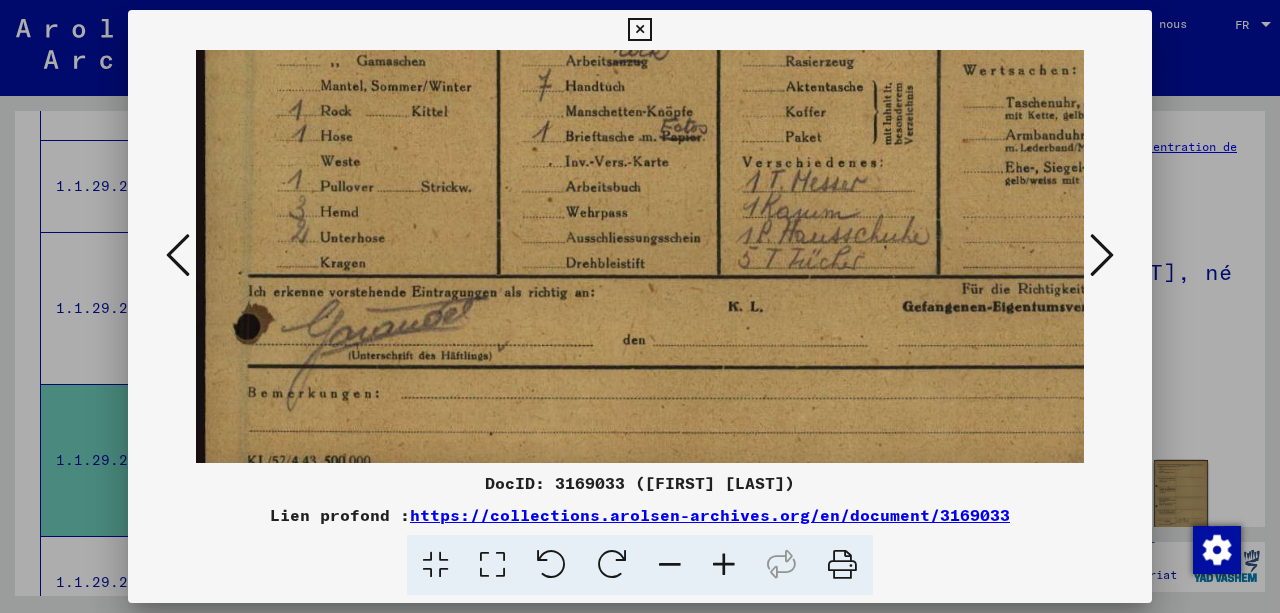 drag, startPoint x: 677, startPoint y: 346, endPoint x: 802, endPoint y: 288, distance: 137.80058 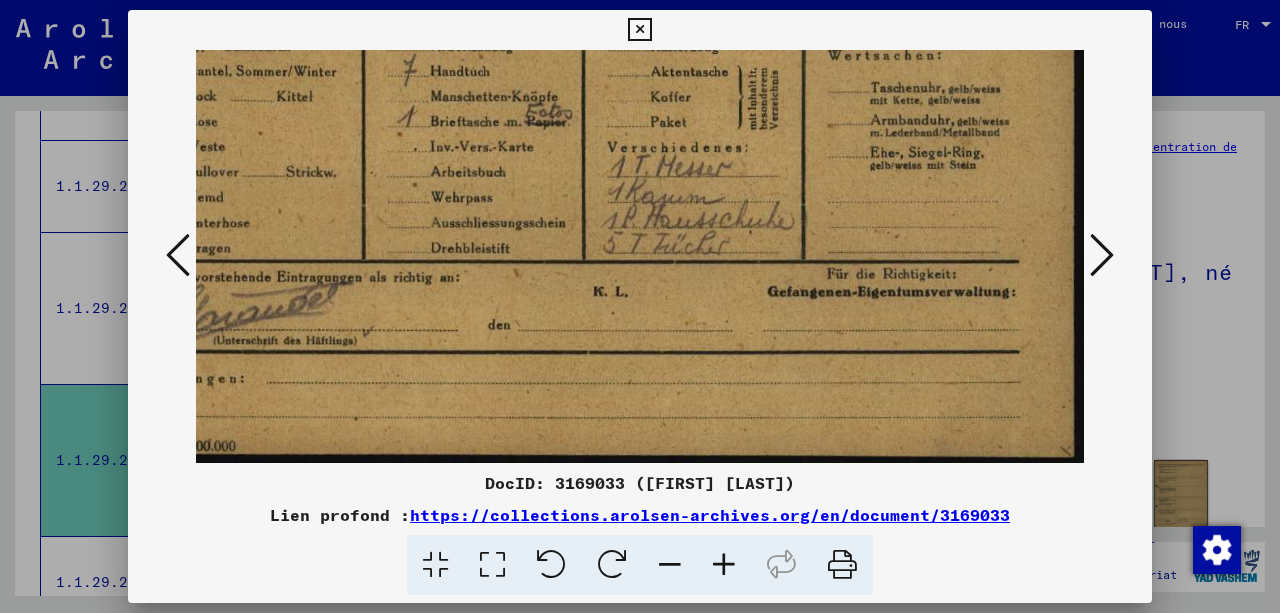 drag, startPoint x: 732, startPoint y: 310, endPoint x: 647, endPoint y: 278, distance: 90.824005 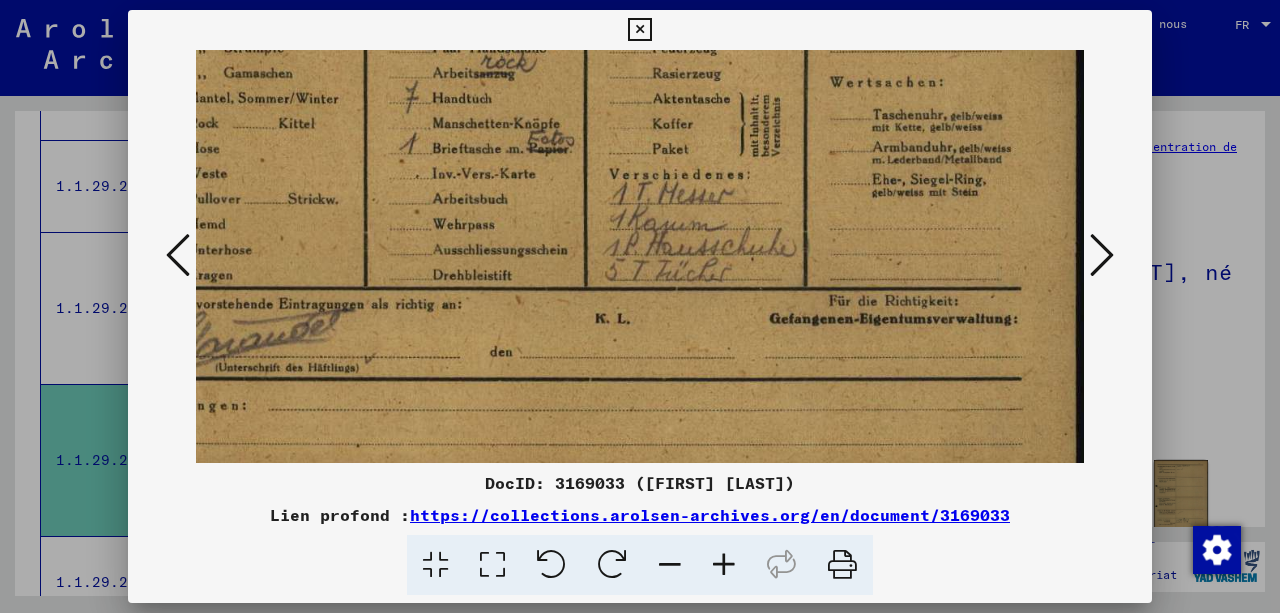 click at bounding box center [1102, 255] 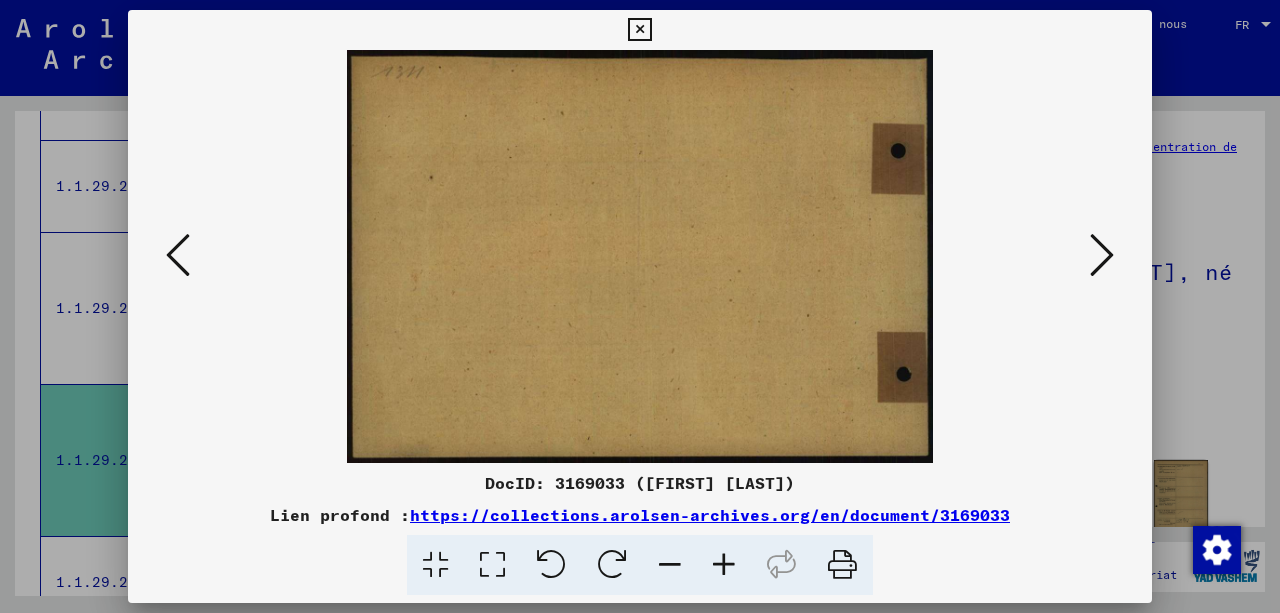 scroll, scrollTop: 0, scrollLeft: 0, axis: both 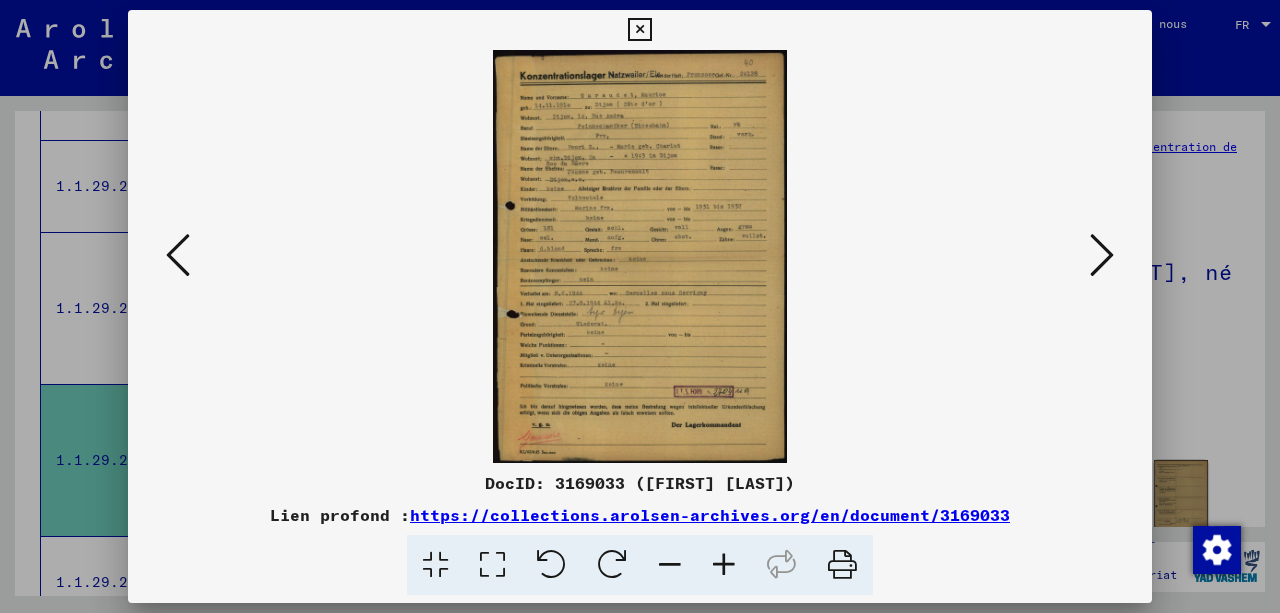 click at bounding box center (724, 565) 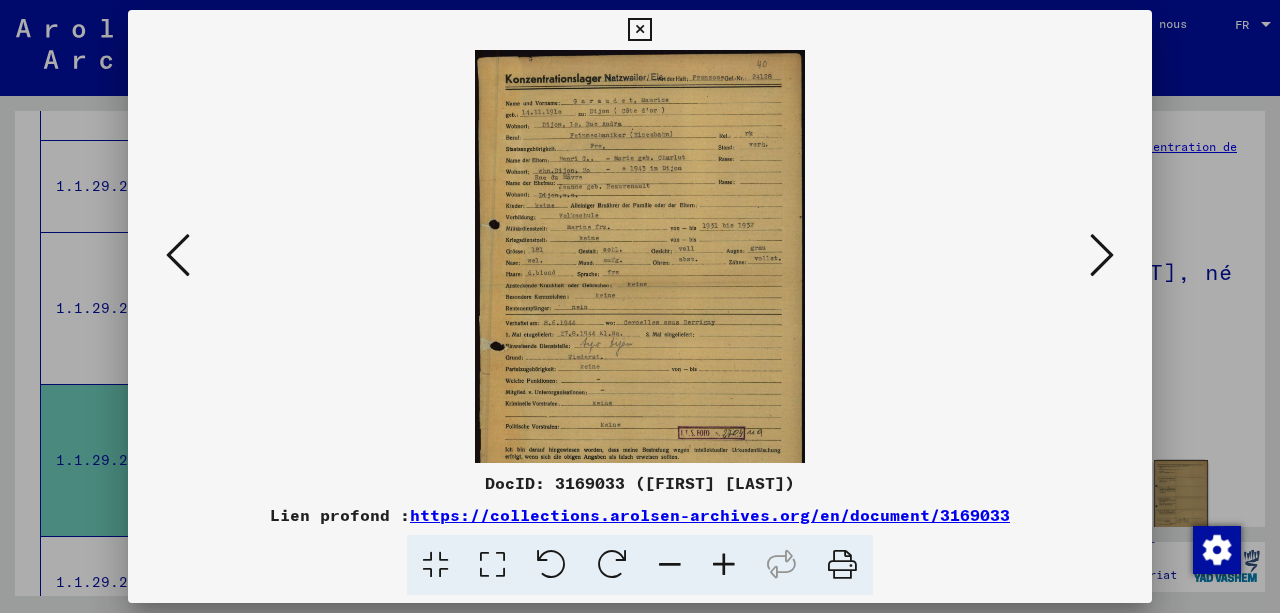 click at bounding box center (724, 565) 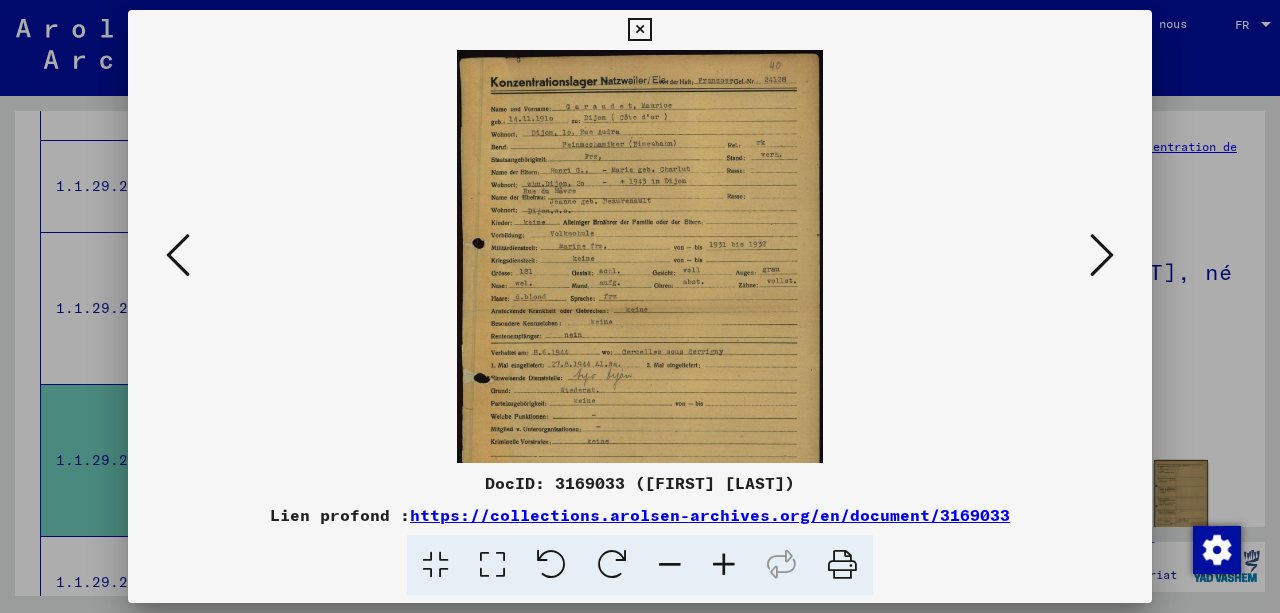 click at bounding box center (724, 565) 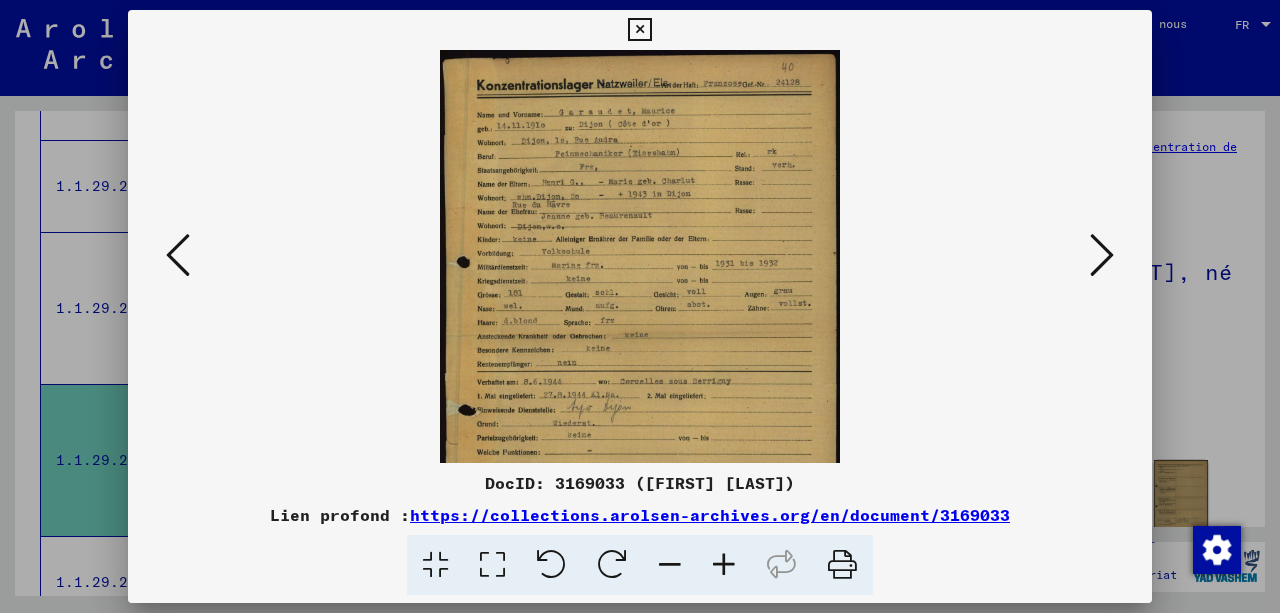 click at bounding box center (724, 565) 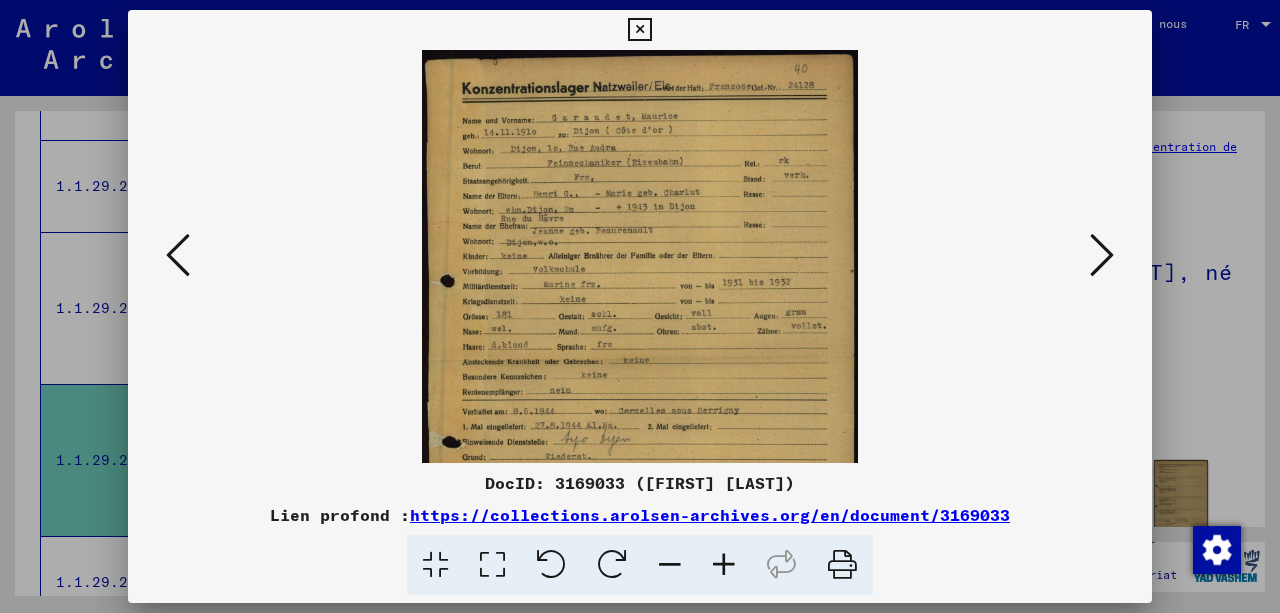 click at bounding box center (724, 565) 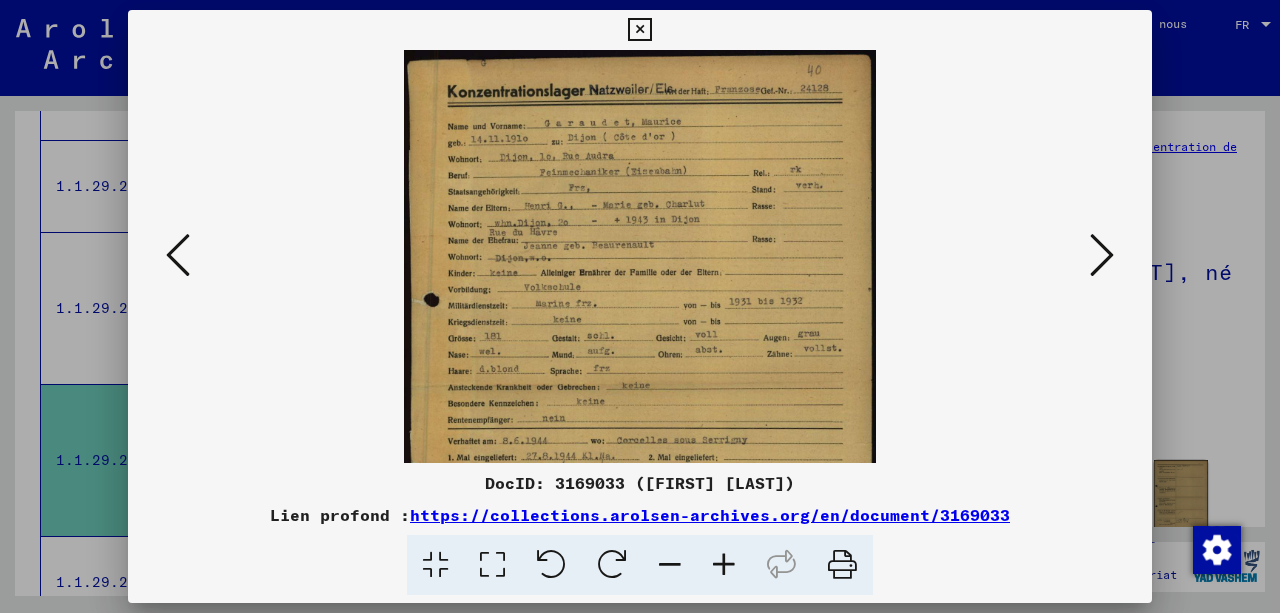 click at bounding box center (724, 565) 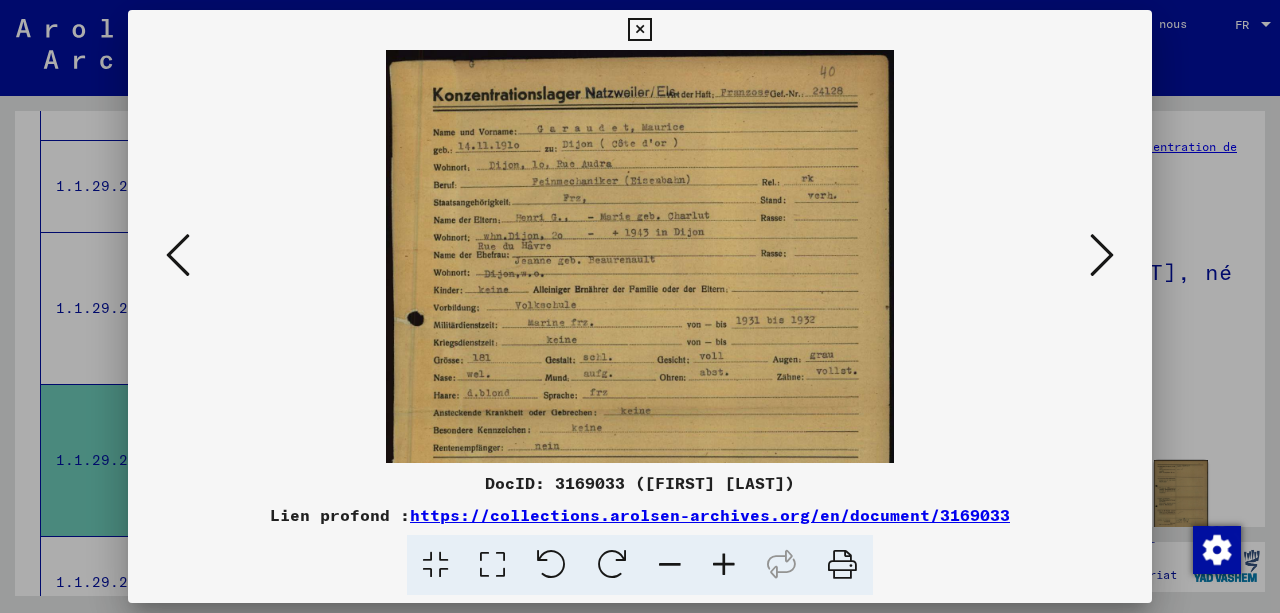 click at bounding box center [724, 565] 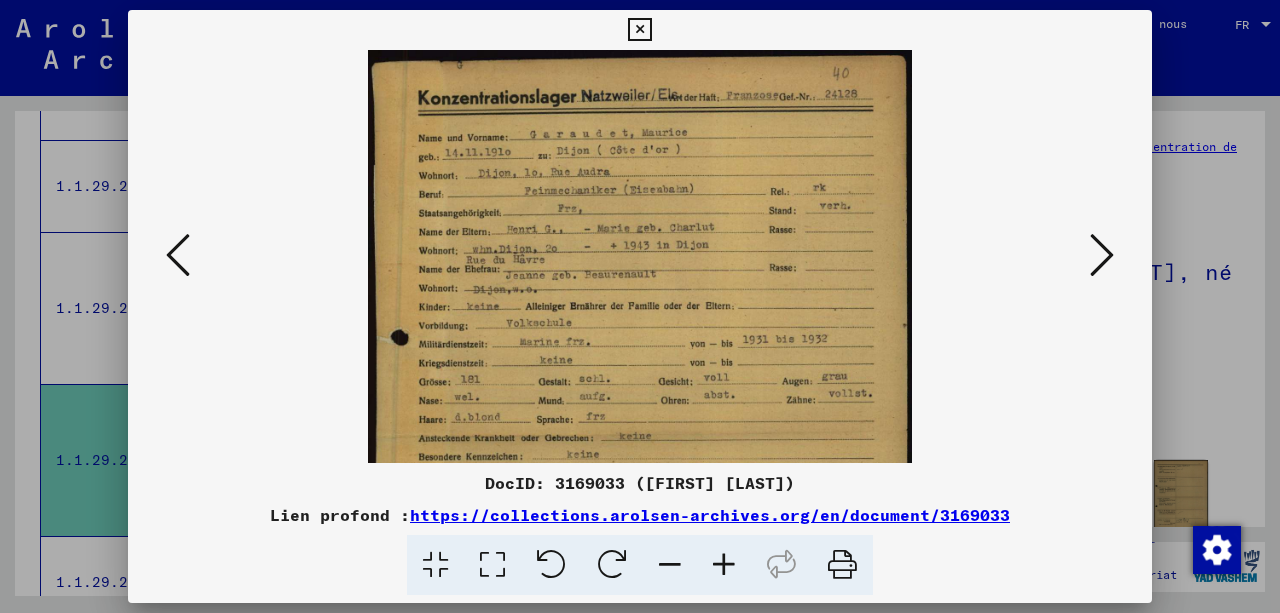 click at bounding box center (724, 565) 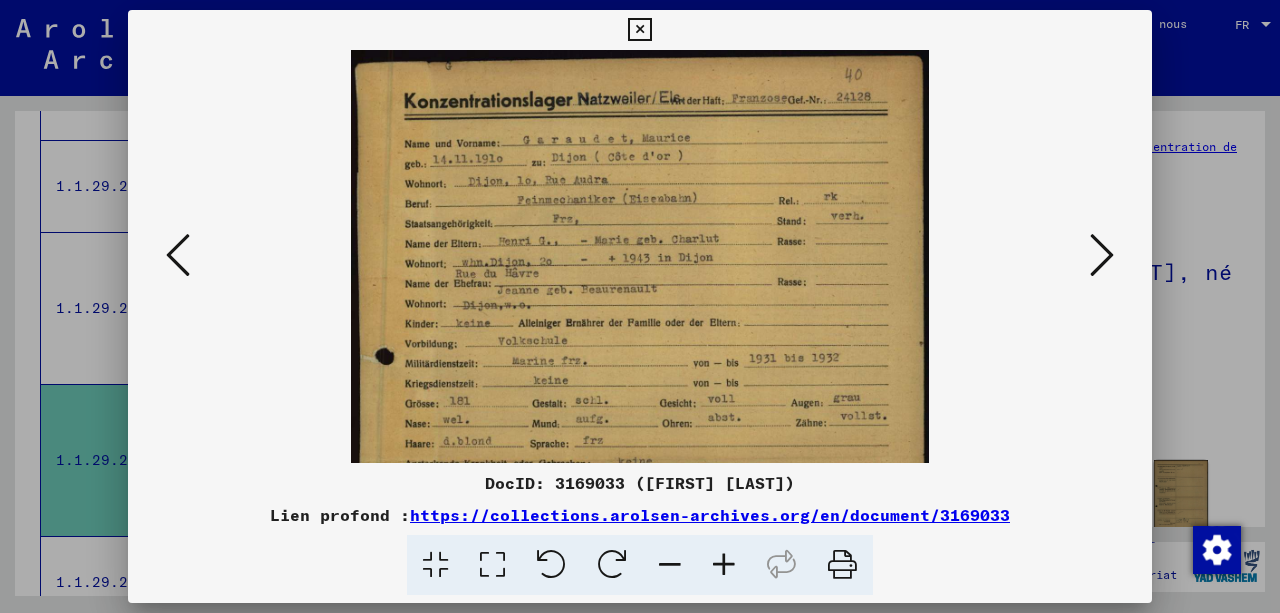 click at bounding box center (724, 565) 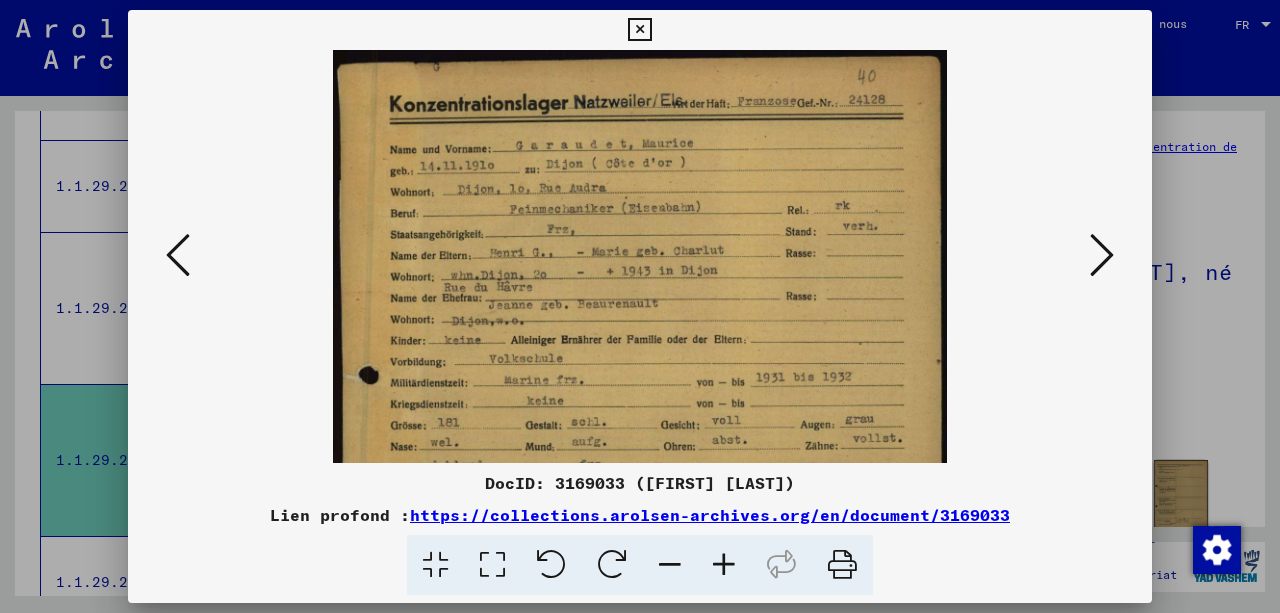 click at bounding box center [724, 565] 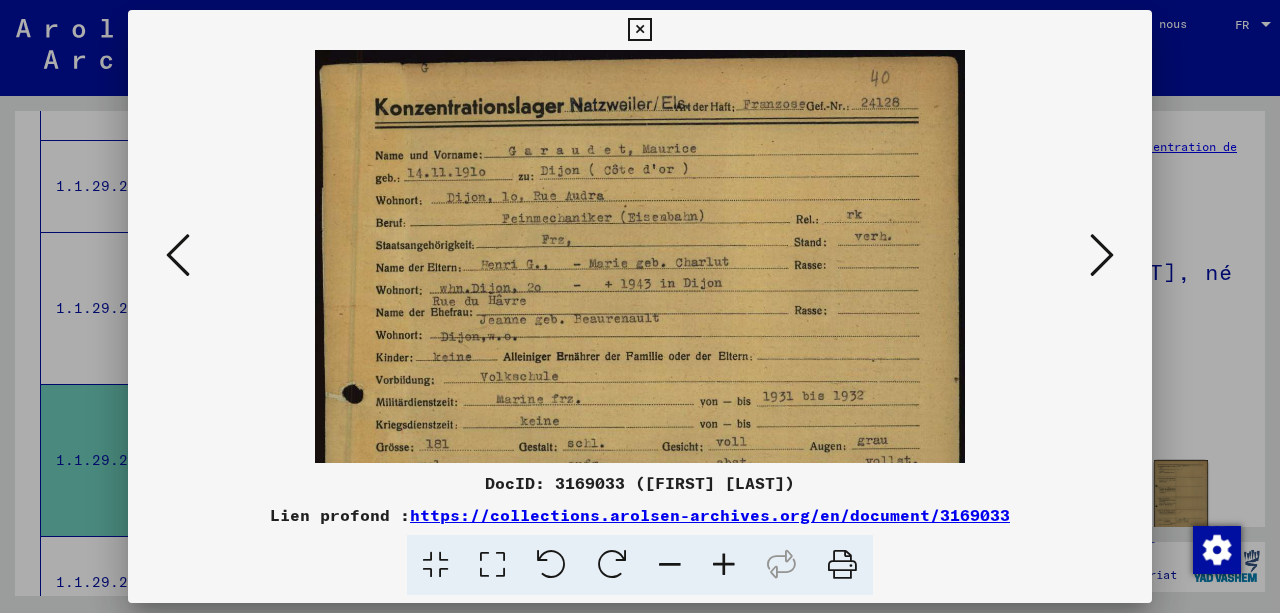 drag, startPoint x: 633, startPoint y: 328, endPoint x: 651, endPoint y: 350, distance: 28.42534 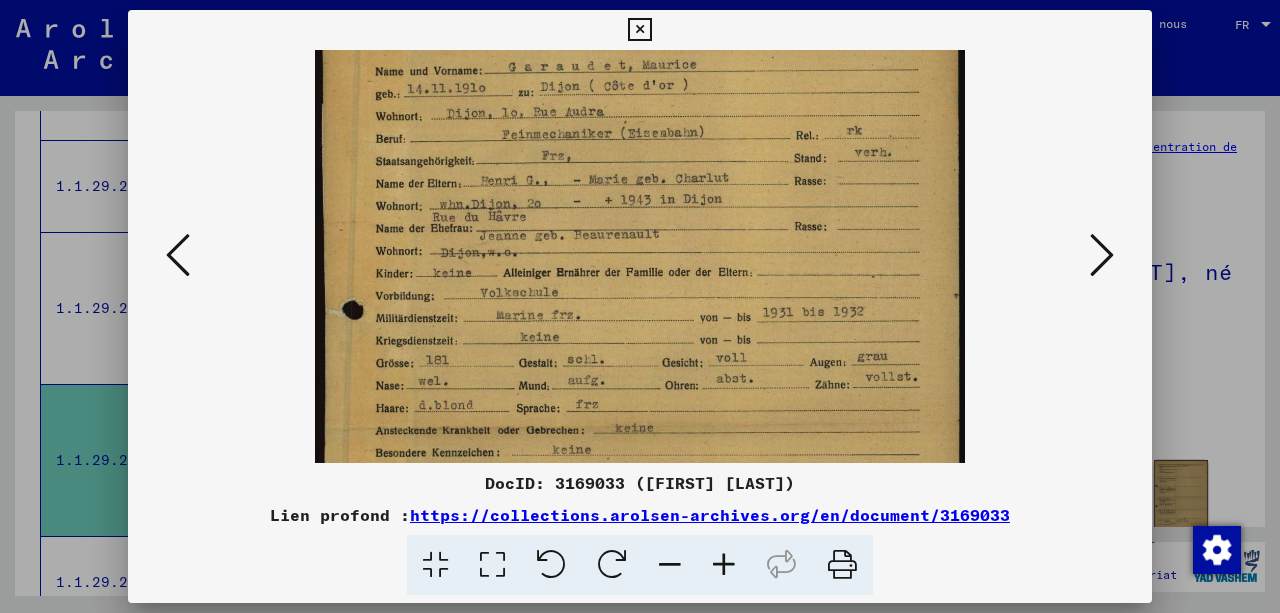 scroll, scrollTop: 89, scrollLeft: 0, axis: vertical 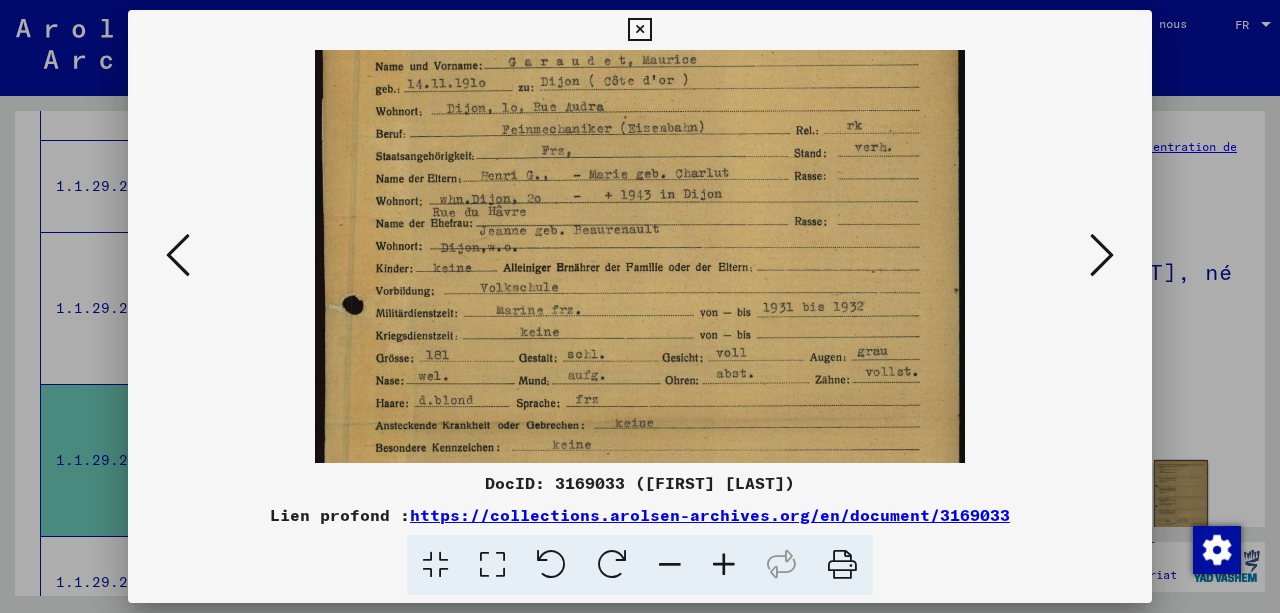 drag, startPoint x: 666, startPoint y: 380, endPoint x: 704, endPoint y: 300, distance: 88.56636 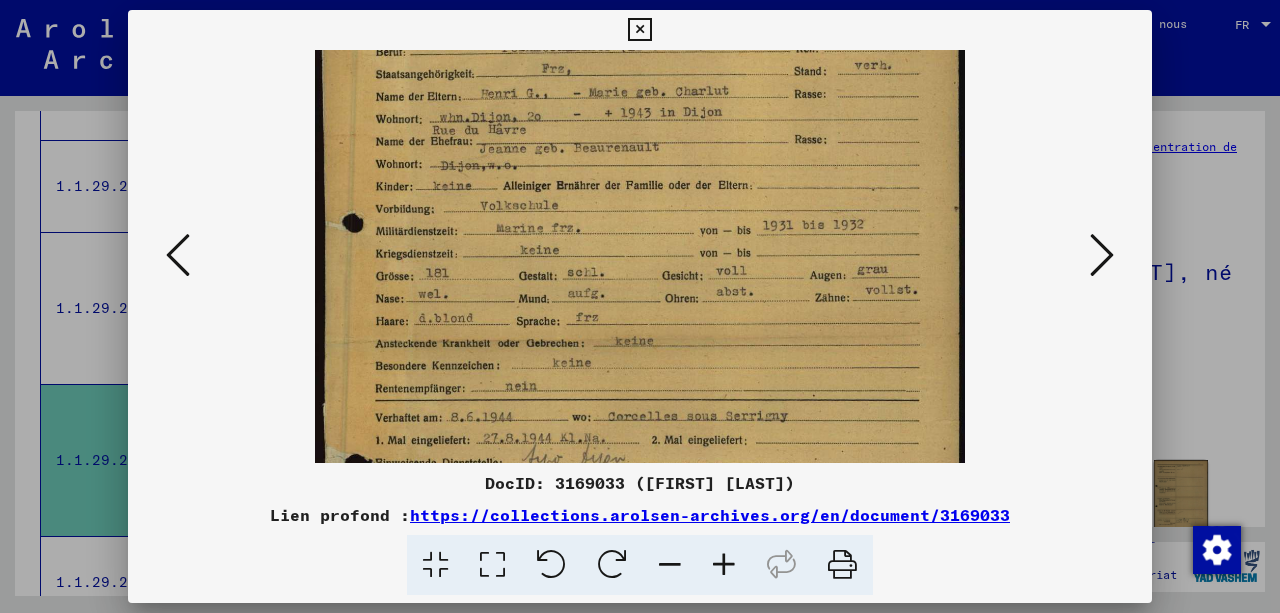 drag, startPoint x: 657, startPoint y: 359, endPoint x: 688, endPoint y: 279, distance: 85.79627 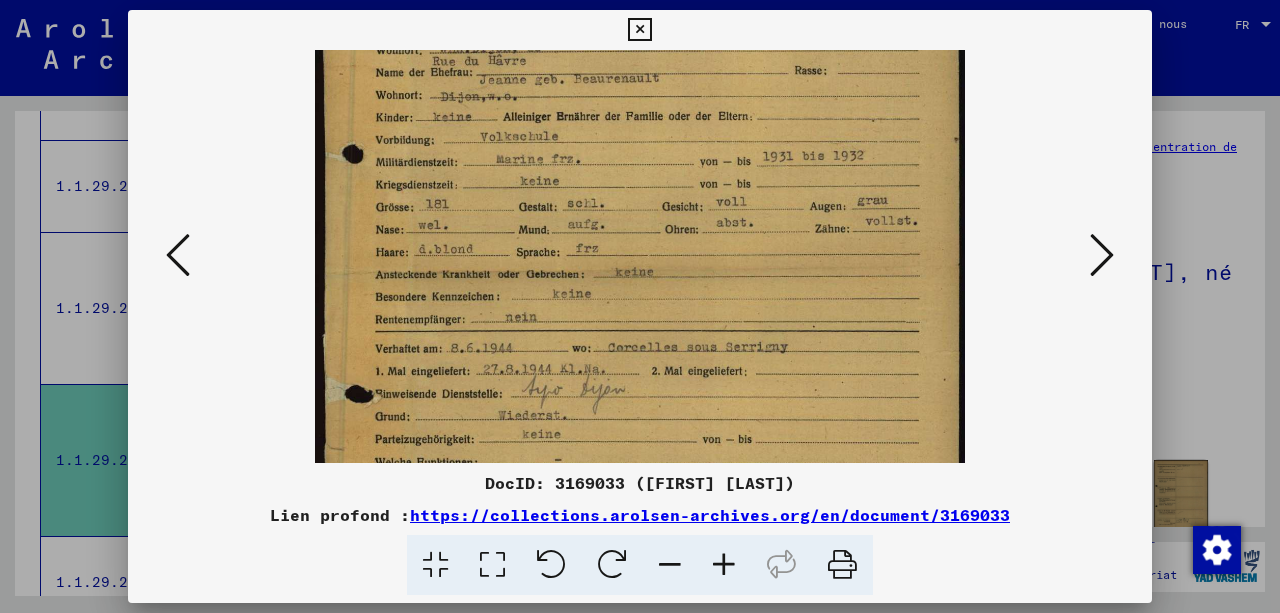 drag, startPoint x: 682, startPoint y: 351, endPoint x: 696, endPoint y: 290, distance: 62.58594 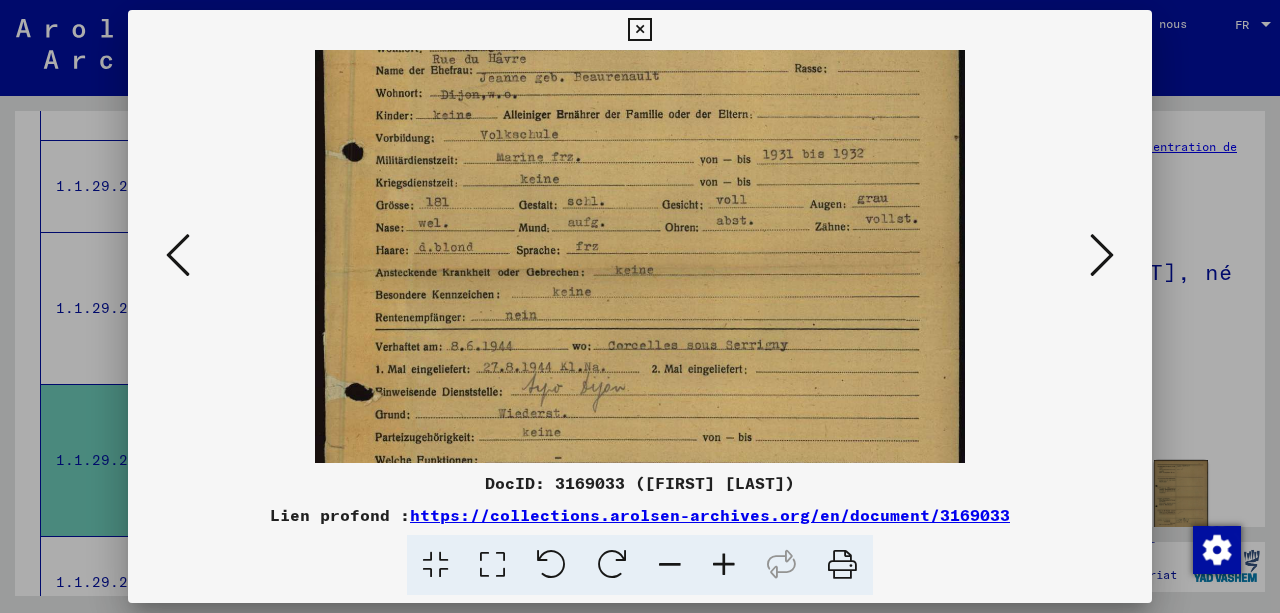 click at bounding box center (1102, 255) 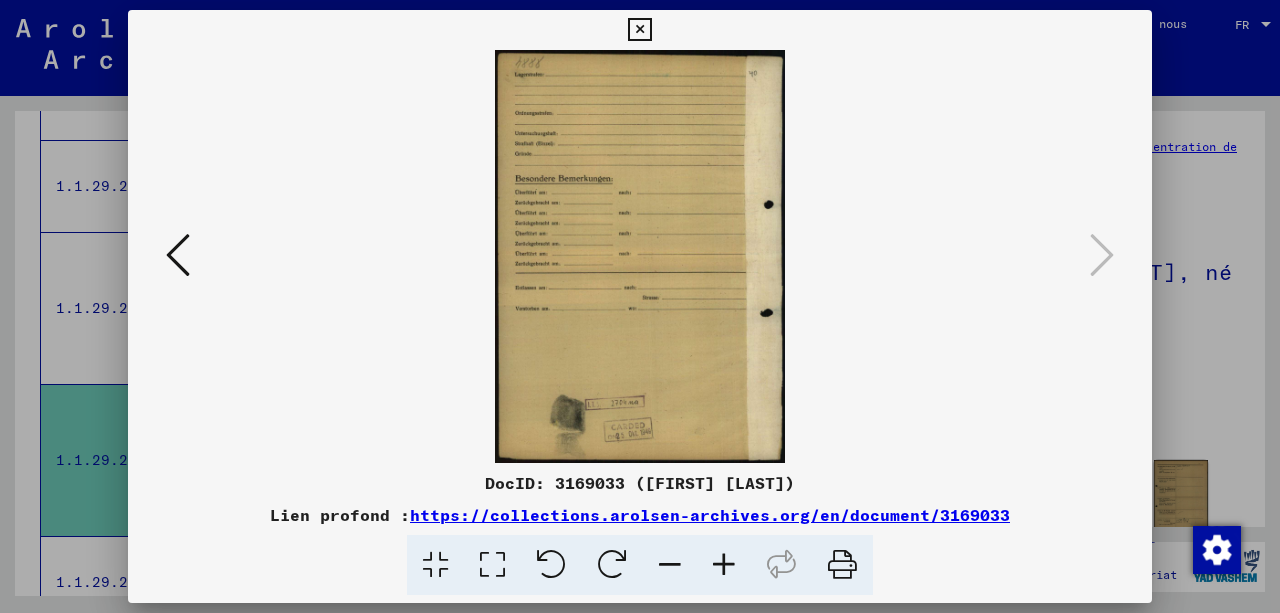 scroll, scrollTop: 0, scrollLeft: 0, axis: both 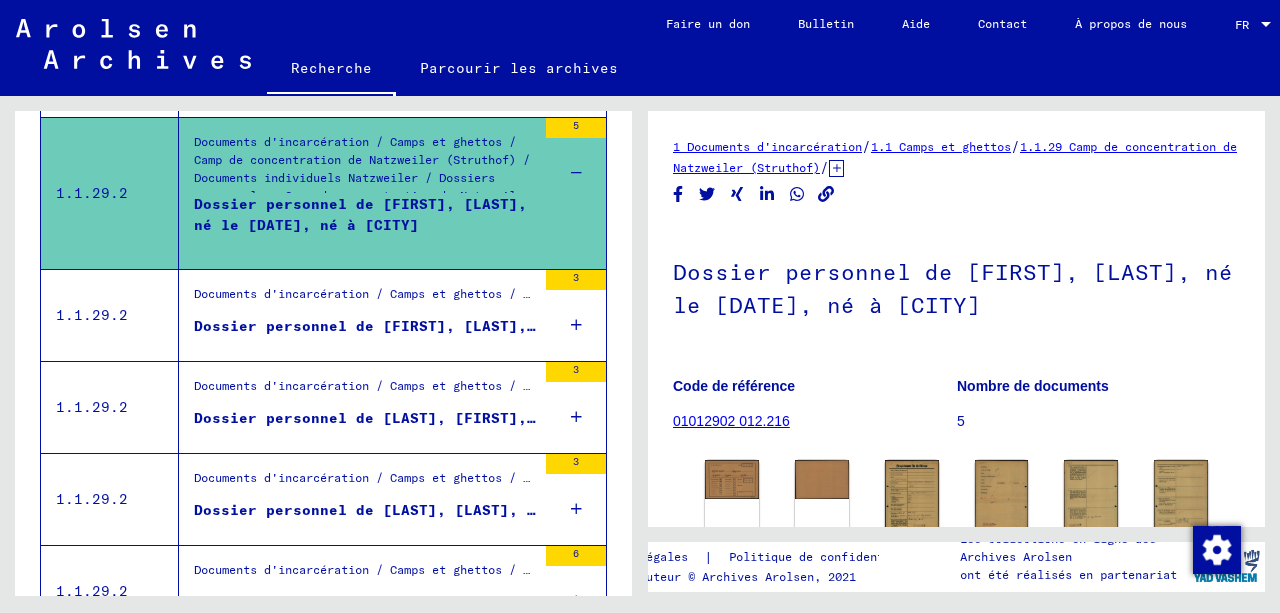 click on "Dossier personnel de [FIRST], [LAST], né le [DATE], né à [CITY]" at bounding box center (477, 326) 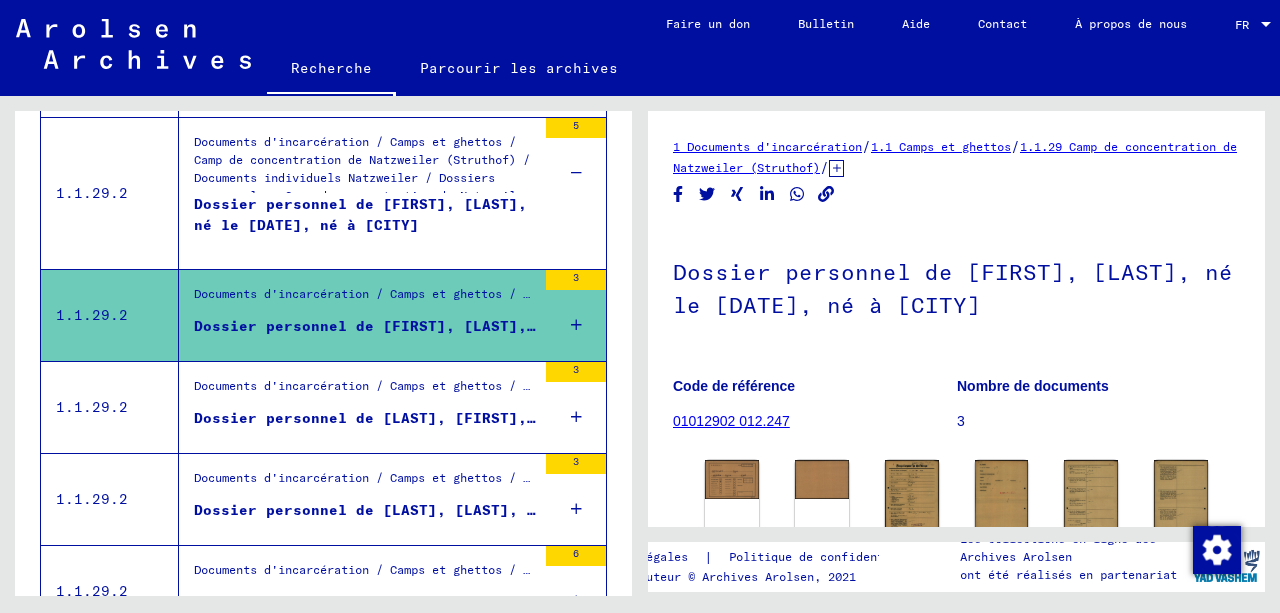 scroll, scrollTop: 0, scrollLeft: 0, axis: both 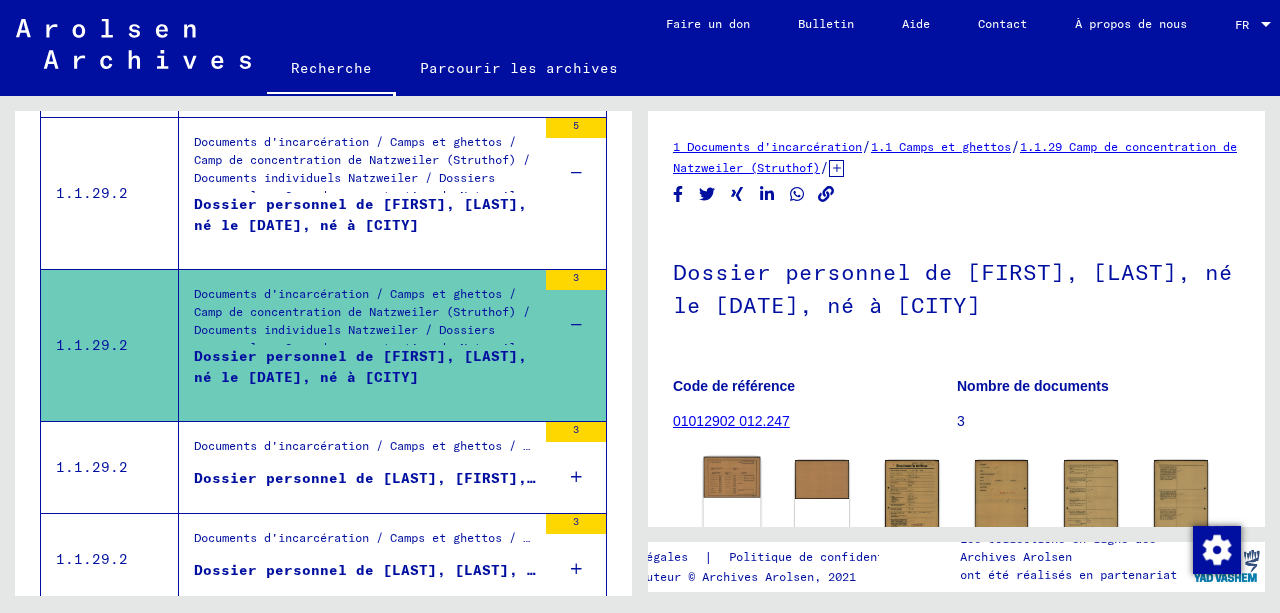 click 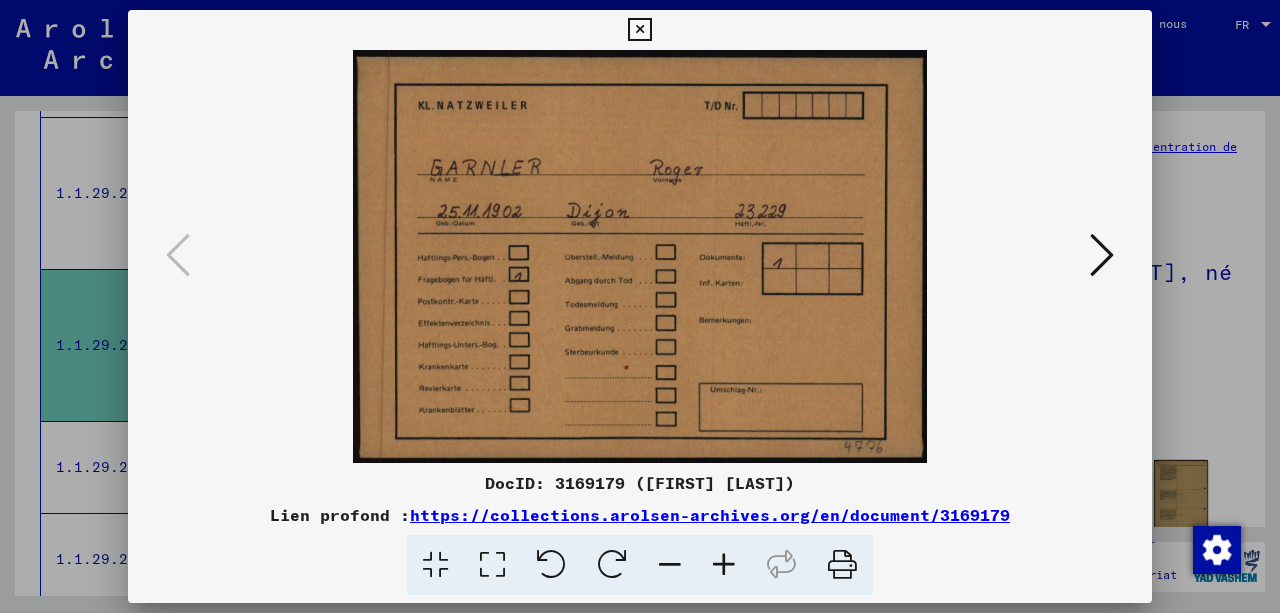 click at bounding box center [1102, 255] 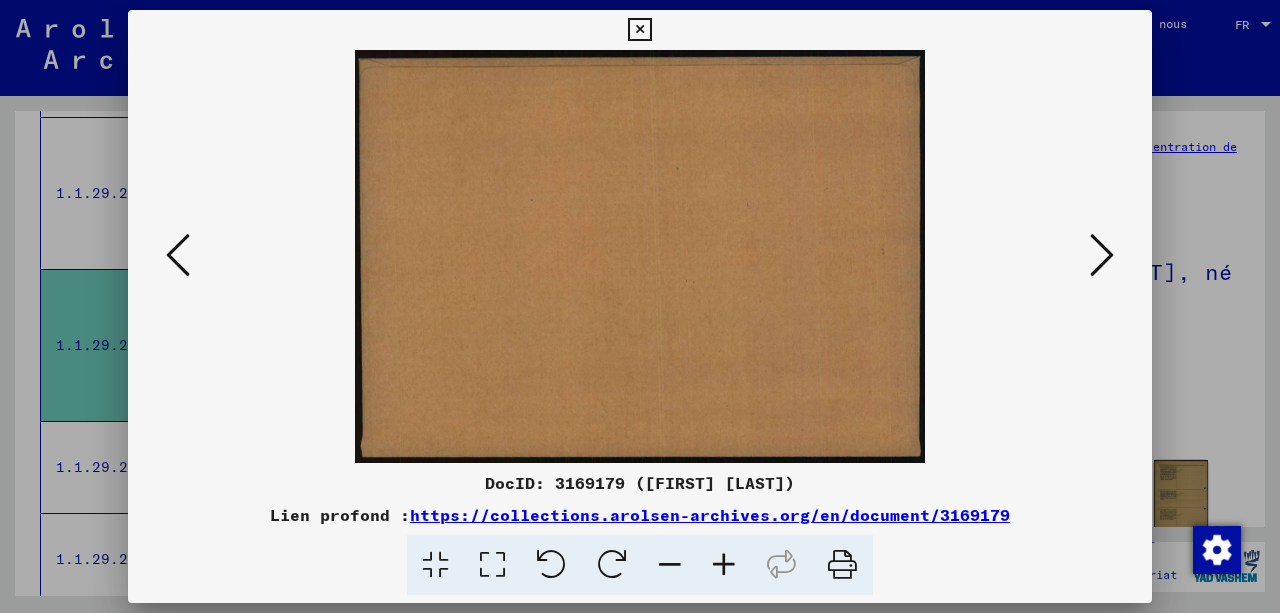 click at bounding box center [1102, 255] 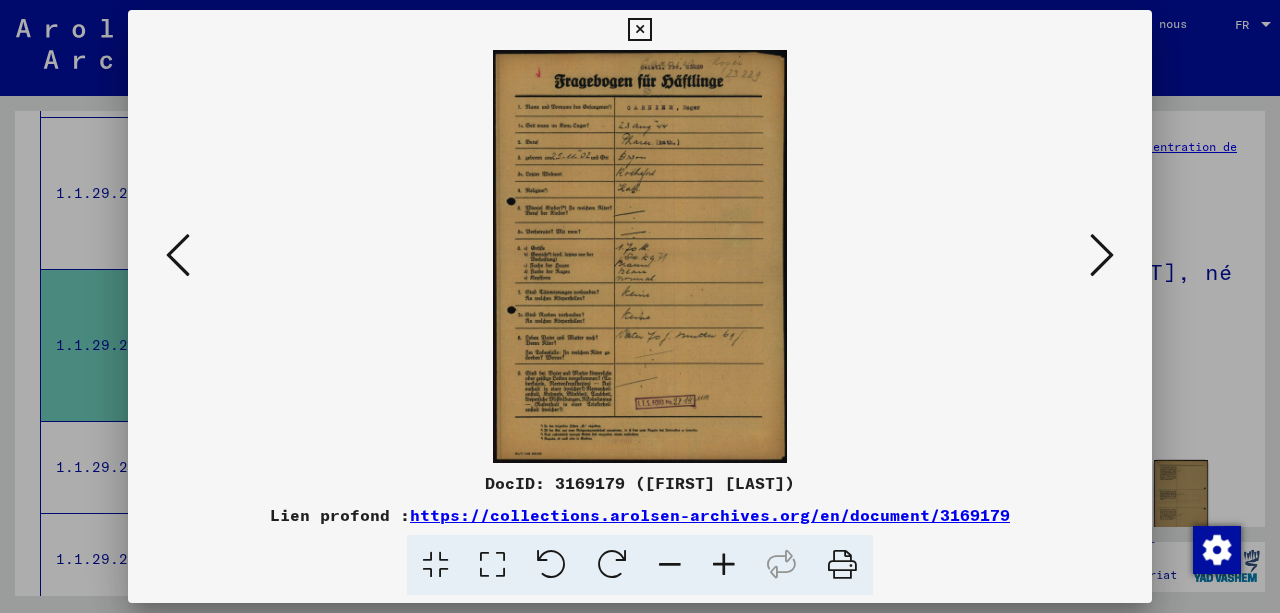 click at bounding box center [724, 565] 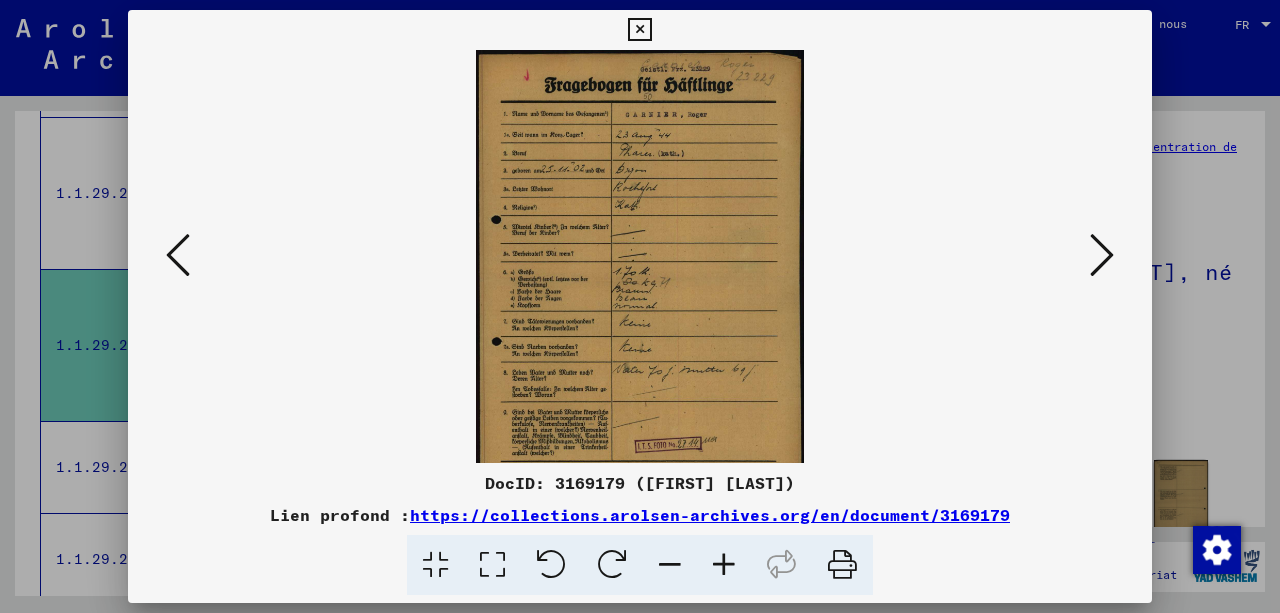 click at bounding box center (724, 565) 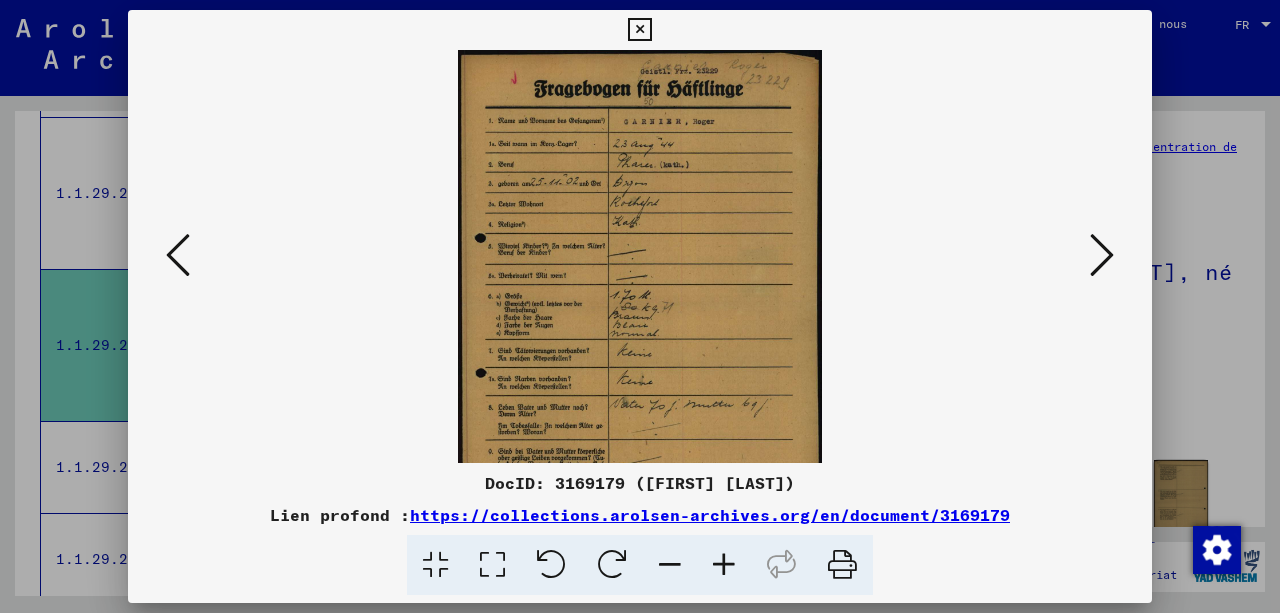 click at bounding box center (724, 565) 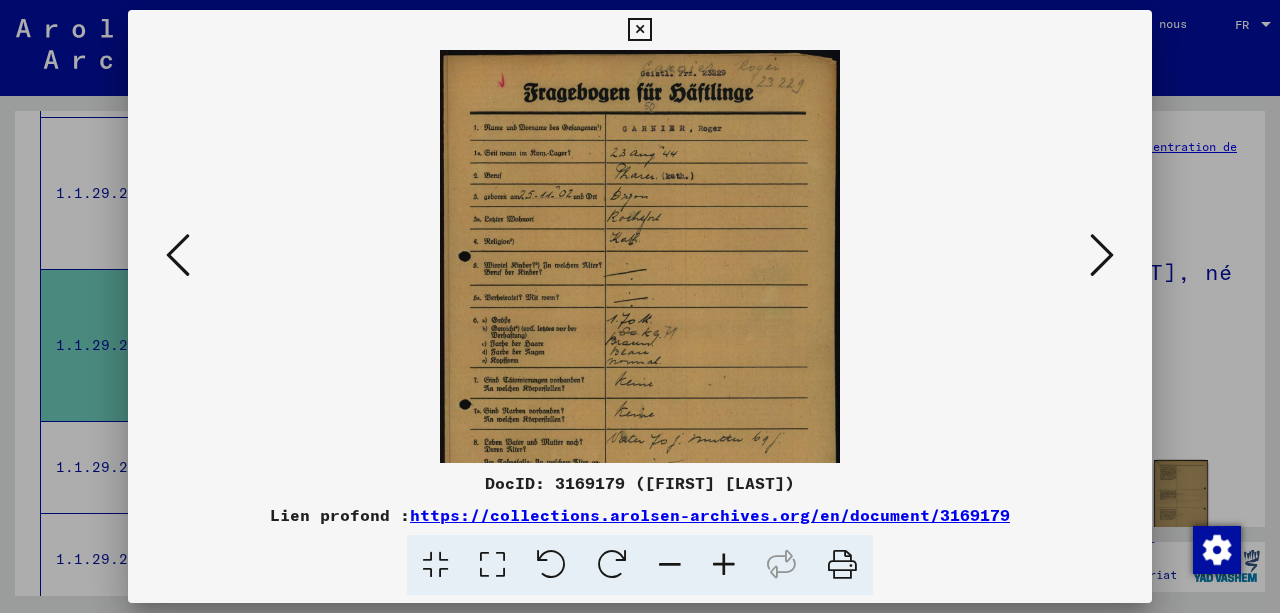 click at bounding box center (724, 565) 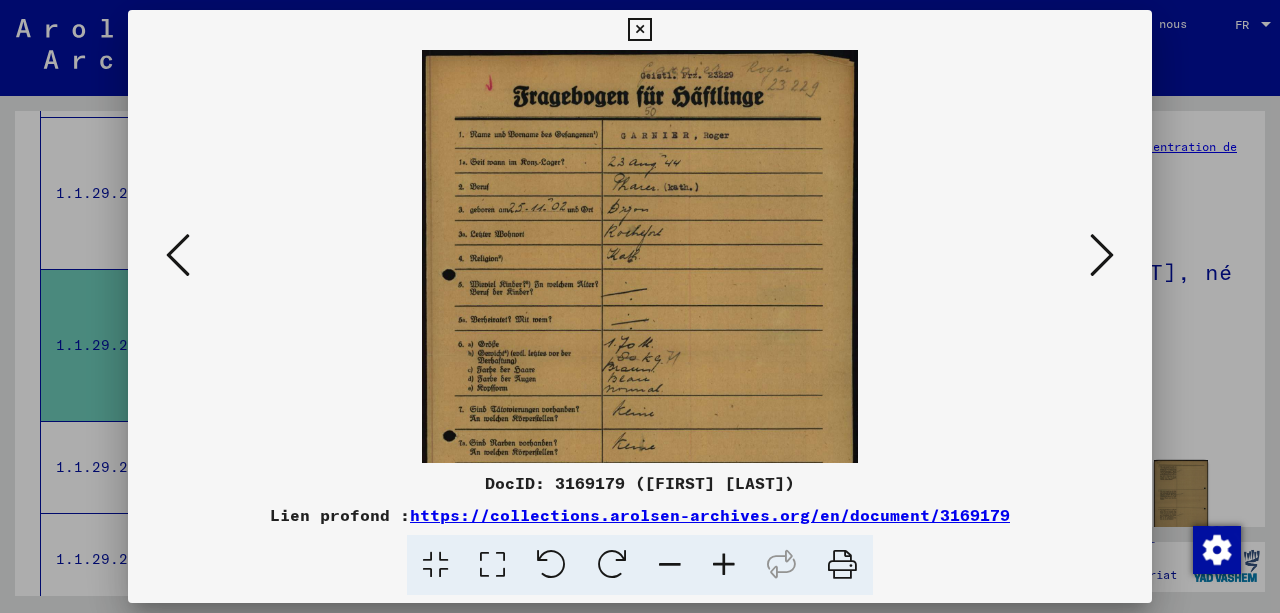 click at bounding box center (724, 565) 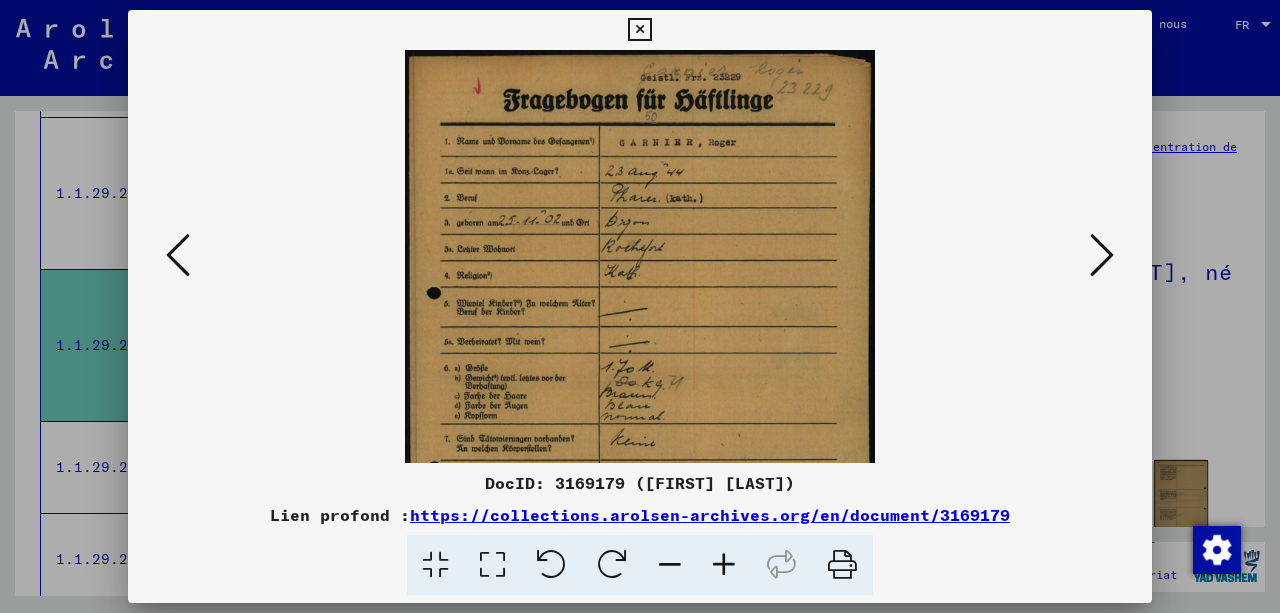 click at bounding box center [724, 565] 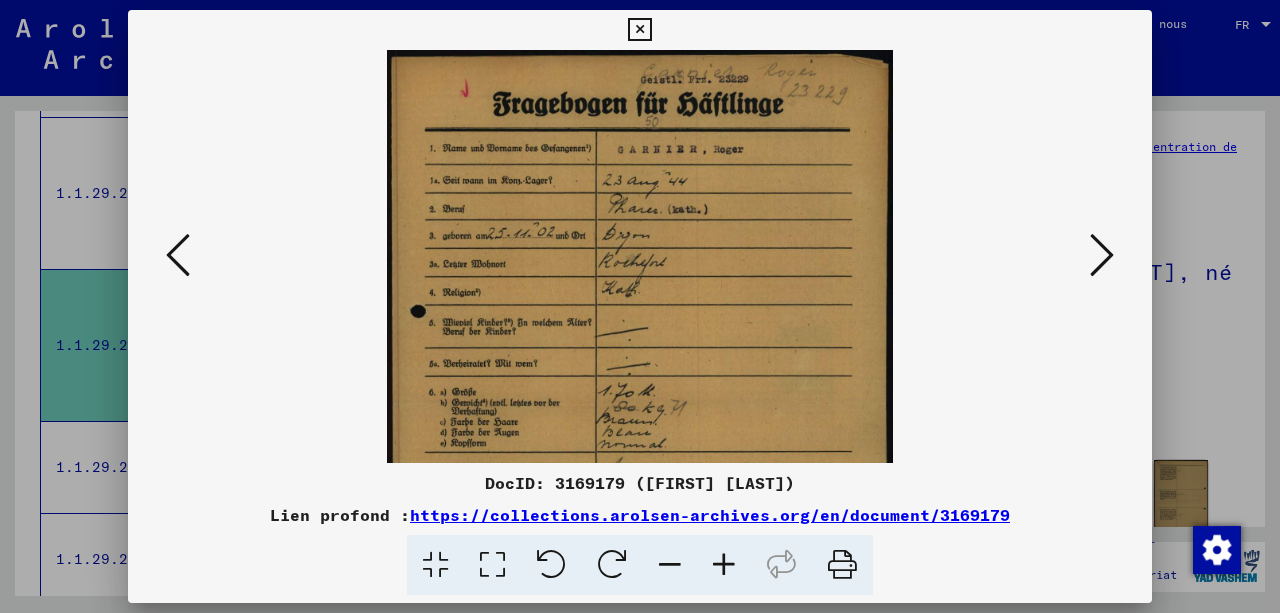 click at bounding box center [724, 565] 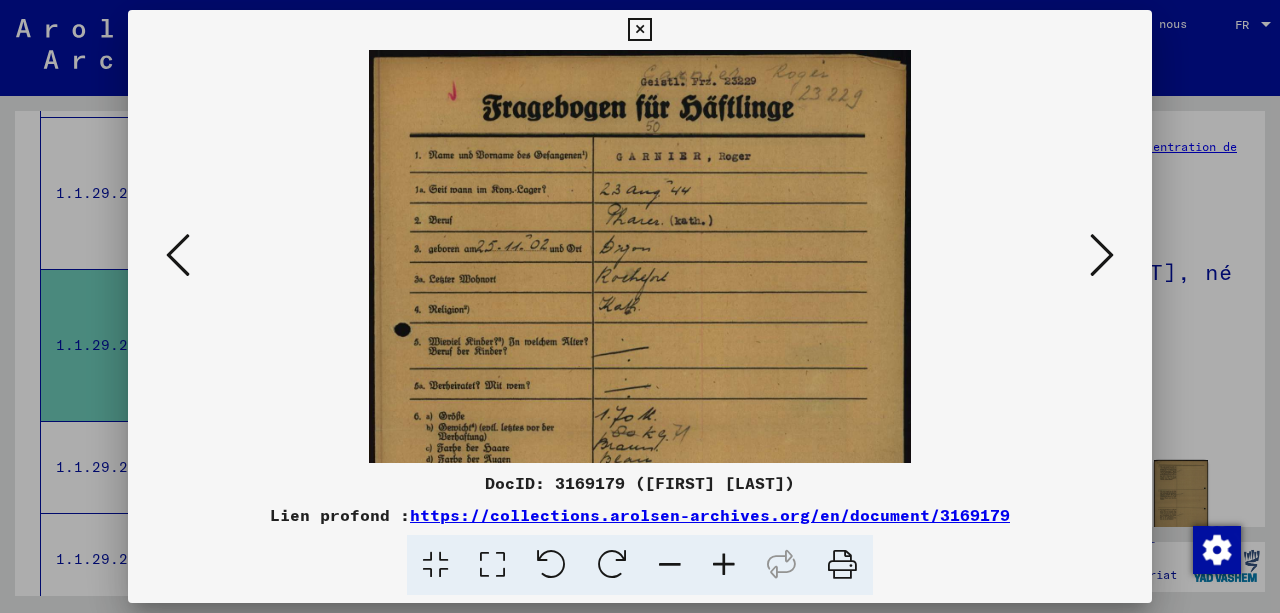 click at bounding box center (724, 565) 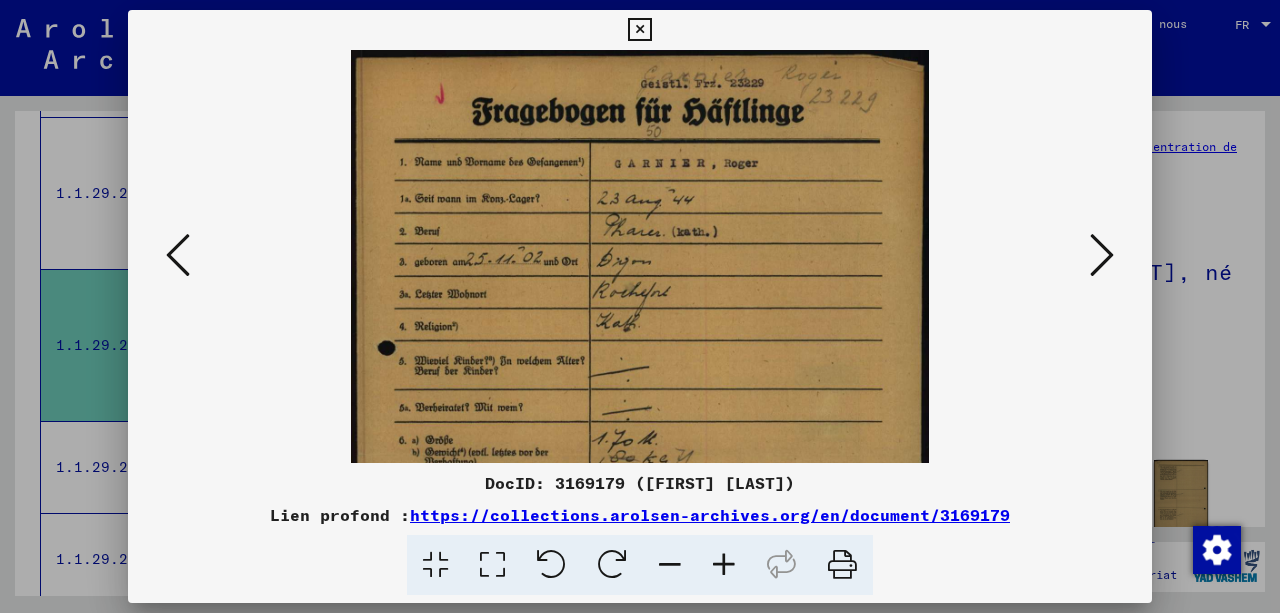 click at bounding box center [724, 565] 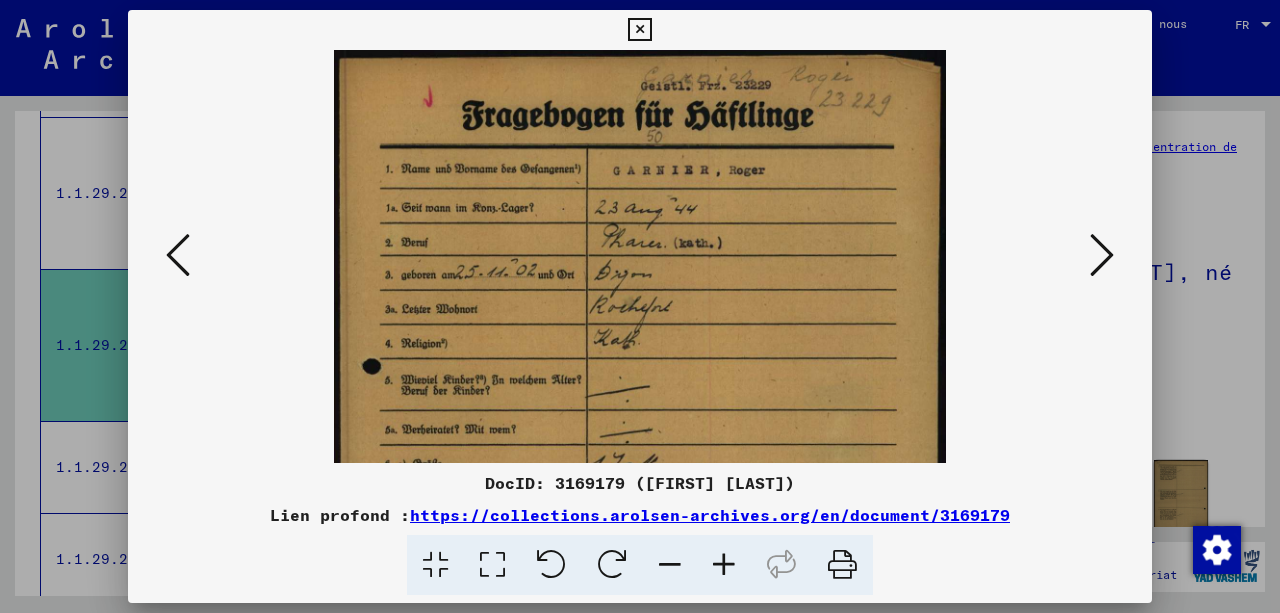 click at bounding box center [724, 565] 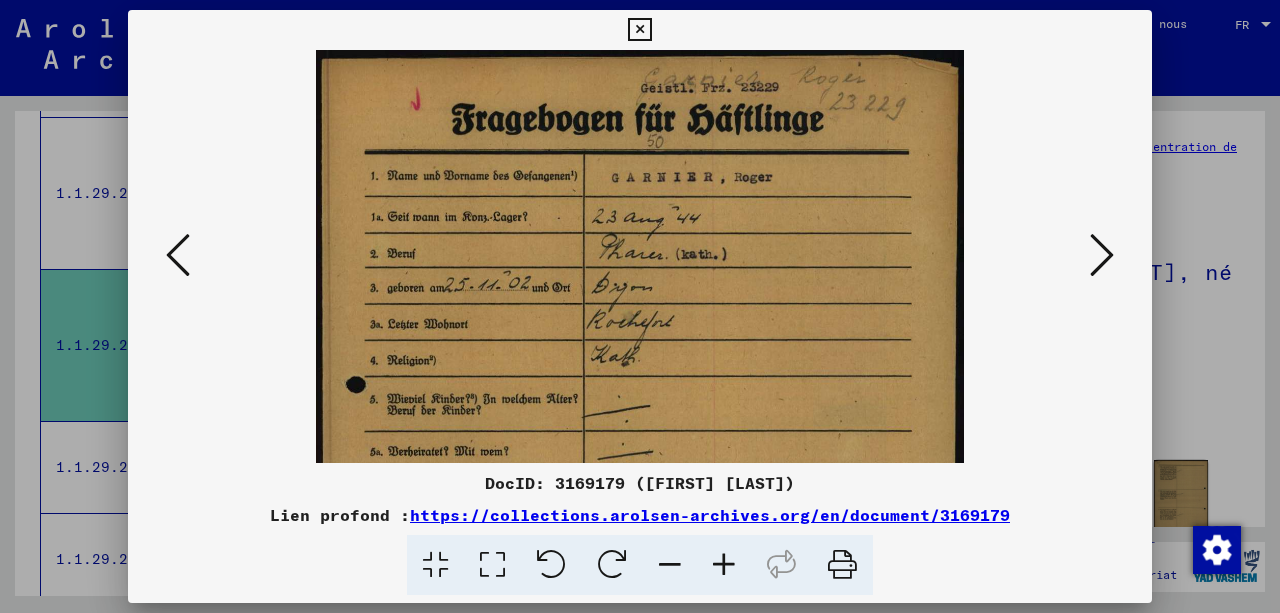 click at bounding box center (724, 565) 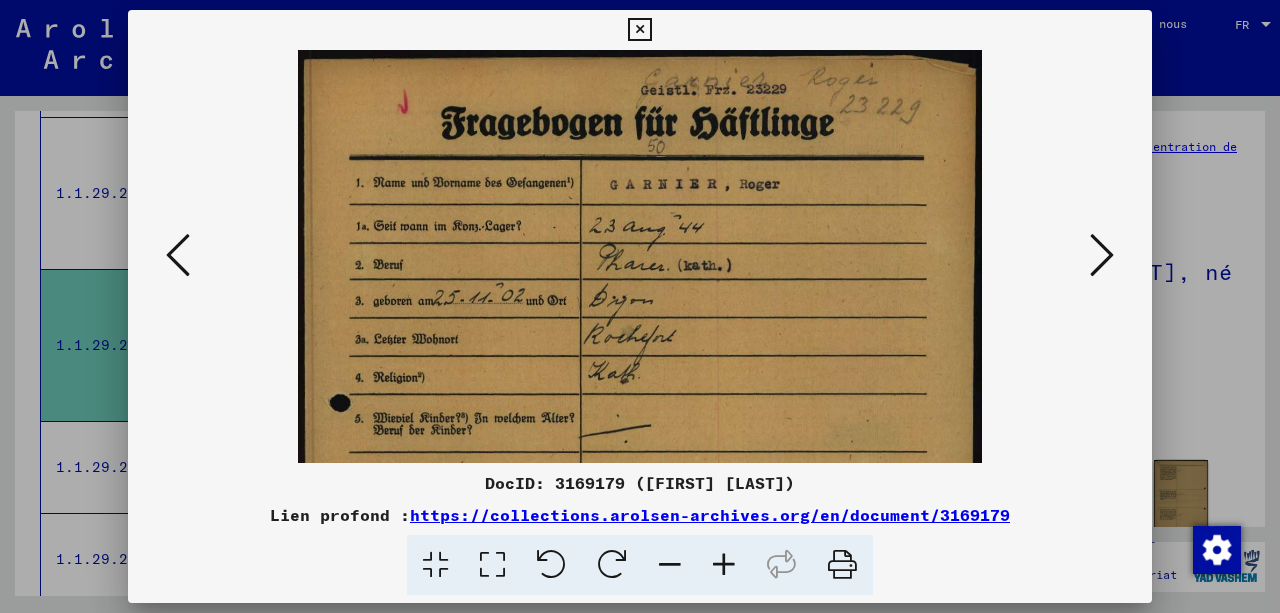 click at bounding box center (724, 565) 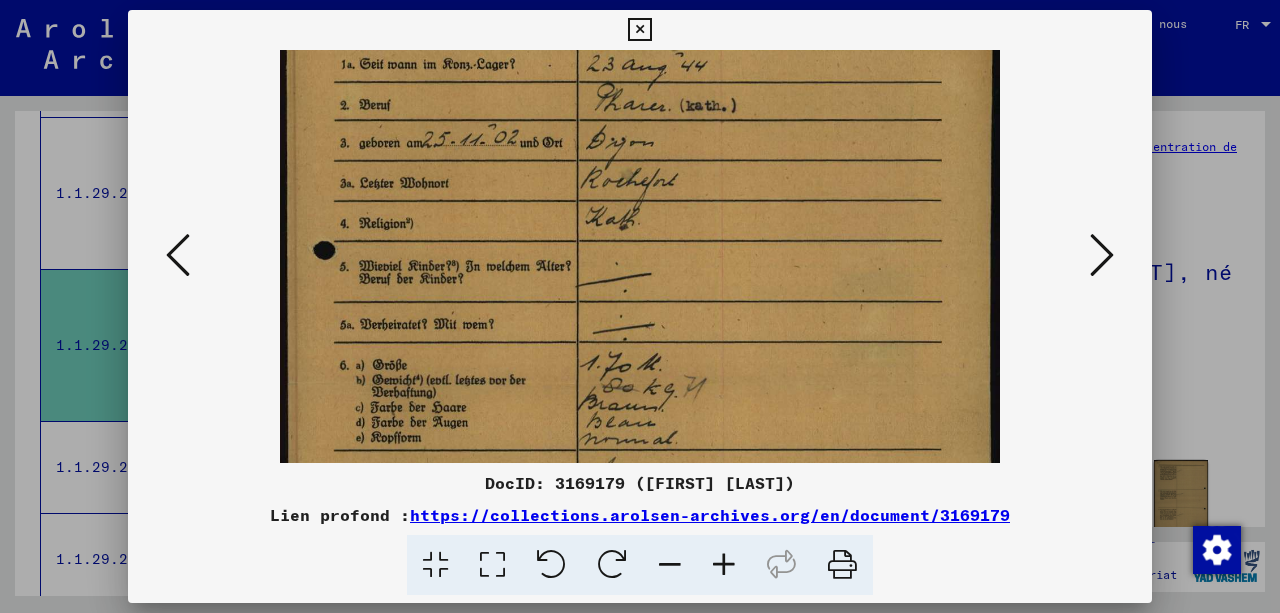 scroll, scrollTop: 172, scrollLeft: 0, axis: vertical 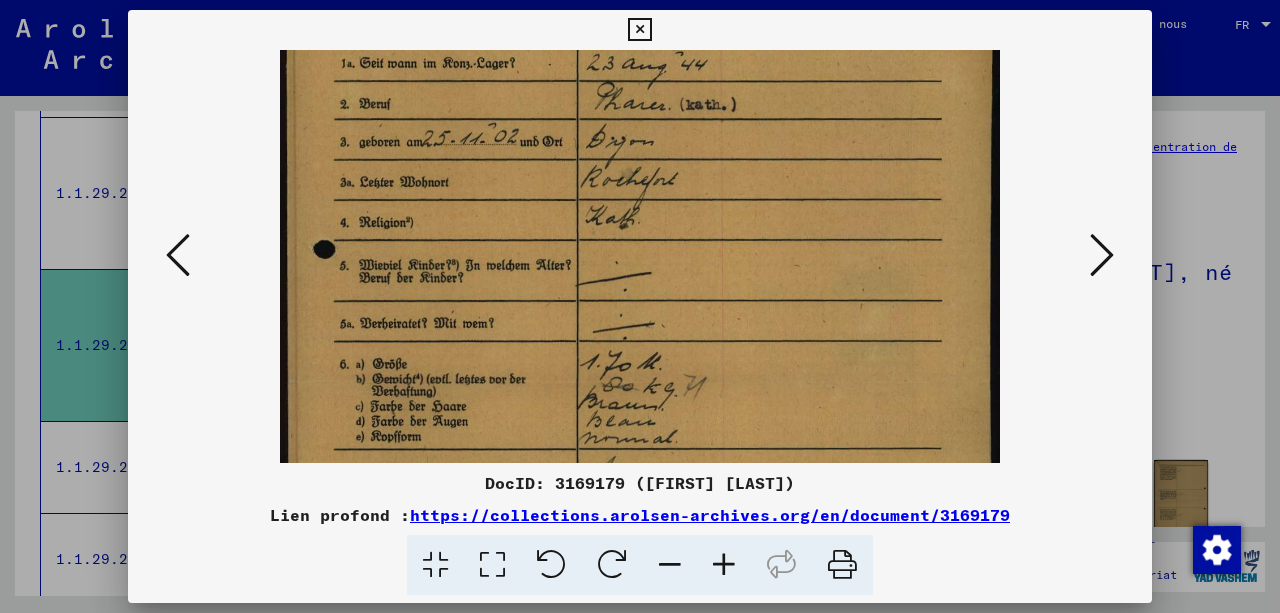 drag, startPoint x: 717, startPoint y: 359, endPoint x: 724, endPoint y: 243, distance: 116.21101 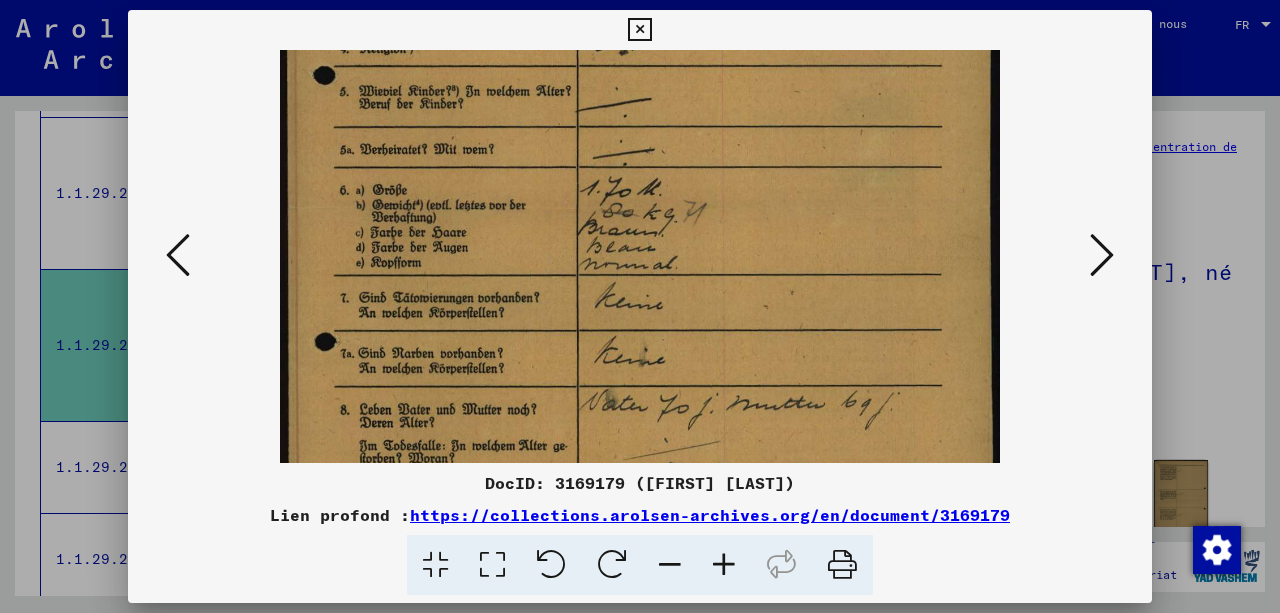 scroll, scrollTop: 349, scrollLeft: 0, axis: vertical 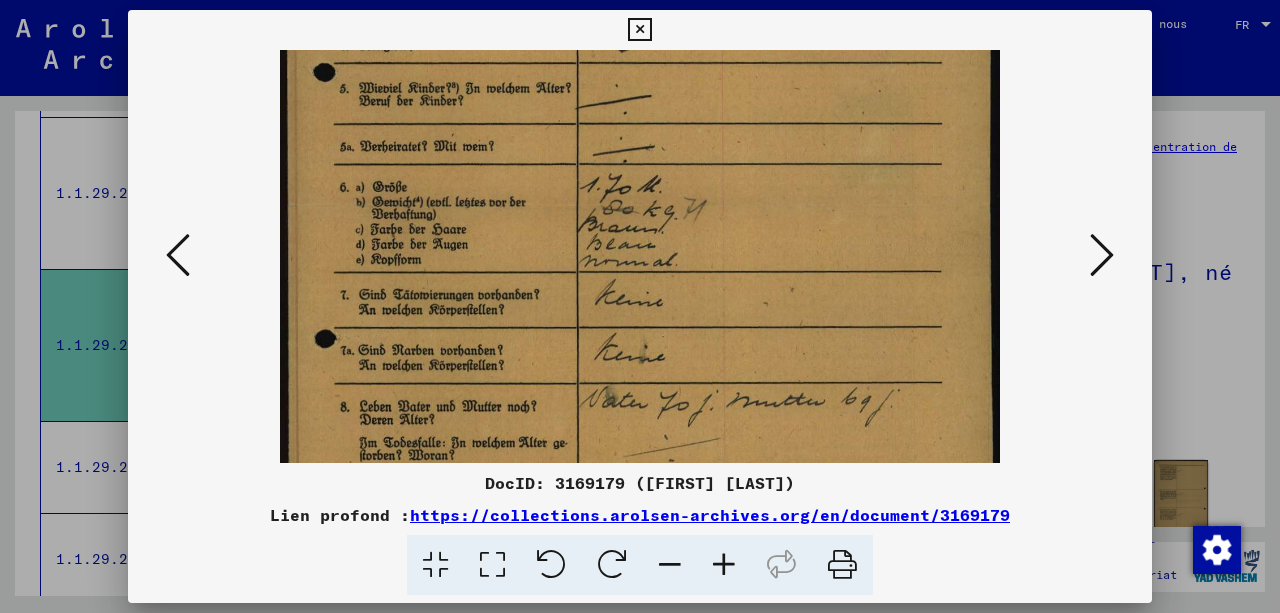 drag, startPoint x: 763, startPoint y: 372, endPoint x: 740, endPoint y: 202, distance: 171.54883 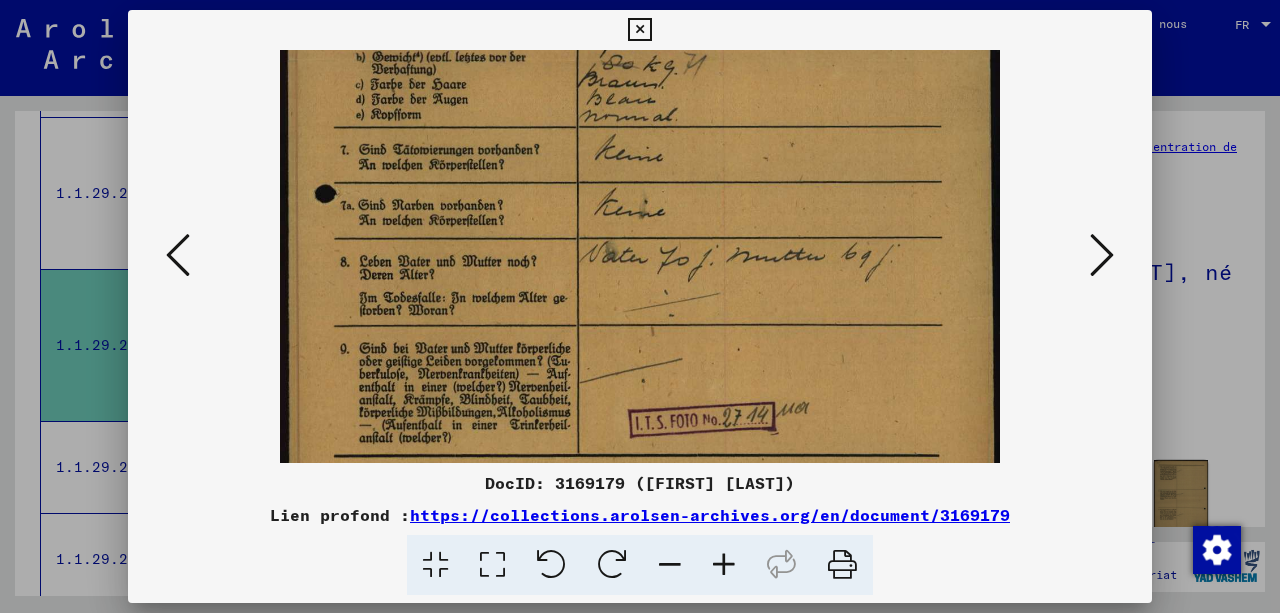 scroll, scrollTop: 496, scrollLeft: 0, axis: vertical 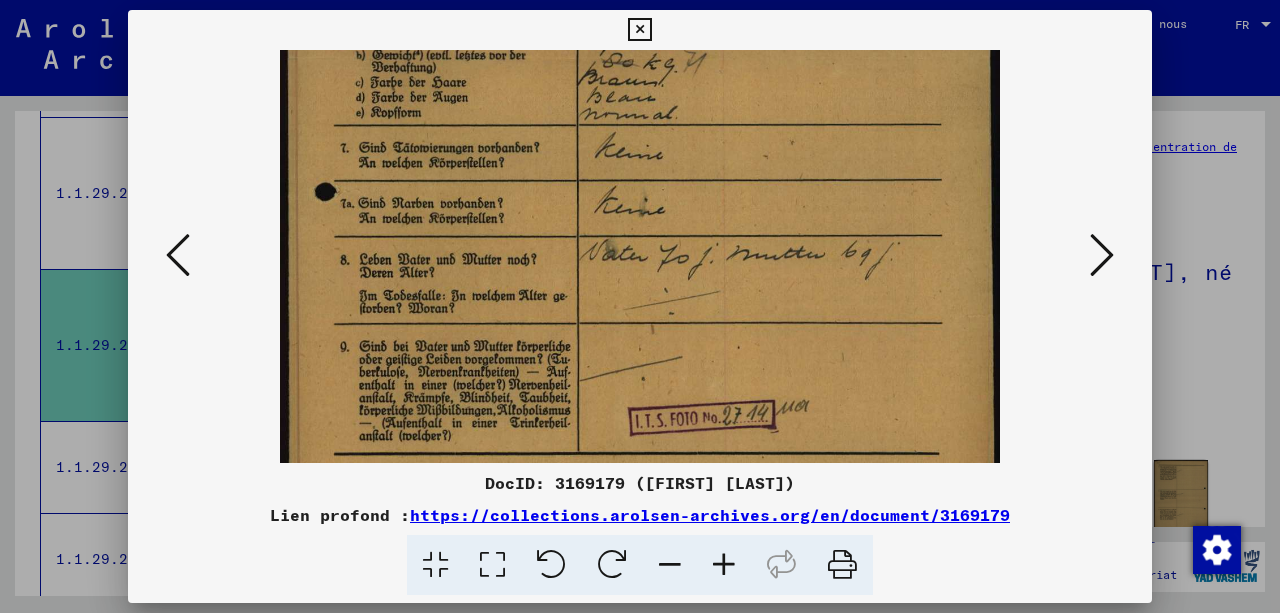 drag, startPoint x: 769, startPoint y: 261, endPoint x: 755, endPoint y: 186, distance: 76.29548 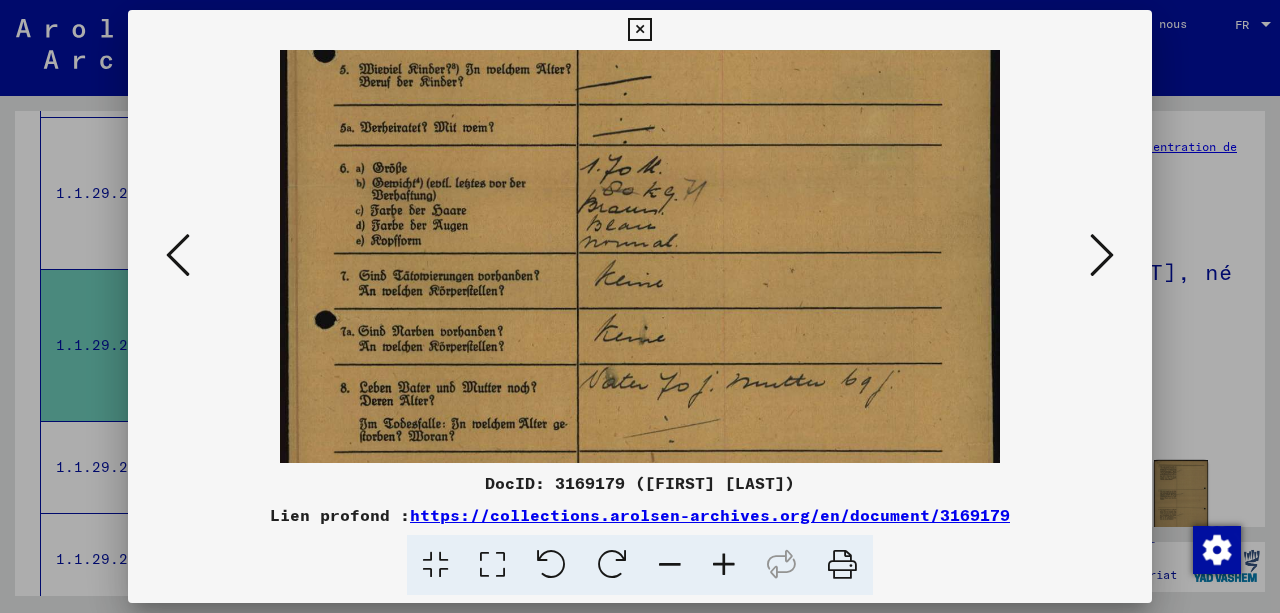 drag, startPoint x: 683, startPoint y: 338, endPoint x: 673, endPoint y: 465, distance: 127.39309 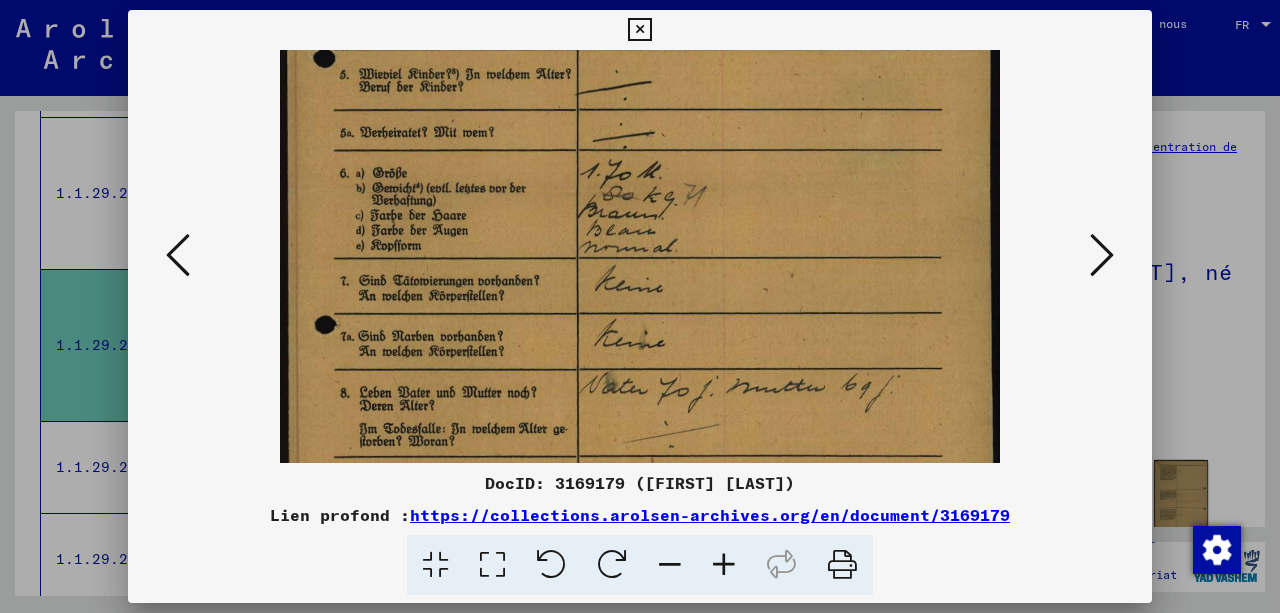 drag, startPoint x: 669, startPoint y: 354, endPoint x: 660, endPoint y: 429, distance: 75.53807 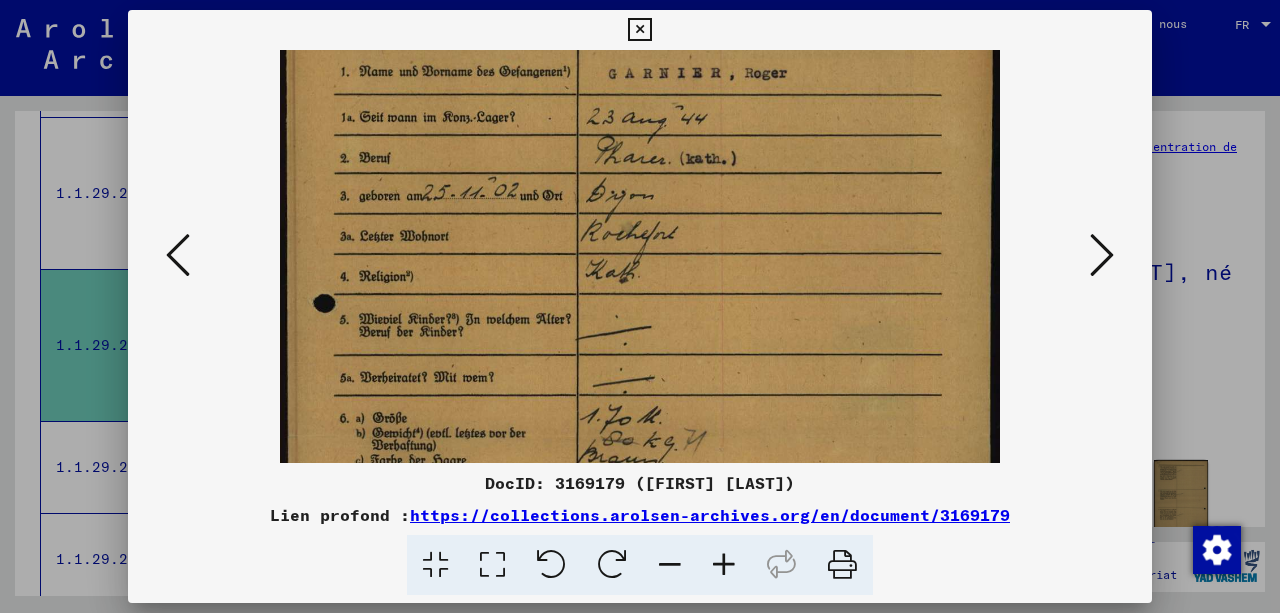drag, startPoint x: 636, startPoint y: 388, endPoint x: 632, endPoint y: 446, distance: 58.137768 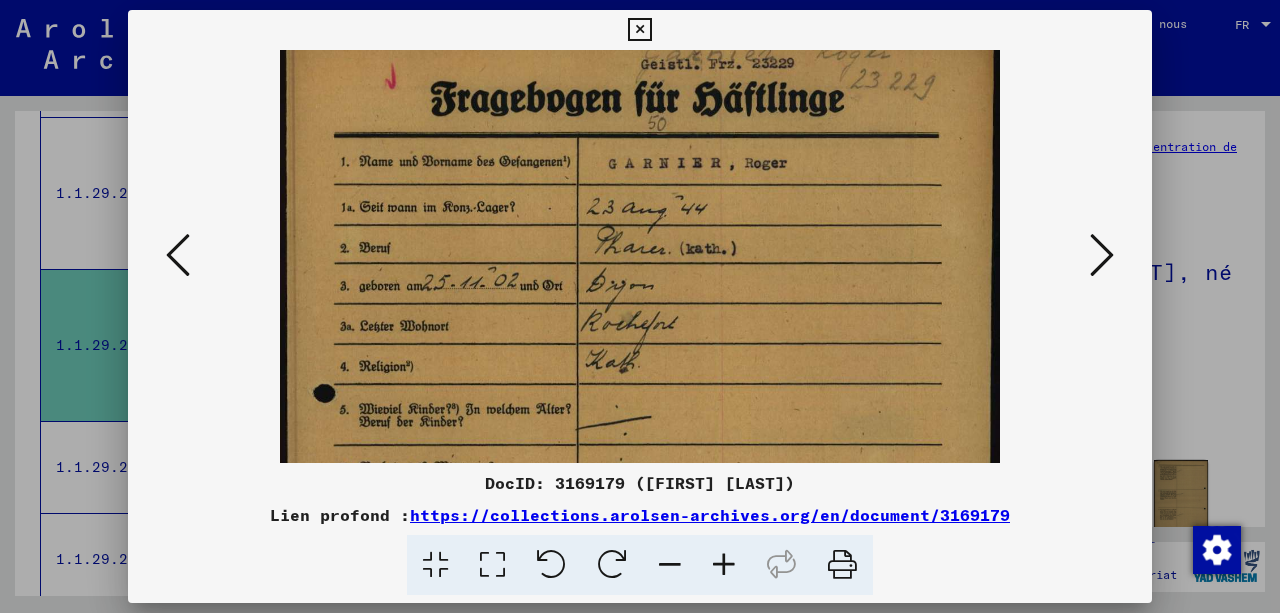 scroll, scrollTop: 25, scrollLeft: 0, axis: vertical 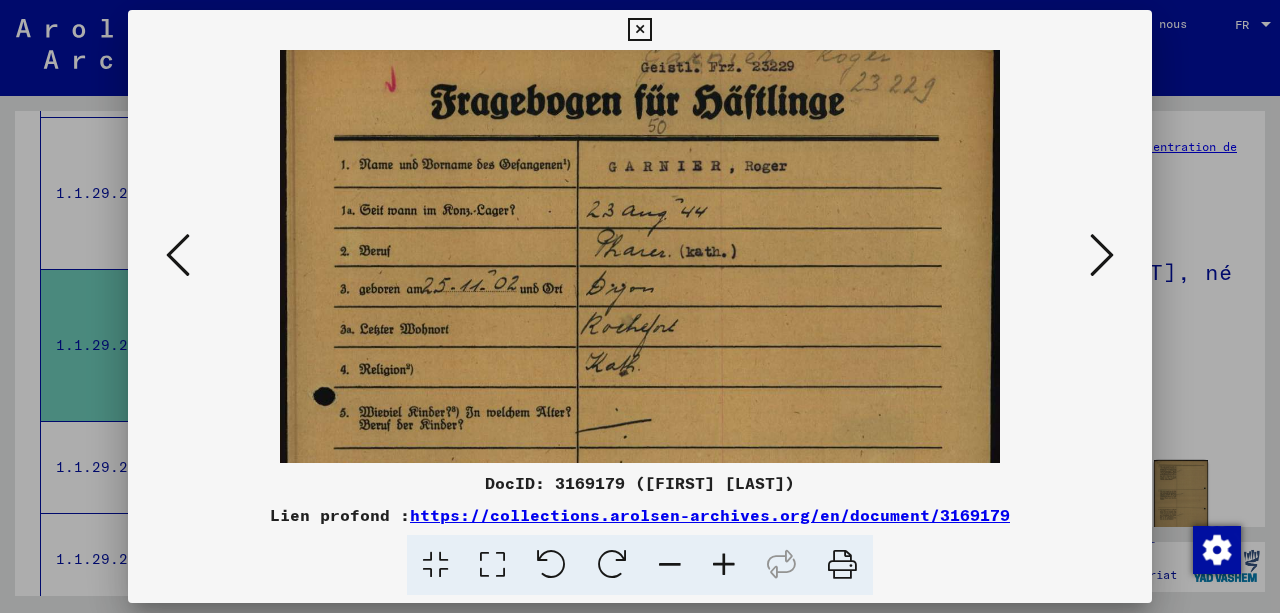 drag, startPoint x: 640, startPoint y: 370, endPoint x: 635, endPoint y: 403, distance: 33.37664 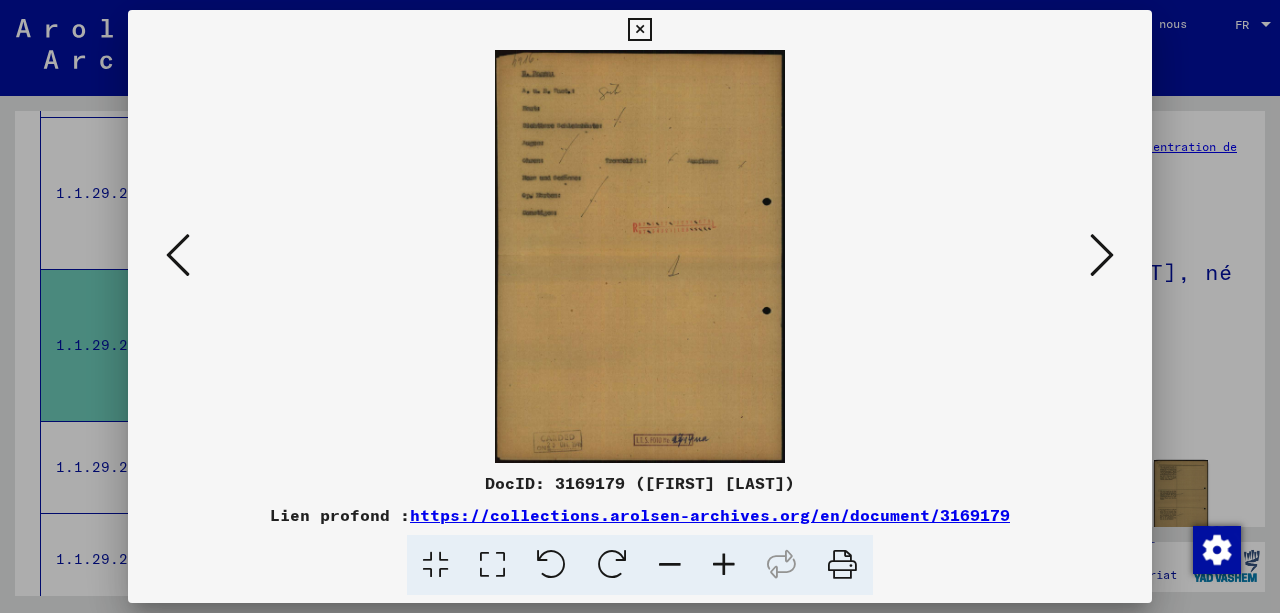 click at bounding box center [1102, 255] 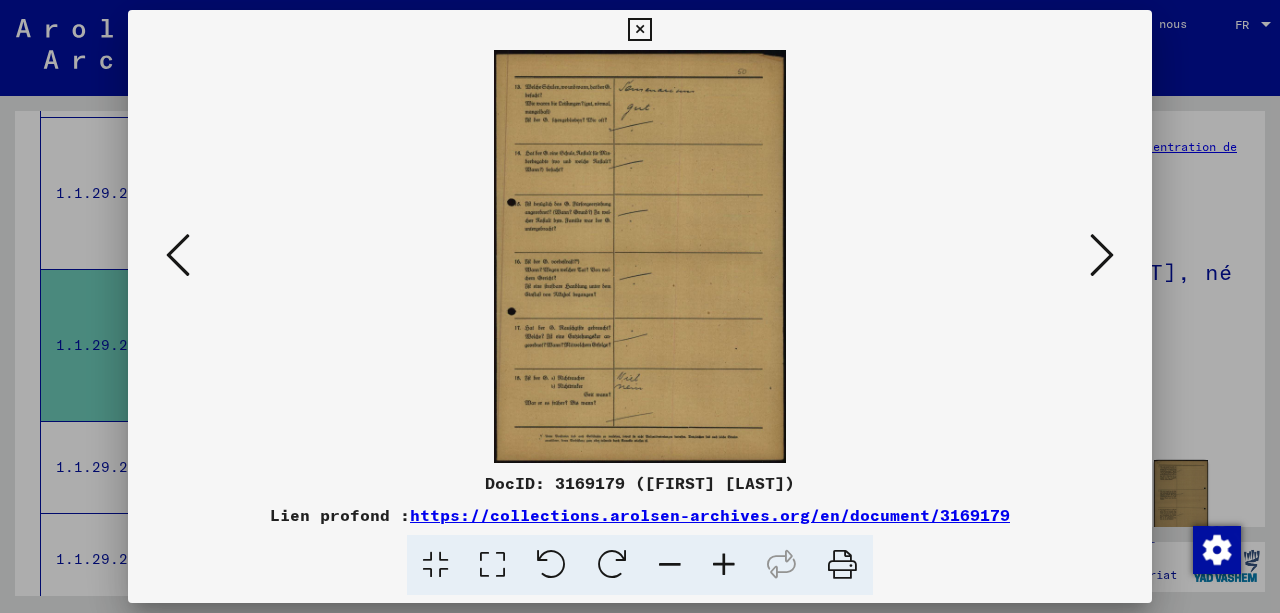click at bounding box center [1102, 255] 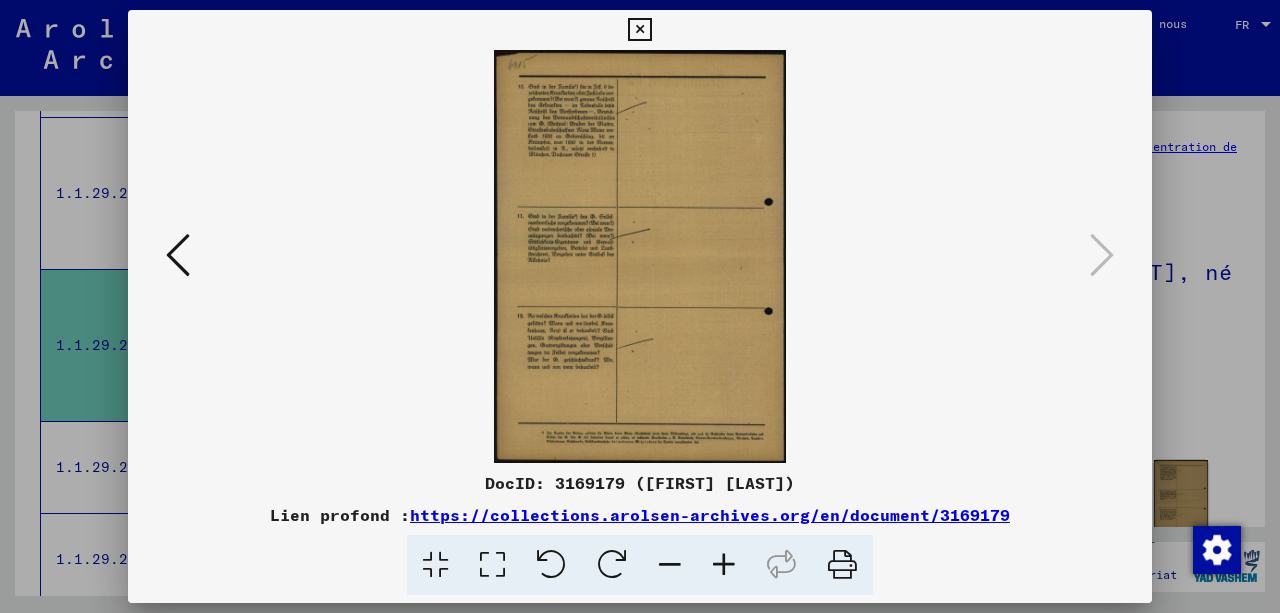 click at bounding box center [639, 30] 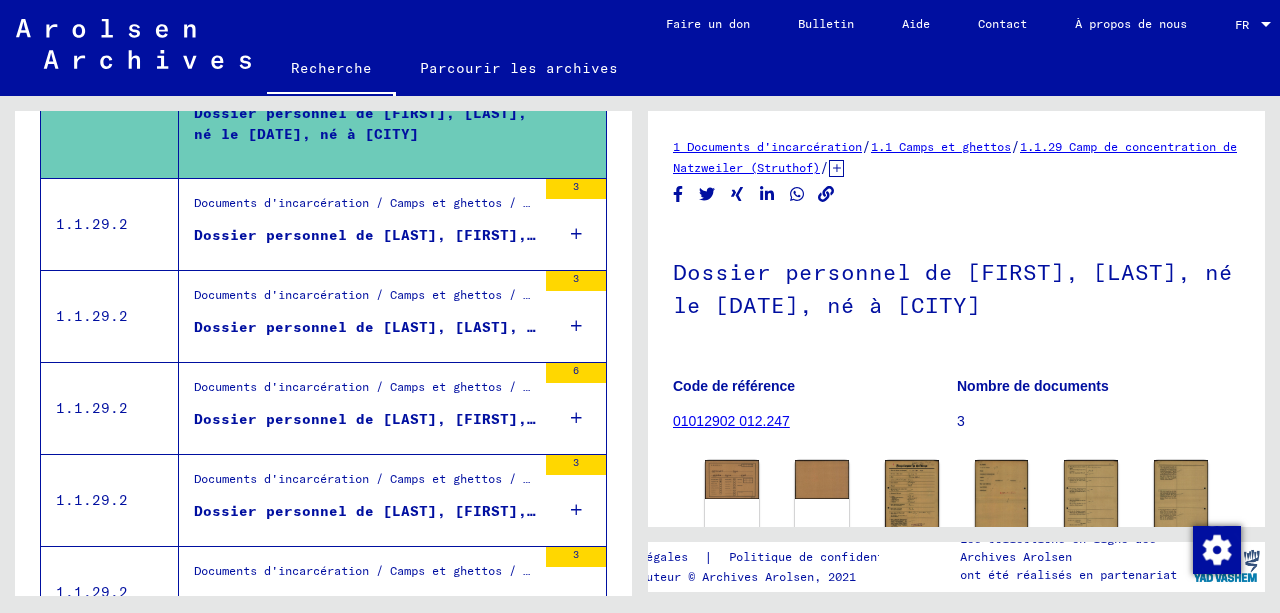 scroll, scrollTop: 2488, scrollLeft: 0, axis: vertical 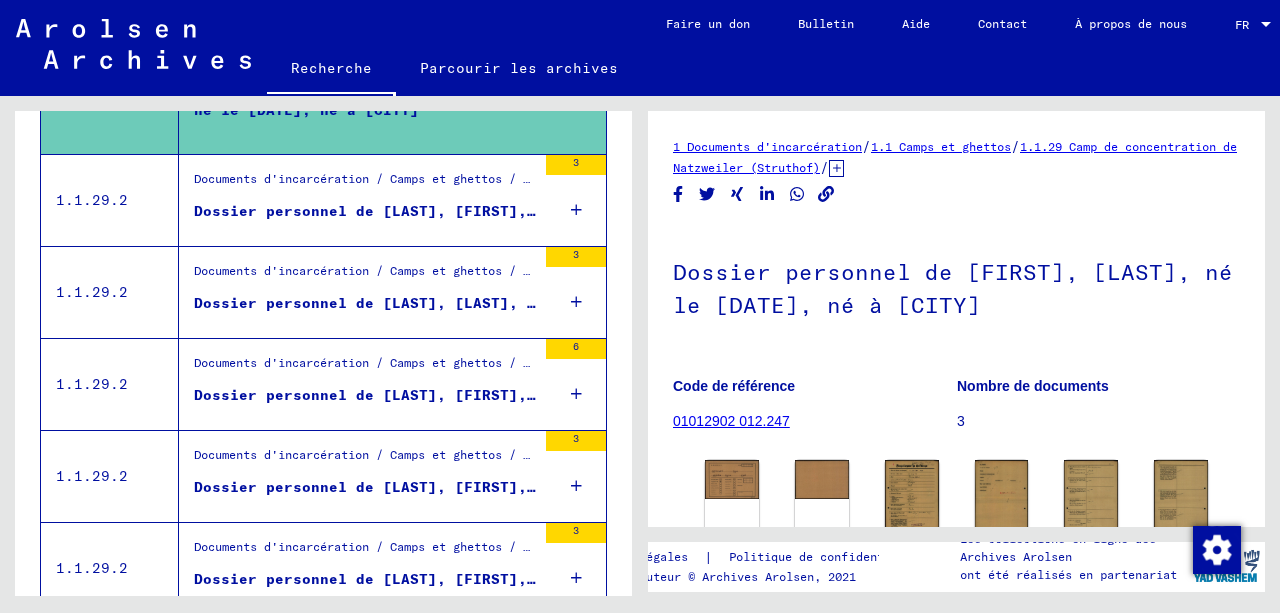 click on "Dossier personnel de [LAST], [FIRST], né le [DATE], né à [CITY]" at bounding box center [477, 211] 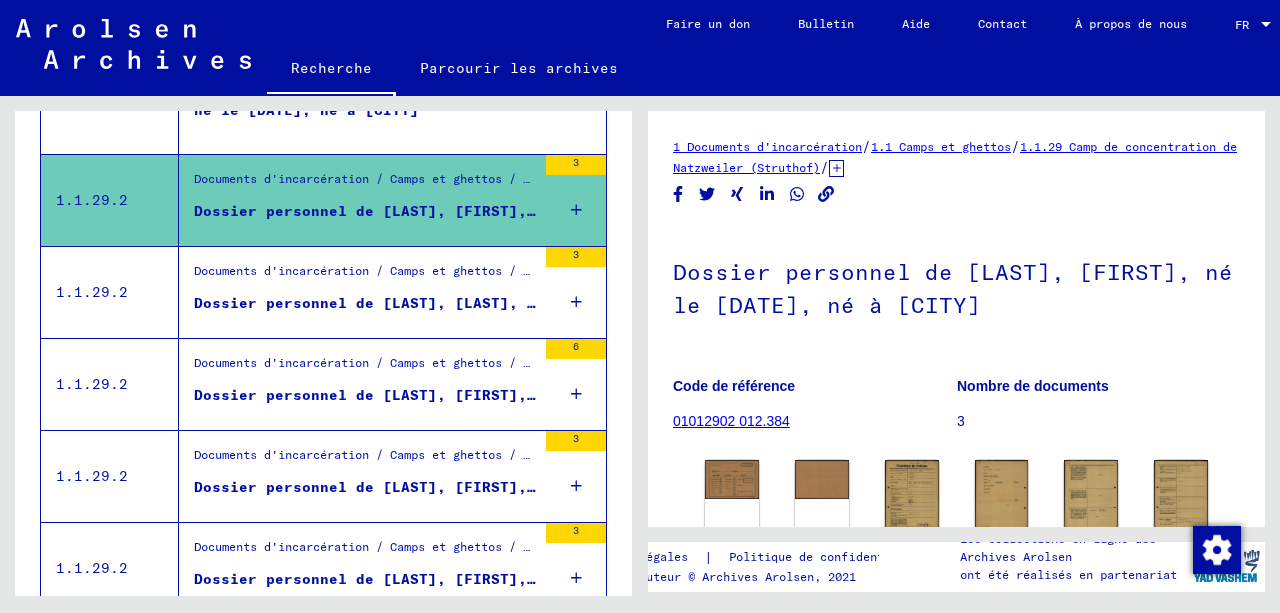 scroll, scrollTop: 0, scrollLeft: 0, axis: both 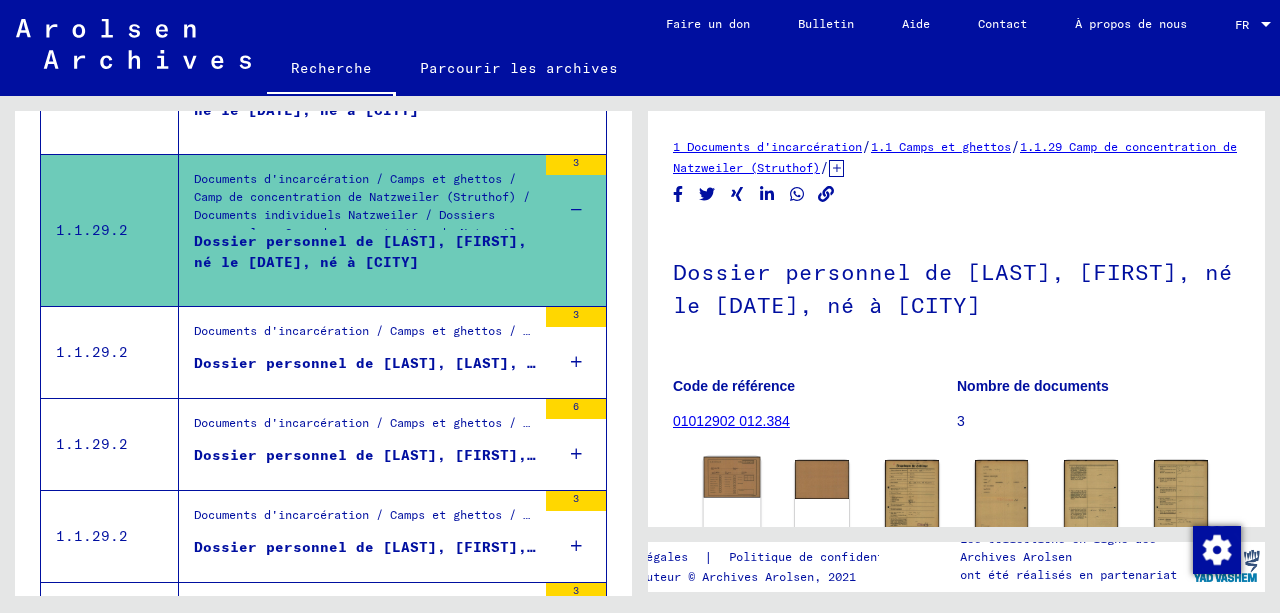 click 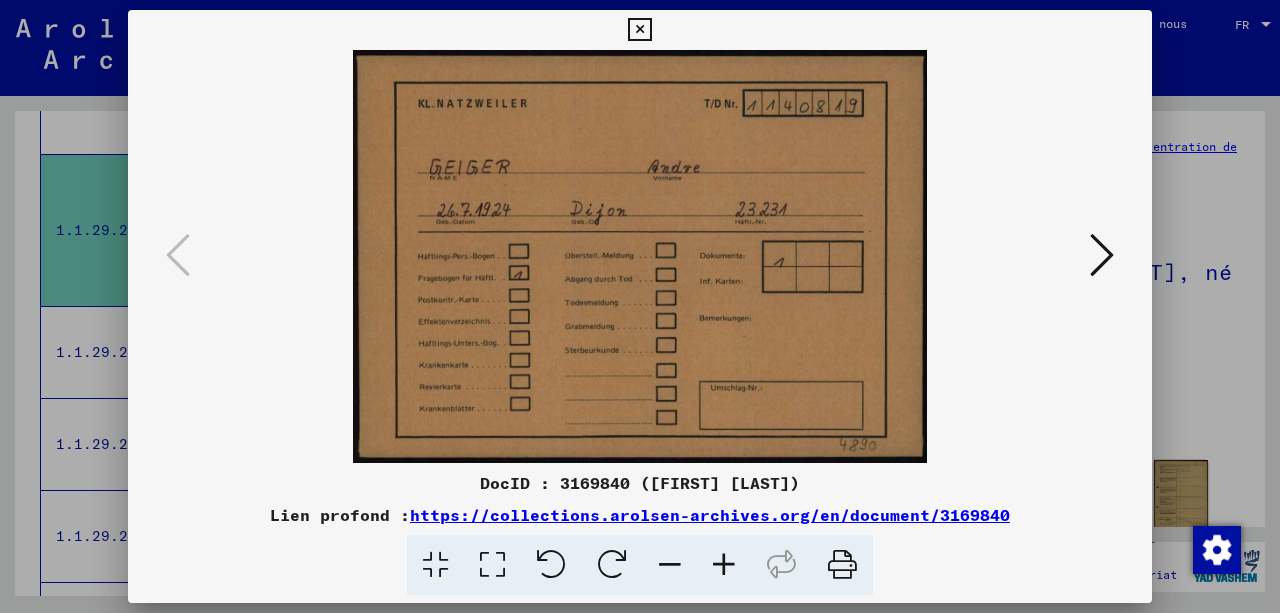 click at bounding box center [1102, 255] 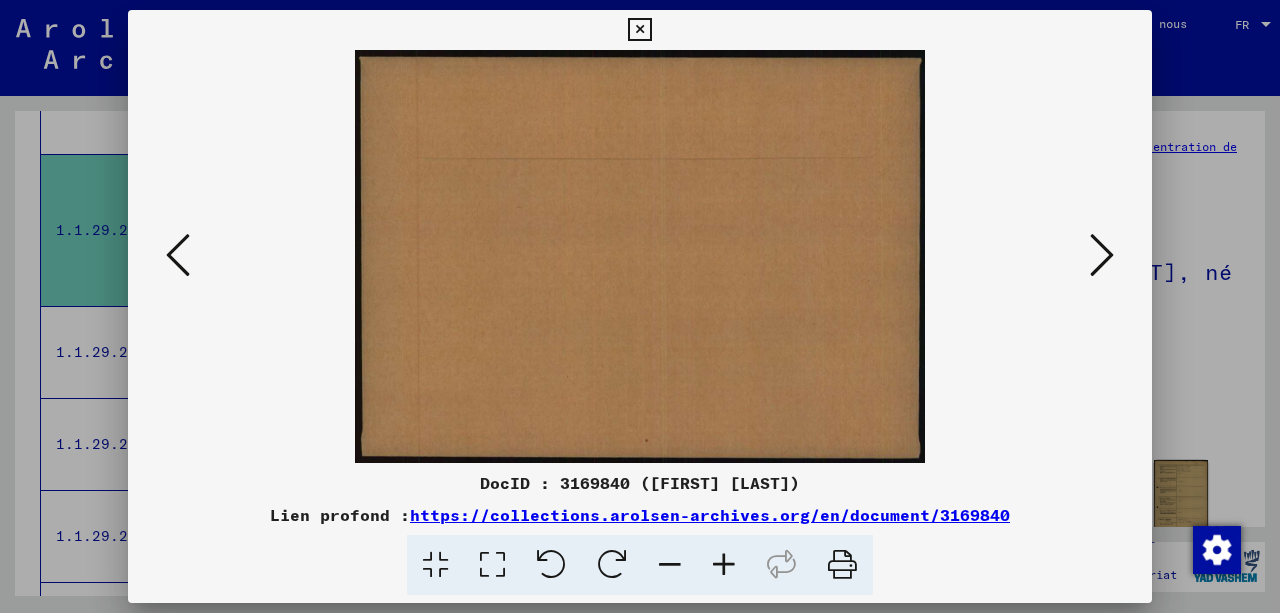 click at bounding box center [1102, 255] 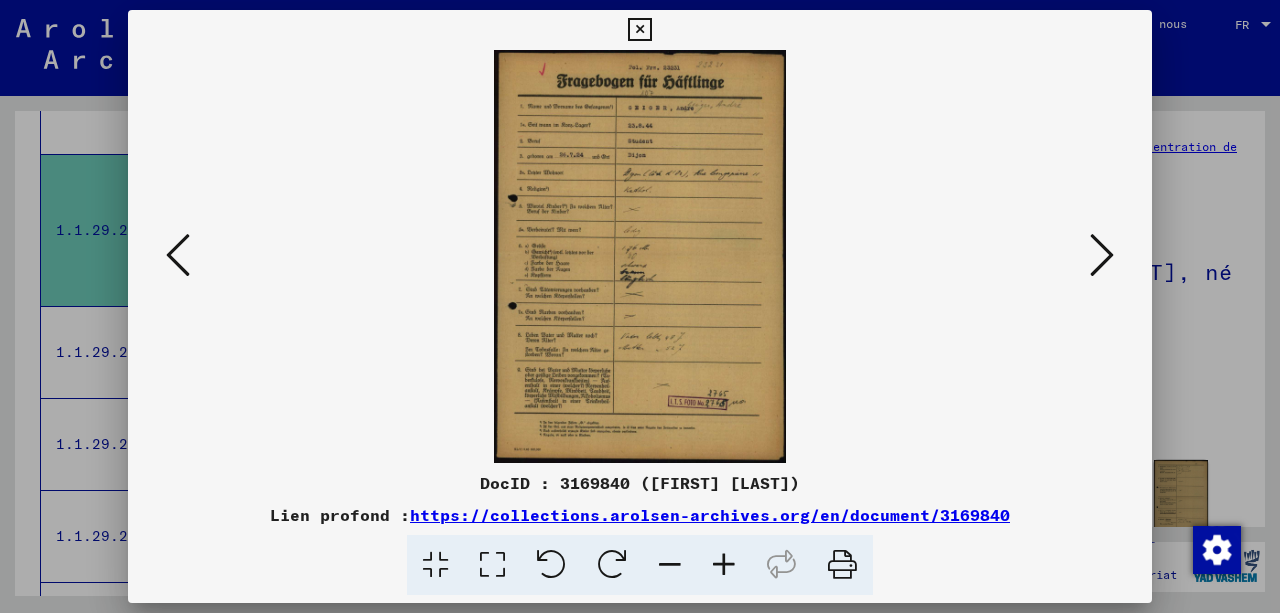 click at bounding box center [724, 565] 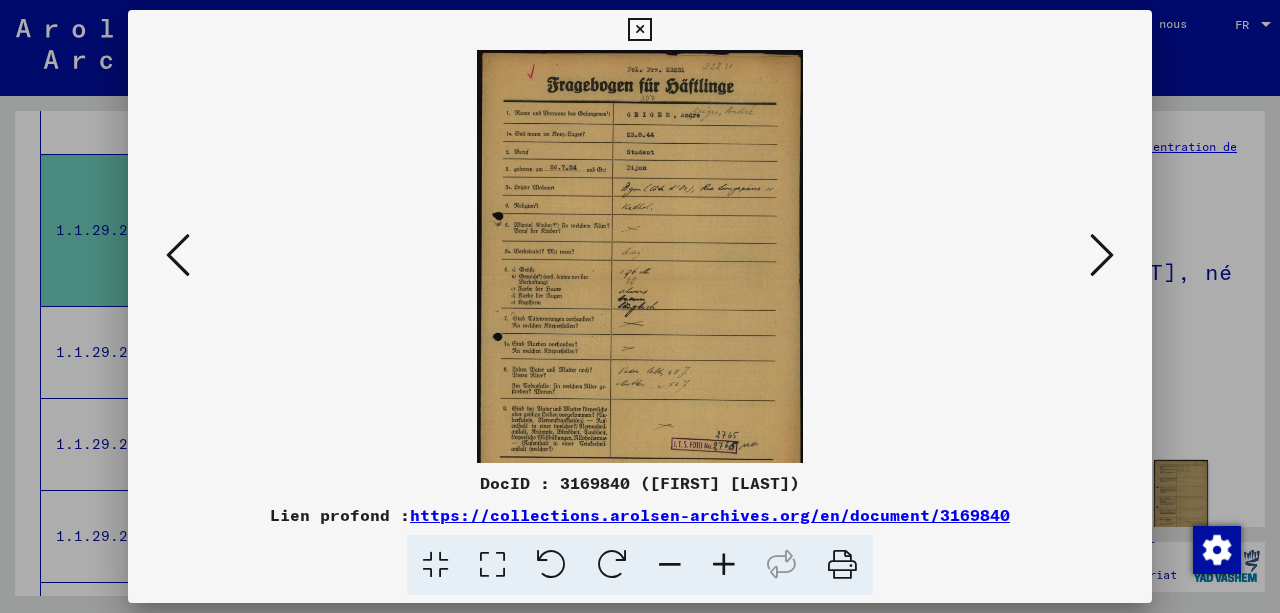 click at bounding box center [724, 565] 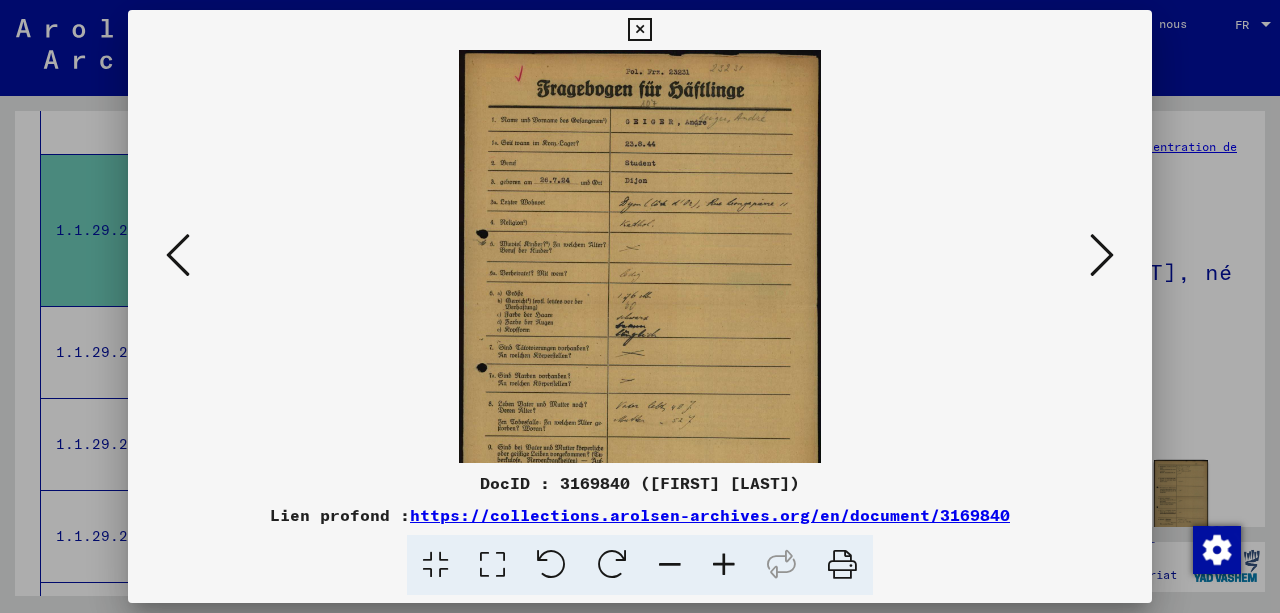 click at bounding box center [724, 565] 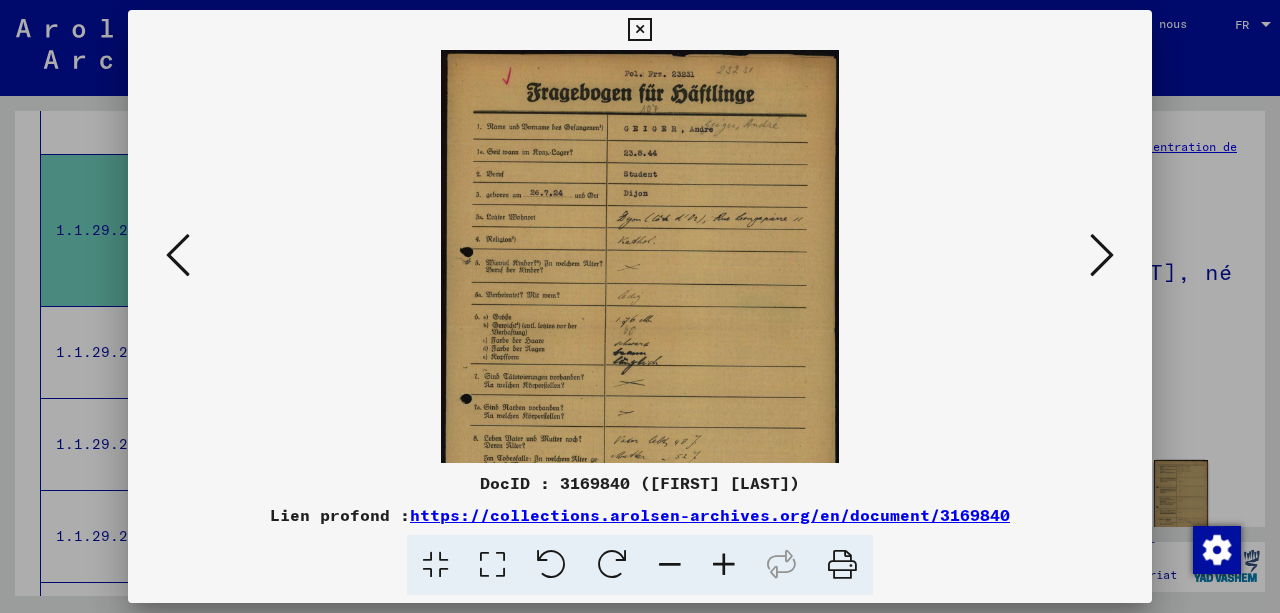 click at bounding box center [724, 565] 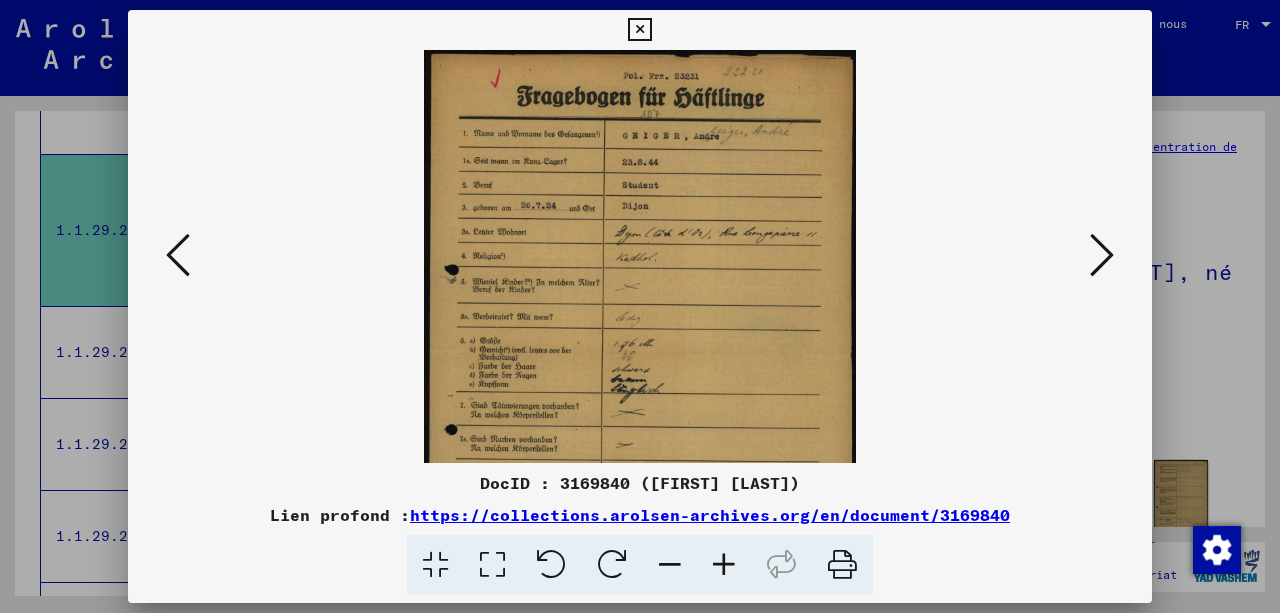 click at bounding box center [724, 565] 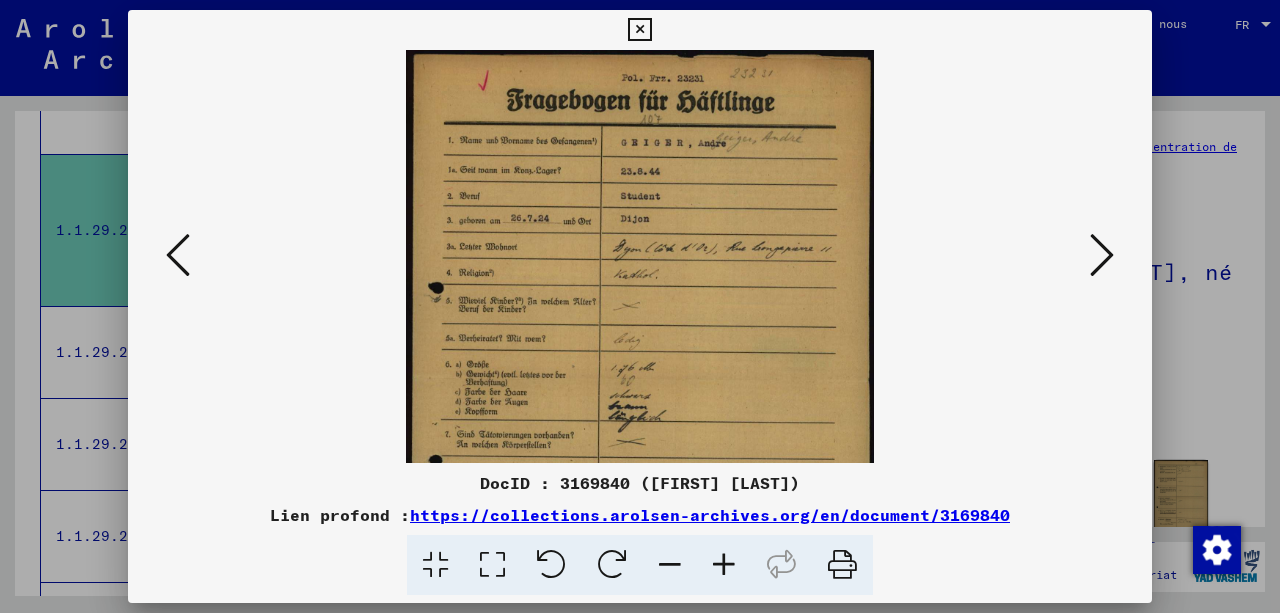 click at bounding box center (724, 565) 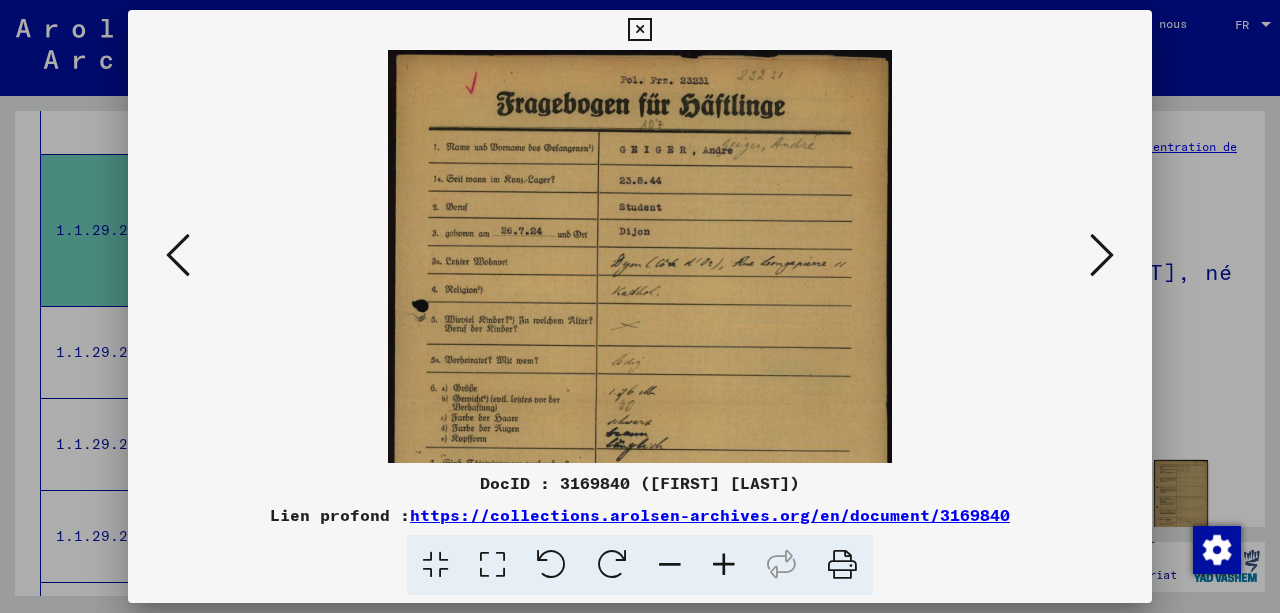 click at bounding box center (724, 565) 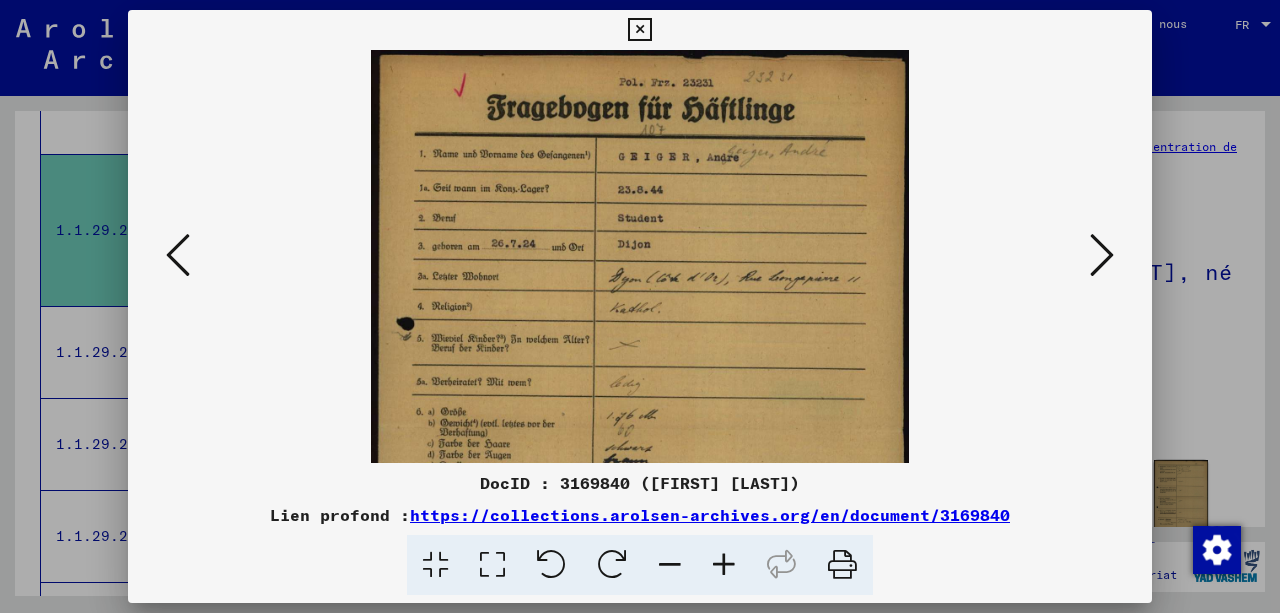 click at bounding box center [724, 565] 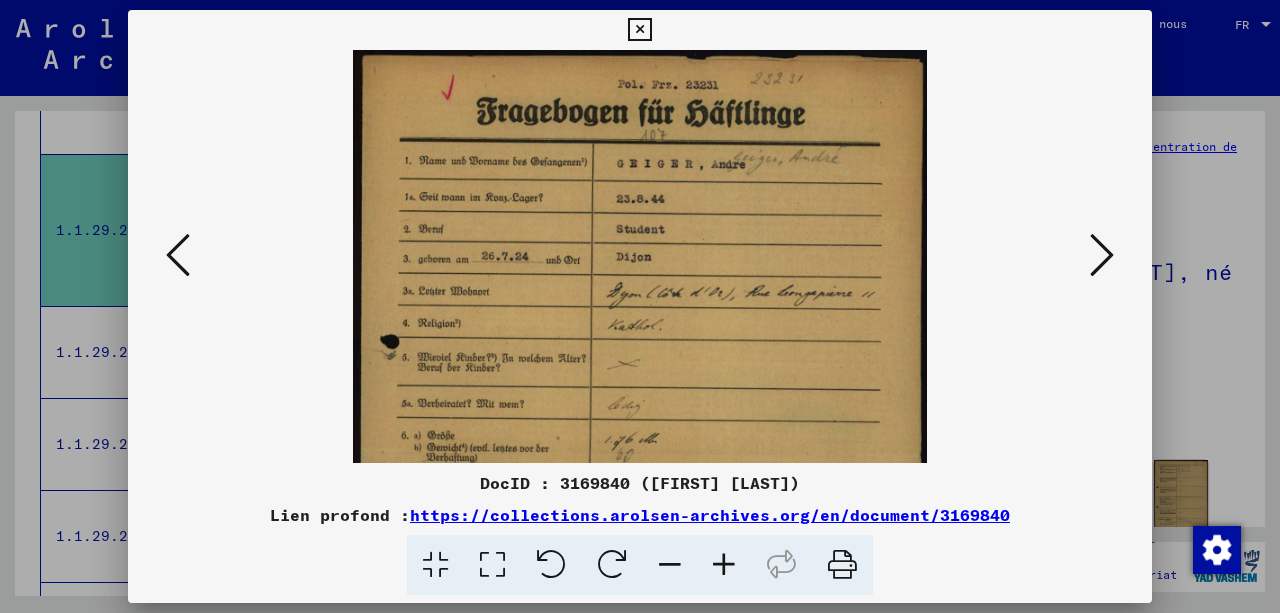 click at bounding box center [724, 565] 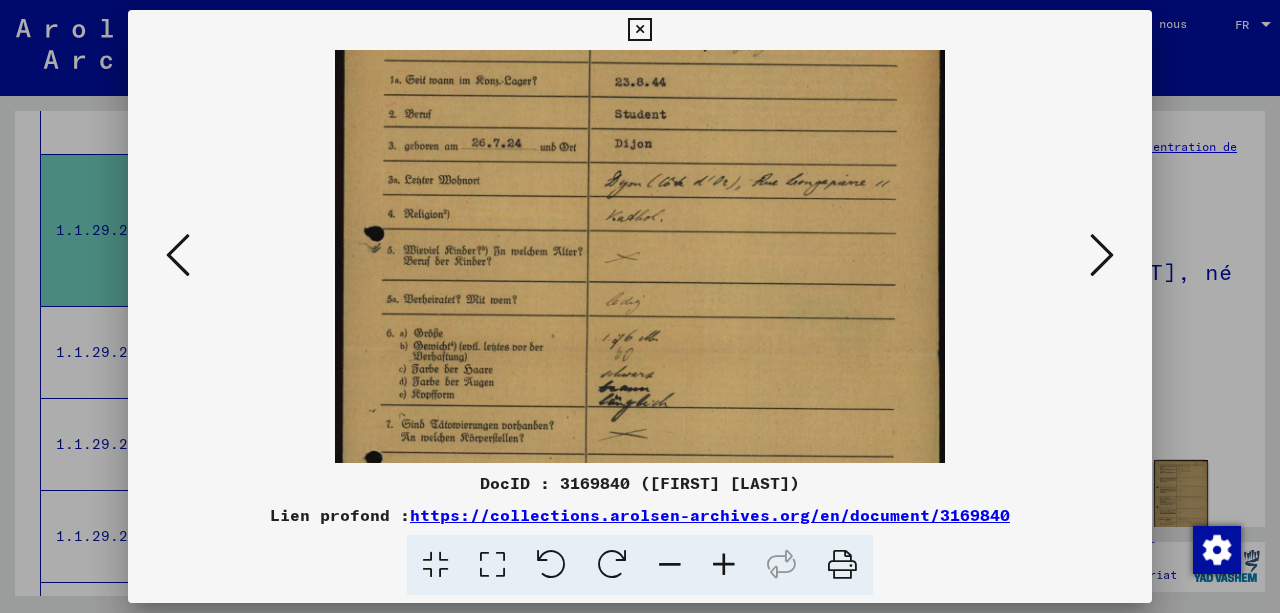 drag, startPoint x: 735, startPoint y: 433, endPoint x: 765, endPoint y: 316, distance: 120.784935 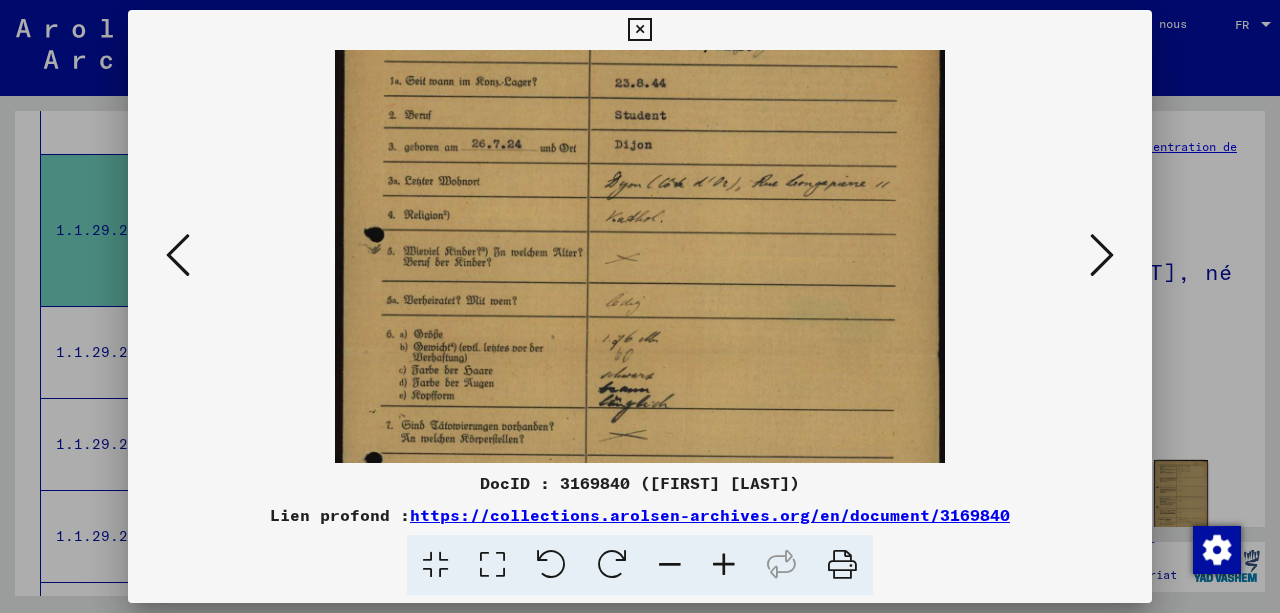 scroll, scrollTop: 8, scrollLeft: 0, axis: vertical 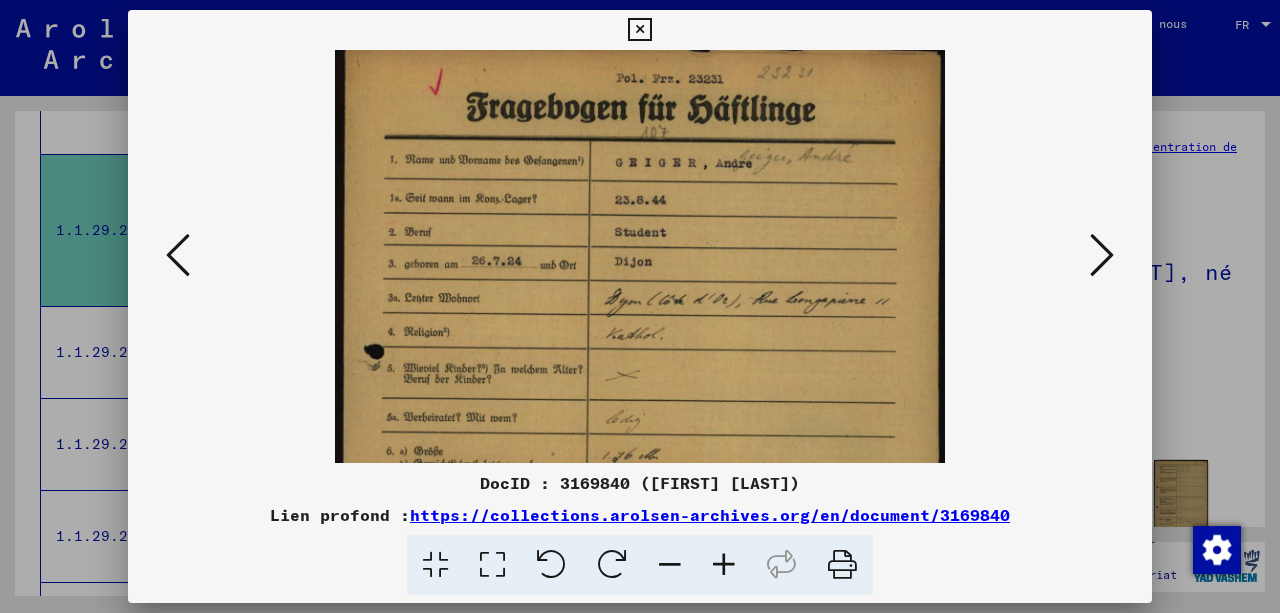 drag, startPoint x: 694, startPoint y: 392, endPoint x: 676, endPoint y: 436, distance: 47.539455 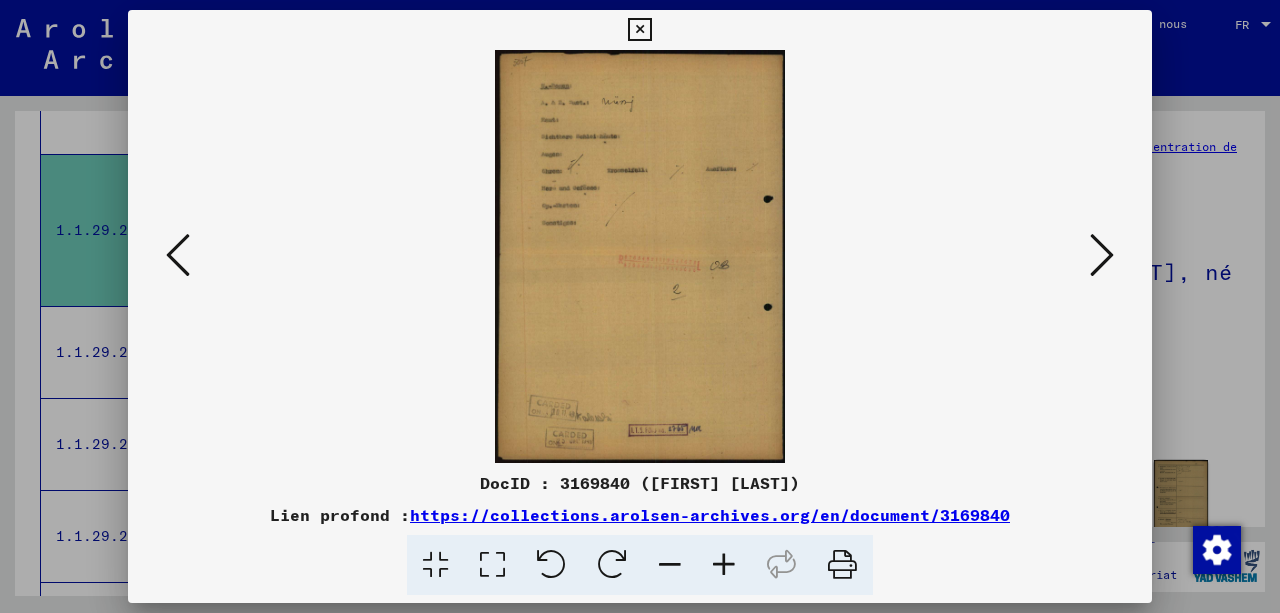 click at bounding box center [1102, 255] 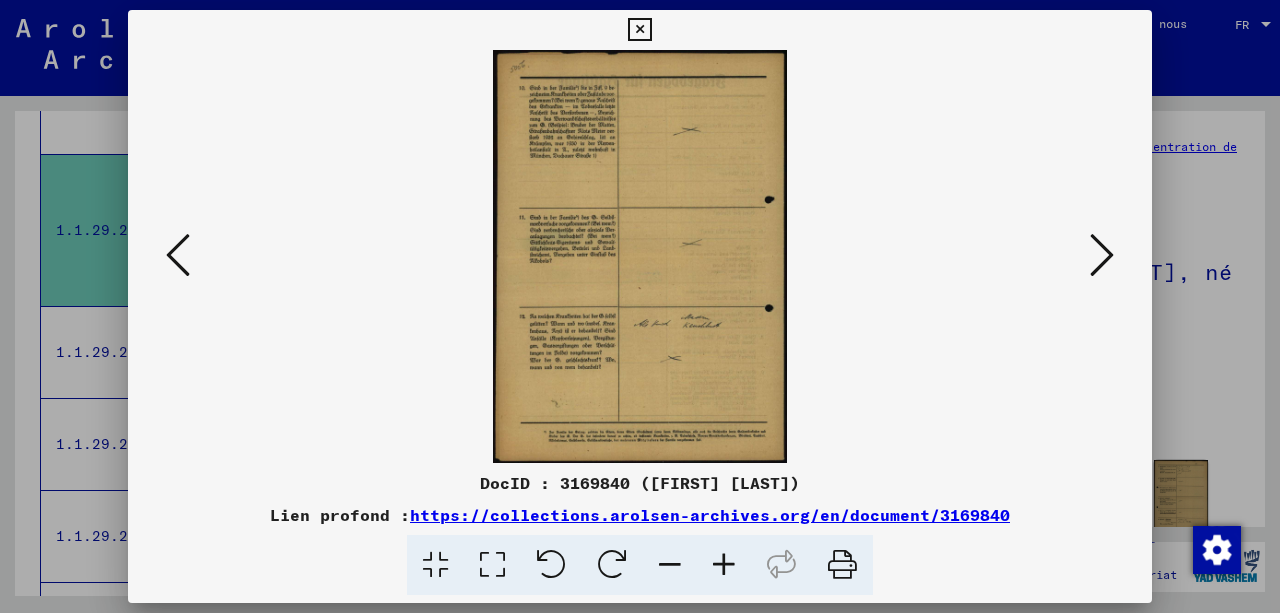 click at bounding box center (1102, 255) 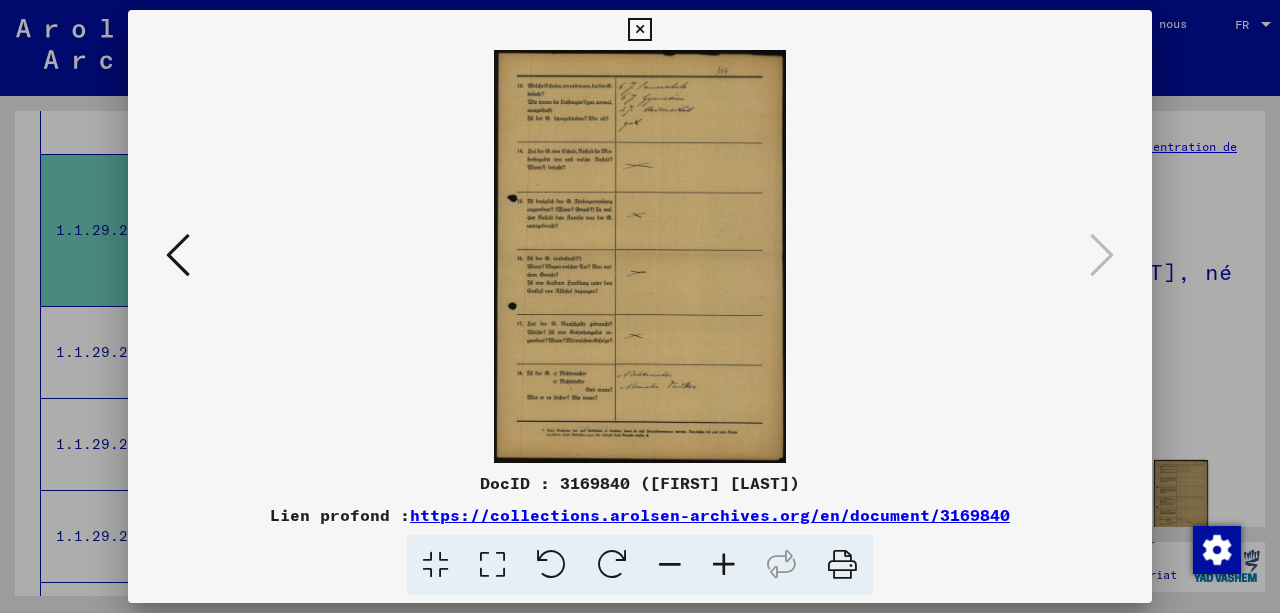click on "DocID : 3169840 ([FIRST] [LAST]) Lien profond : https://collections.arolsen-archives.org/en/document/3169840" at bounding box center [640, 303] 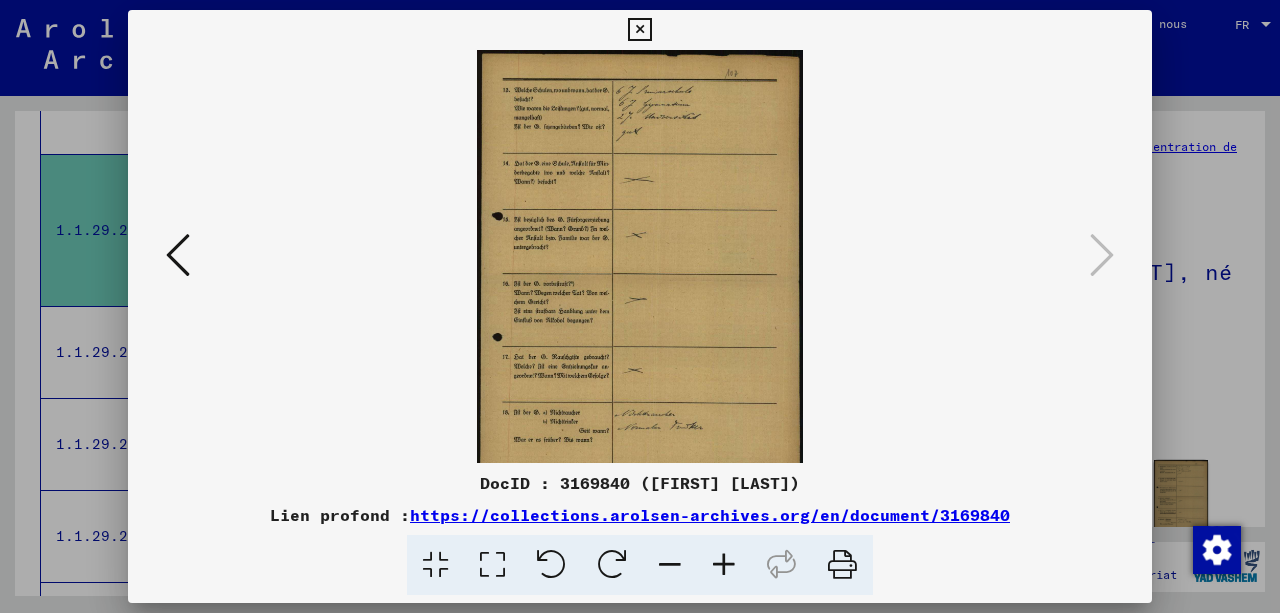 click at bounding box center [724, 565] 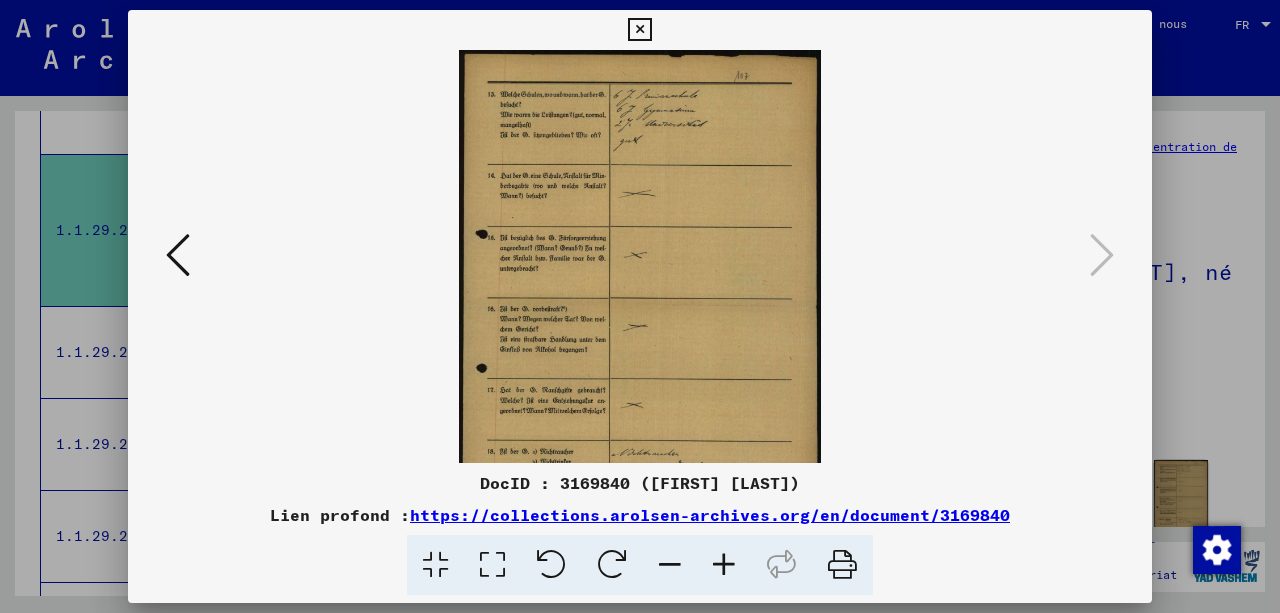click at bounding box center (724, 565) 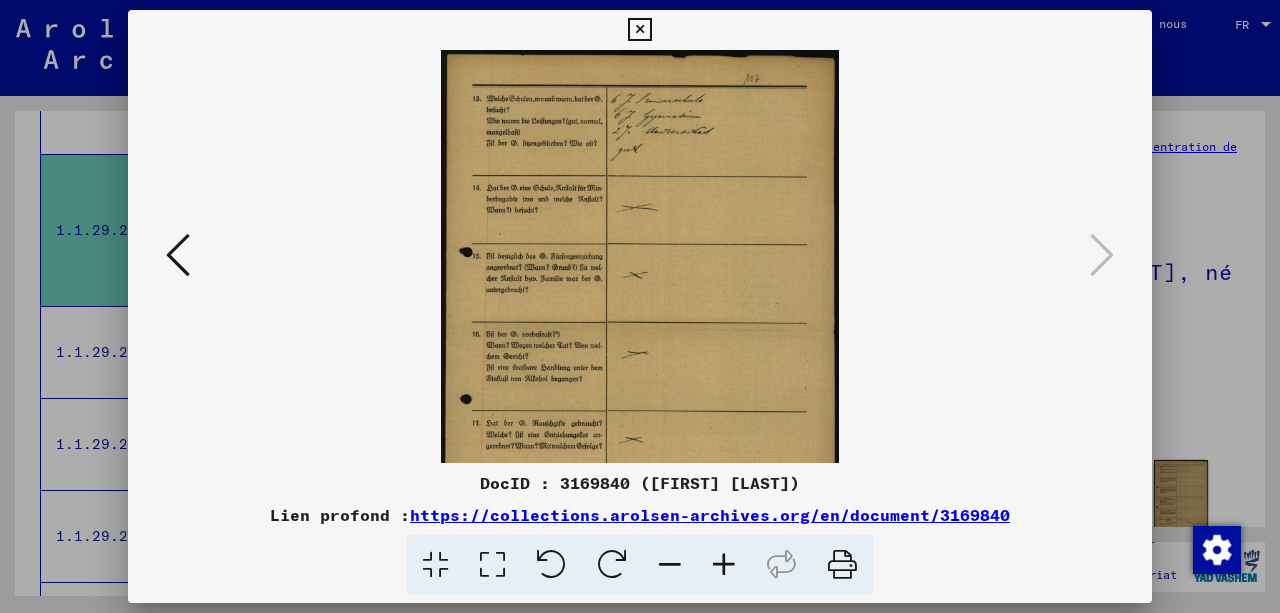 click at bounding box center [724, 565] 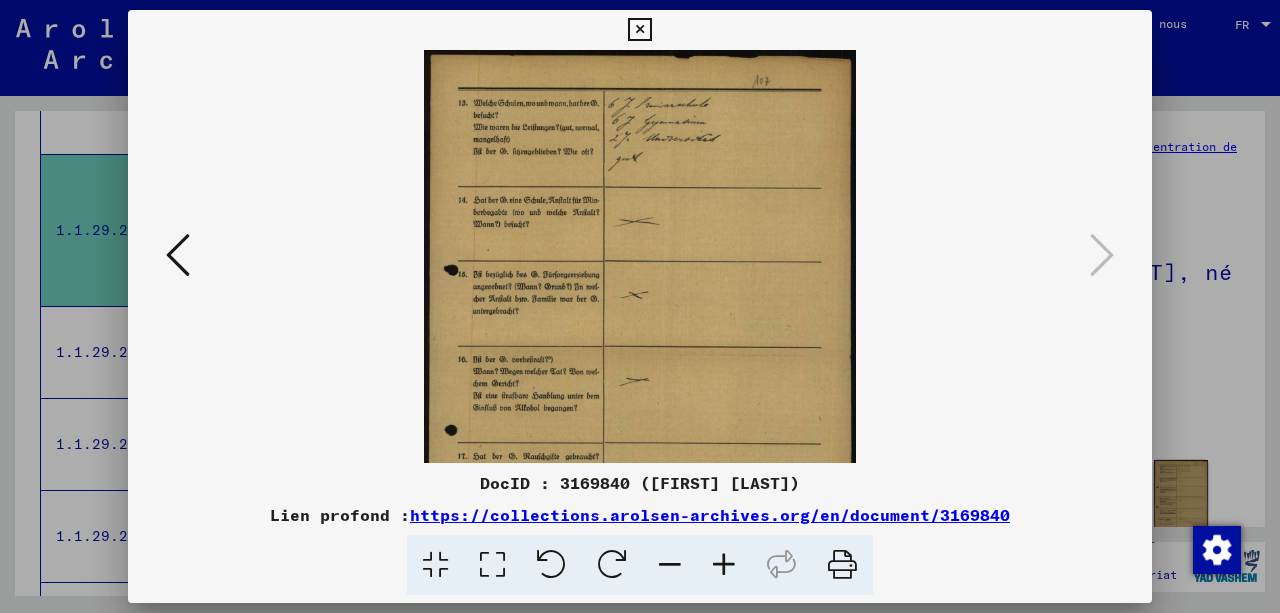 click at bounding box center (724, 565) 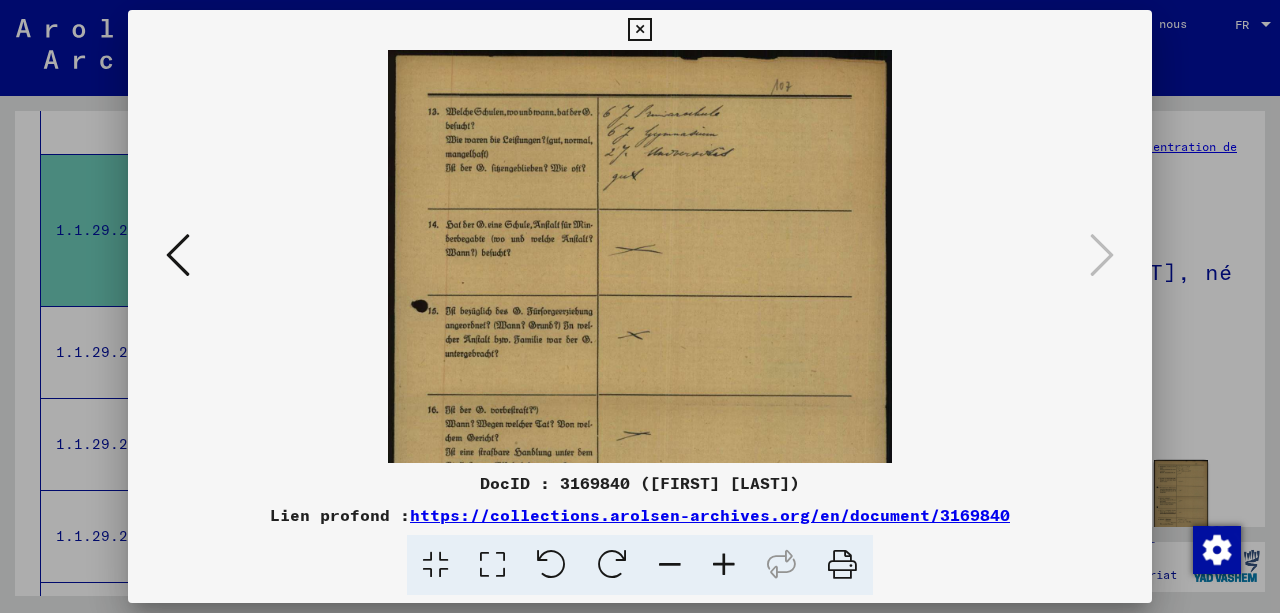drag, startPoint x: 596, startPoint y: 346, endPoint x: 589, endPoint y: 384, distance: 38.63936 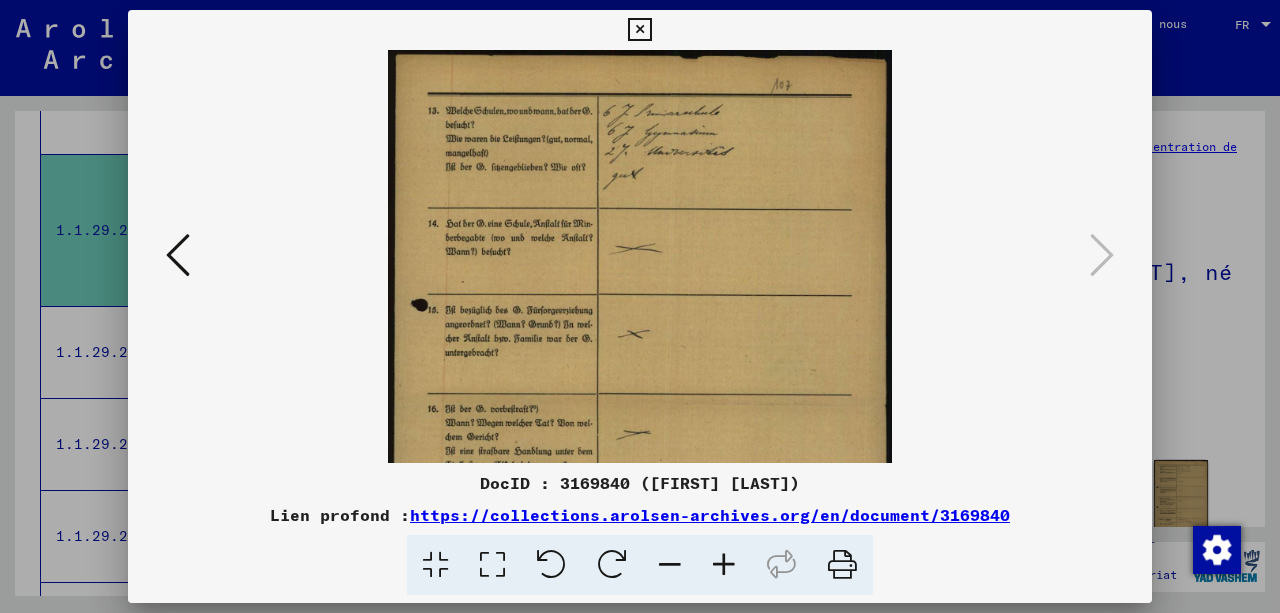 click at bounding box center [639, 30] 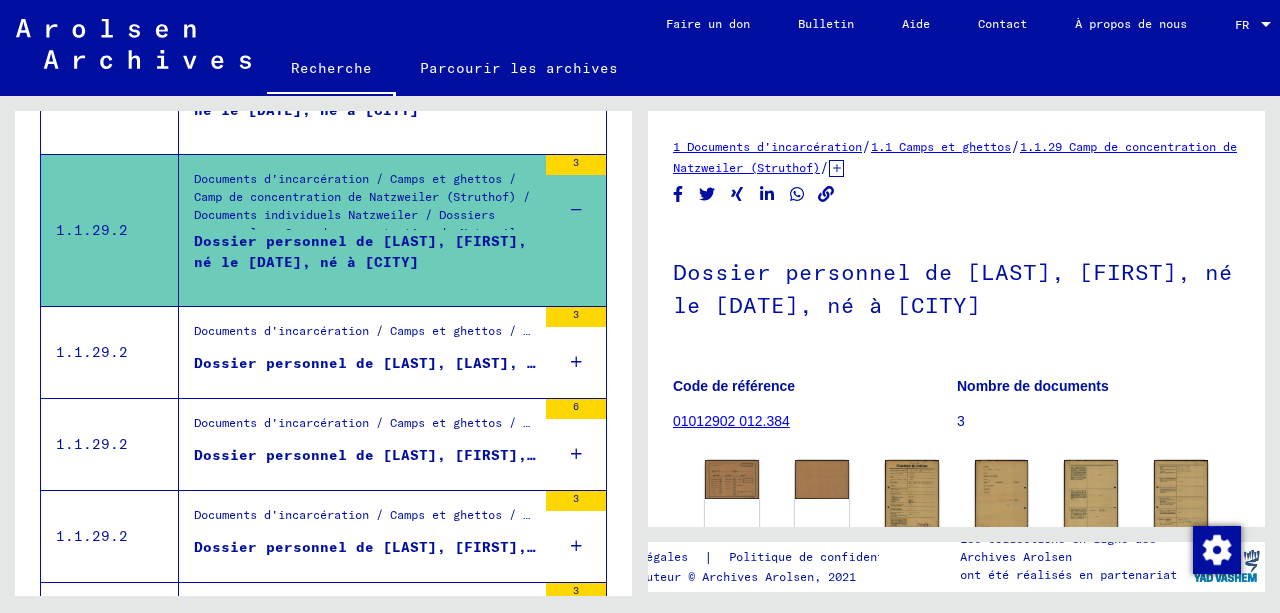 click on "Dossier personnel de [LAST], [LAST], né le [DATE], né à [CITY]" at bounding box center [473, 363] 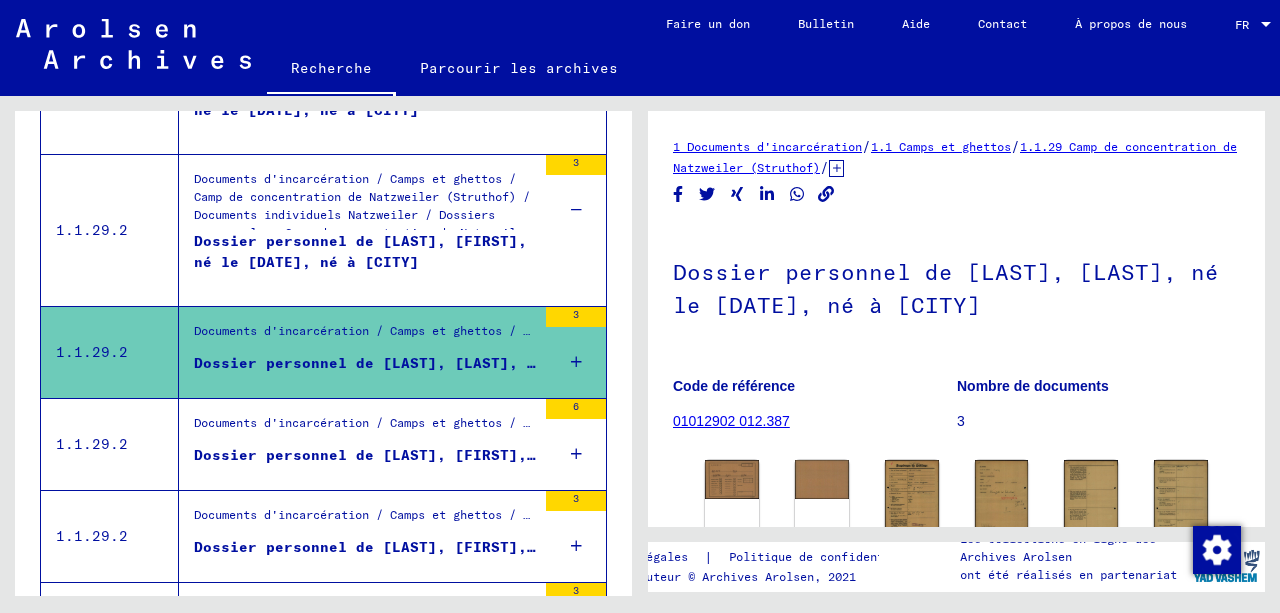 scroll, scrollTop: 0, scrollLeft: 0, axis: both 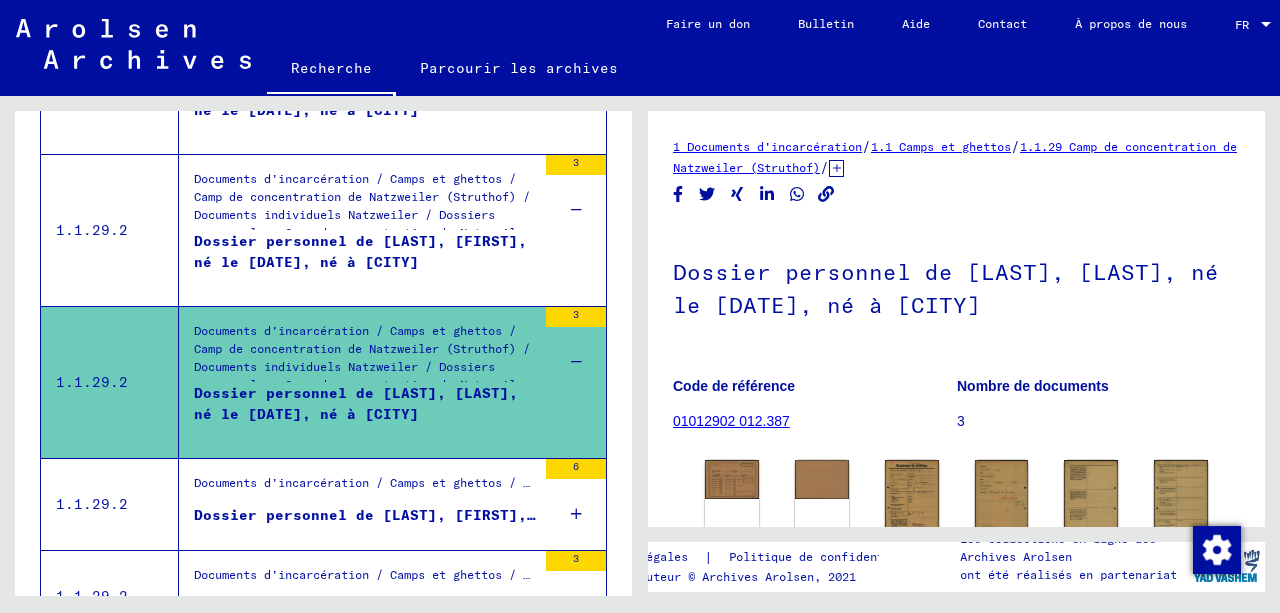 click at bounding box center (576, 362) 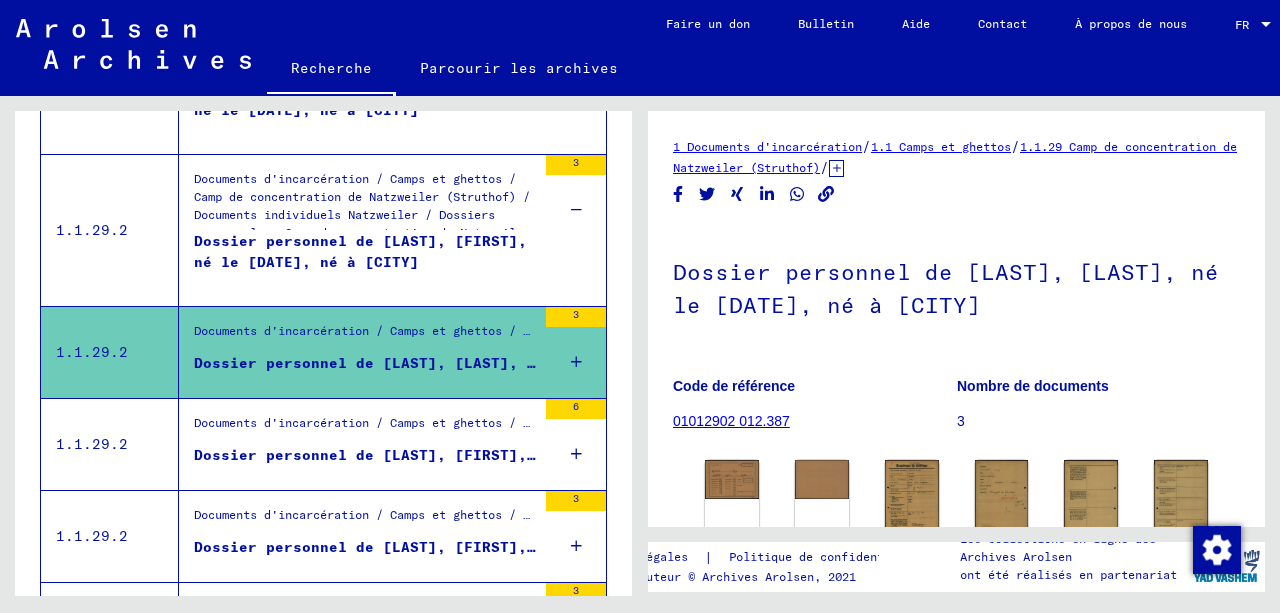 click at bounding box center (576, 362) 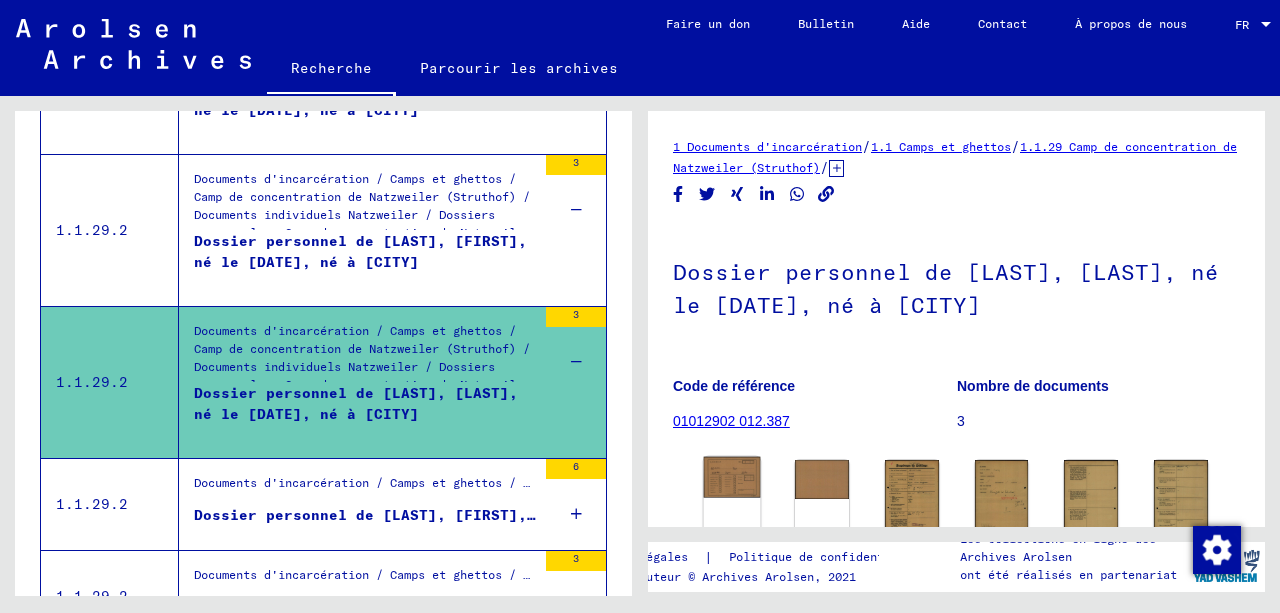 click 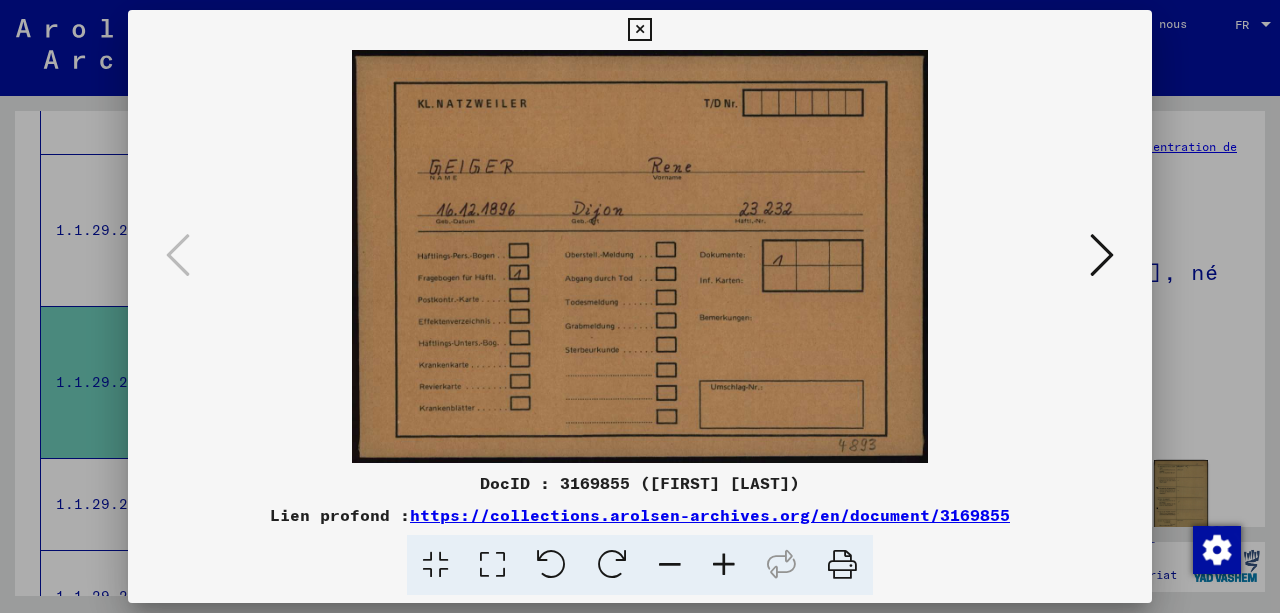 click at bounding box center [1102, 255] 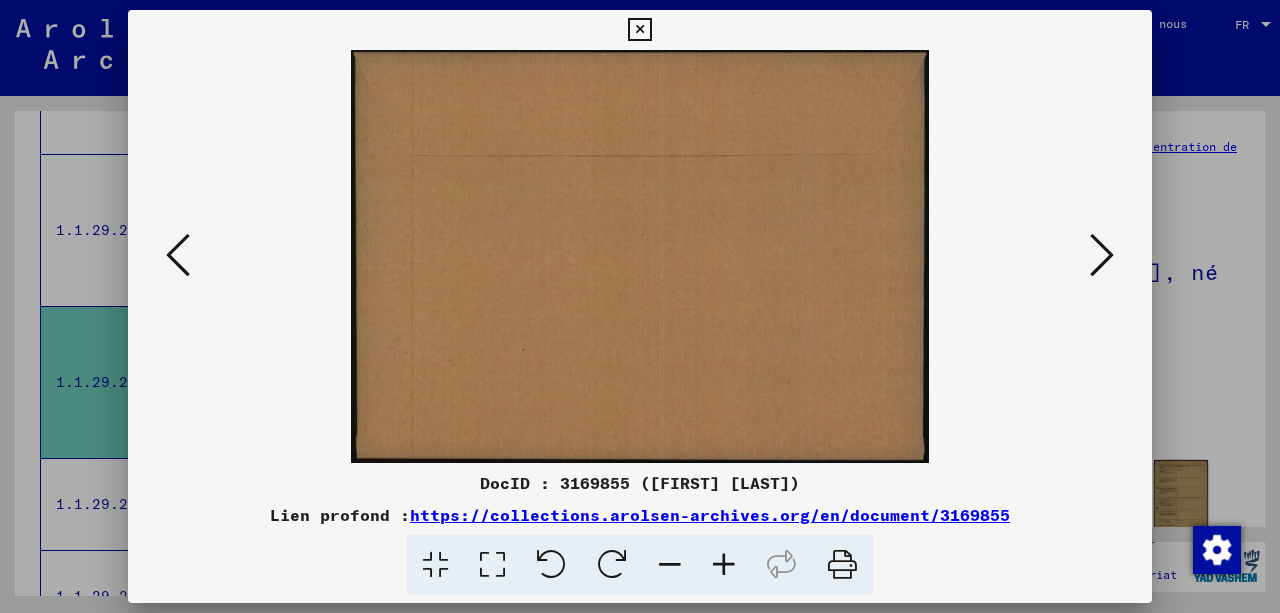 click at bounding box center (1102, 255) 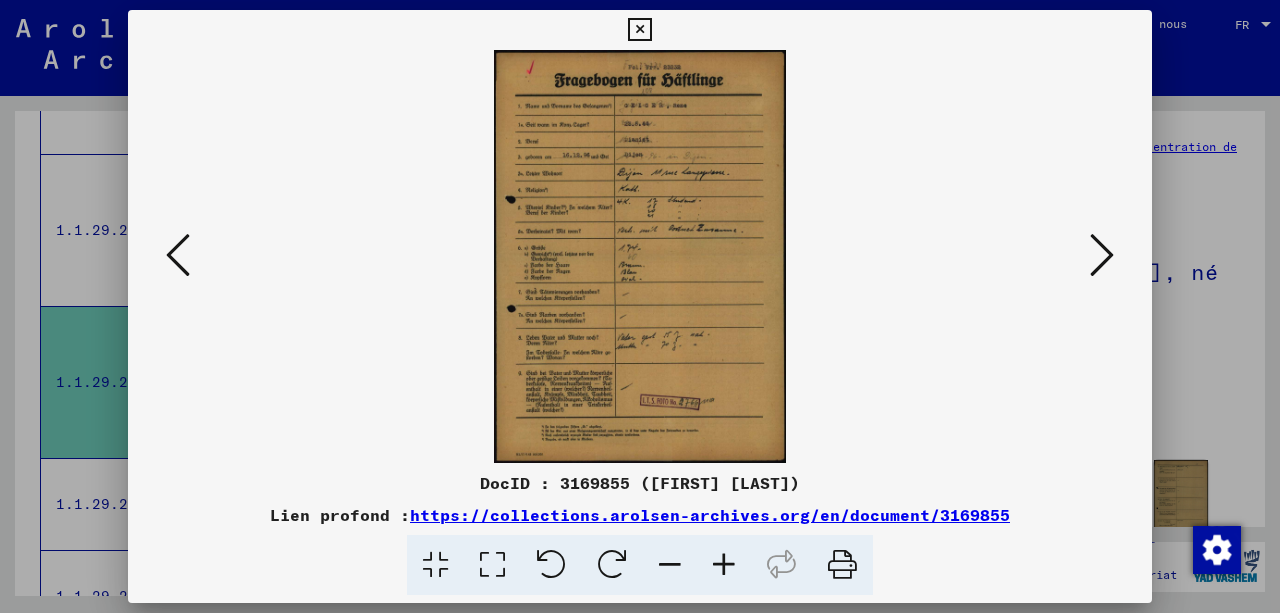 click at bounding box center (724, 565) 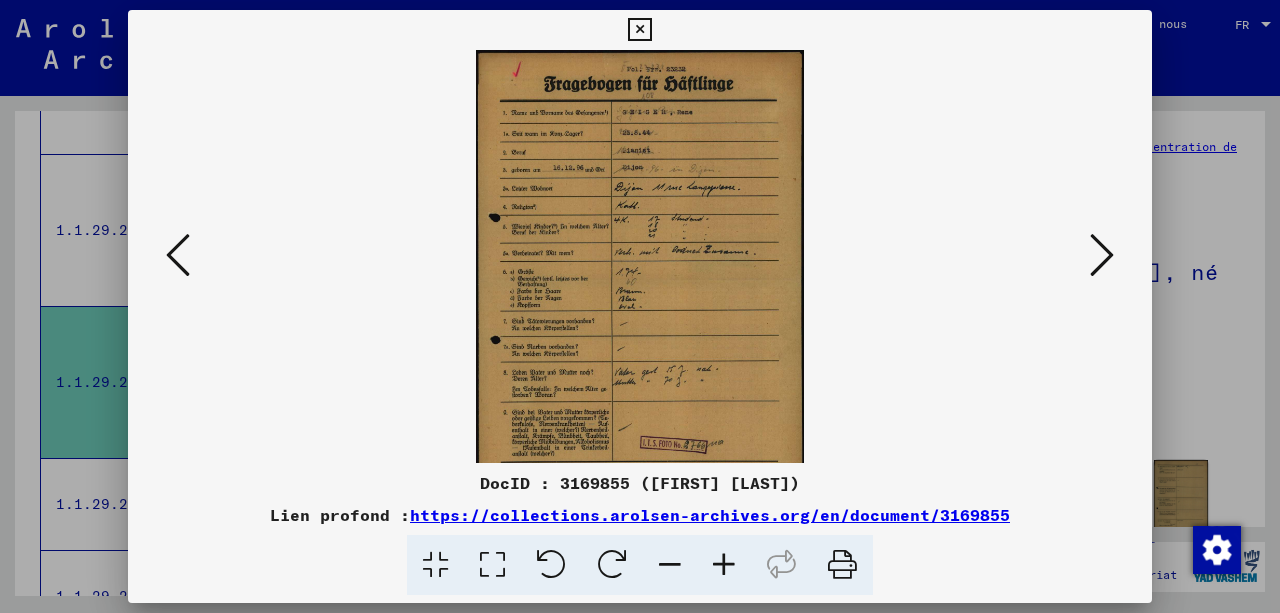 click at bounding box center [724, 565] 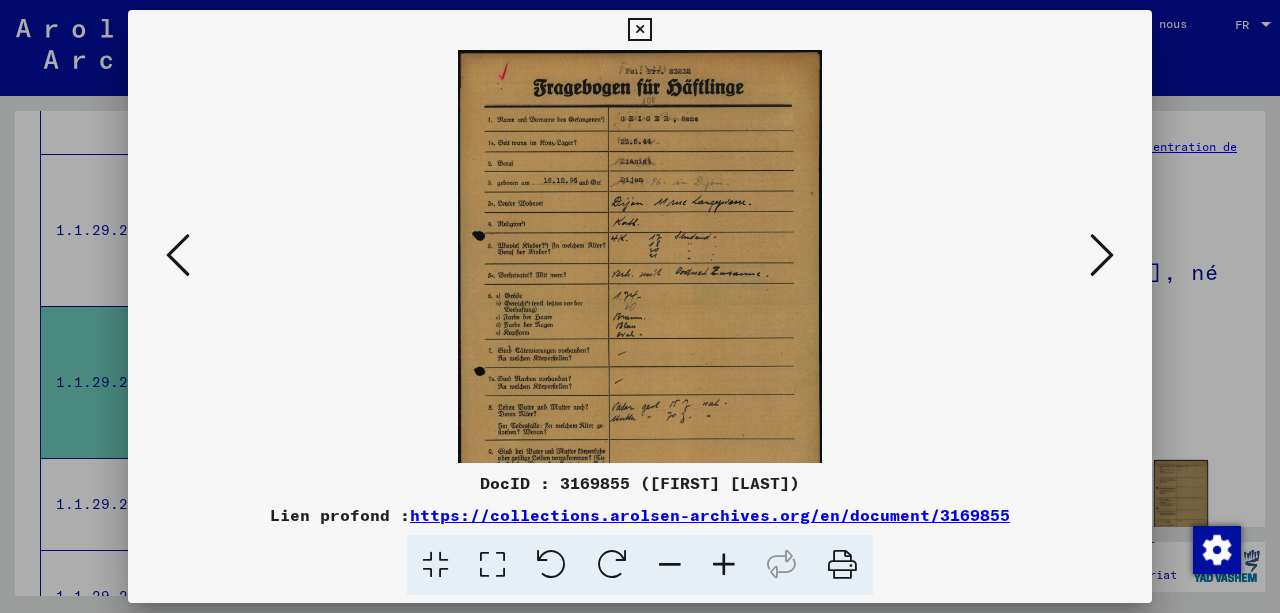 click at bounding box center [724, 565] 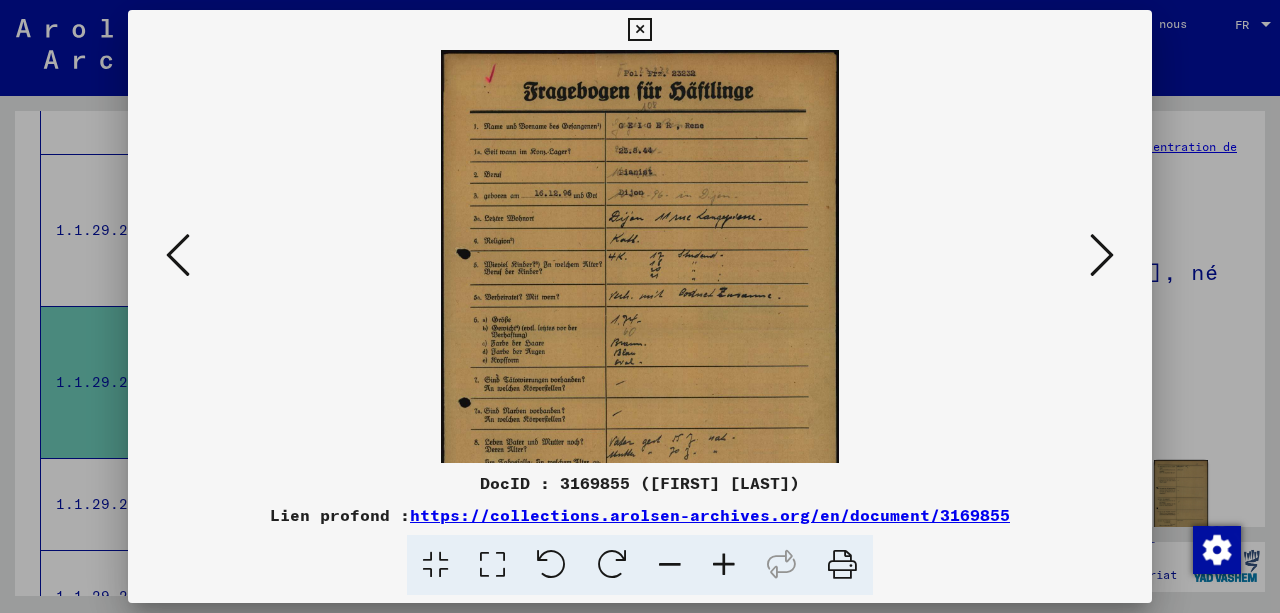 click at bounding box center (724, 565) 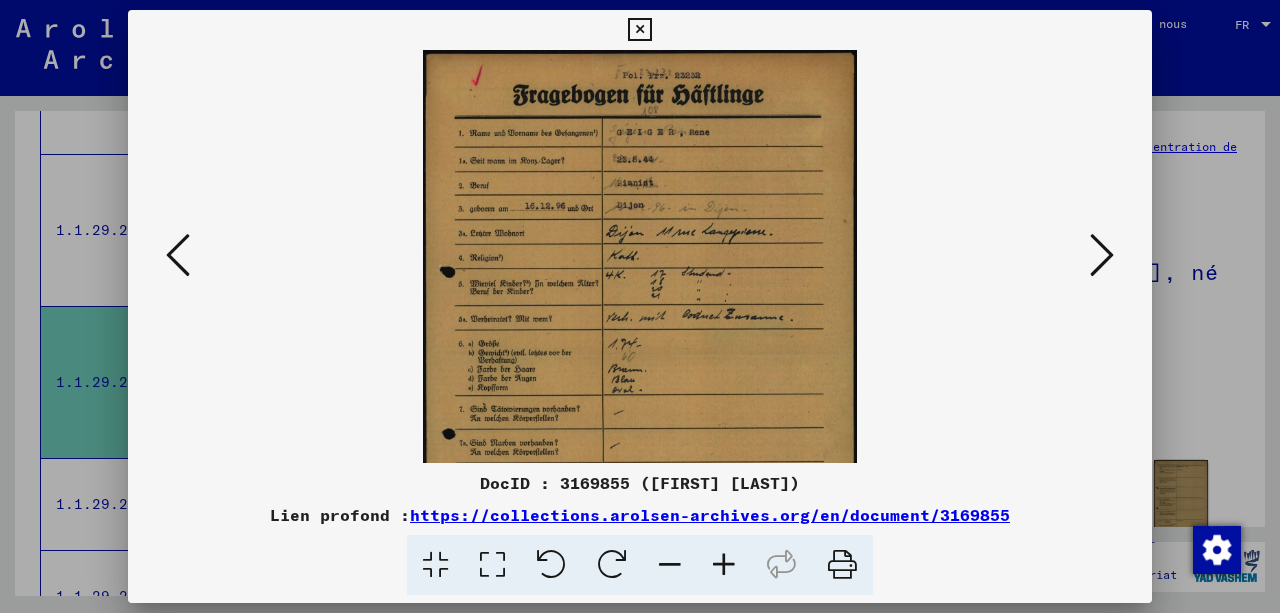 click at bounding box center [724, 565] 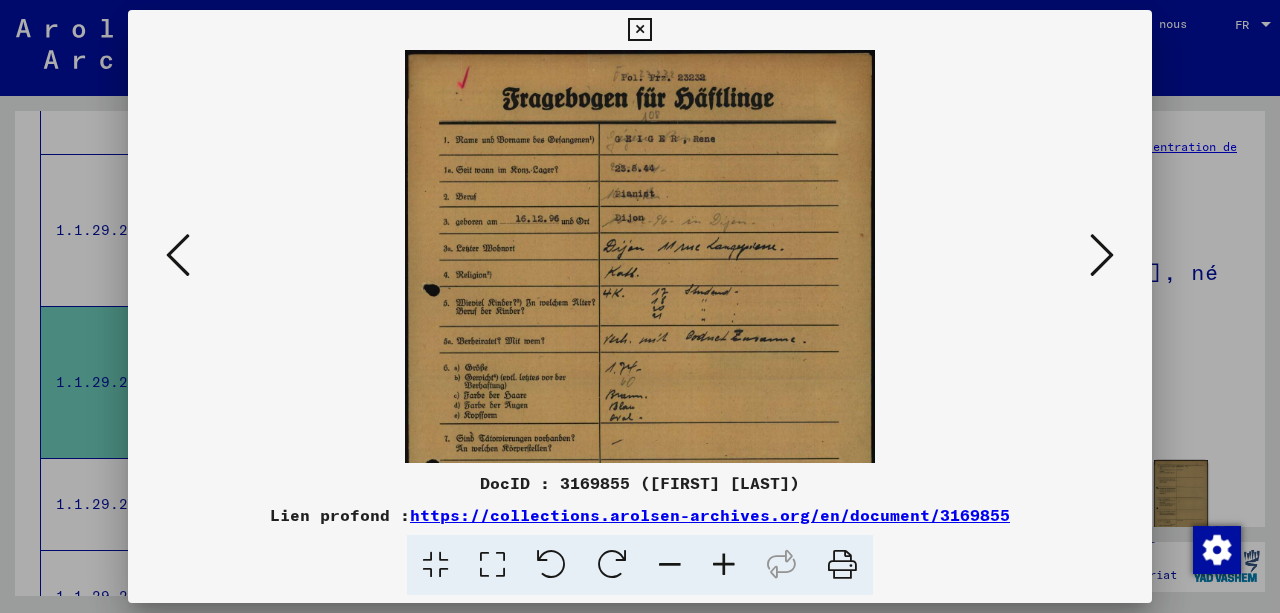 click at bounding box center (724, 565) 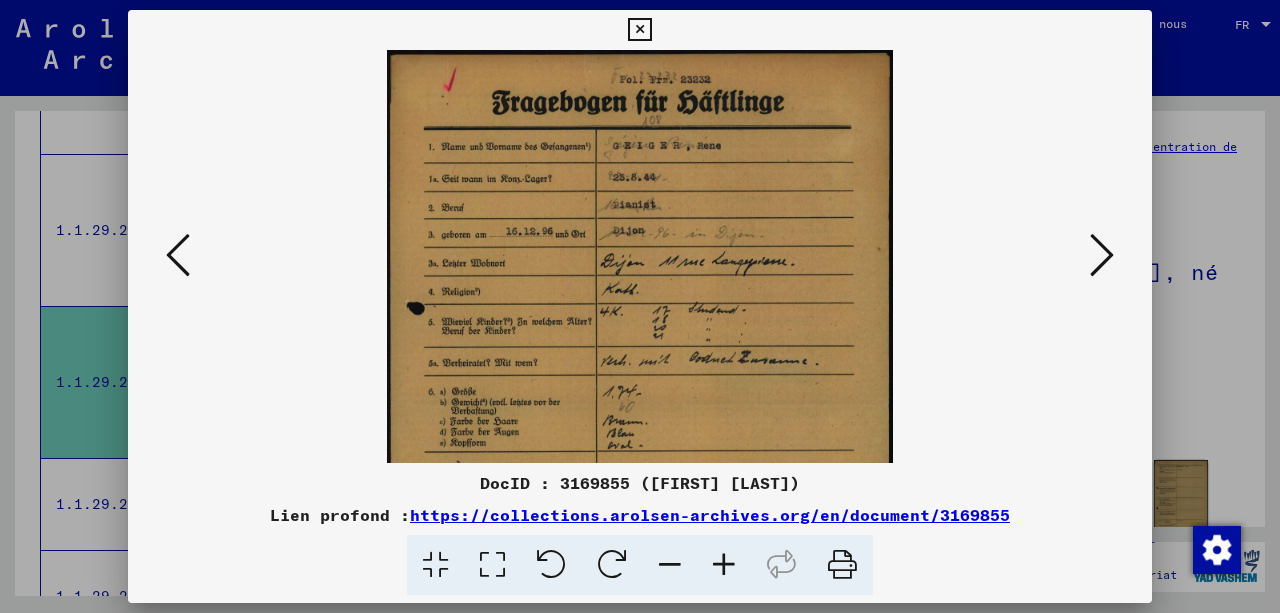 click at bounding box center (724, 565) 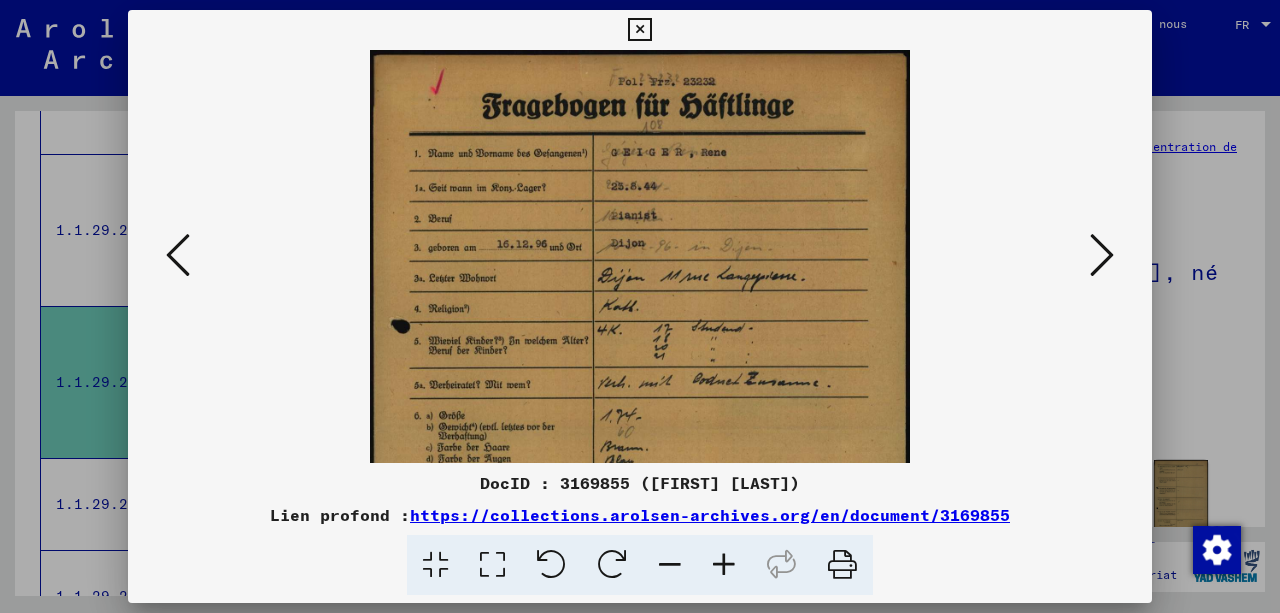 click at bounding box center [724, 565] 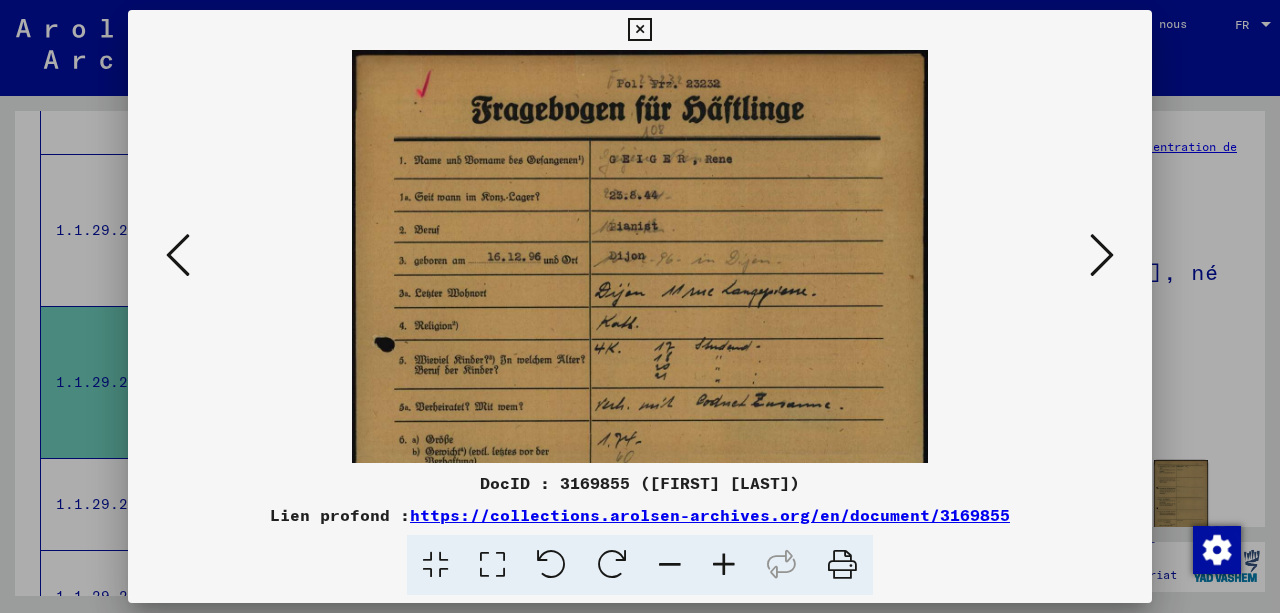 click at bounding box center (1102, 255) 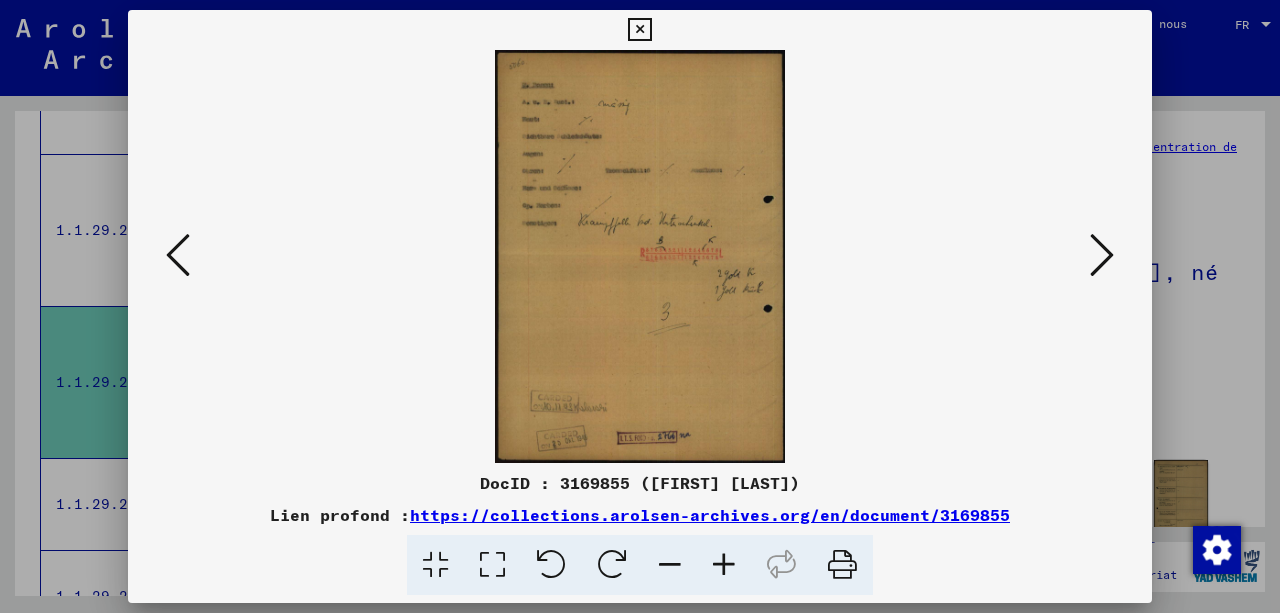 drag, startPoint x: 1109, startPoint y: 251, endPoint x: 789, endPoint y: 513, distance: 413.57465 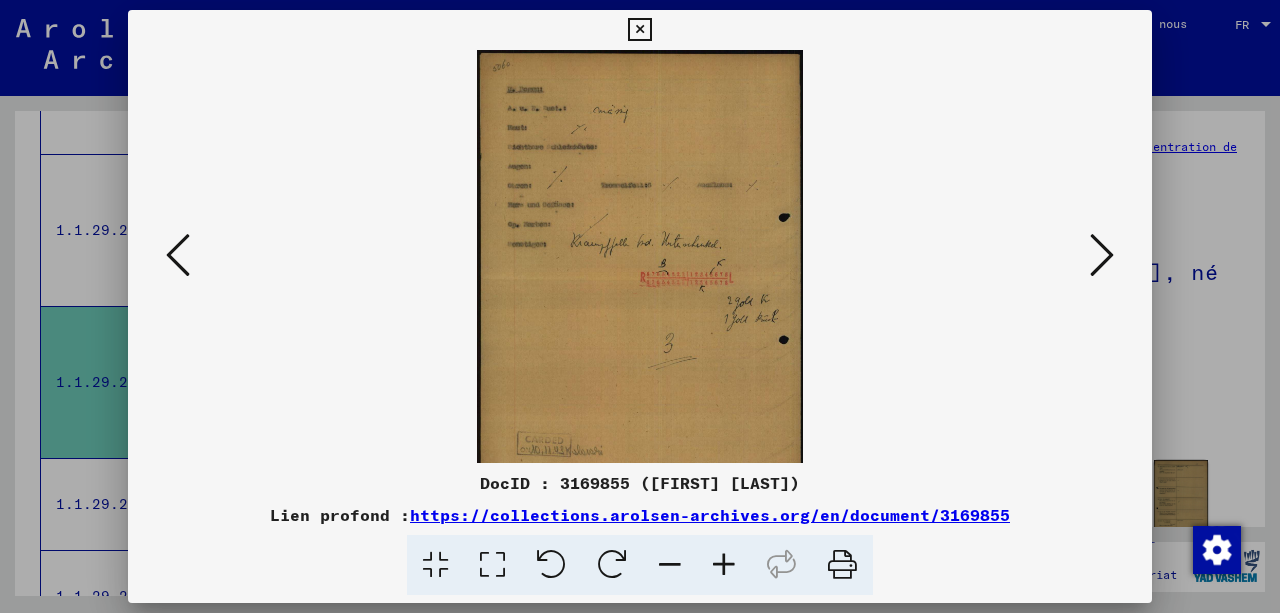 click at bounding box center [724, 565] 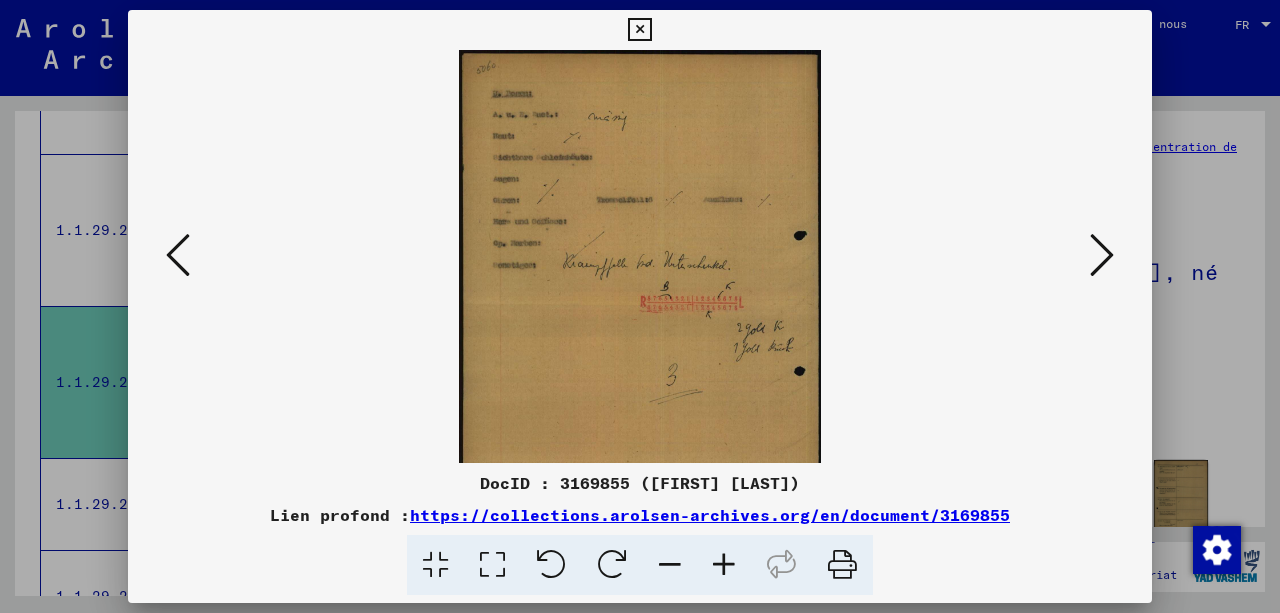 click at bounding box center [724, 565] 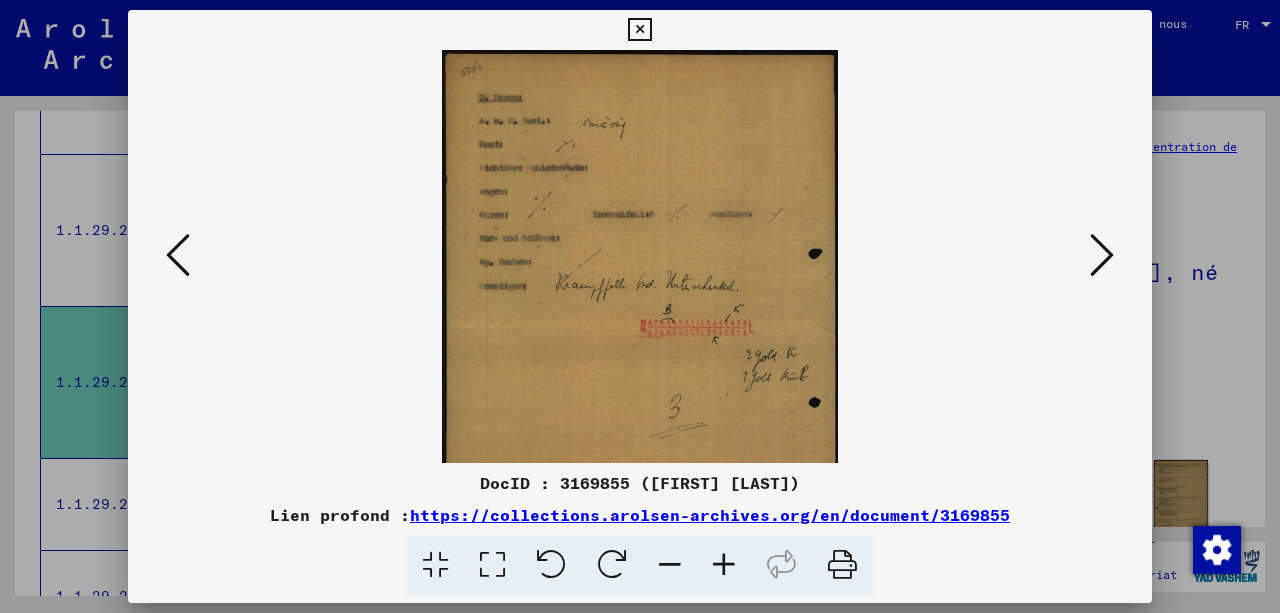click at bounding box center [724, 565] 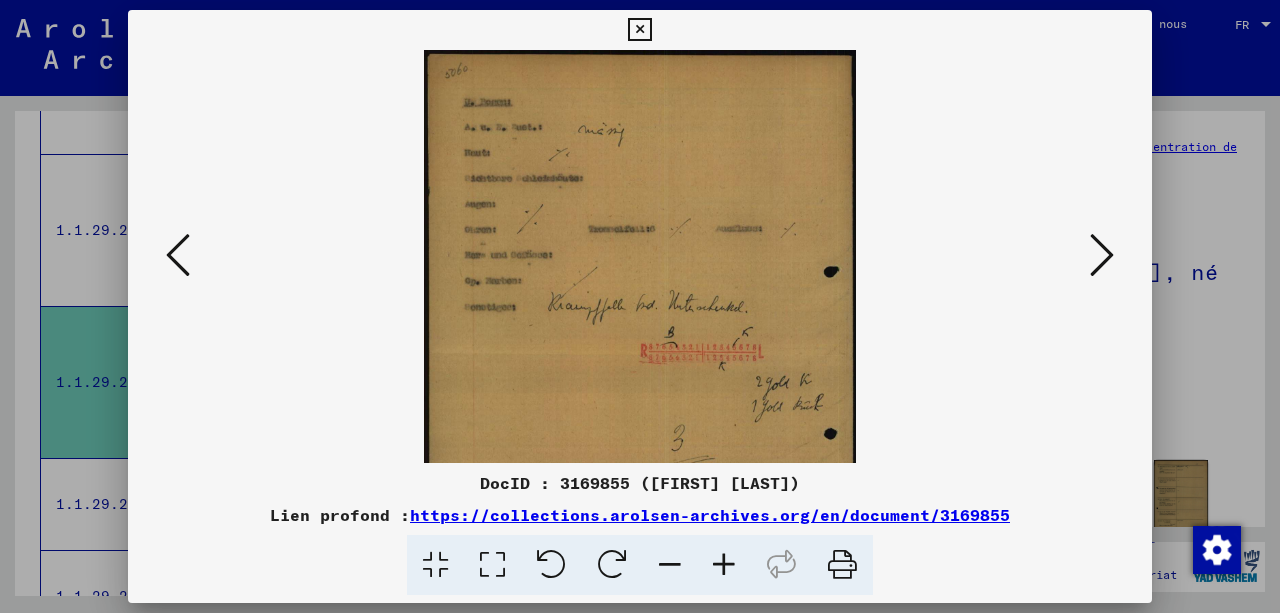 click at bounding box center [724, 565] 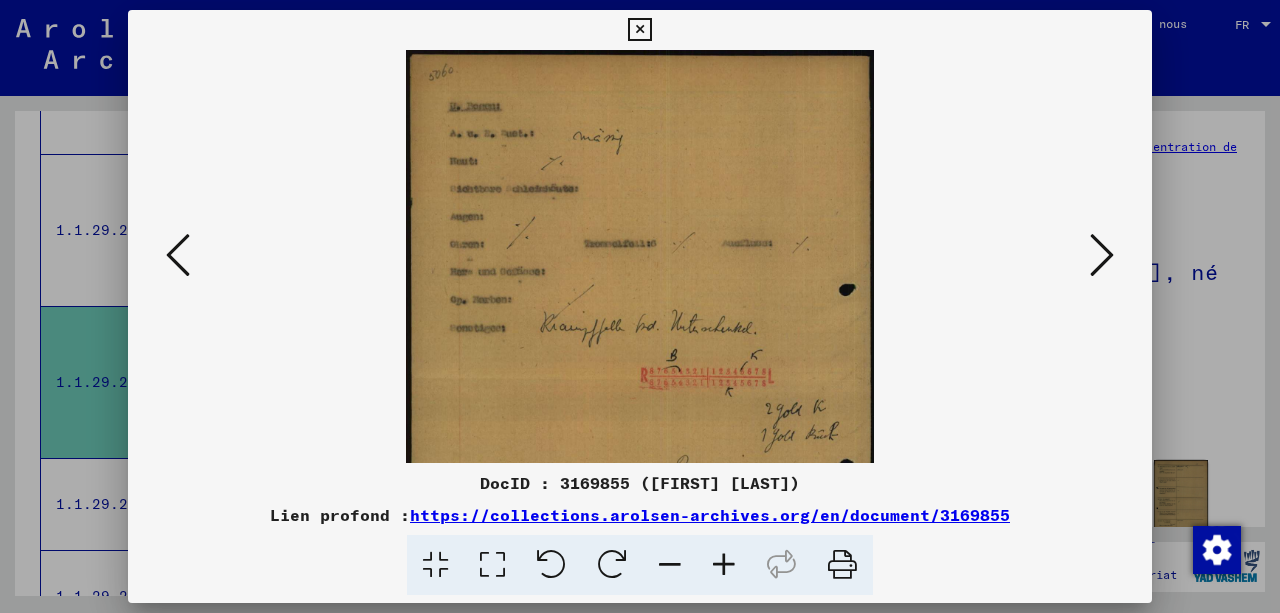 click at bounding box center (724, 565) 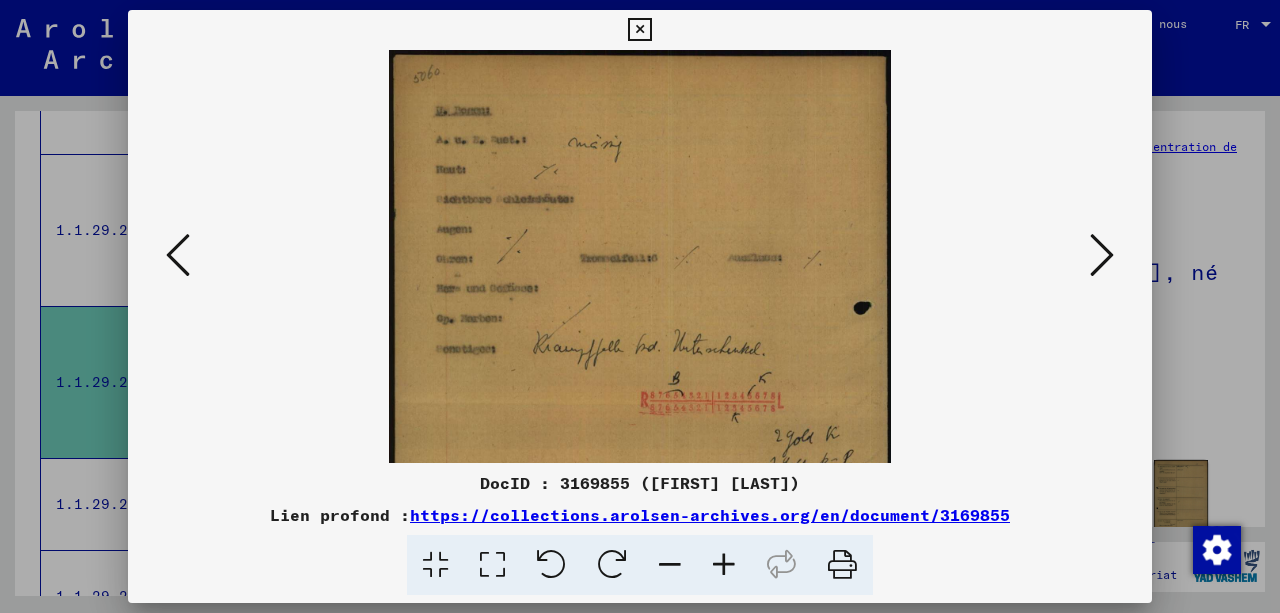 click at bounding box center (724, 565) 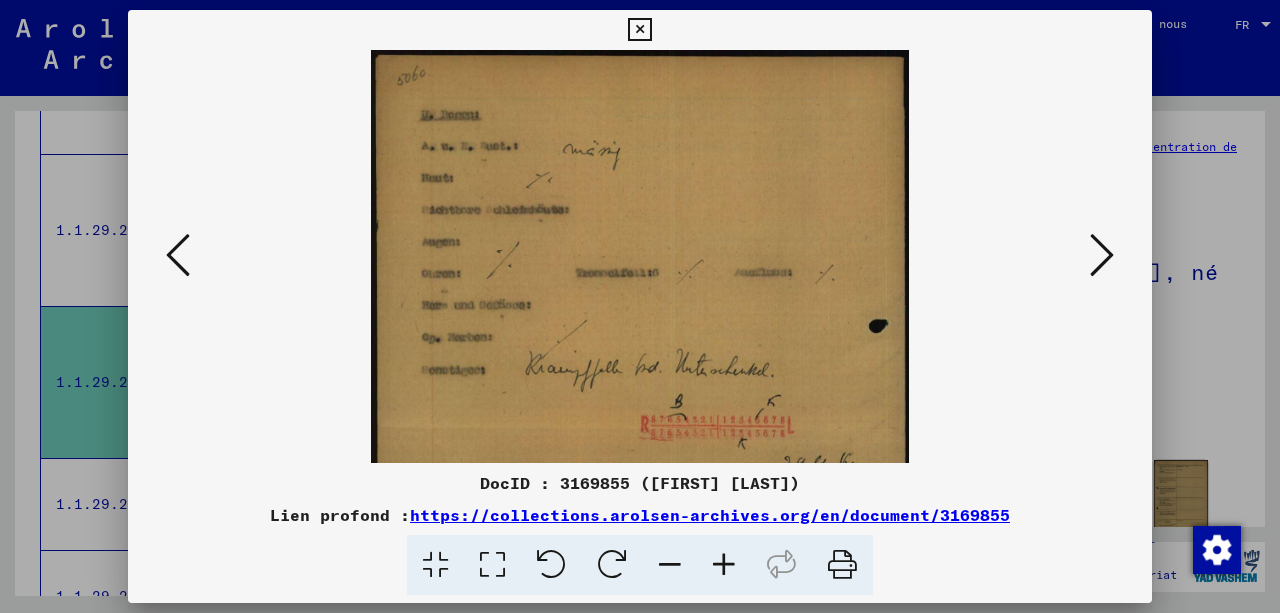 click at bounding box center [724, 565] 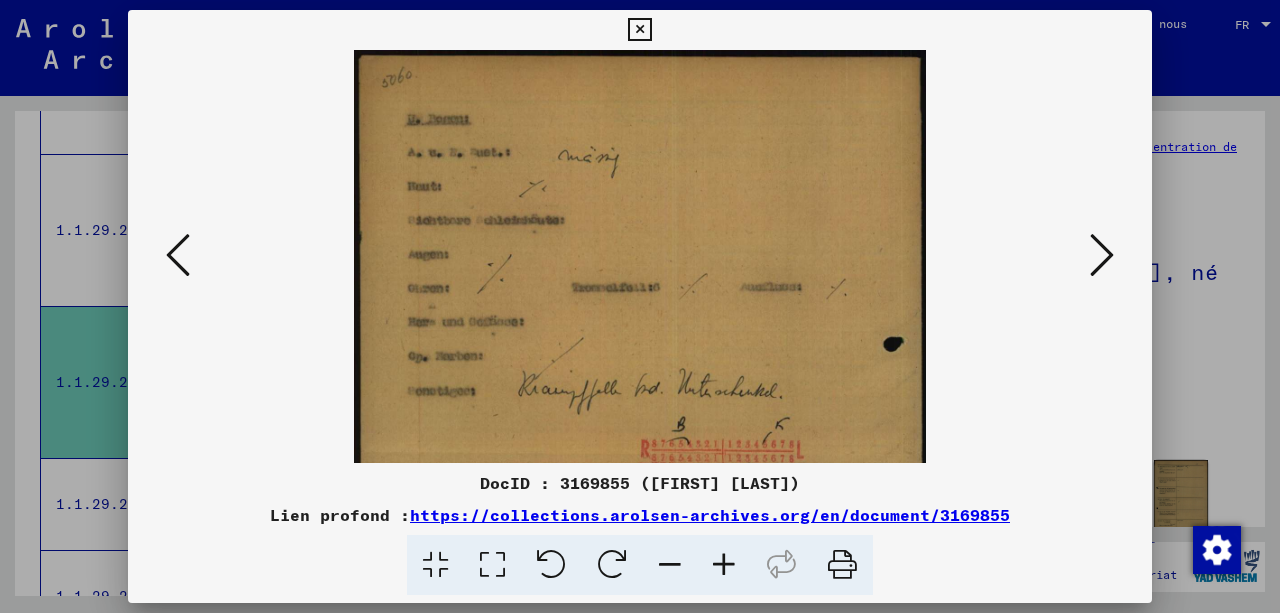 click at bounding box center (1102, 255) 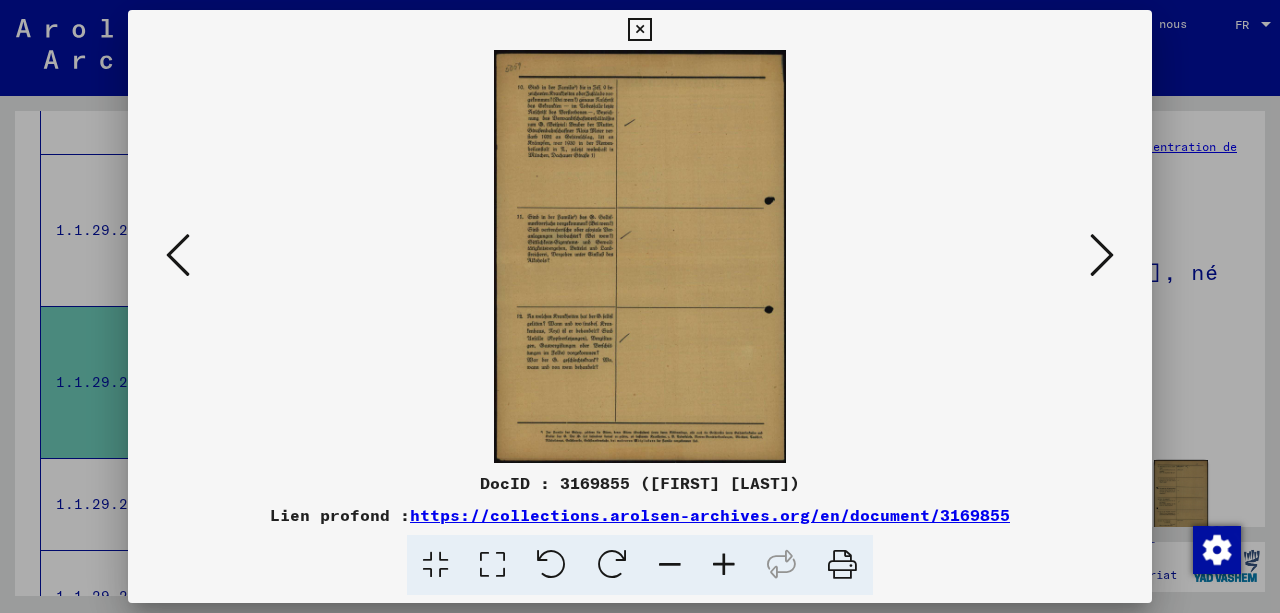 click at bounding box center [1102, 255] 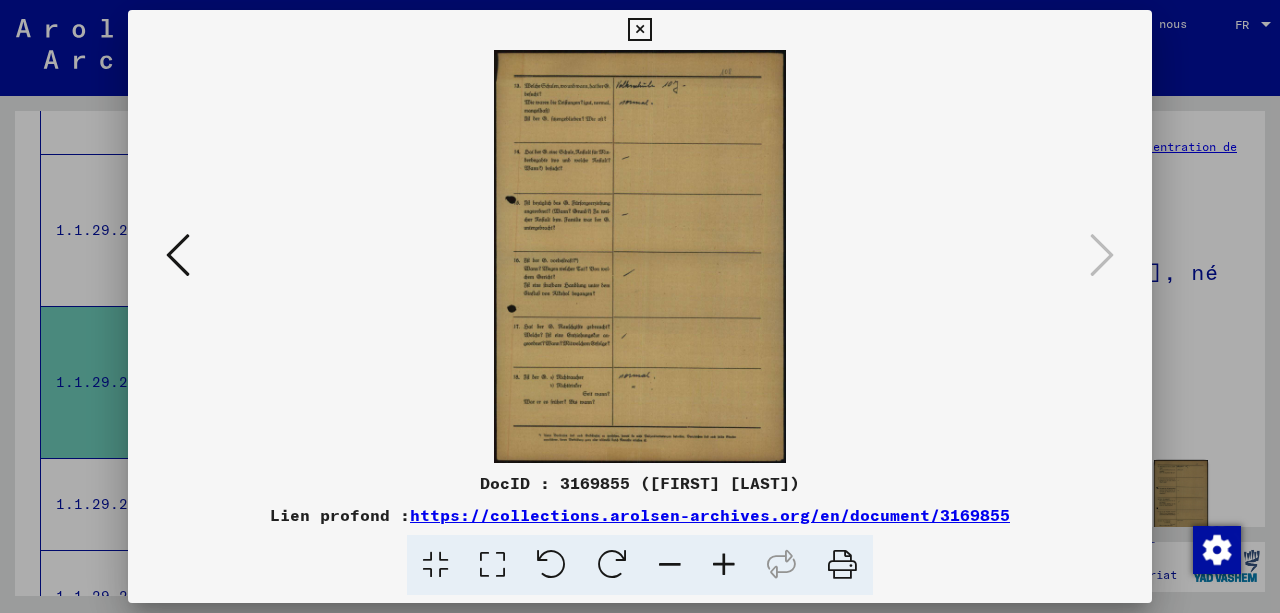 click at bounding box center [639, 30] 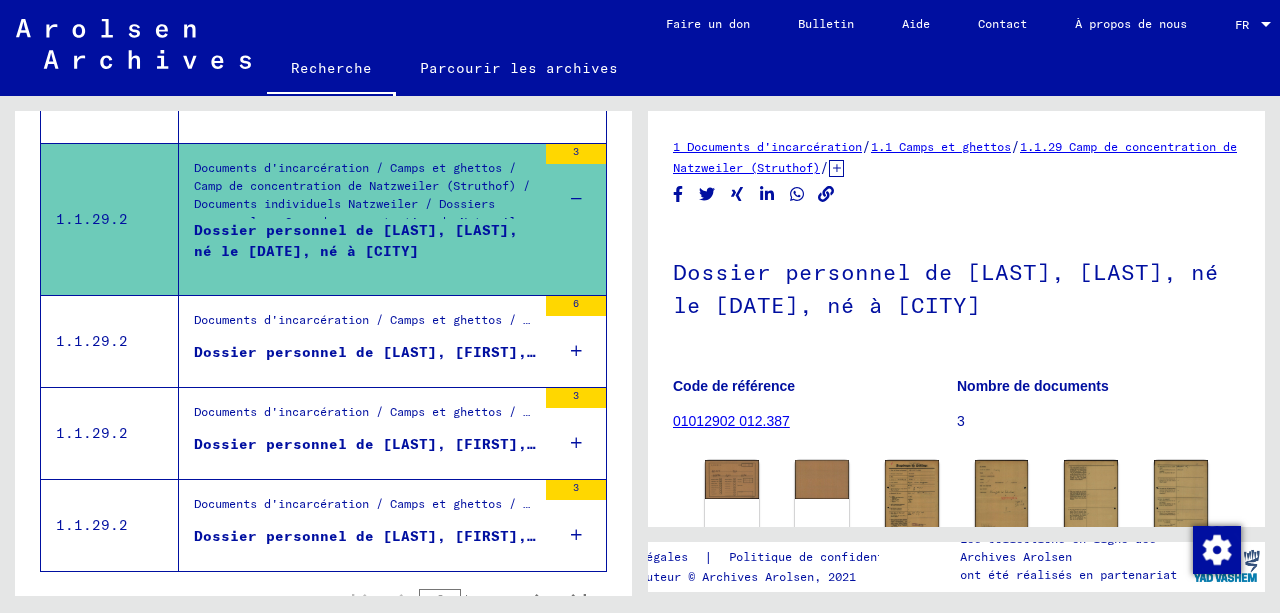 scroll, scrollTop: 2728, scrollLeft: 0, axis: vertical 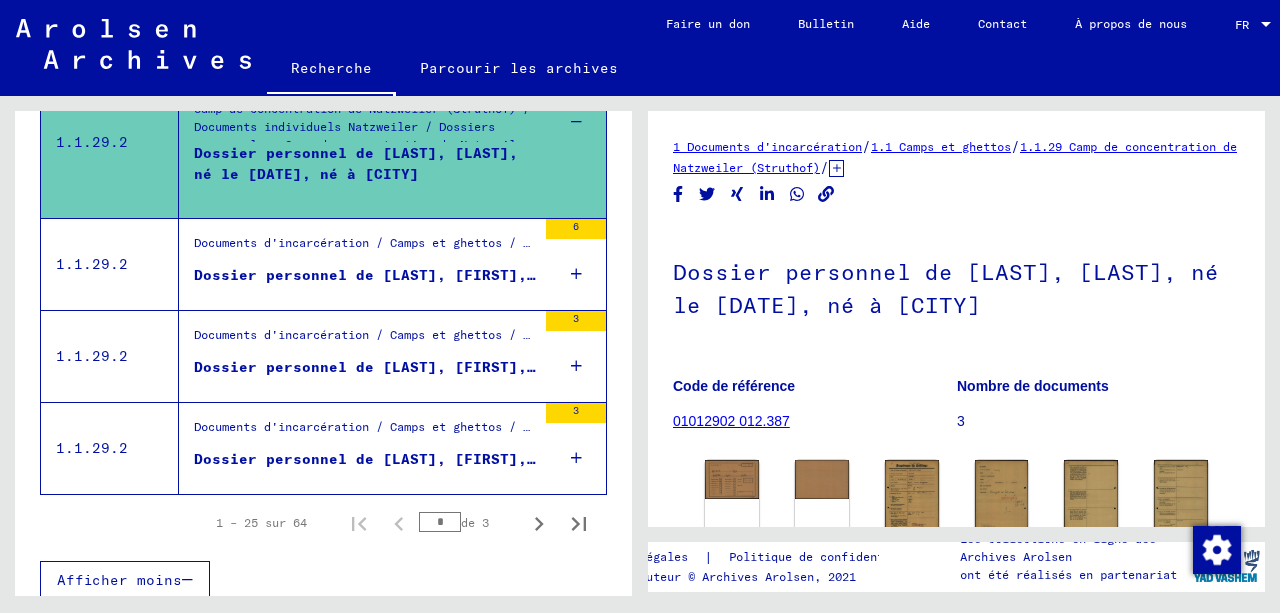 click on "Dossier personnel de [LAST], [FIRST], né le [DATE], né à [CITY]" at bounding box center [477, 275] 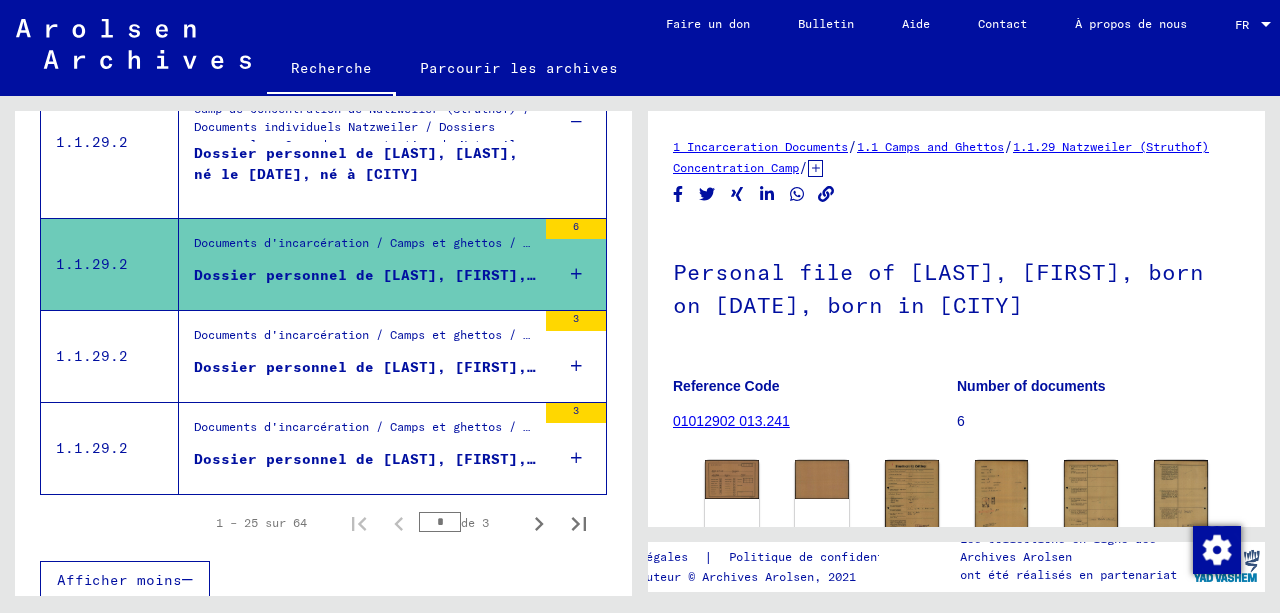 scroll, scrollTop: 0, scrollLeft: 0, axis: both 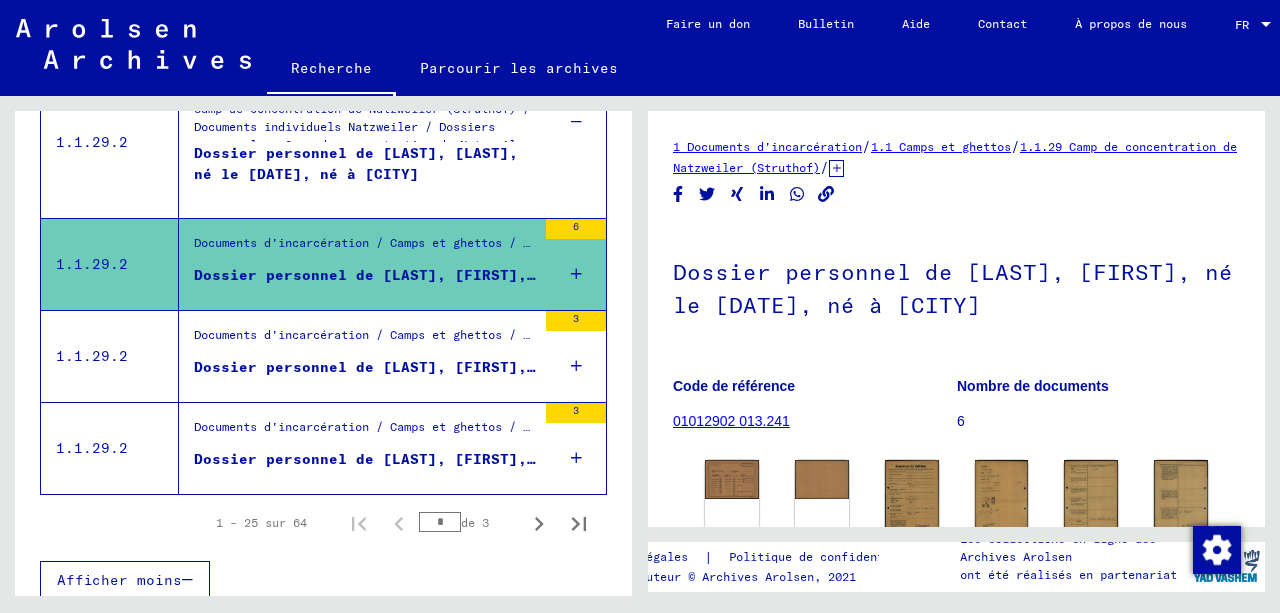 click at bounding box center [576, 274] 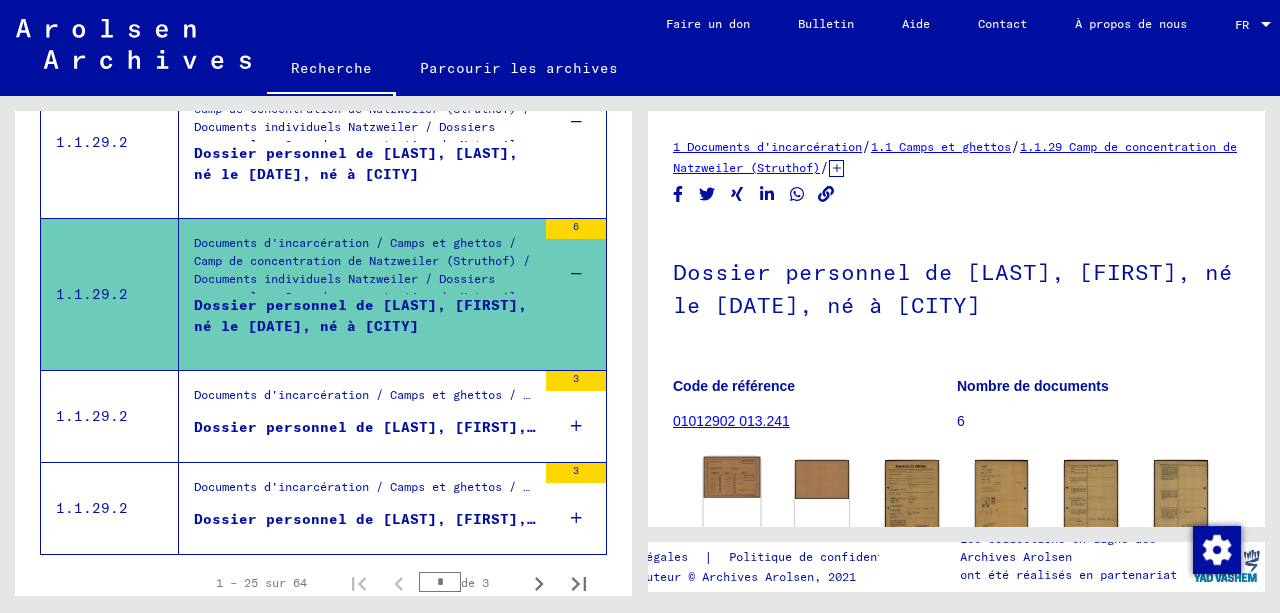 click 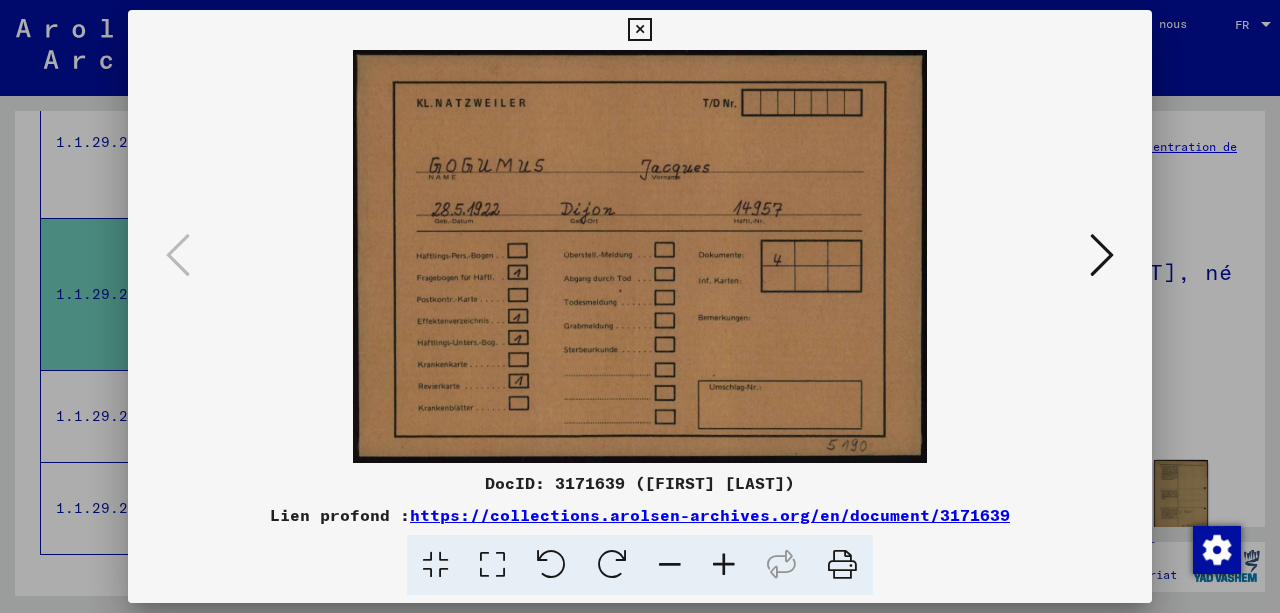 click at bounding box center (1102, 255) 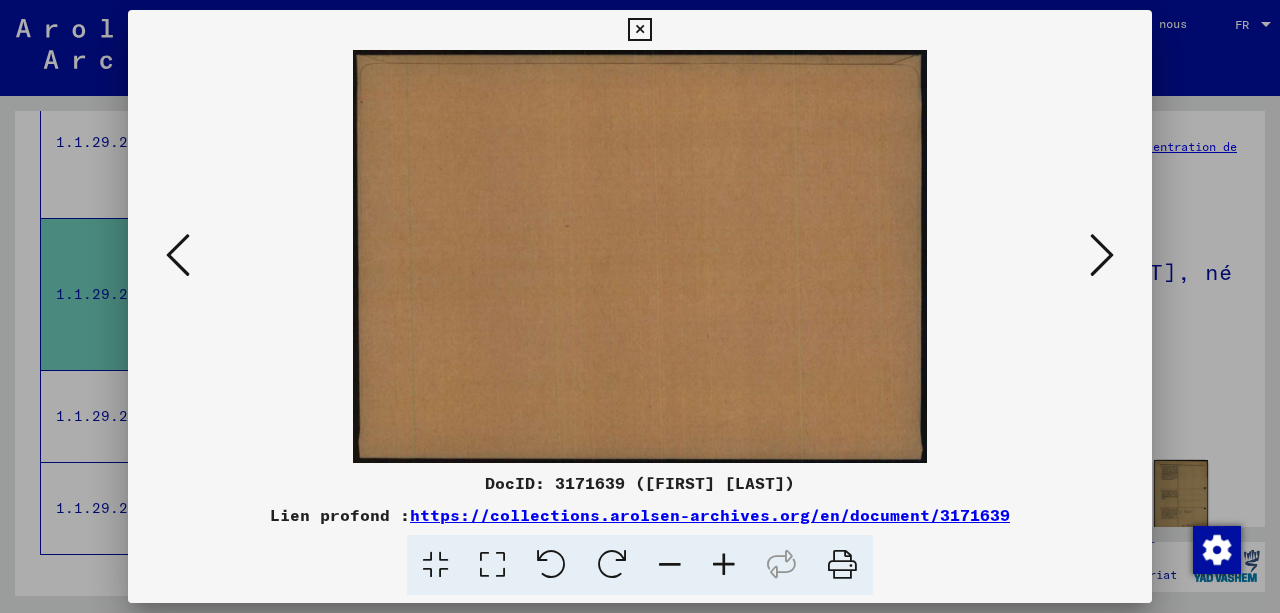 click at bounding box center [1102, 255] 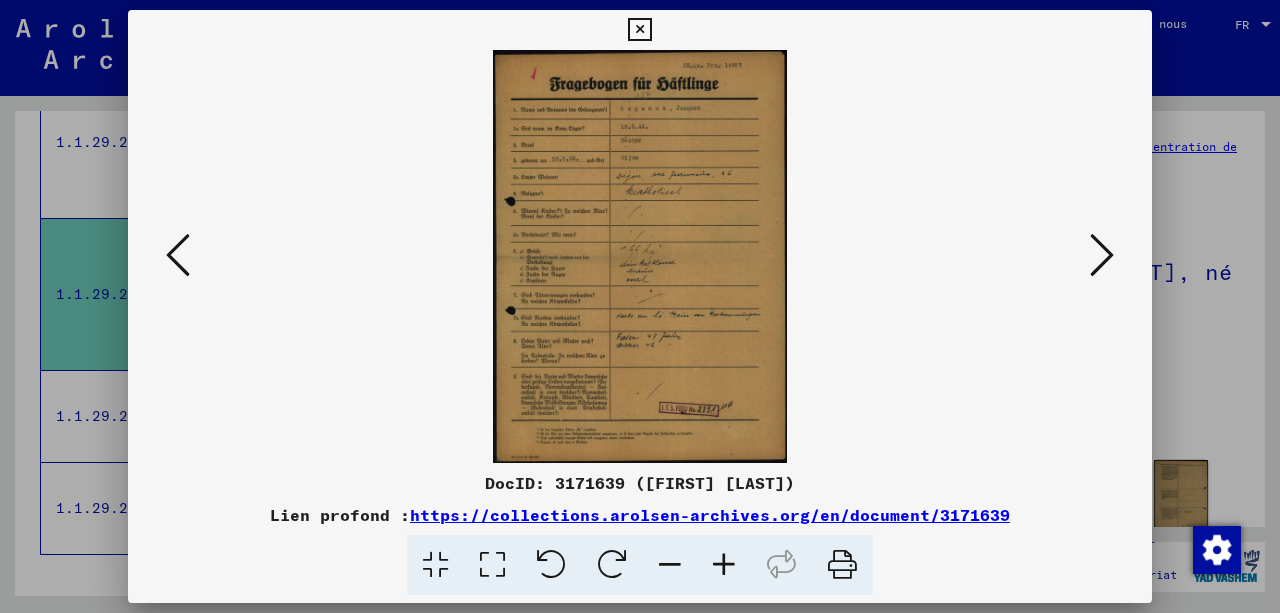 click at bounding box center (724, 565) 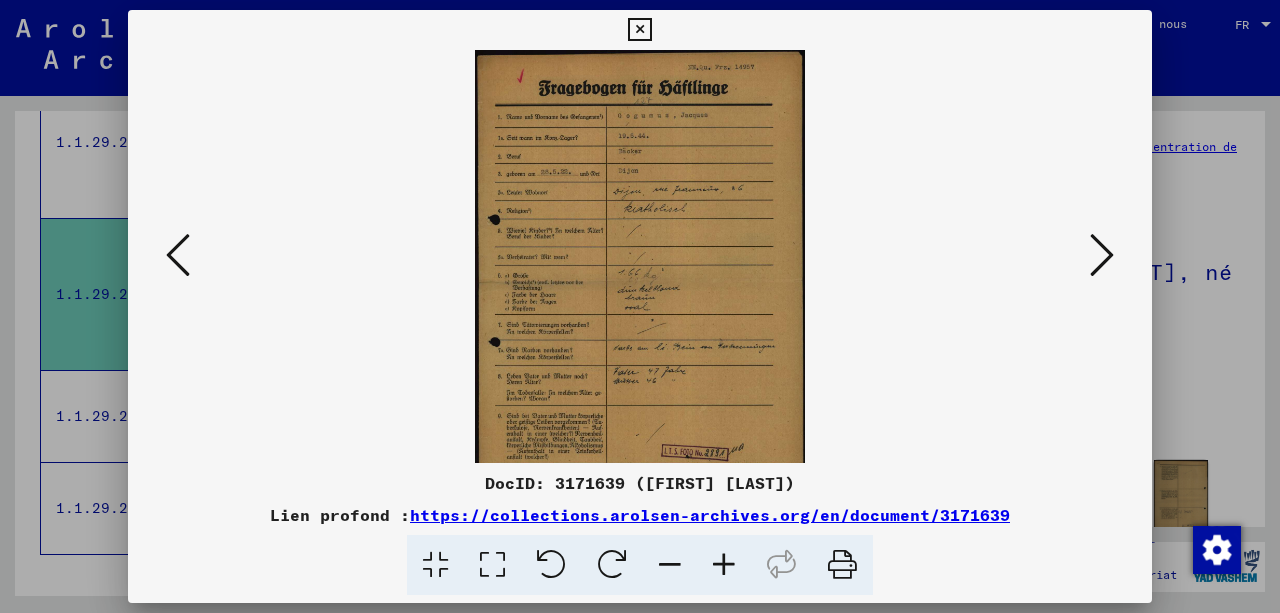 click at bounding box center (724, 565) 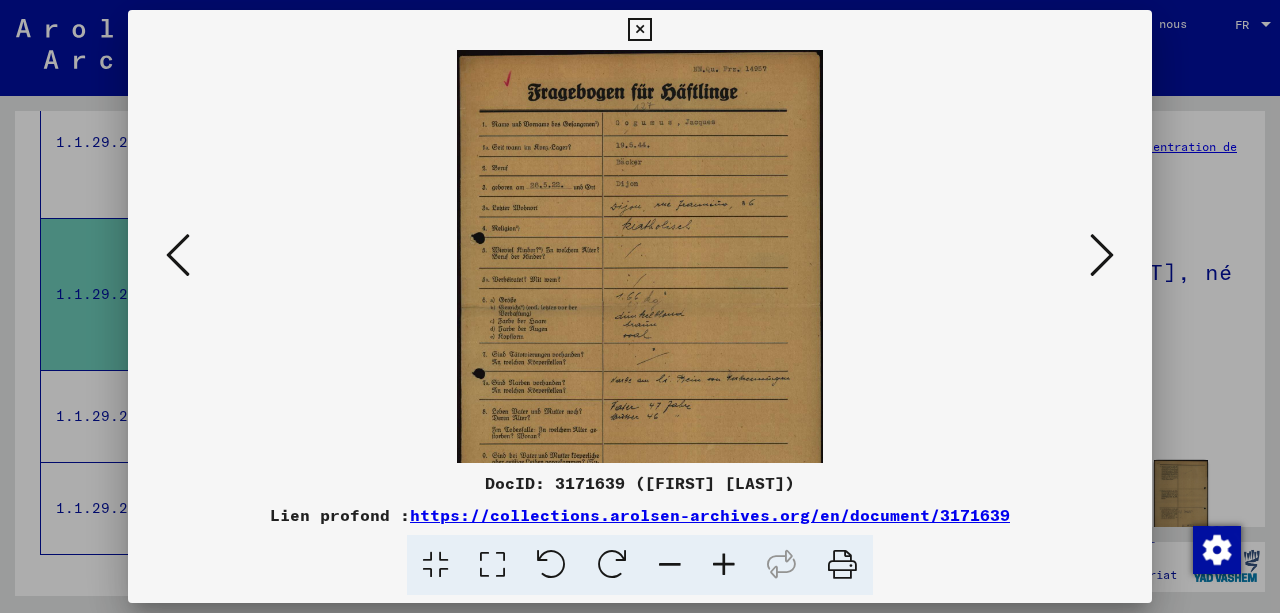 click at bounding box center (724, 565) 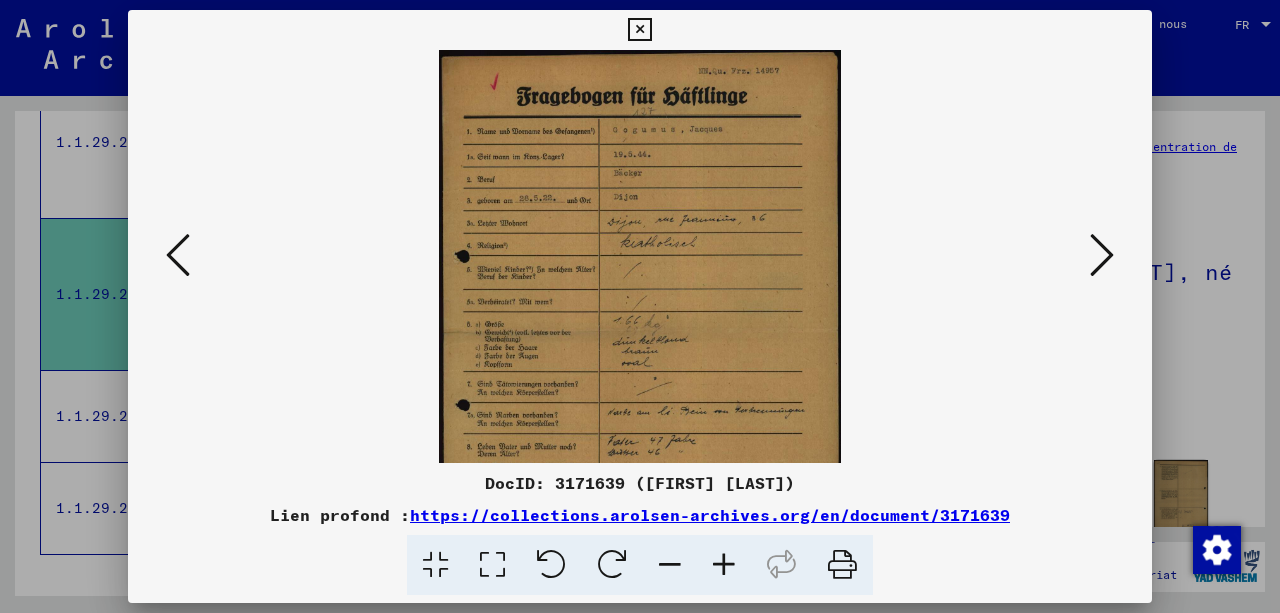 click at bounding box center [724, 565] 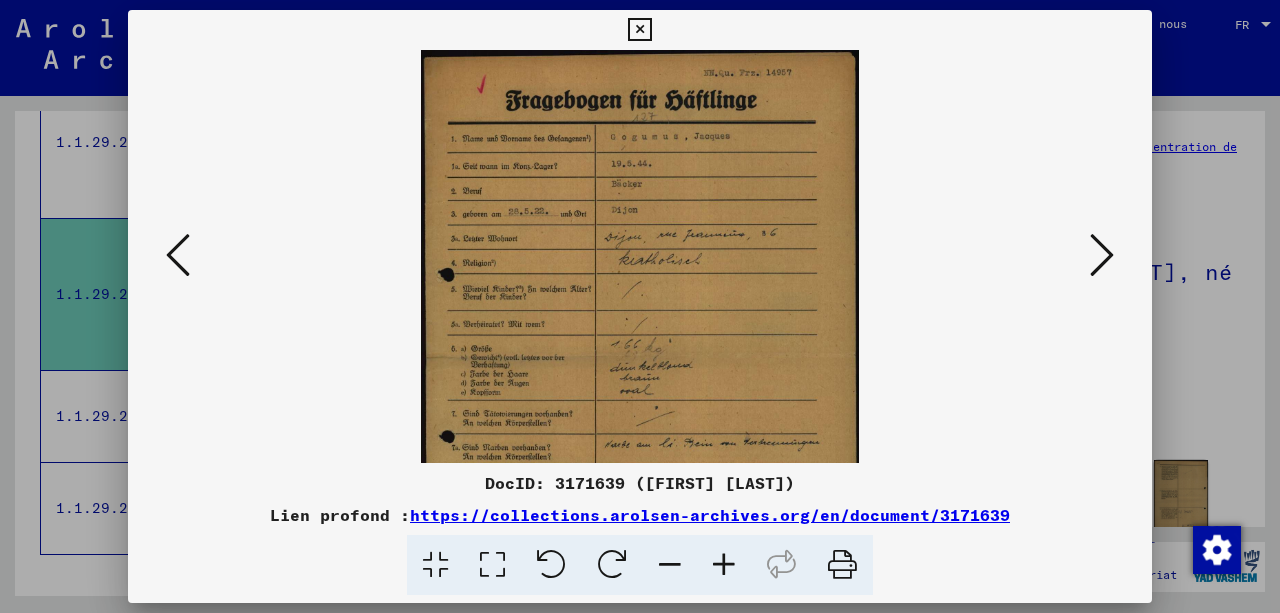 click at bounding box center [724, 565] 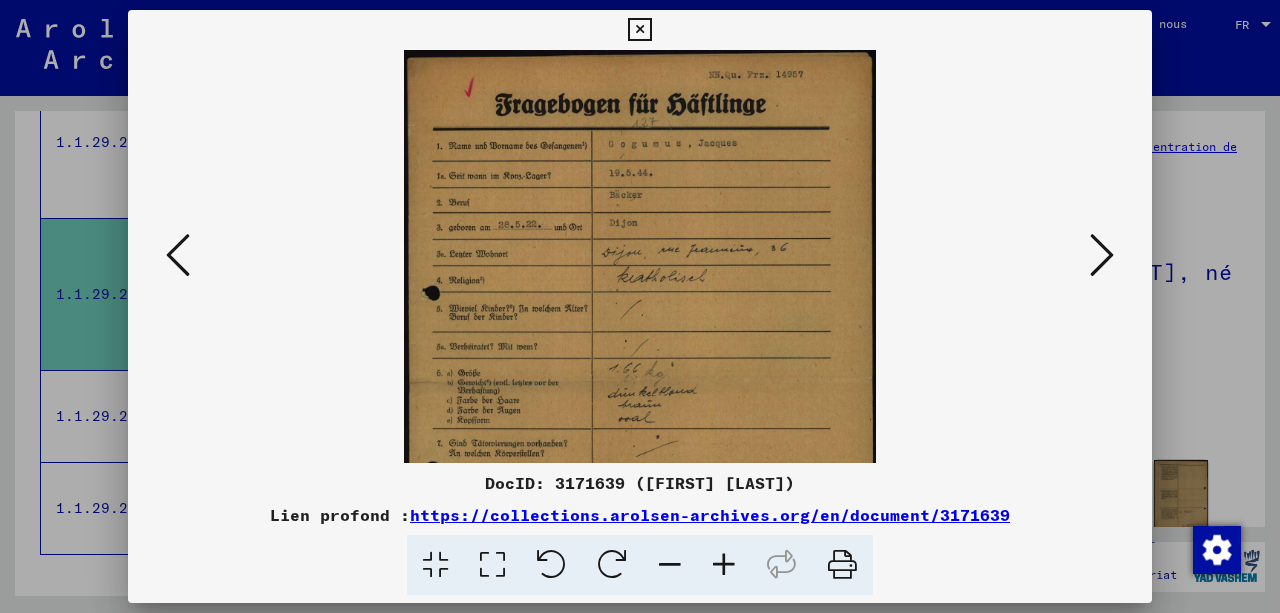 click at bounding box center (724, 565) 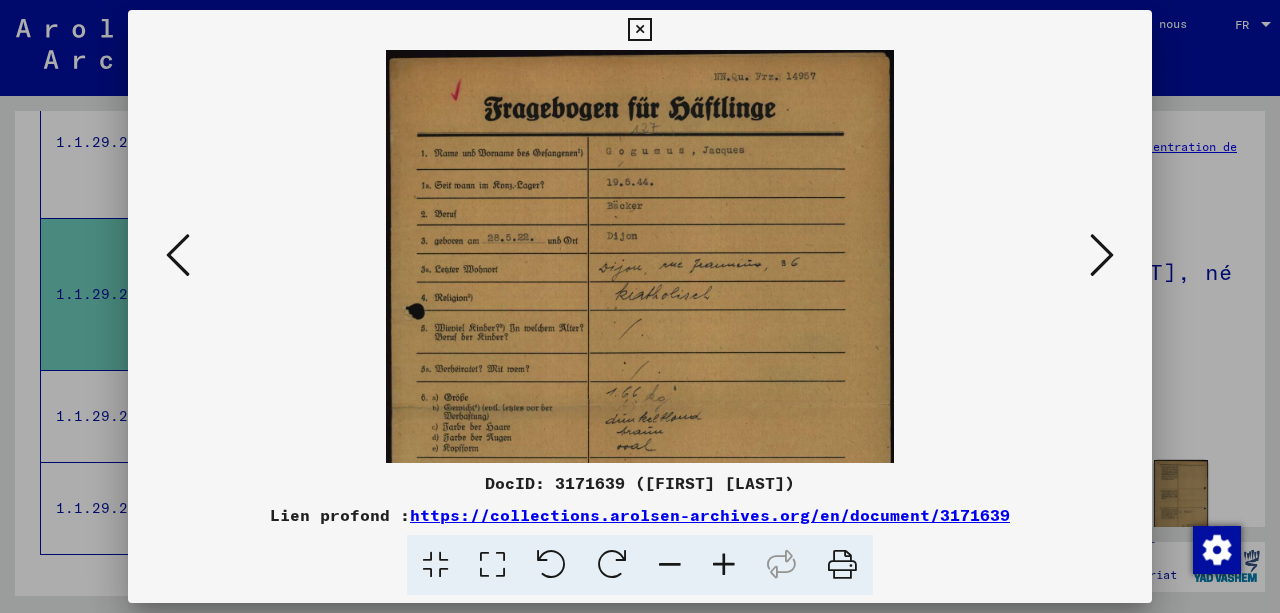 click at bounding box center [724, 565] 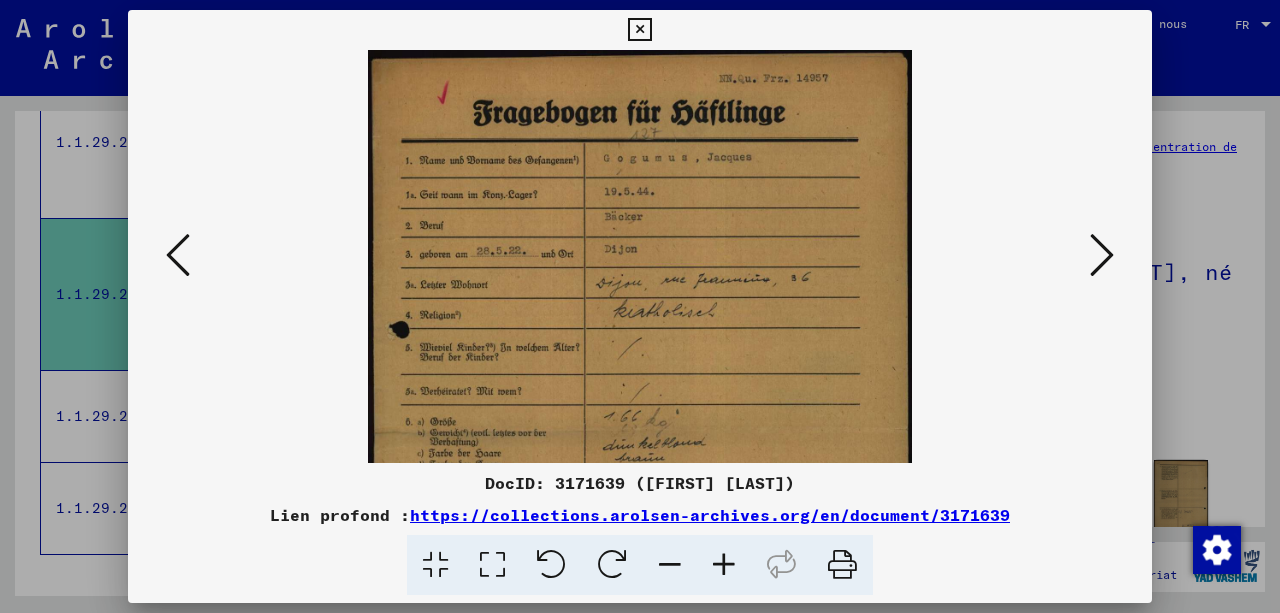 click at bounding box center [724, 565] 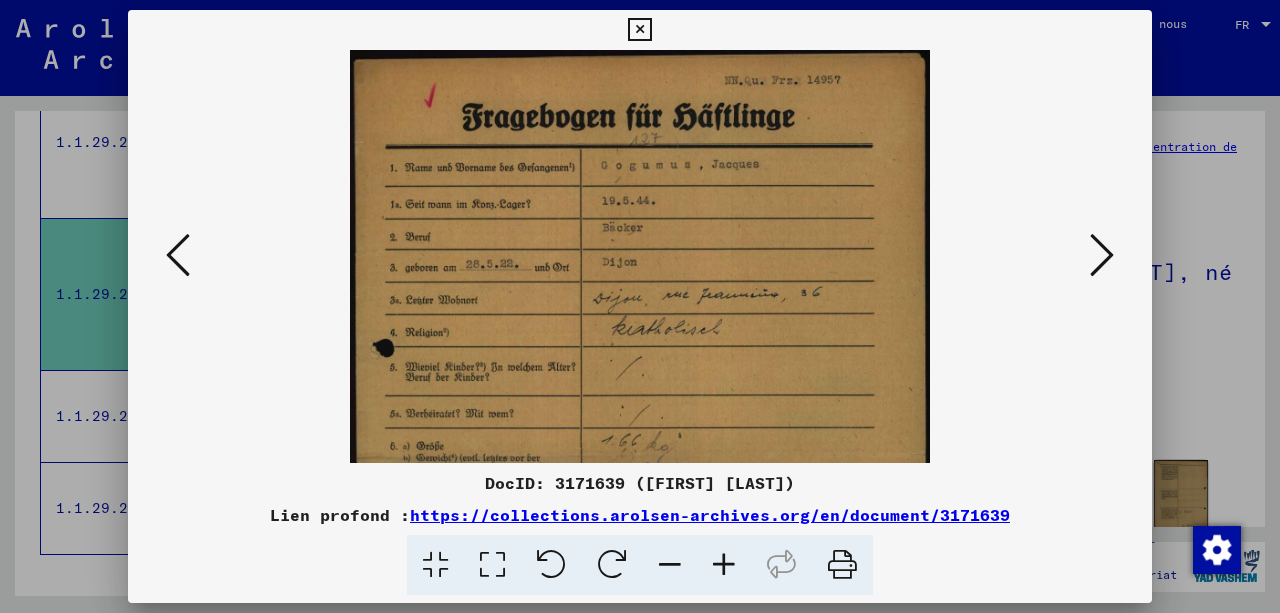 click at bounding box center [724, 565] 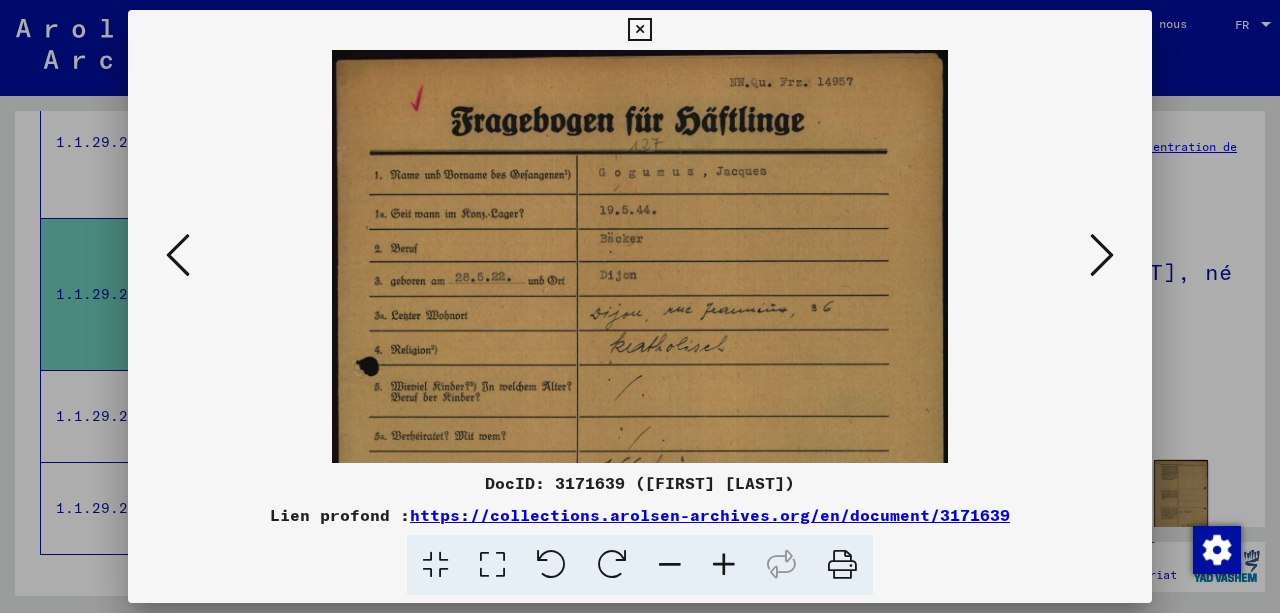 click at bounding box center (724, 565) 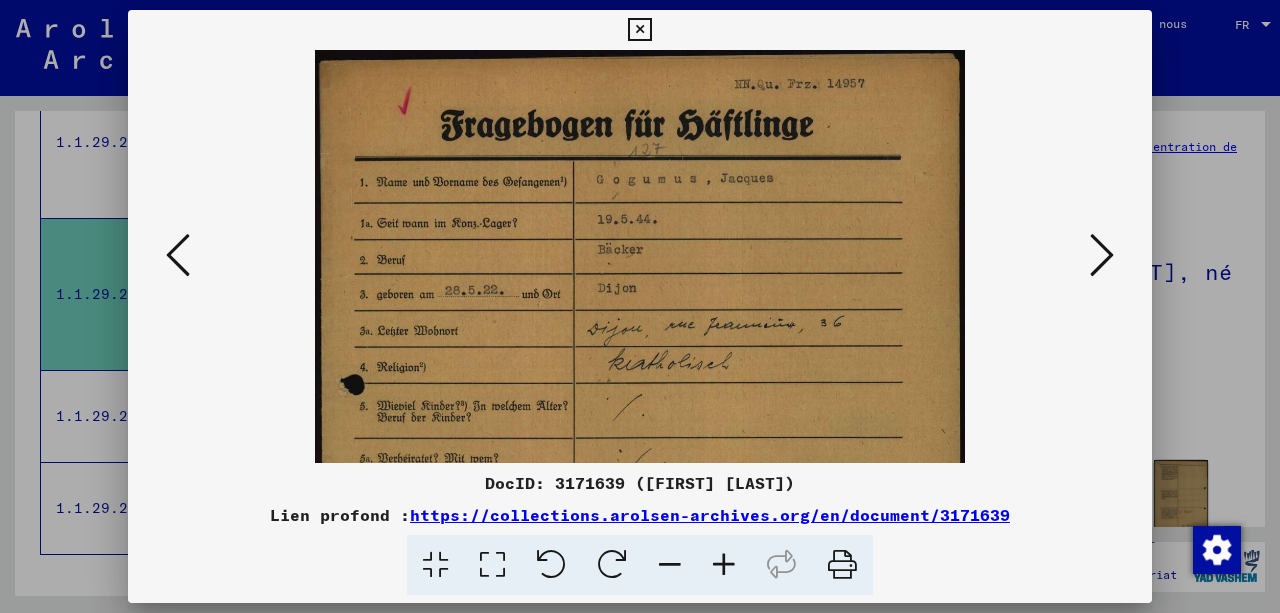 click at bounding box center (1102, 255) 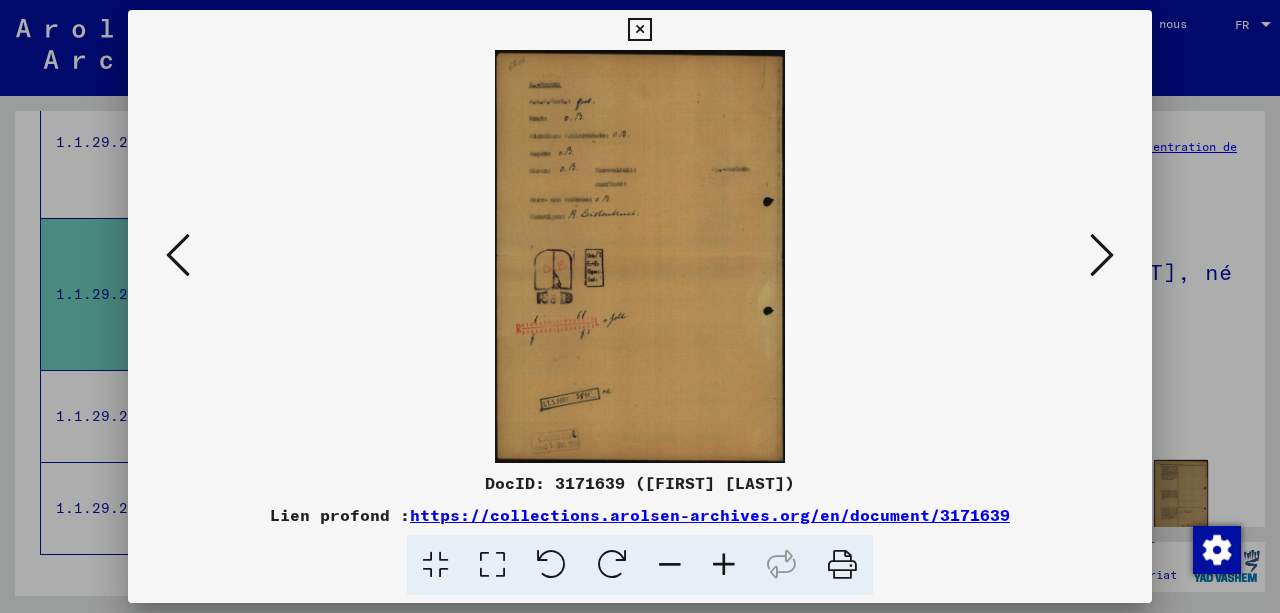 click at bounding box center (1102, 255) 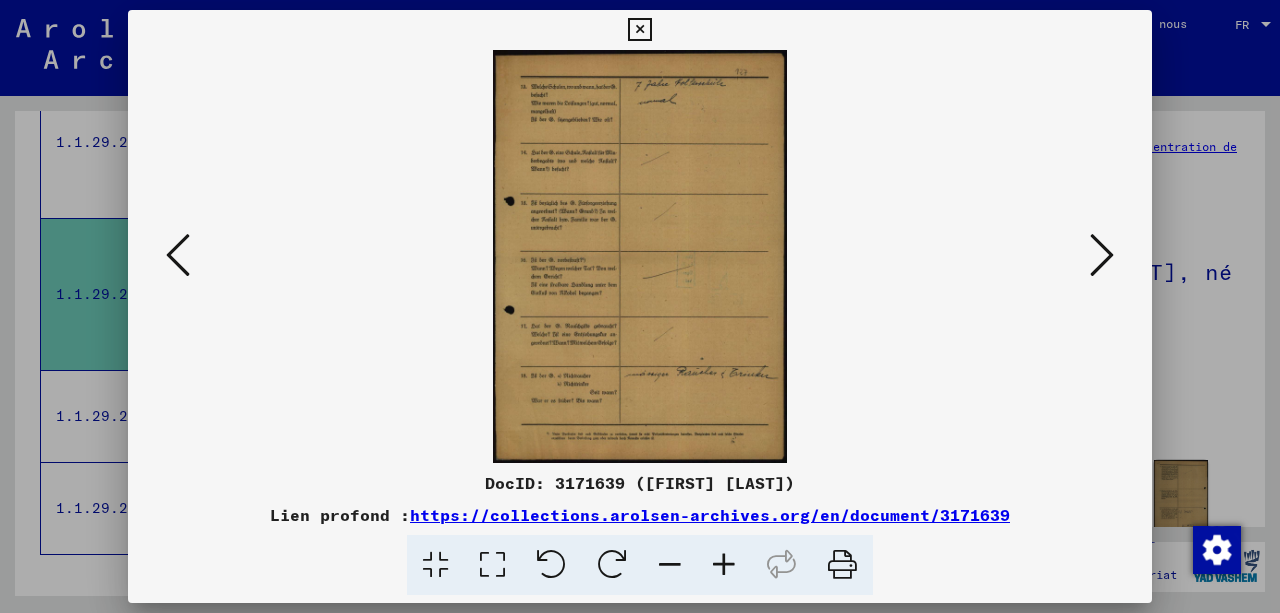click at bounding box center (1102, 255) 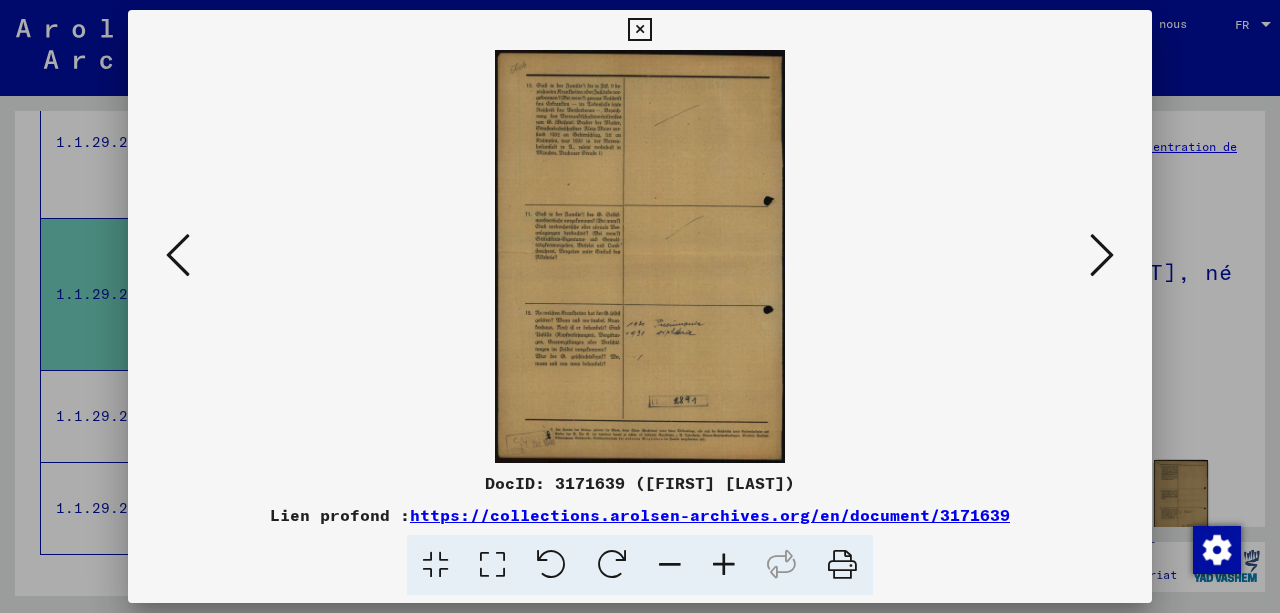 click at bounding box center [1102, 255] 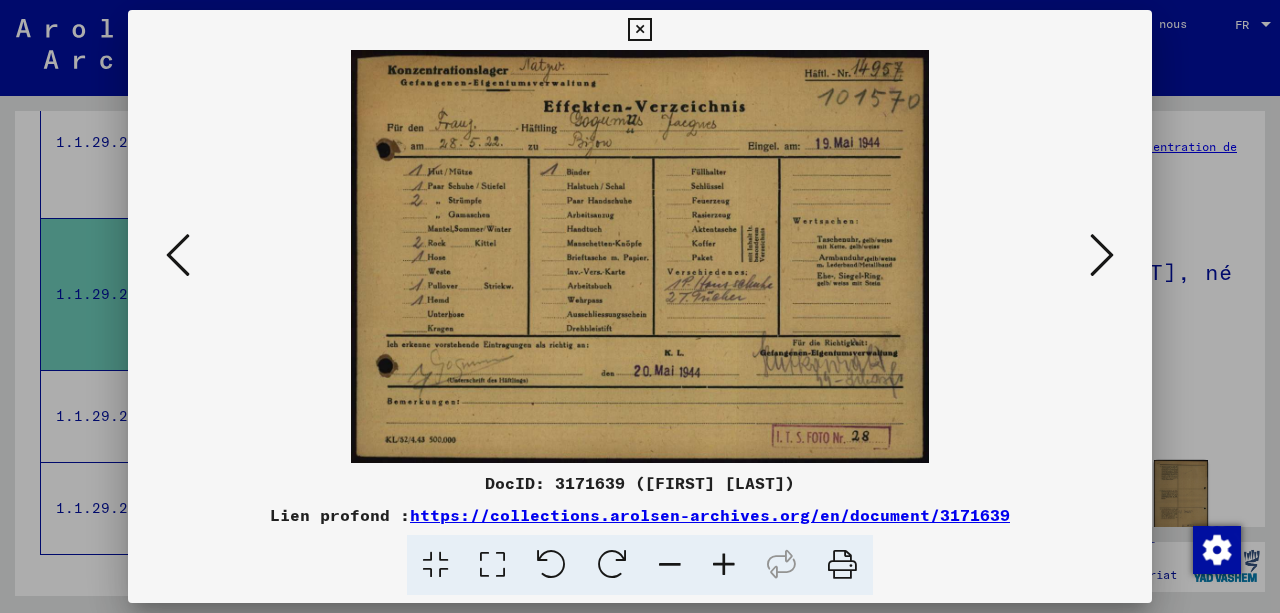 click at bounding box center [1102, 255] 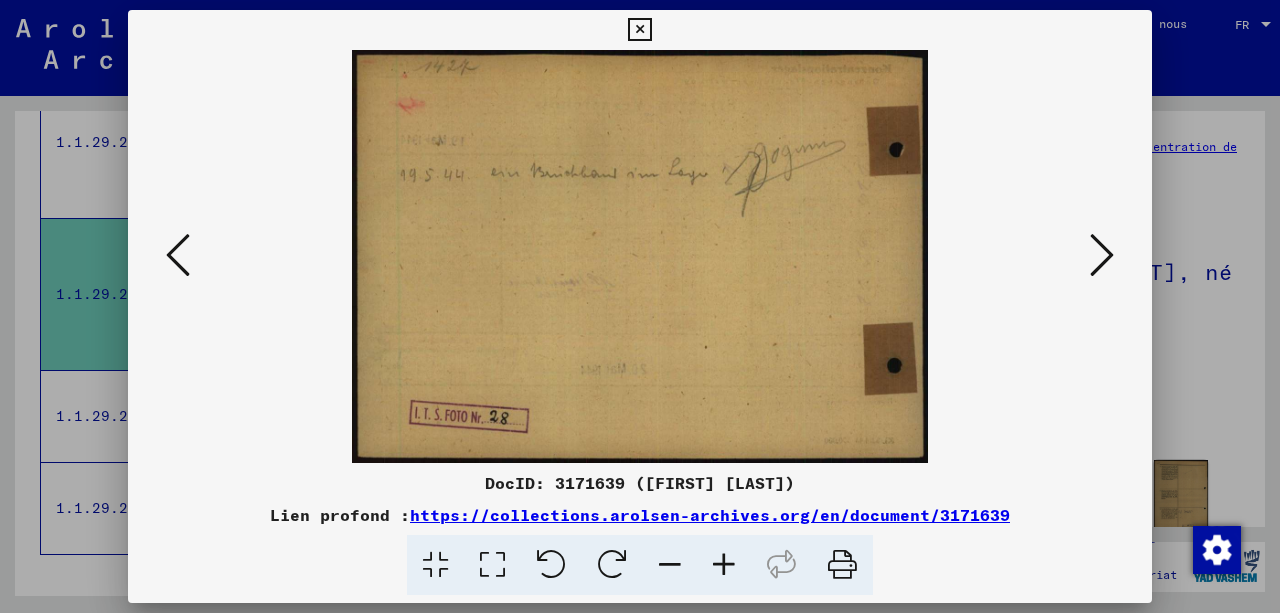 click at bounding box center [1102, 255] 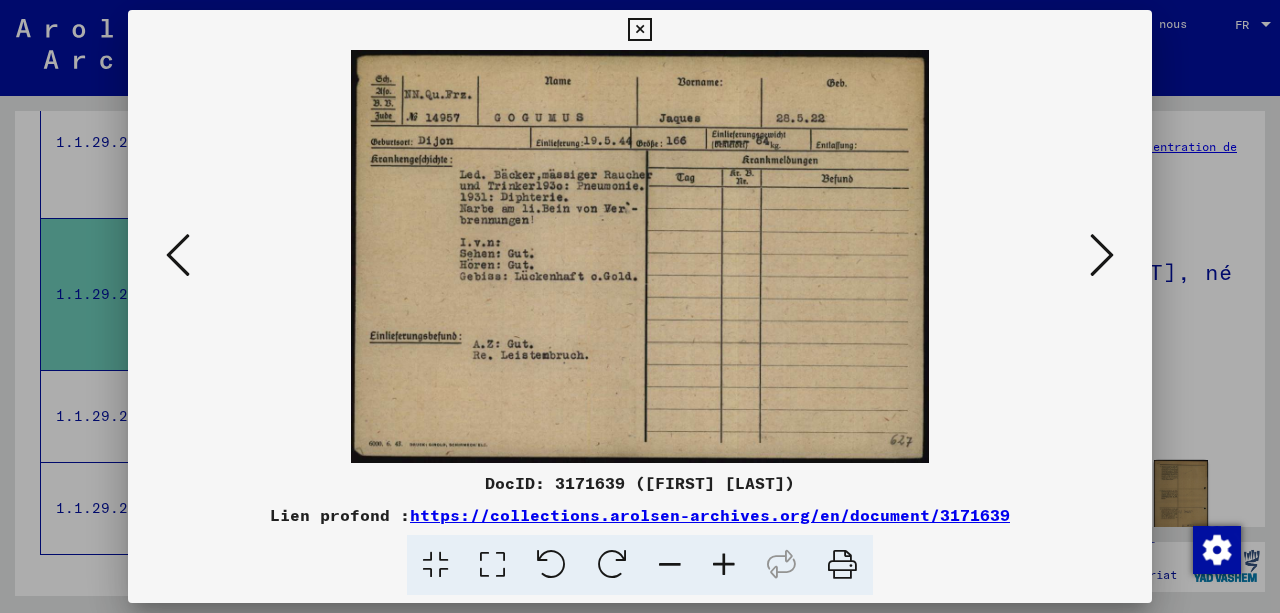 click at bounding box center (1102, 255) 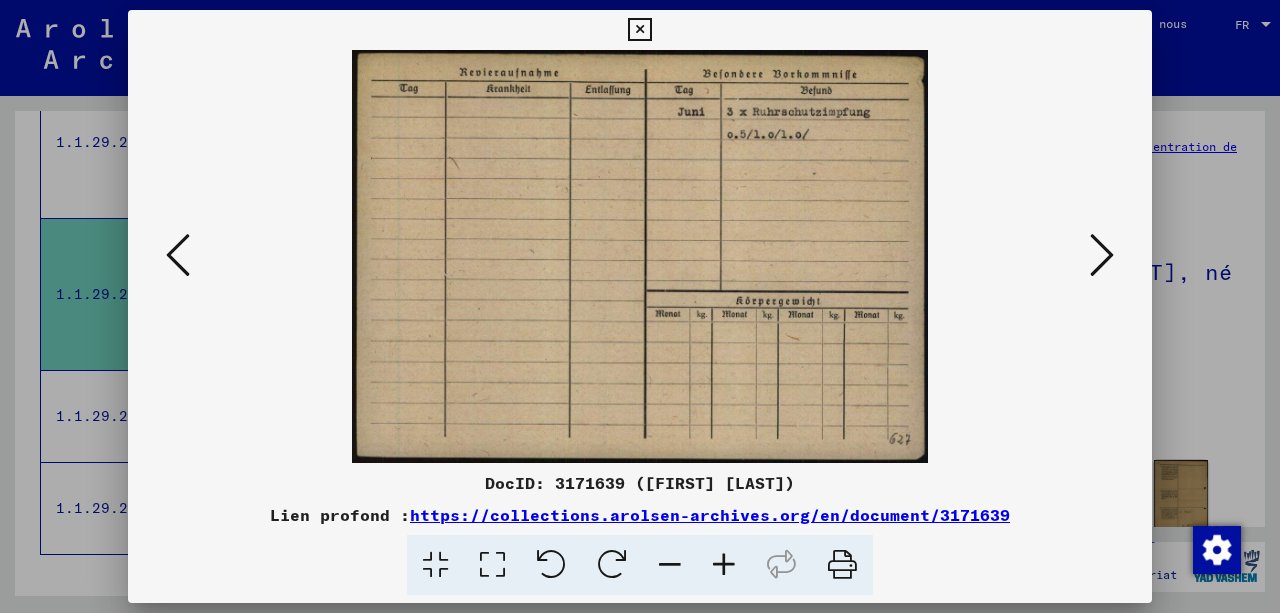 click at bounding box center [1102, 255] 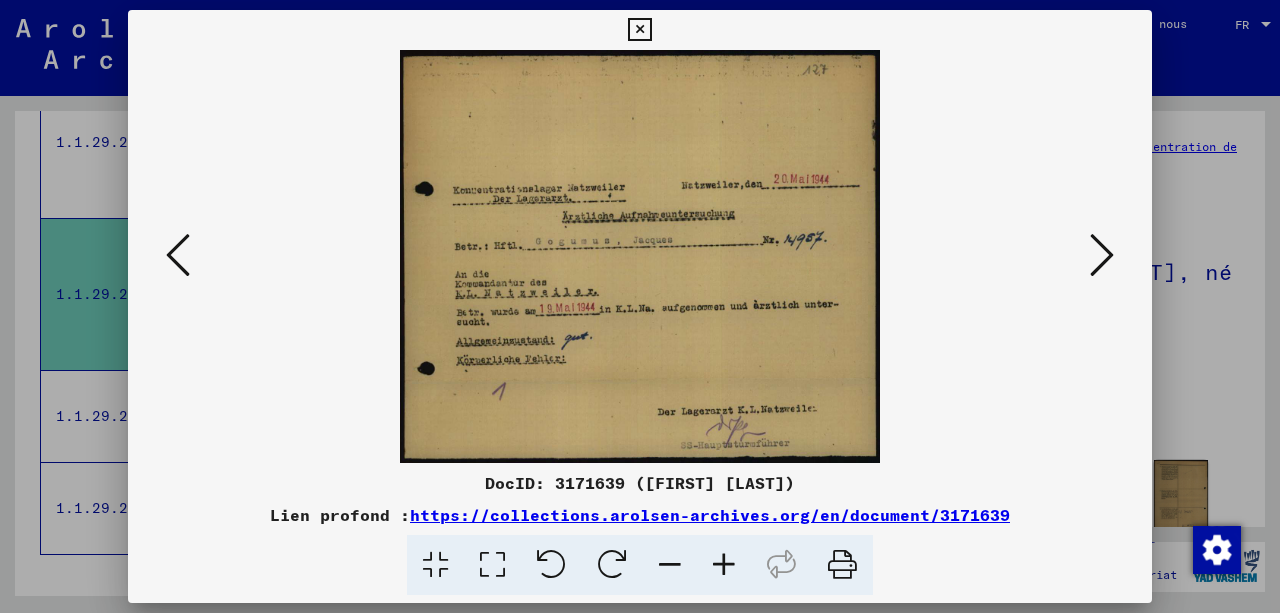 click at bounding box center [724, 565] 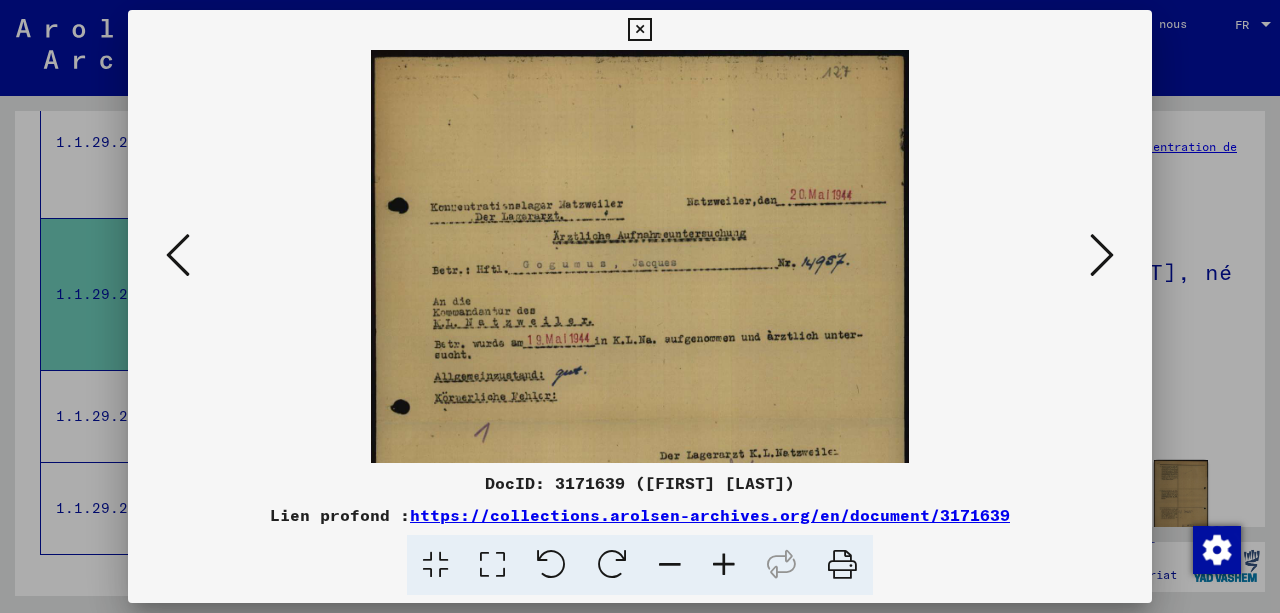 click at bounding box center [724, 565] 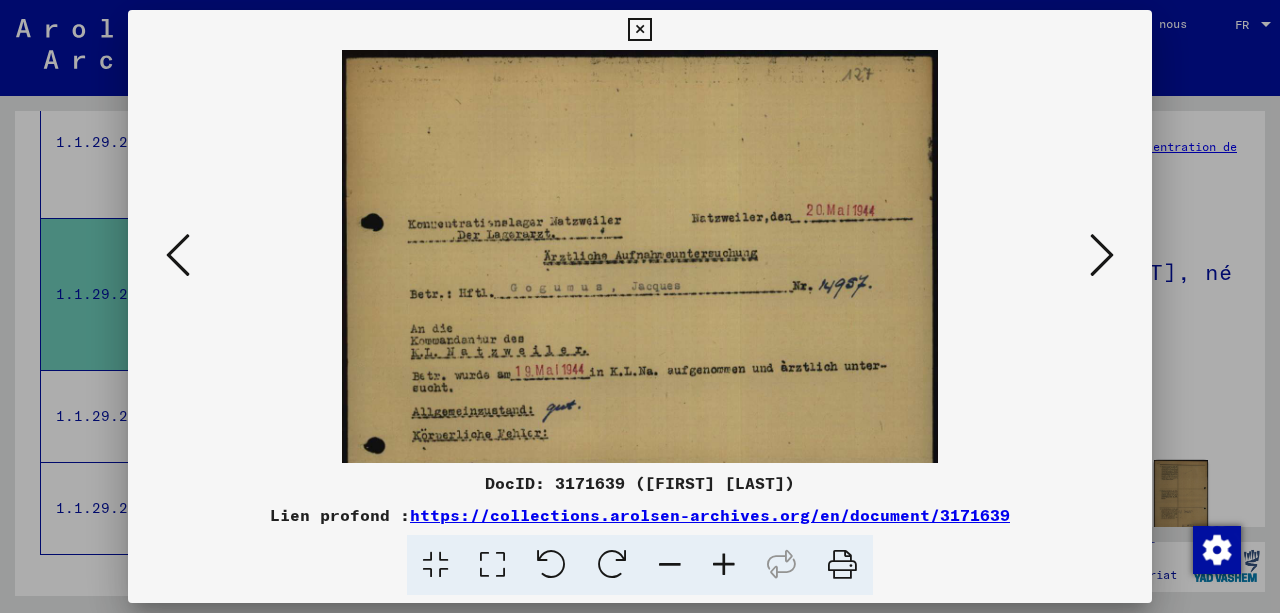 click at bounding box center [724, 565] 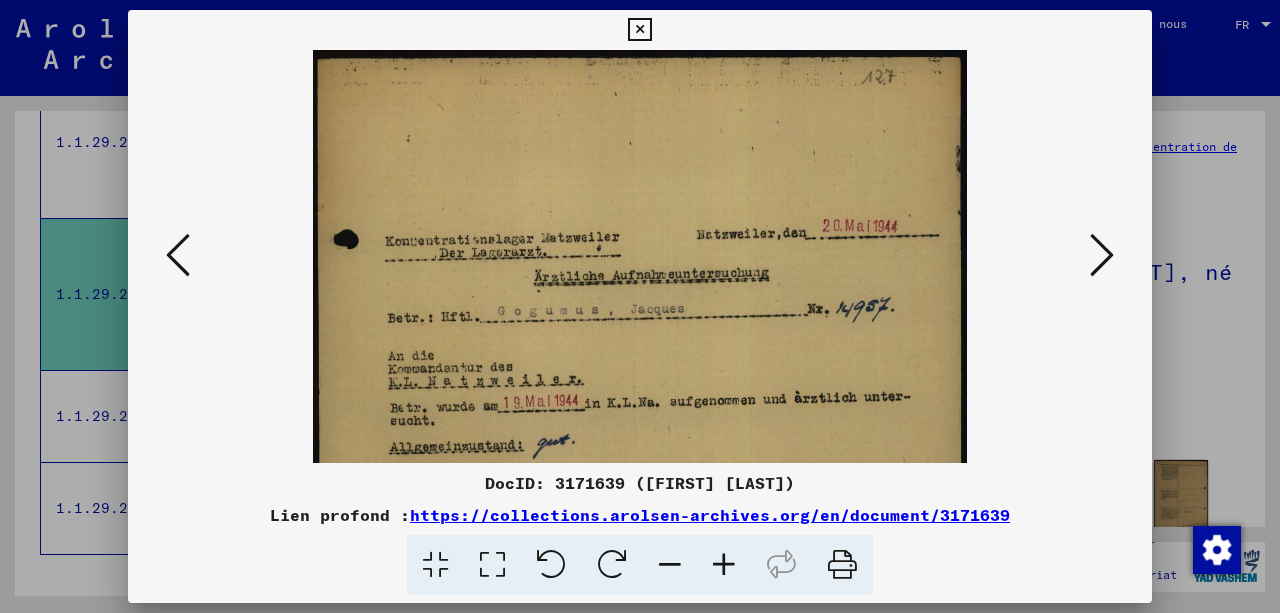 click at bounding box center [640, 331] 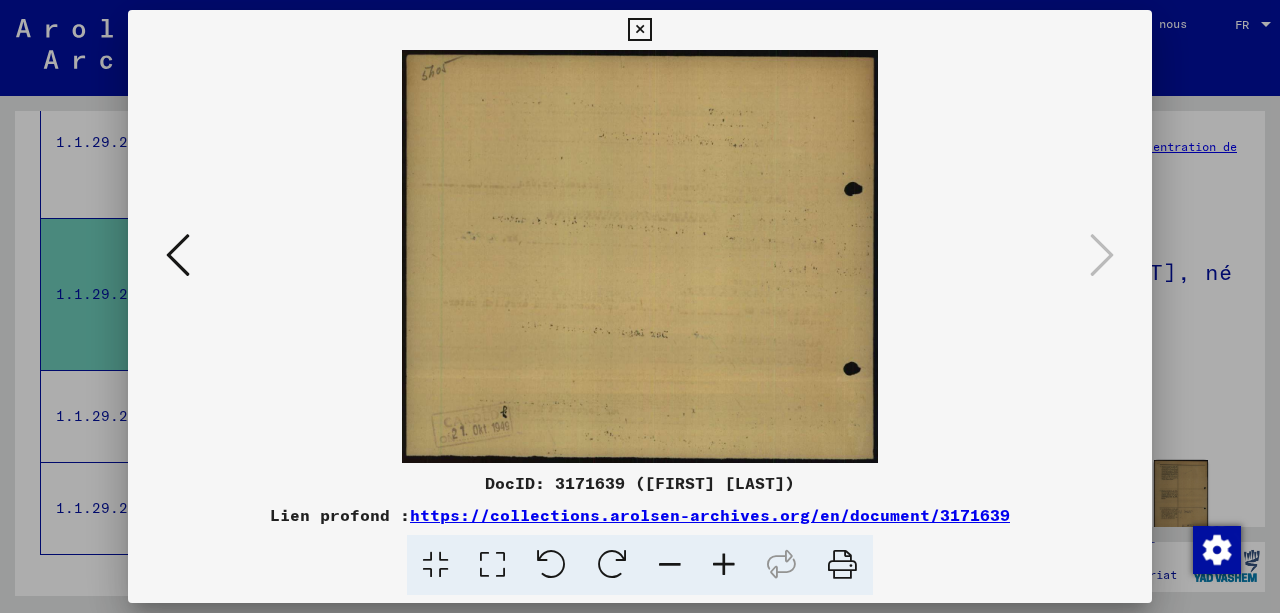 click at bounding box center (639, 30) 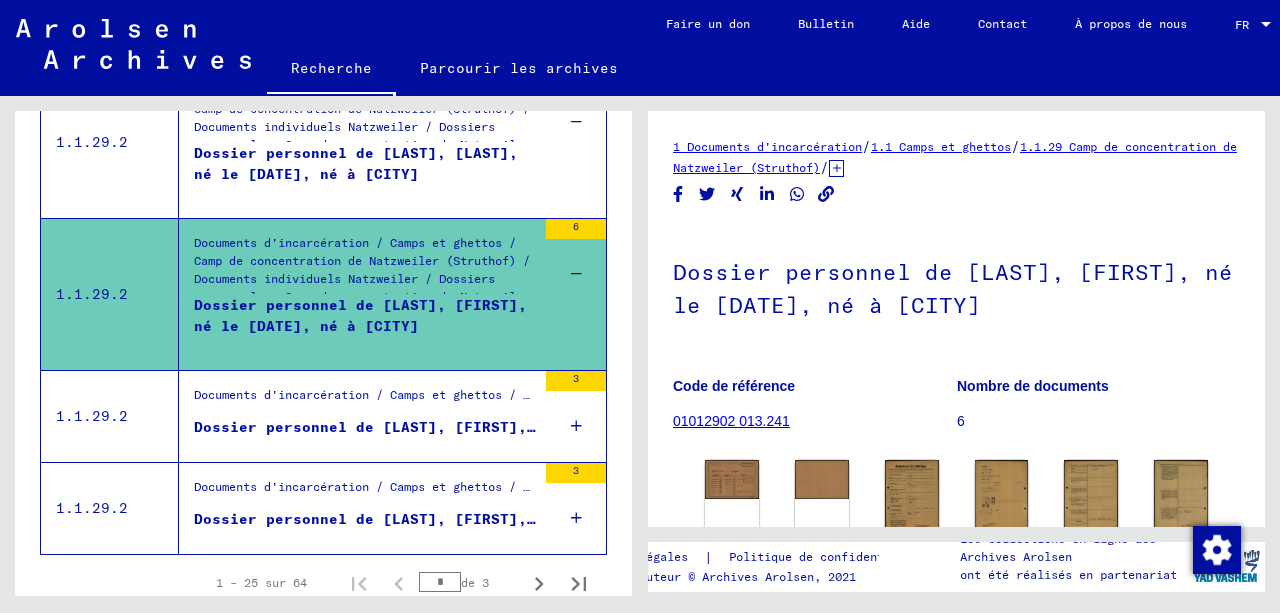 click on "Dossier personnel de [LAST], [FIRST], né le [DATE], né à [CITY]" at bounding box center (477, 427) 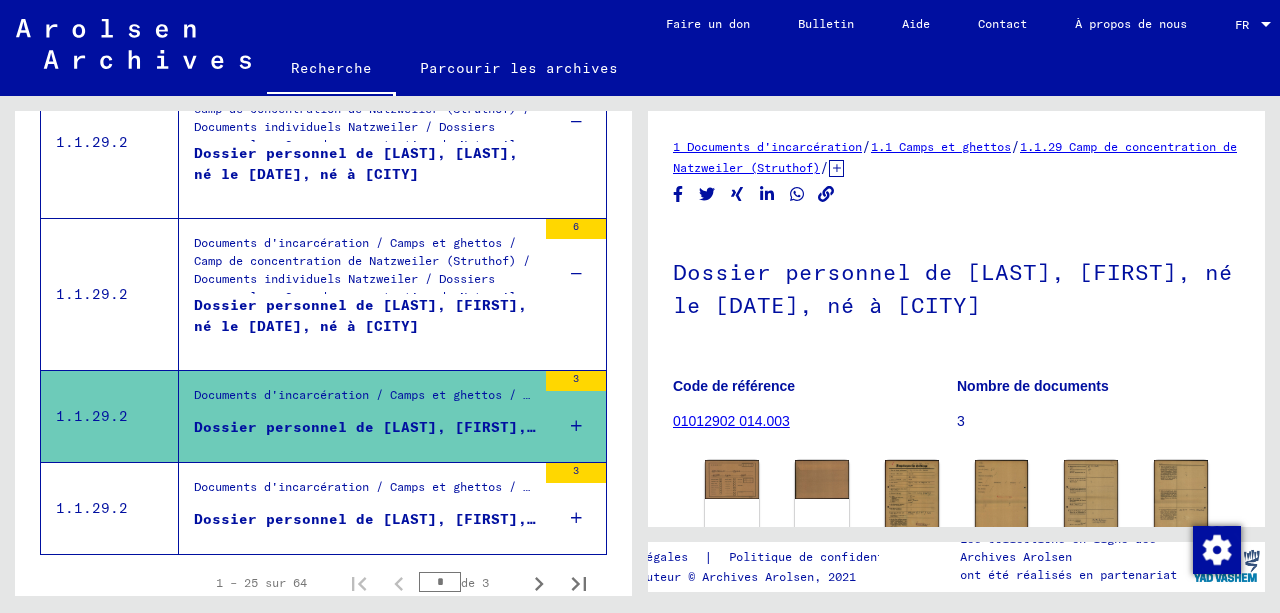 scroll, scrollTop: 0, scrollLeft: 0, axis: both 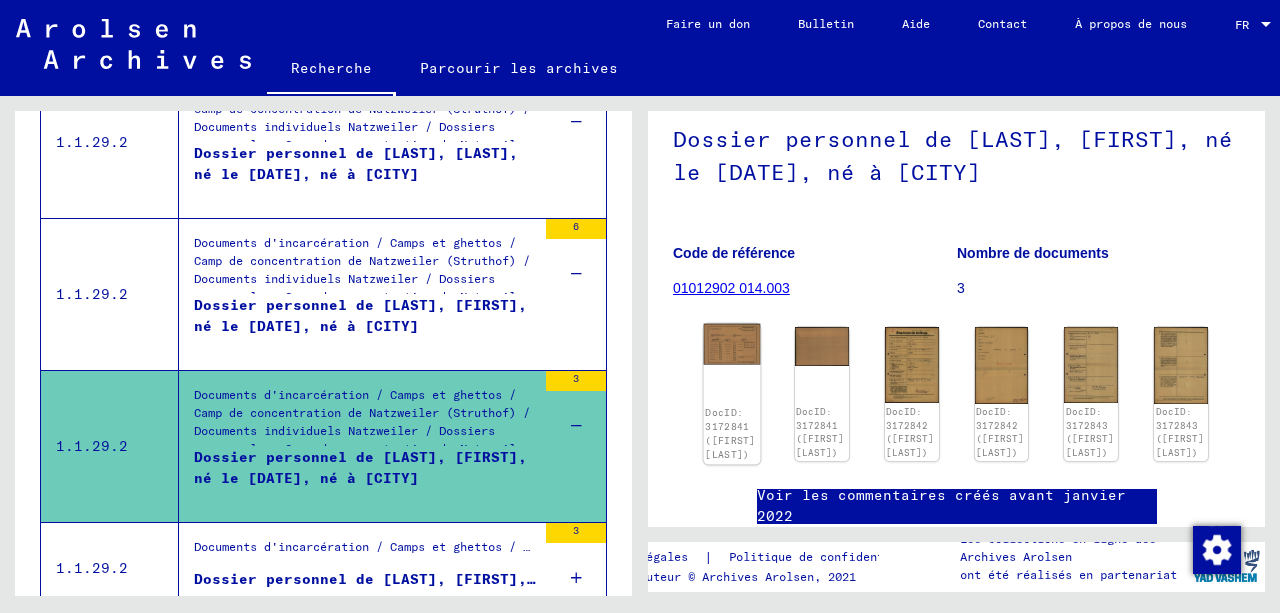 click 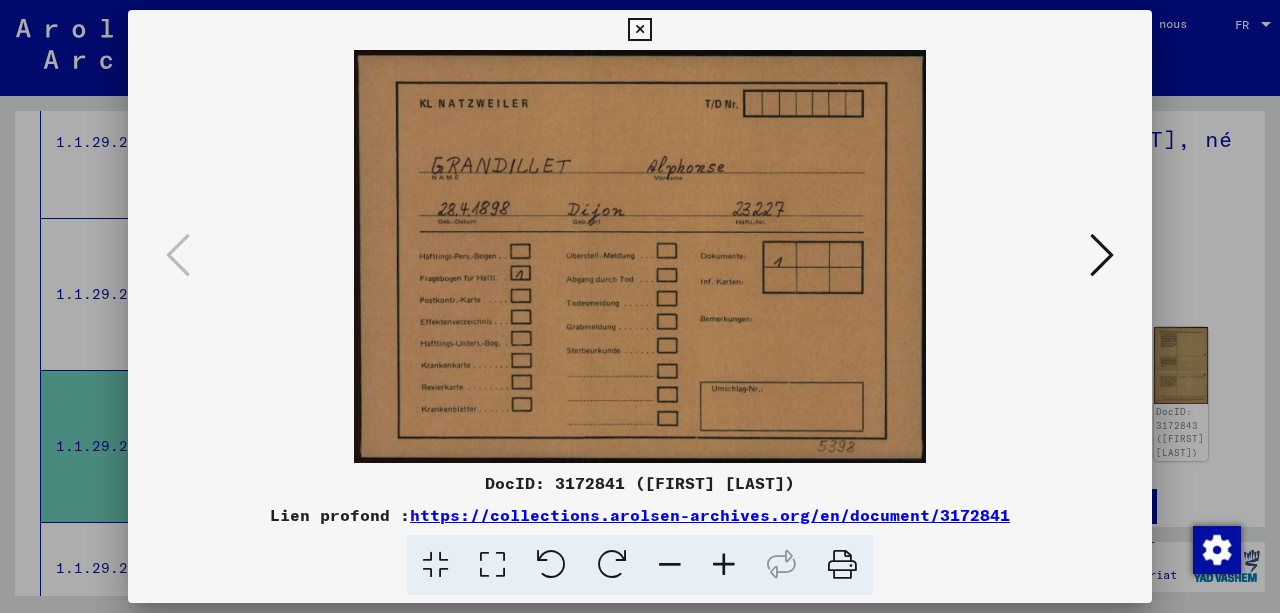 click at bounding box center [1102, 255] 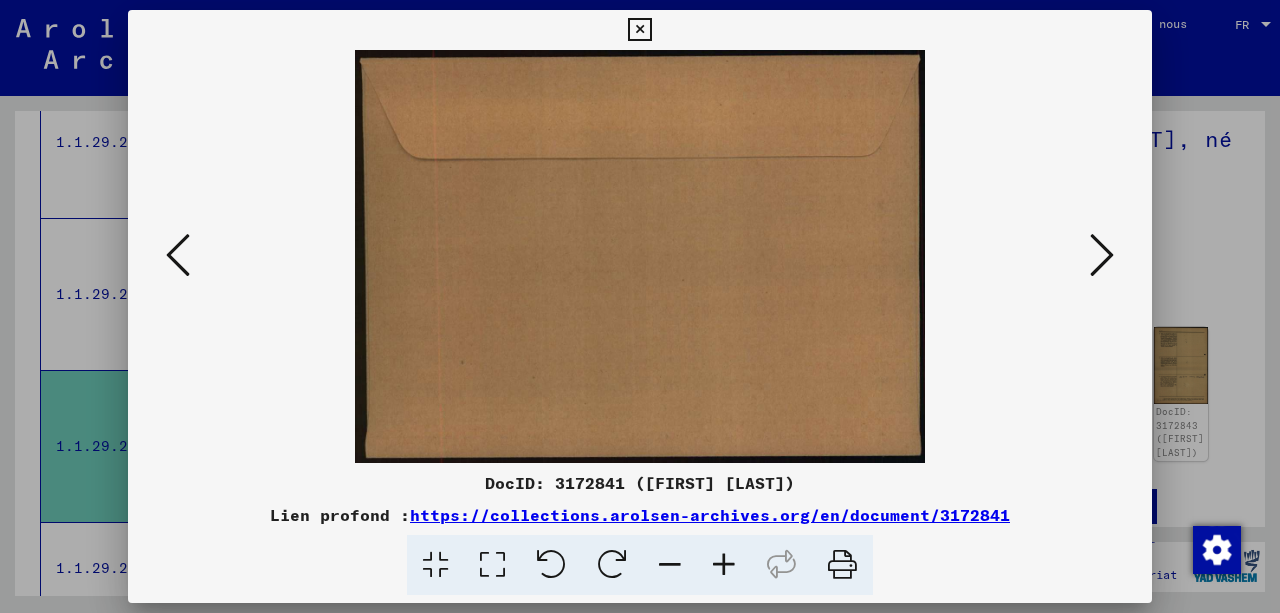 click at bounding box center [1102, 255] 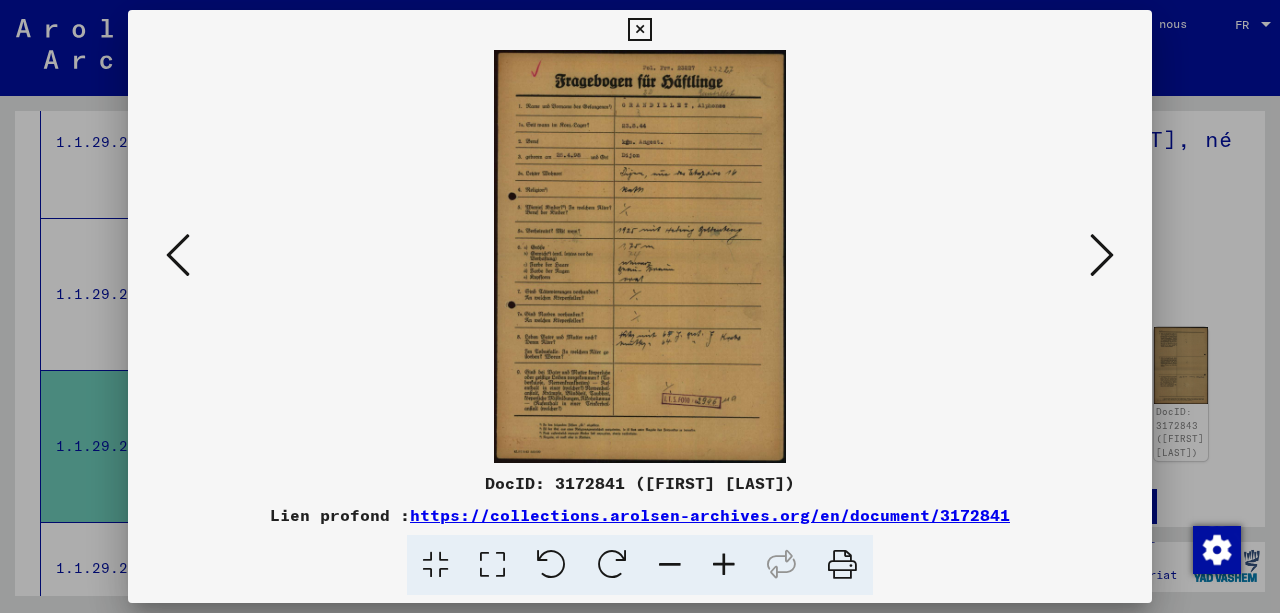 click at bounding box center [724, 565] 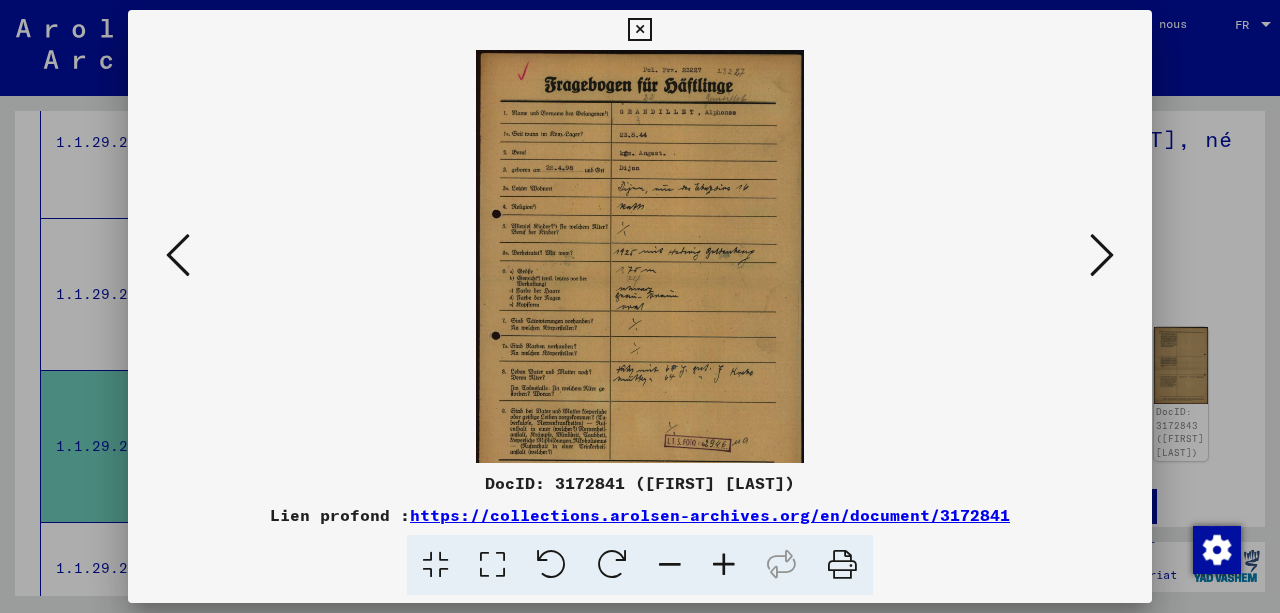 click at bounding box center (724, 565) 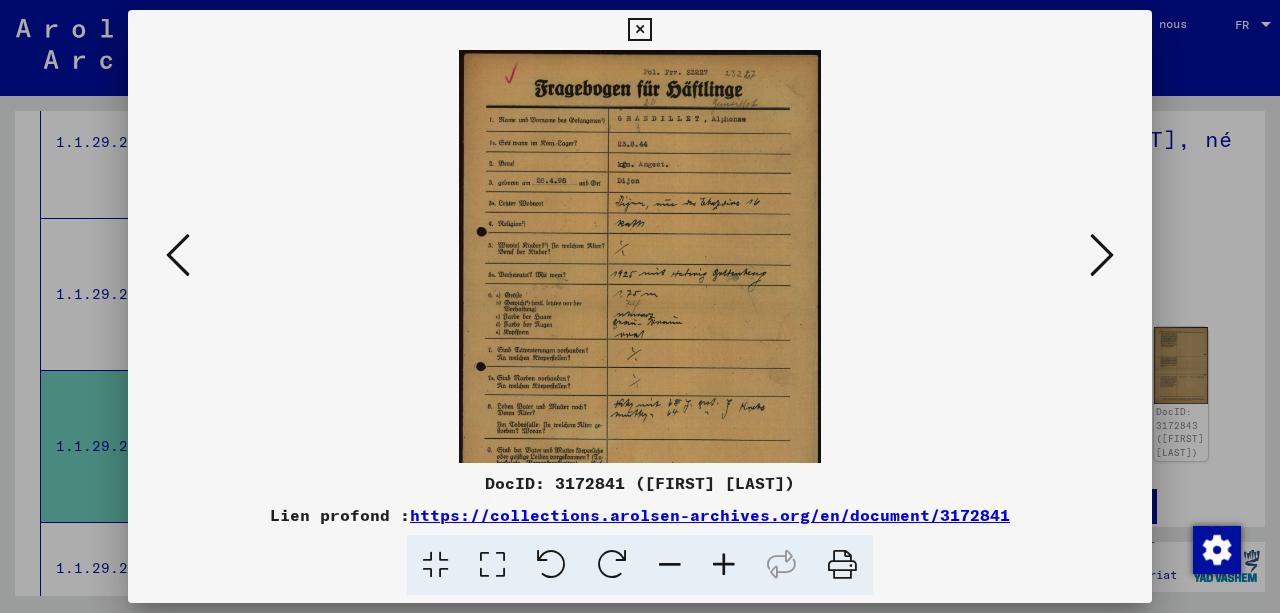 click at bounding box center (724, 565) 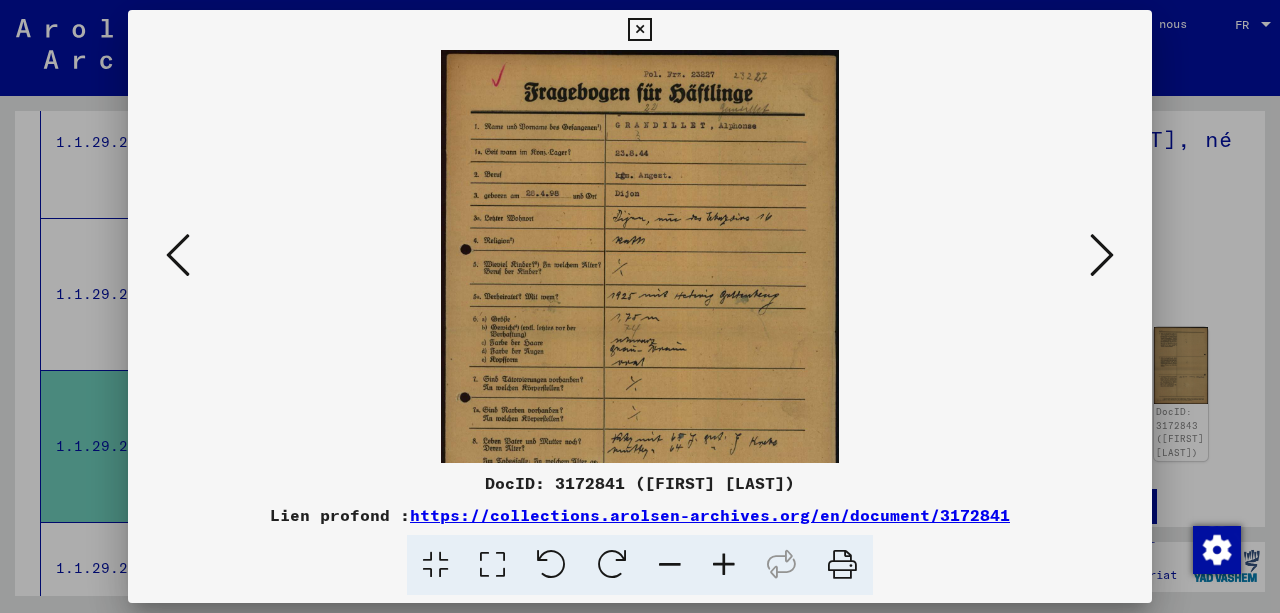 click at bounding box center (724, 565) 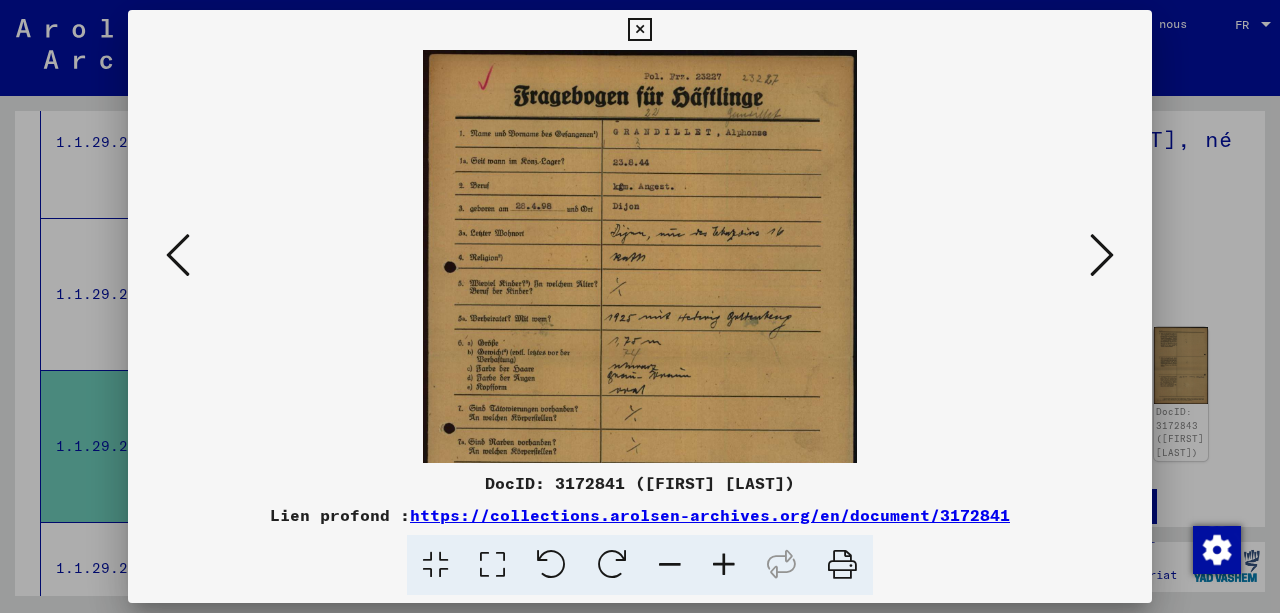 click at bounding box center [724, 565] 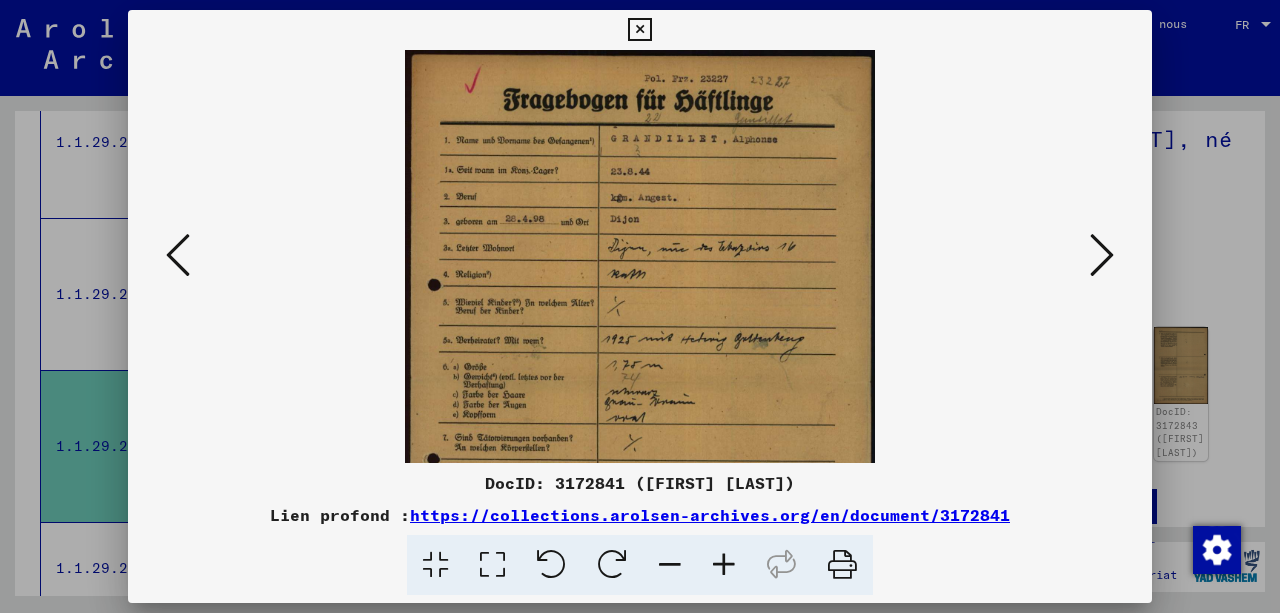 click at bounding box center [724, 565] 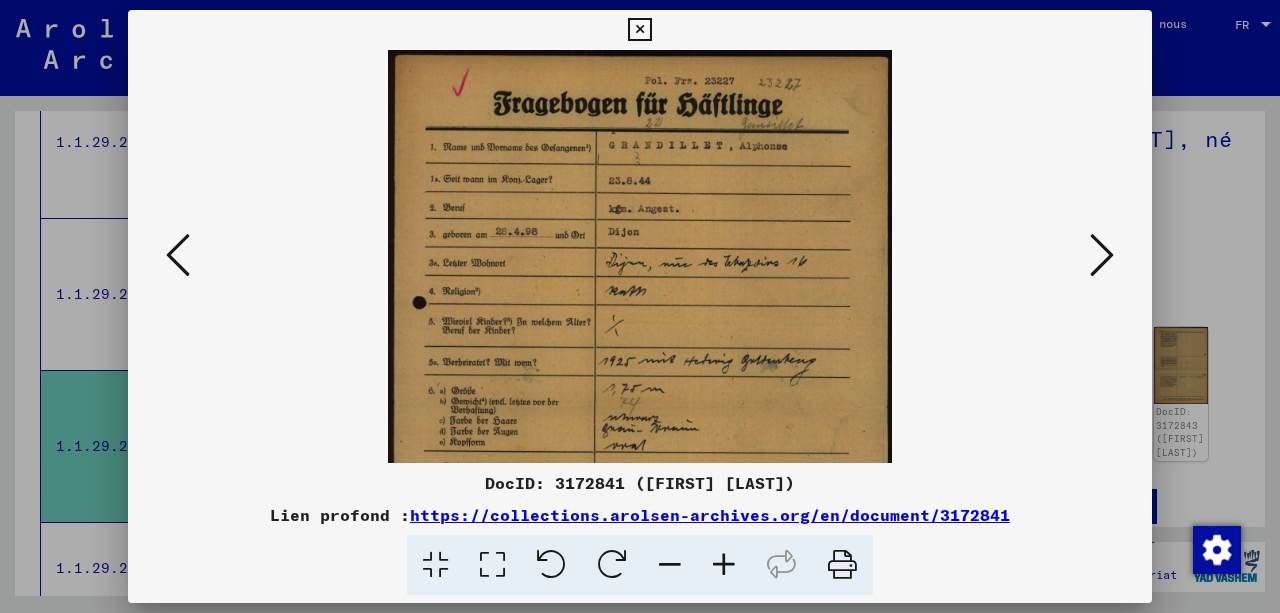 click at bounding box center [724, 565] 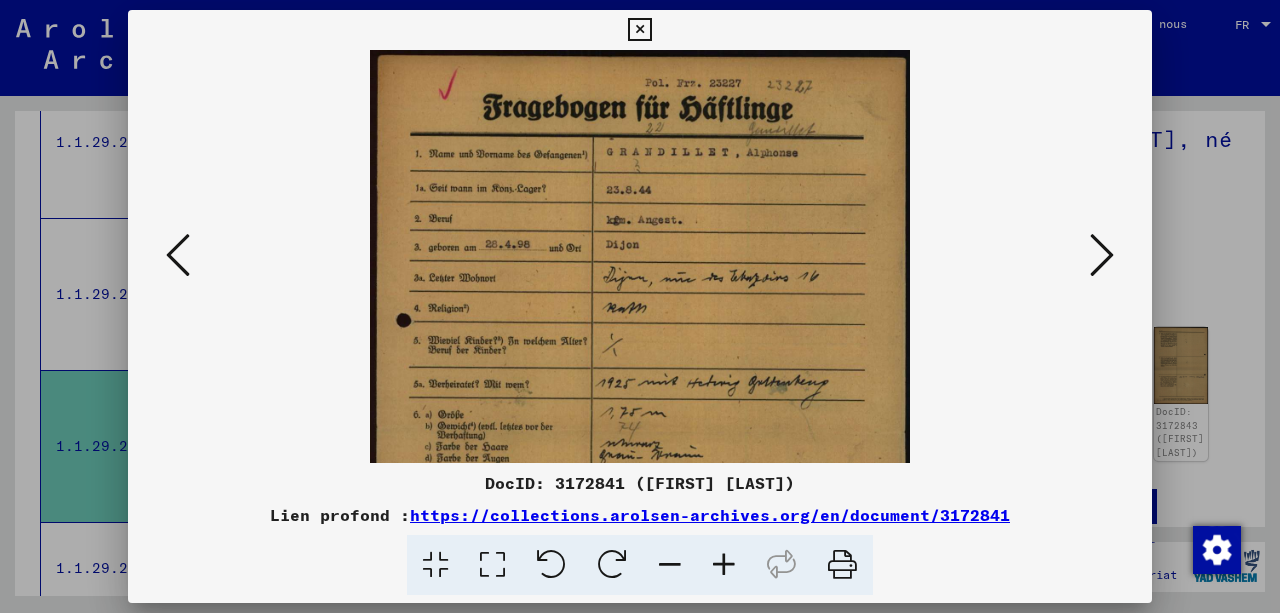 click at bounding box center (724, 565) 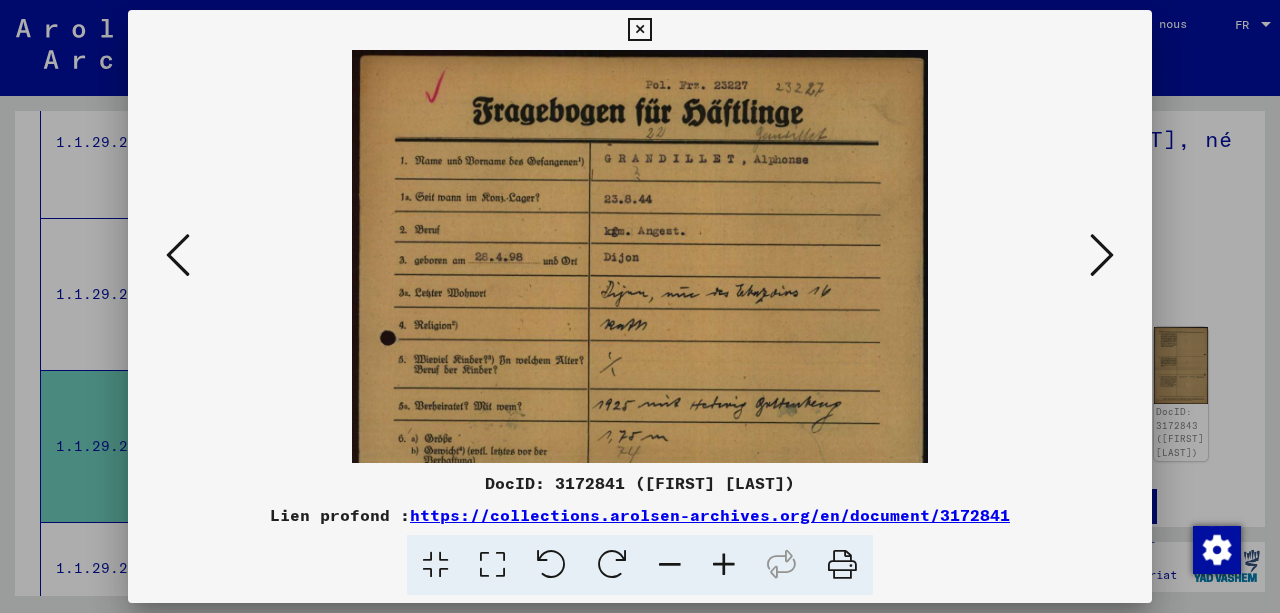 click at bounding box center [724, 565] 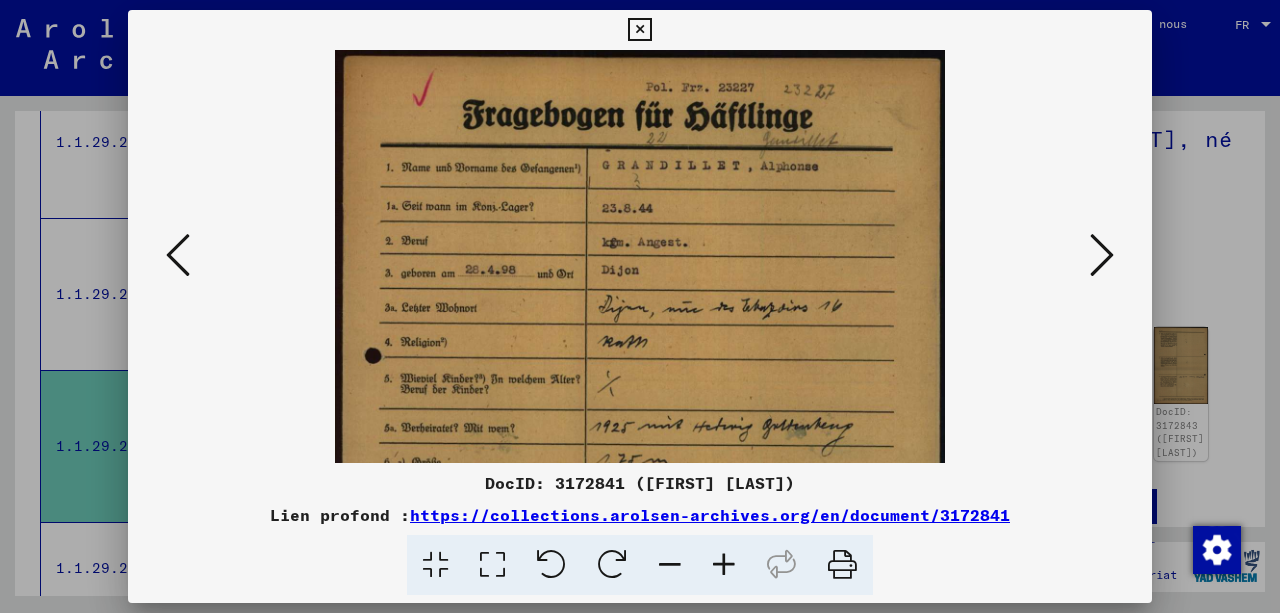 click at bounding box center (1102, 255) 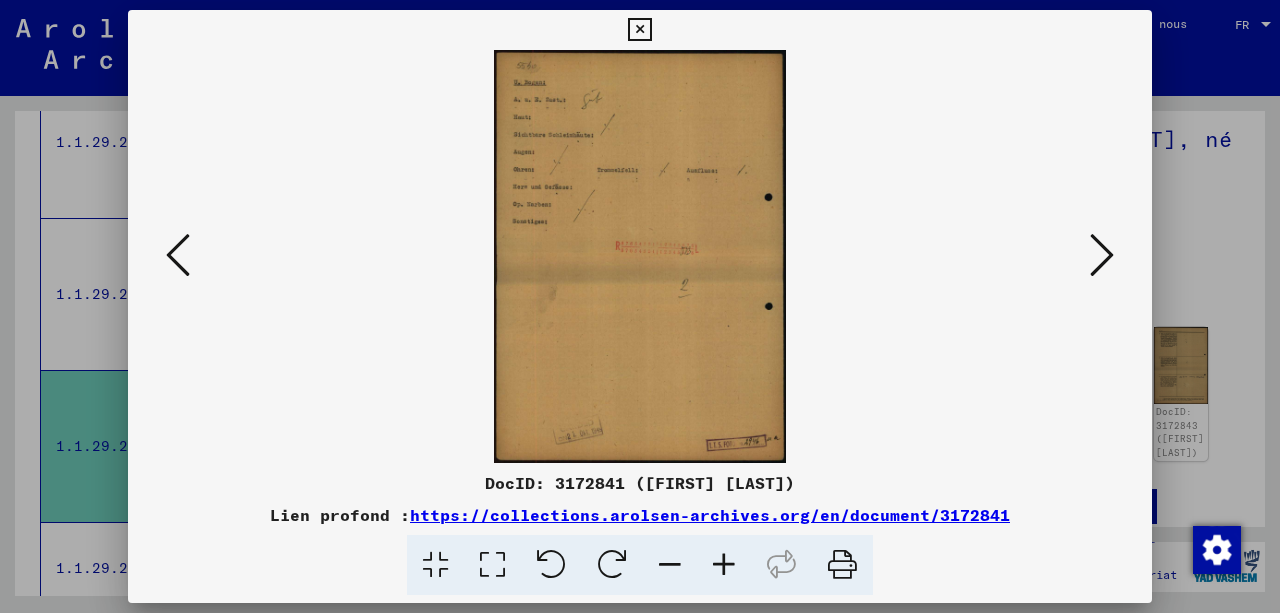 click at bounding box center (1102, 255) 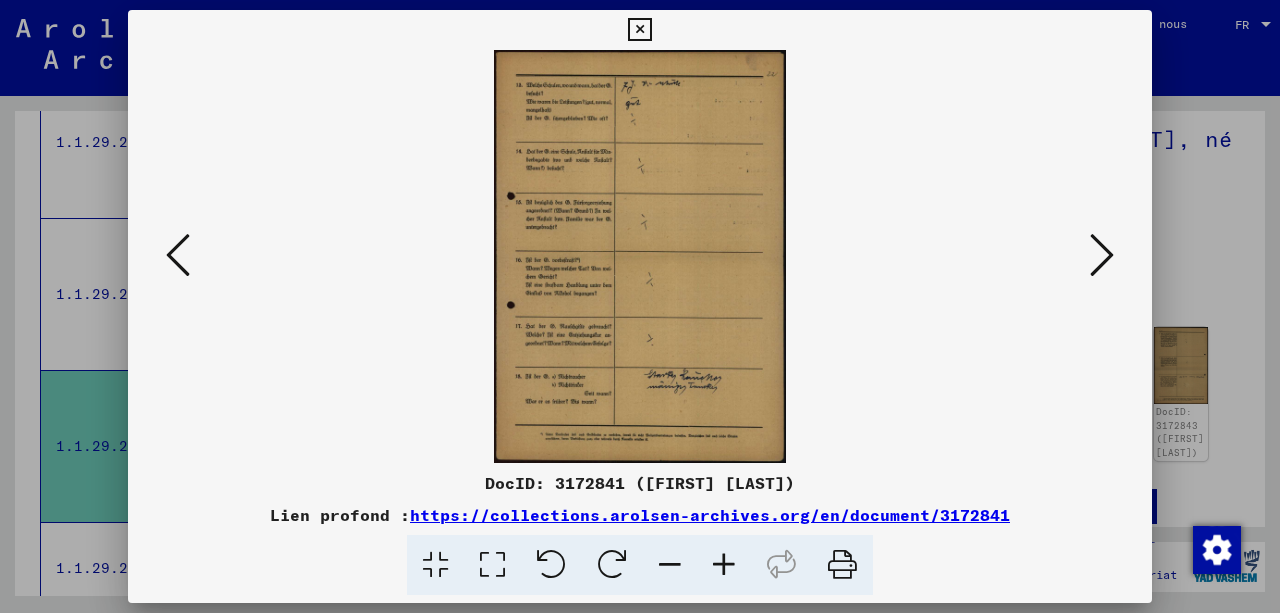 click at bounding box center [178, 255] 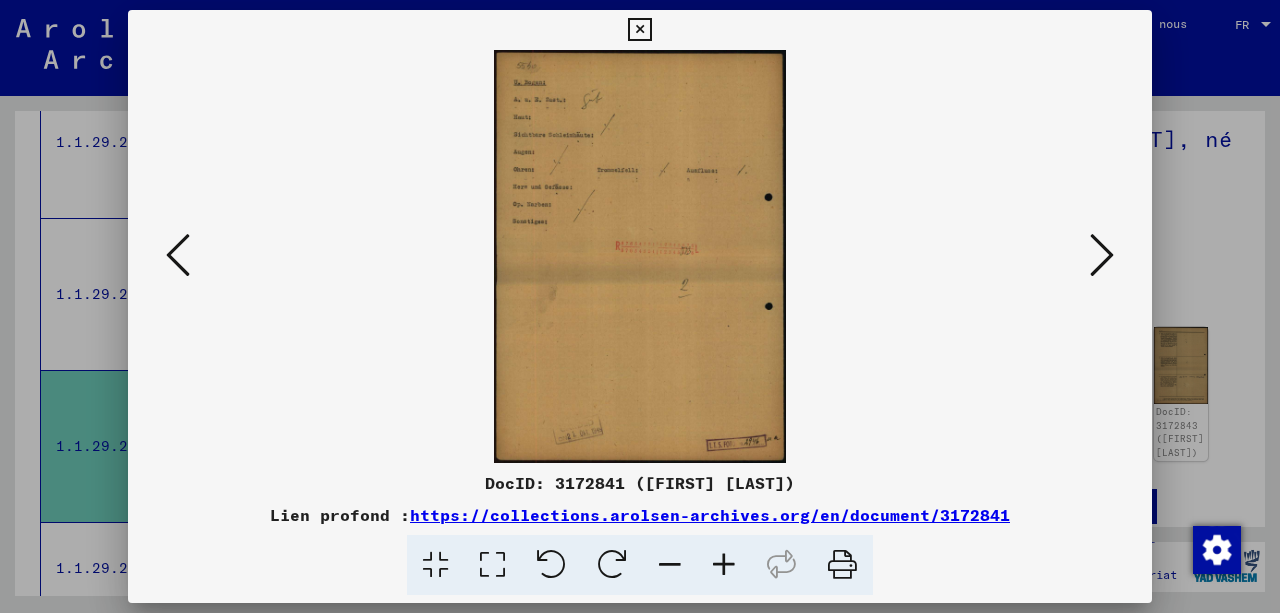 click at bounding box center [178, 255] 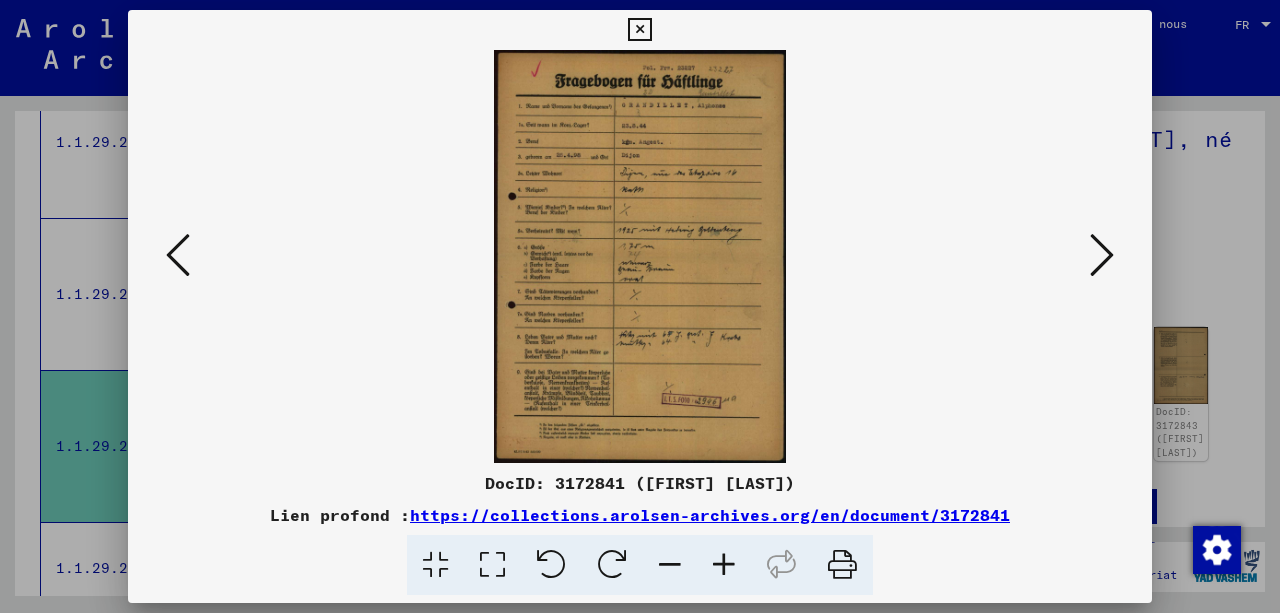 click at bounding box center [724, 565] 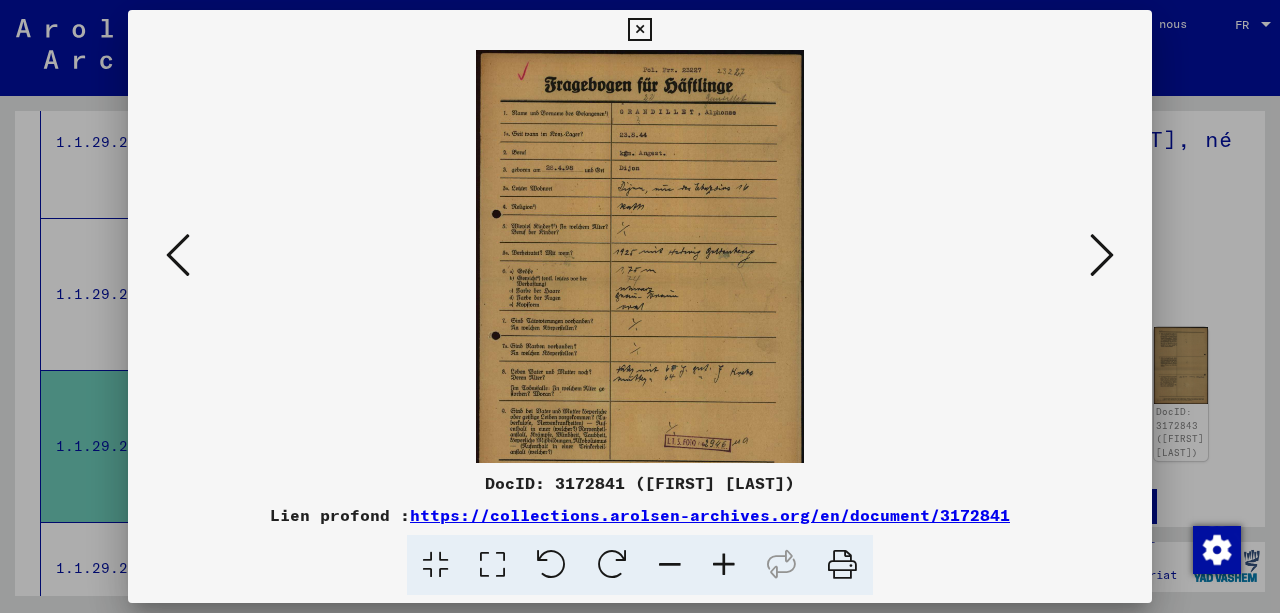 click at bounding box center [724, 565] 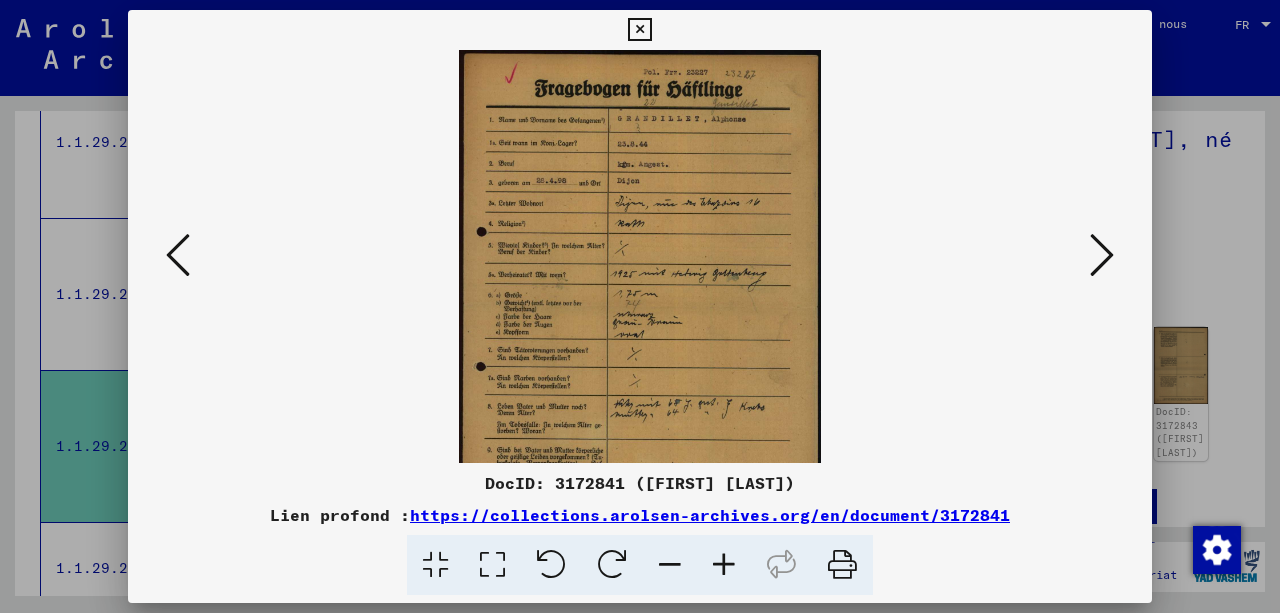 click at bounding box center (724, 565) 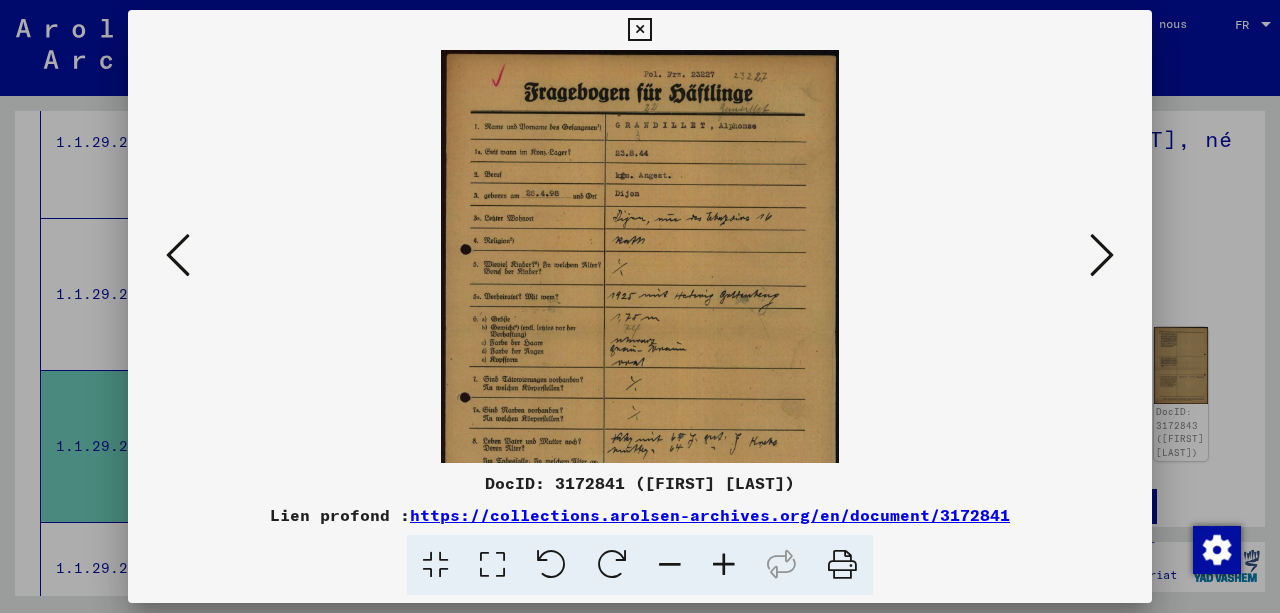 click at bounding box center [724, 565] 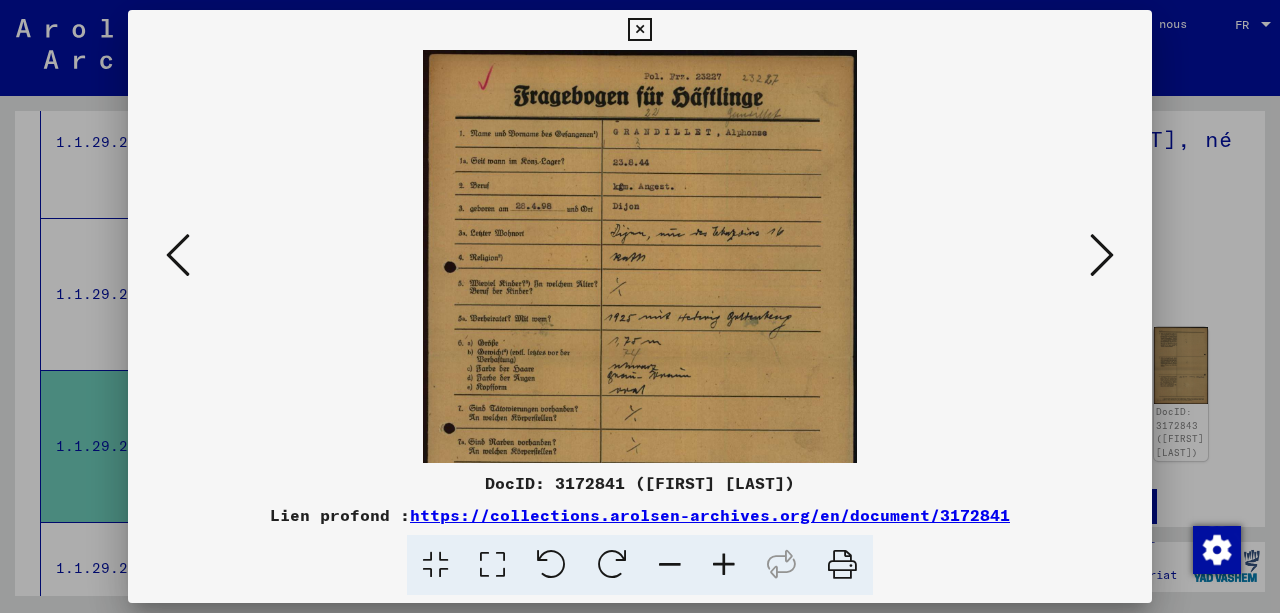 click at bounding box center (724, 565) 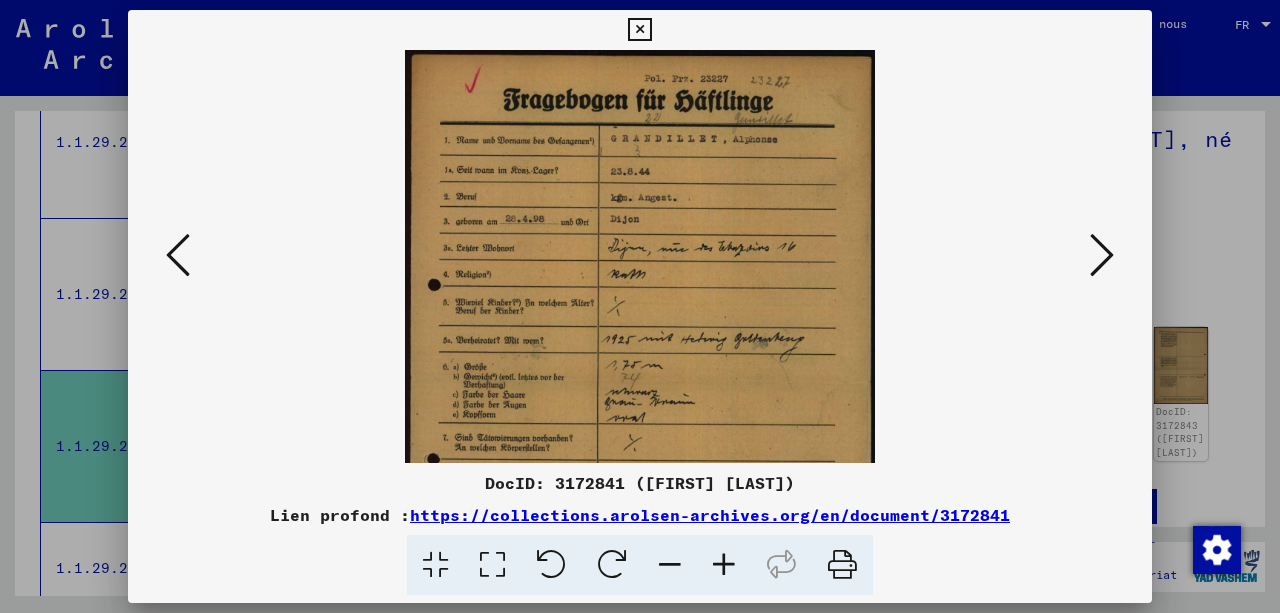 click at bounding box center [724, 565] 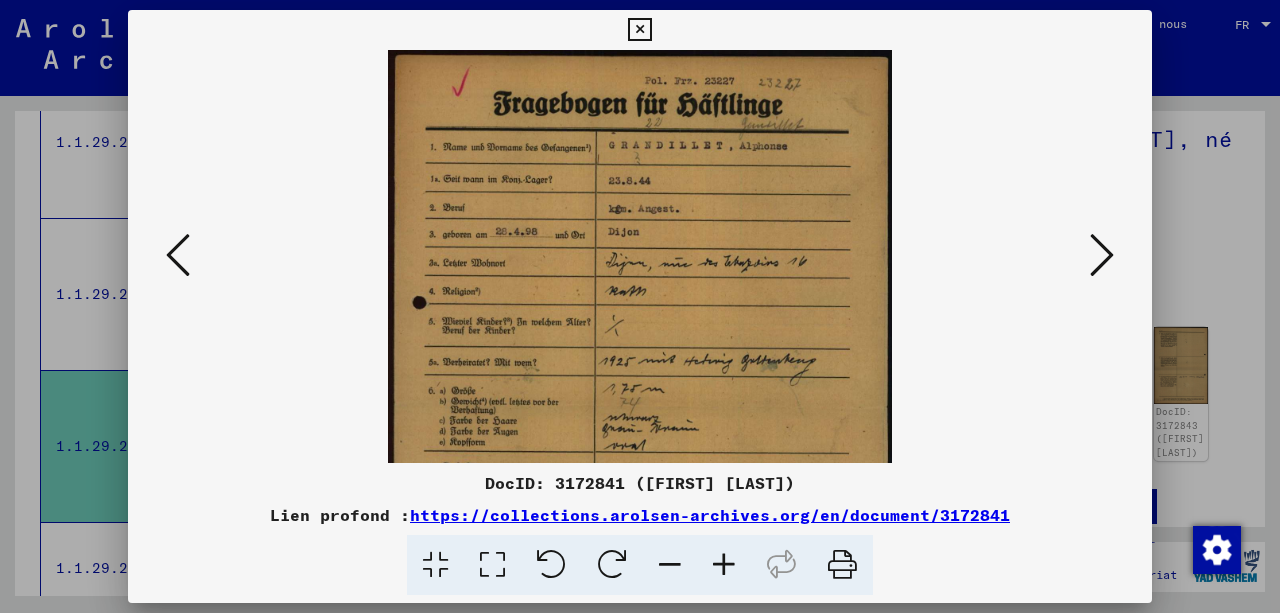 click at bounding box center [724, 565] 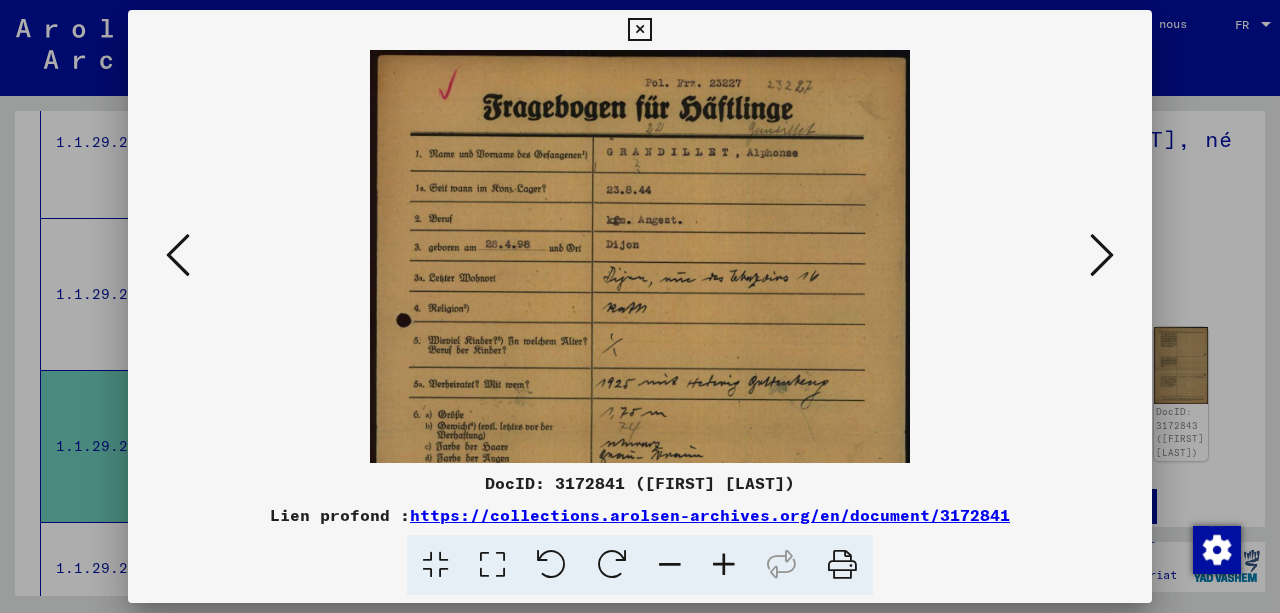 click at bounding box center (724, 565) 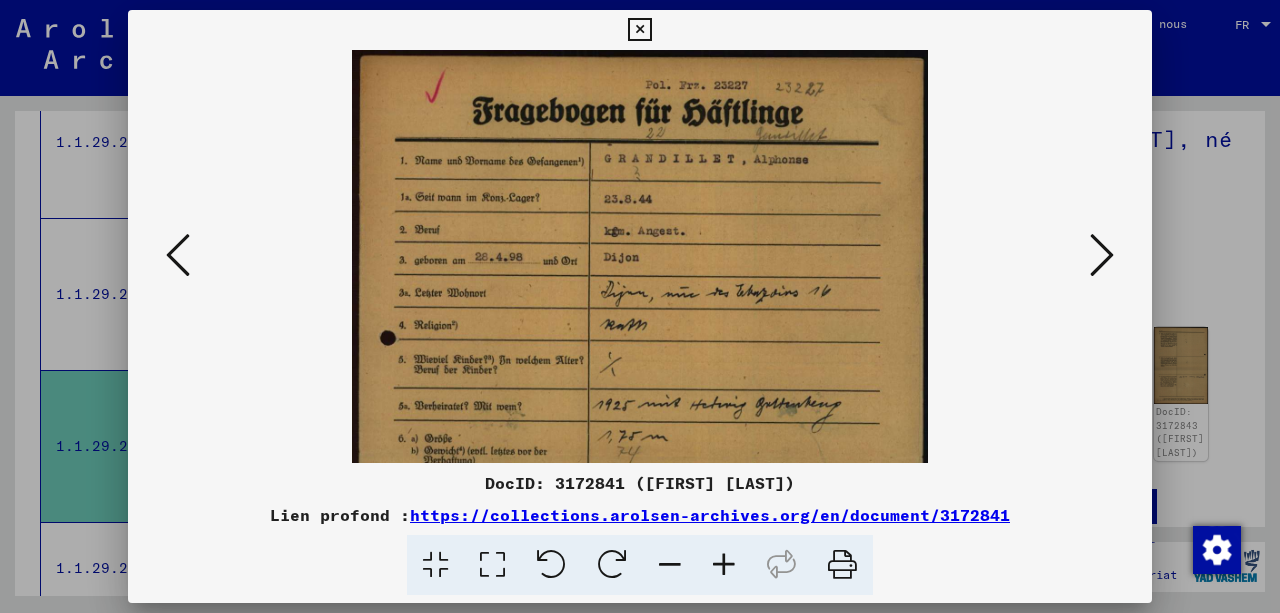 click at bounding box center [724, 565] 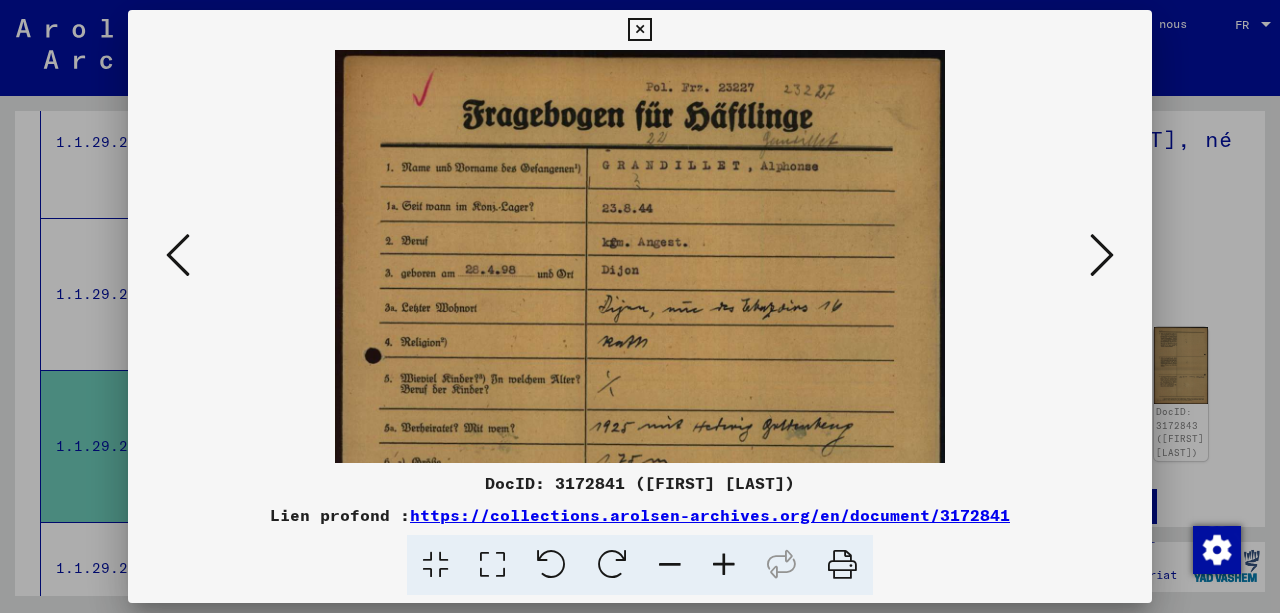 click at bounding box center (724, 565) 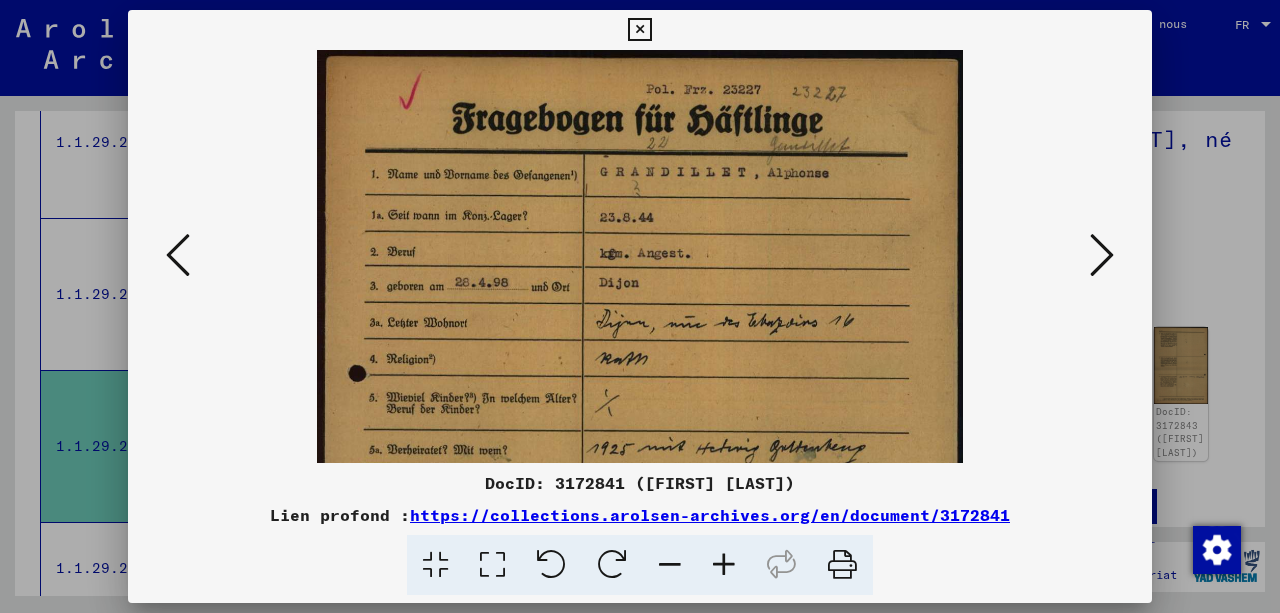 click at bounding box center (724, 565) 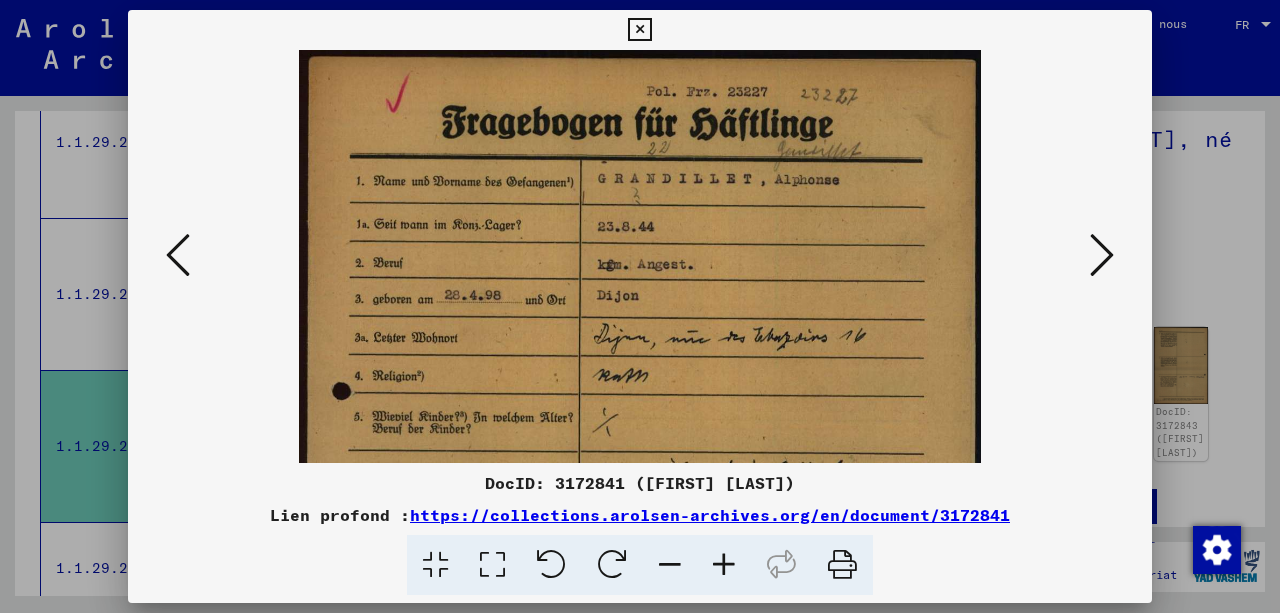 click at bounding box center [724, 565] 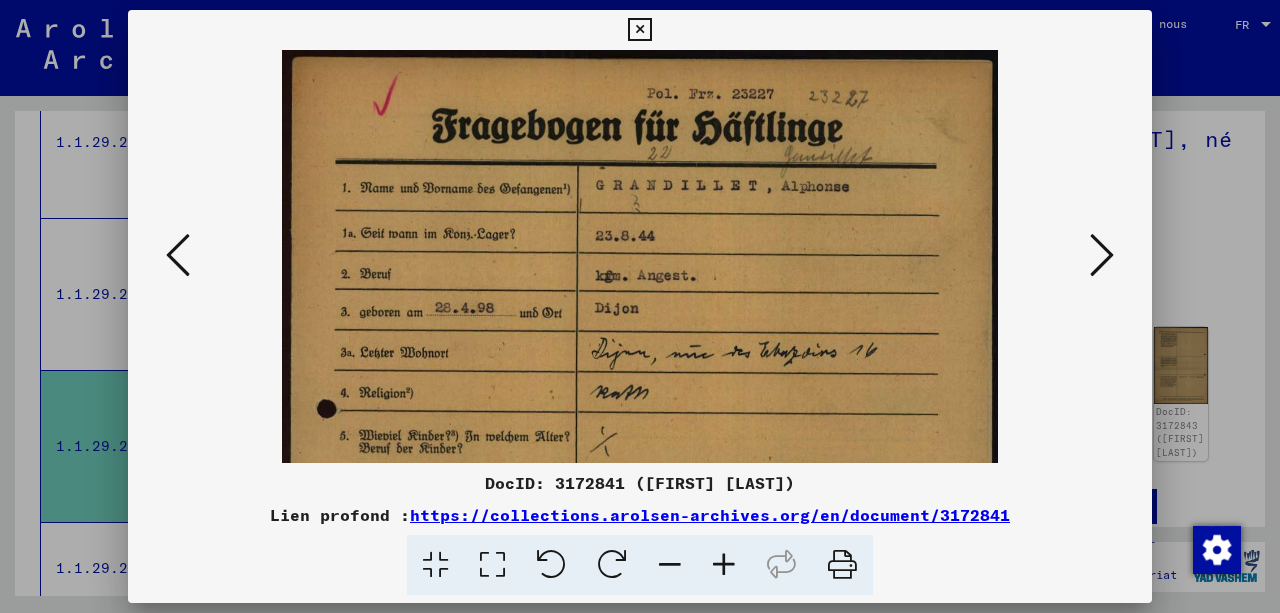 click at bounding box center (724, 565) 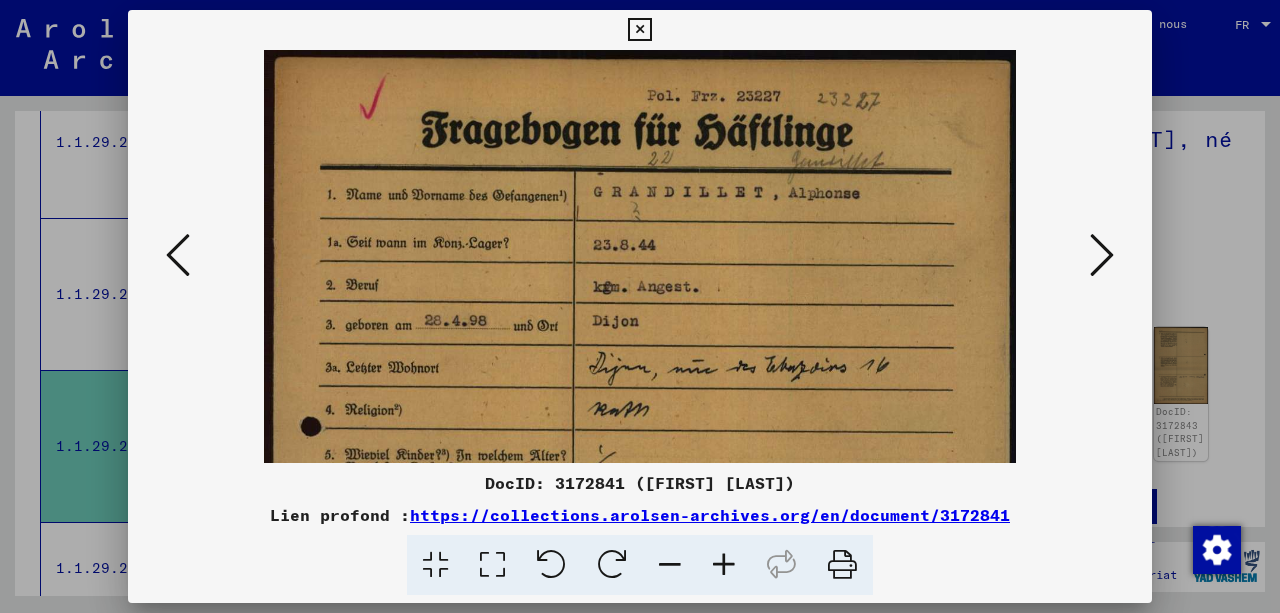 click at bounding box center (724, 565) 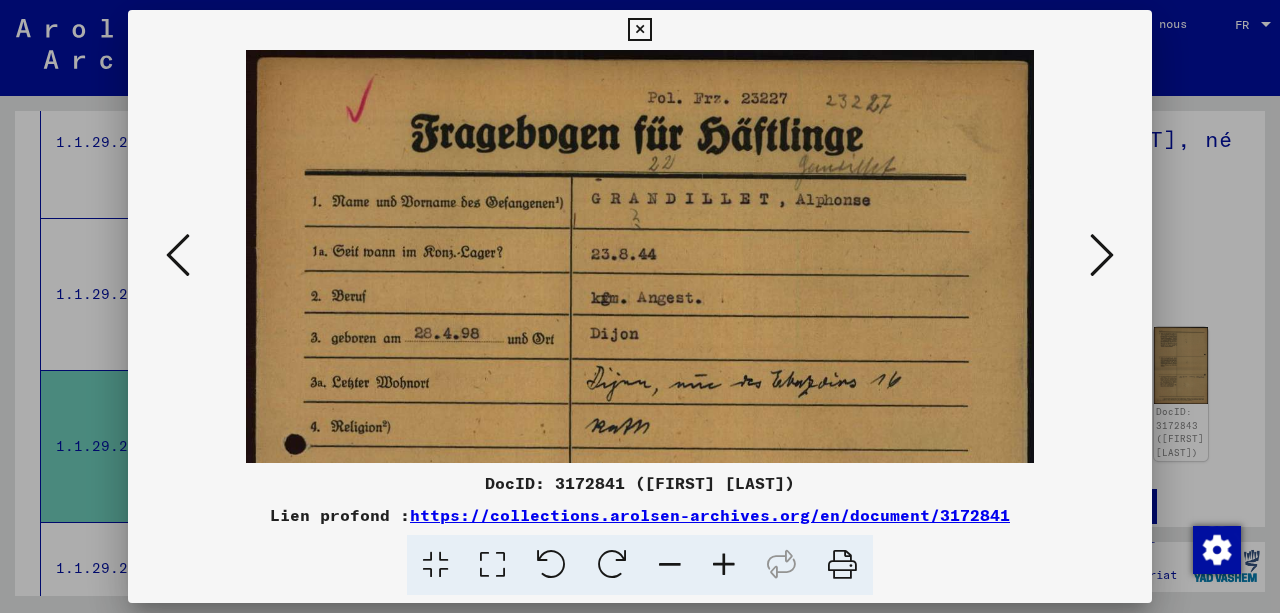 click at bounding box center [724, 565] 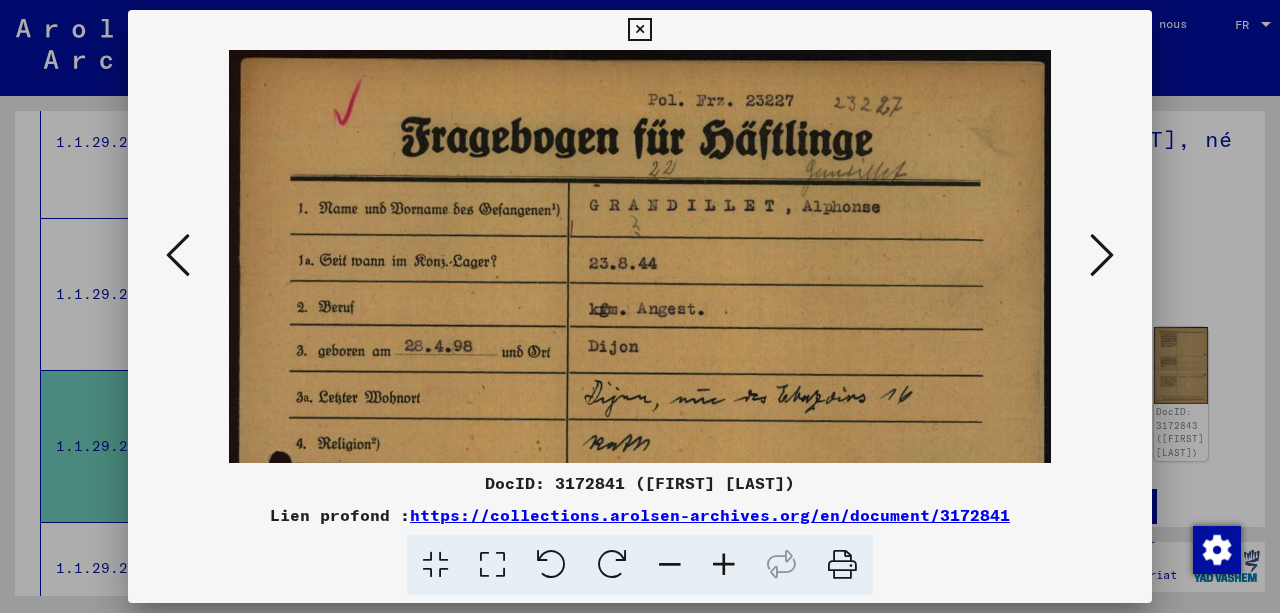 click at bounding box center [724, 565] 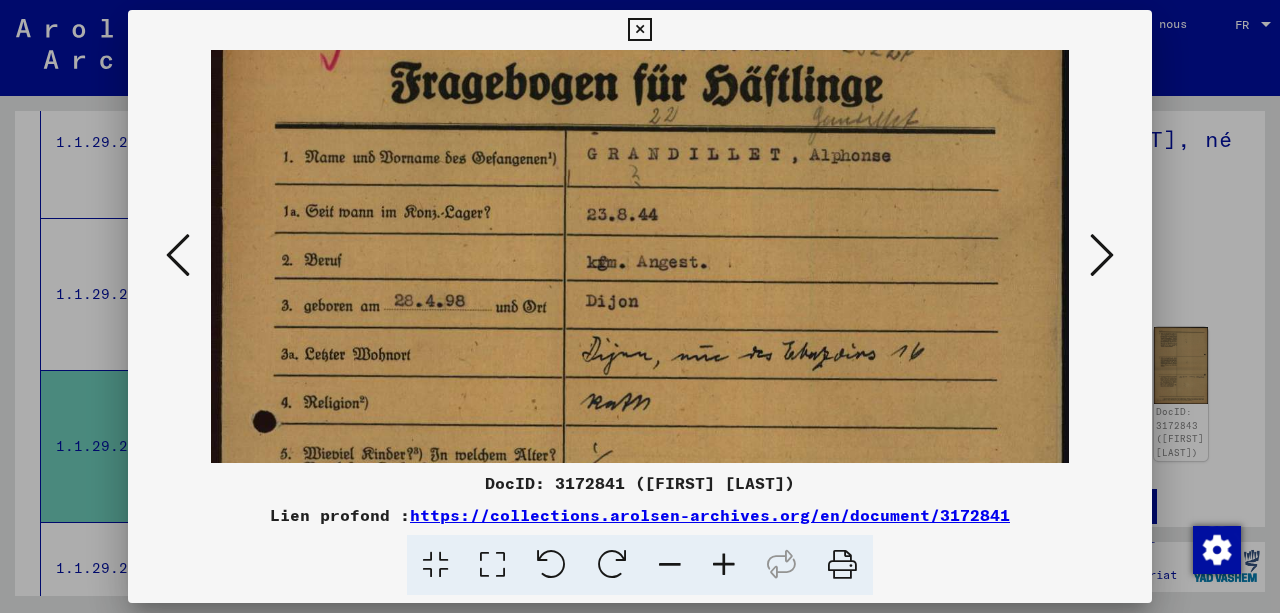 scroll, scrollTop: 66, scrollLeft: 0, axis: vertical 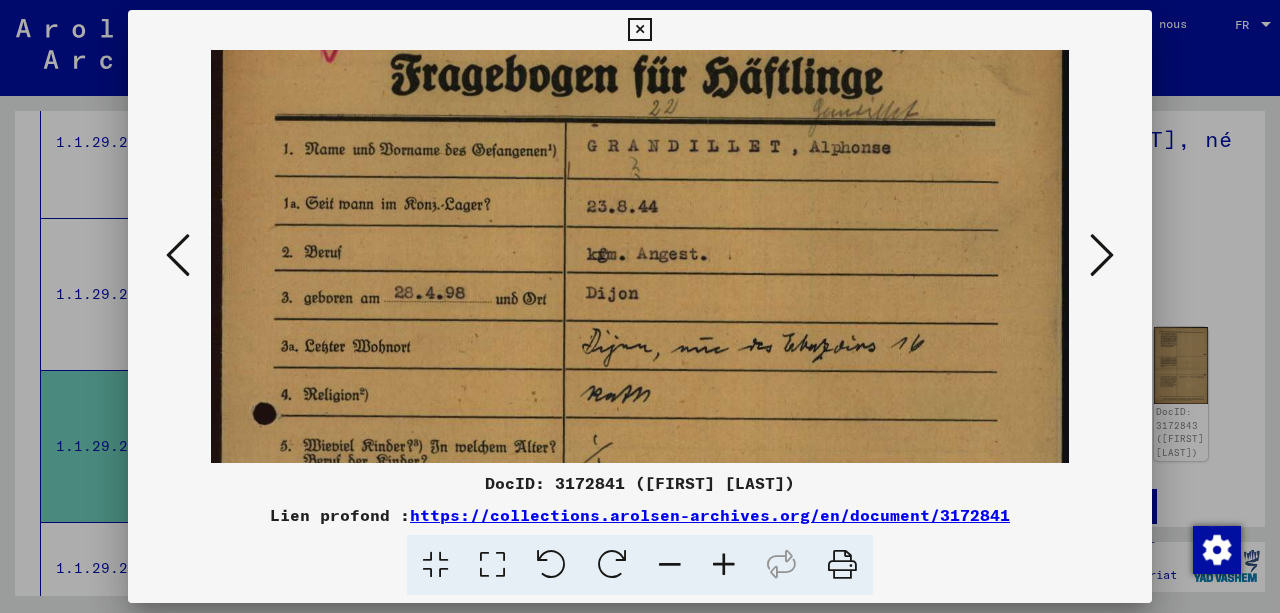 drag, startPoint x: 726, startPoint y: 416, endPoint x: 698, endPoint y: 353, distance: 68.942 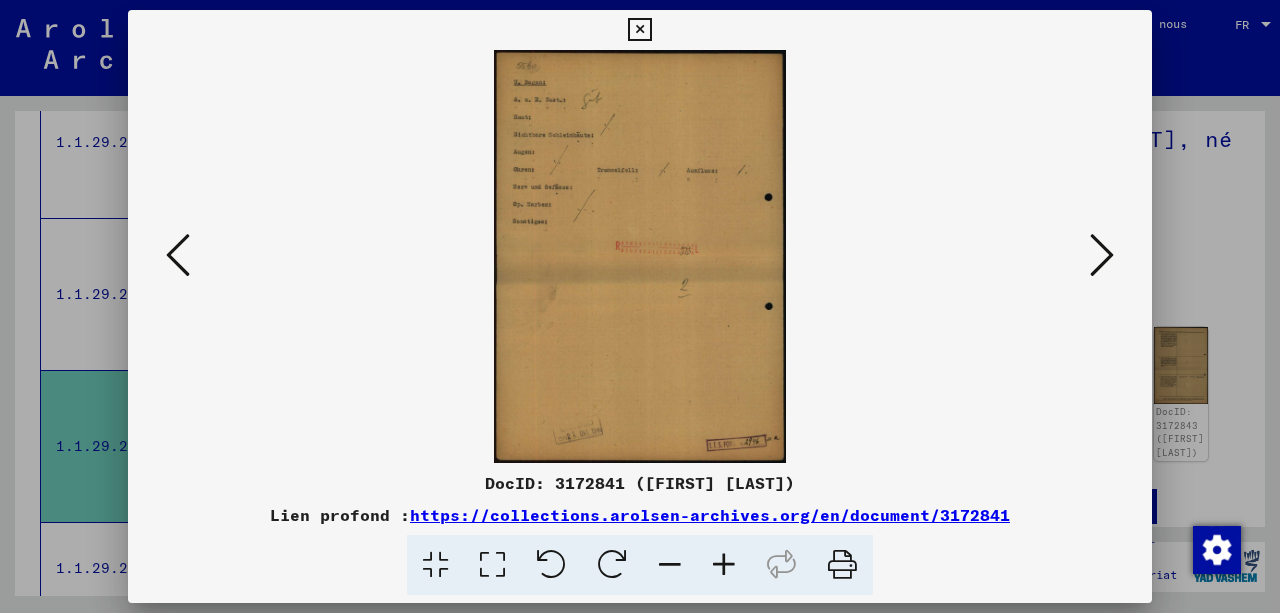 scroll, scrollTop: 0, scrollLeft: 0, axis: both 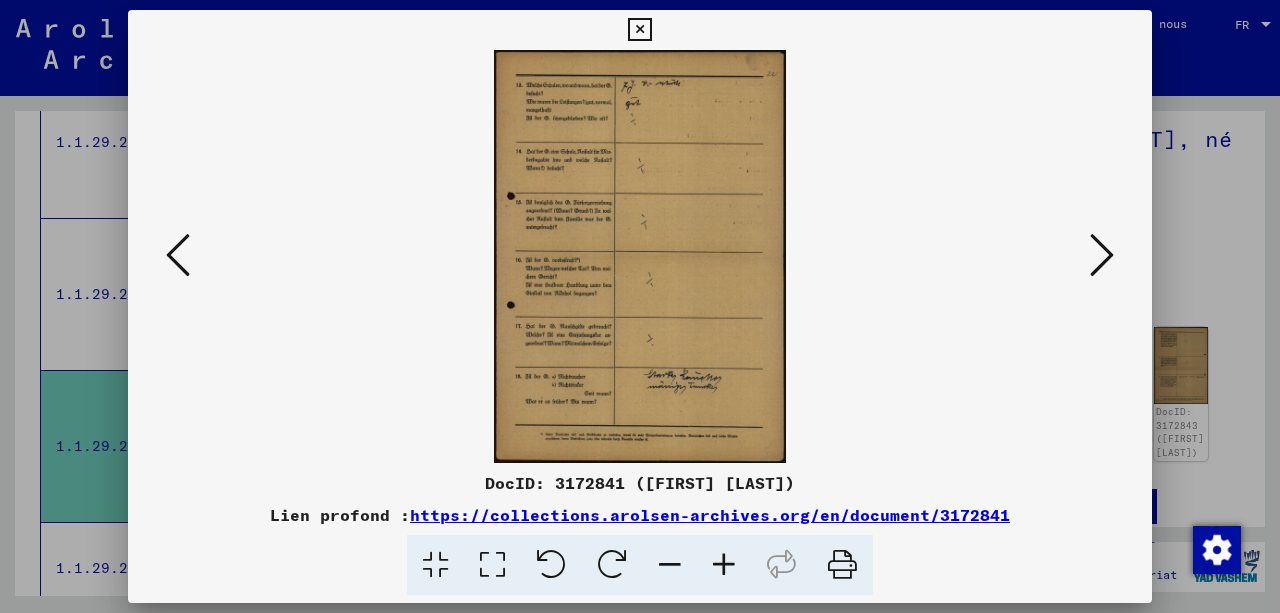 click at bounding box center [1102, 255] 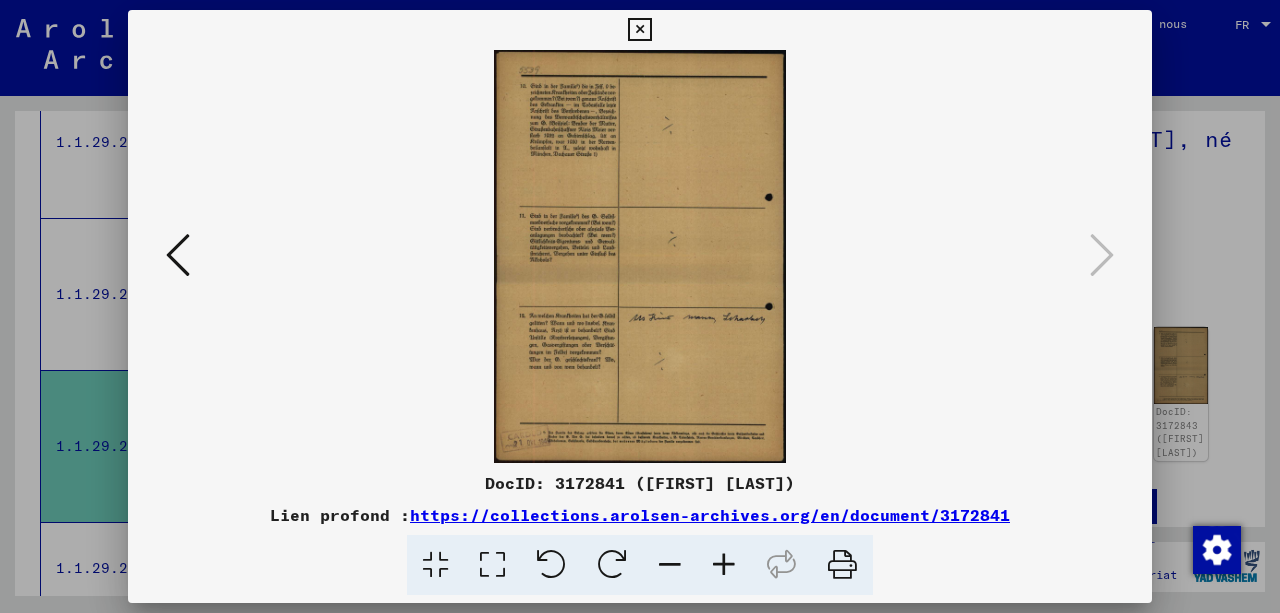 click at bounding box center (639, 30) 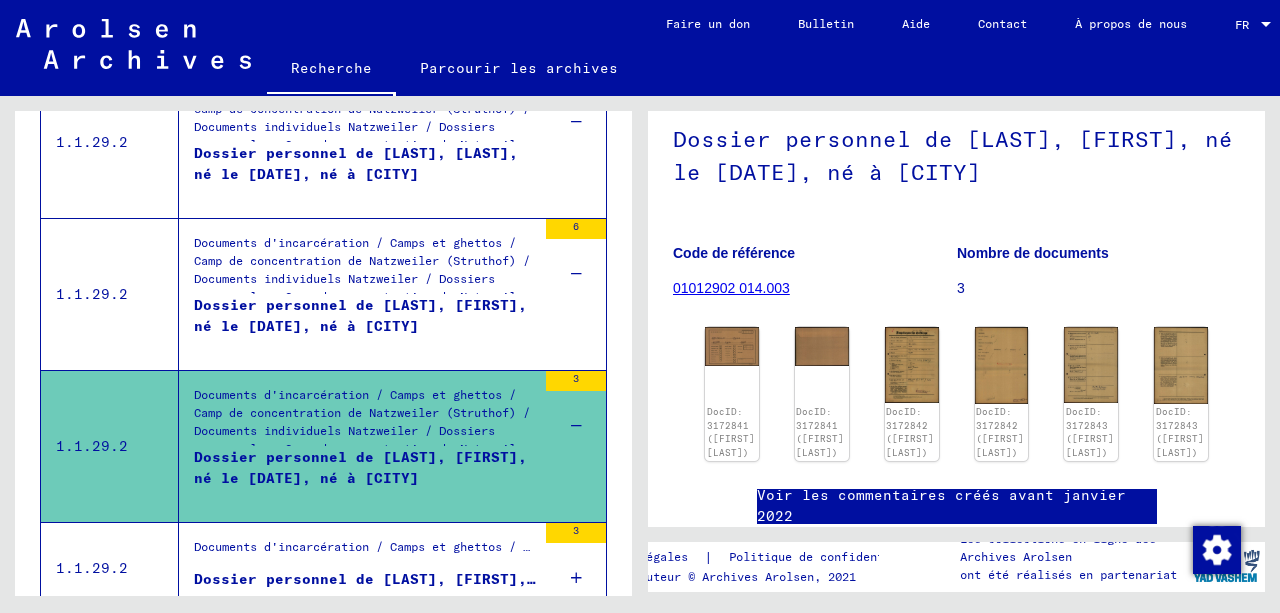 click at bounding box center (576, 426) 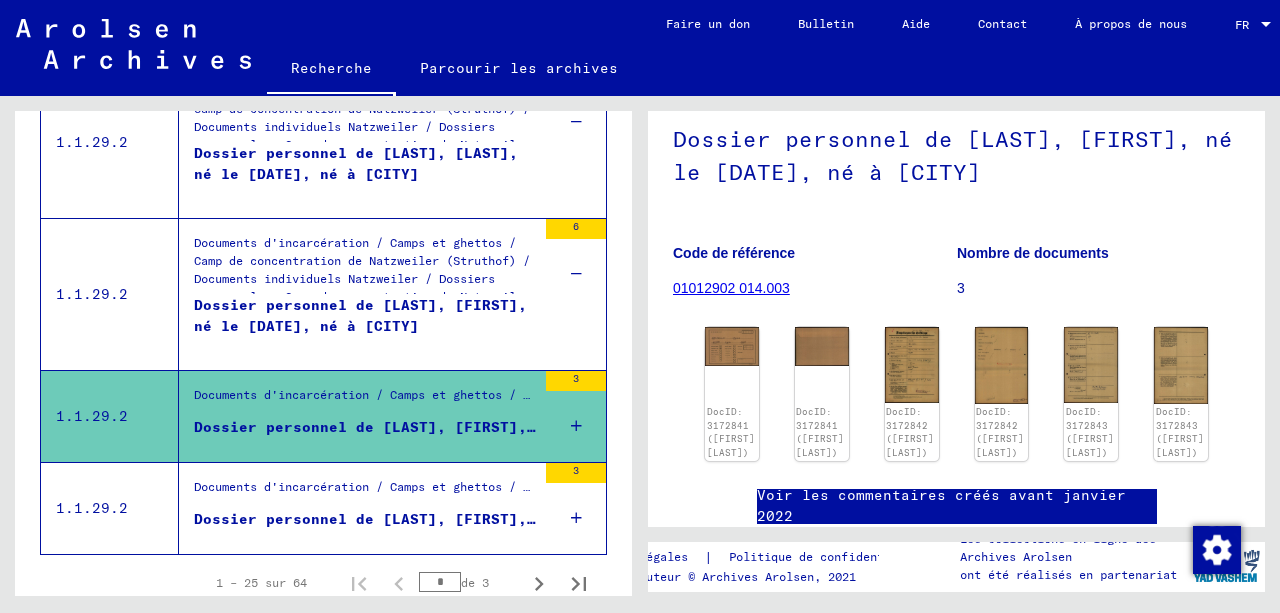 scroll, scrollTop: 2788, scrollLeft: 0, axis: vertical 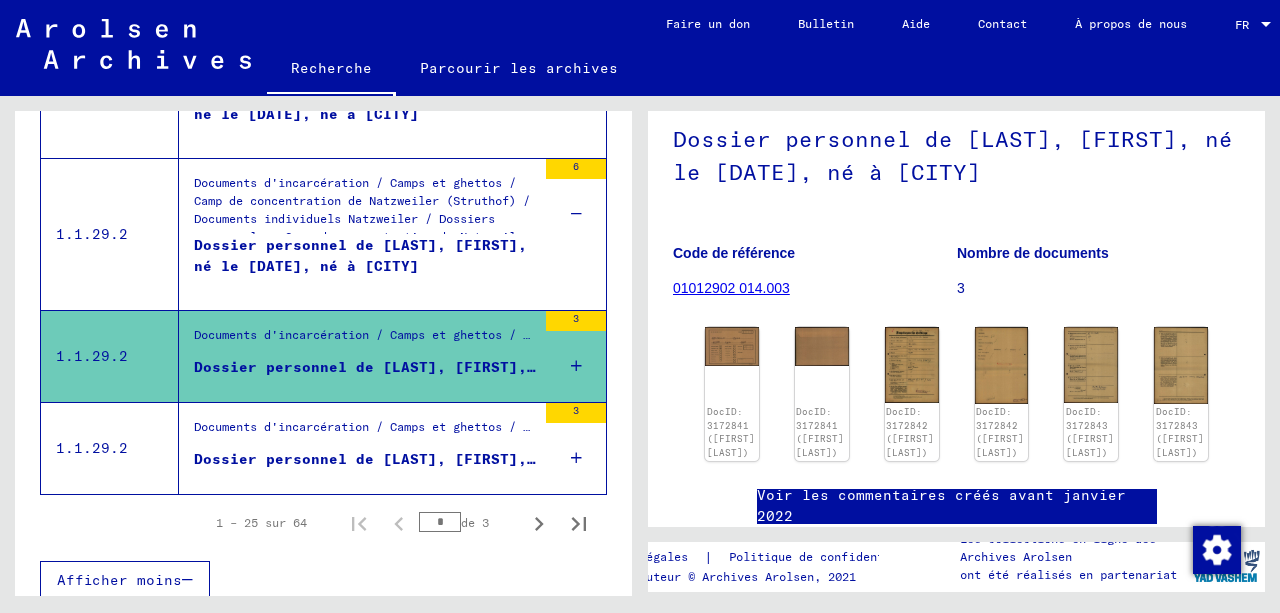 click on "Dossier personnel de [LAST], [FIRST], né le [DATE], né à [CITY]" at bounding box center (477, 459) 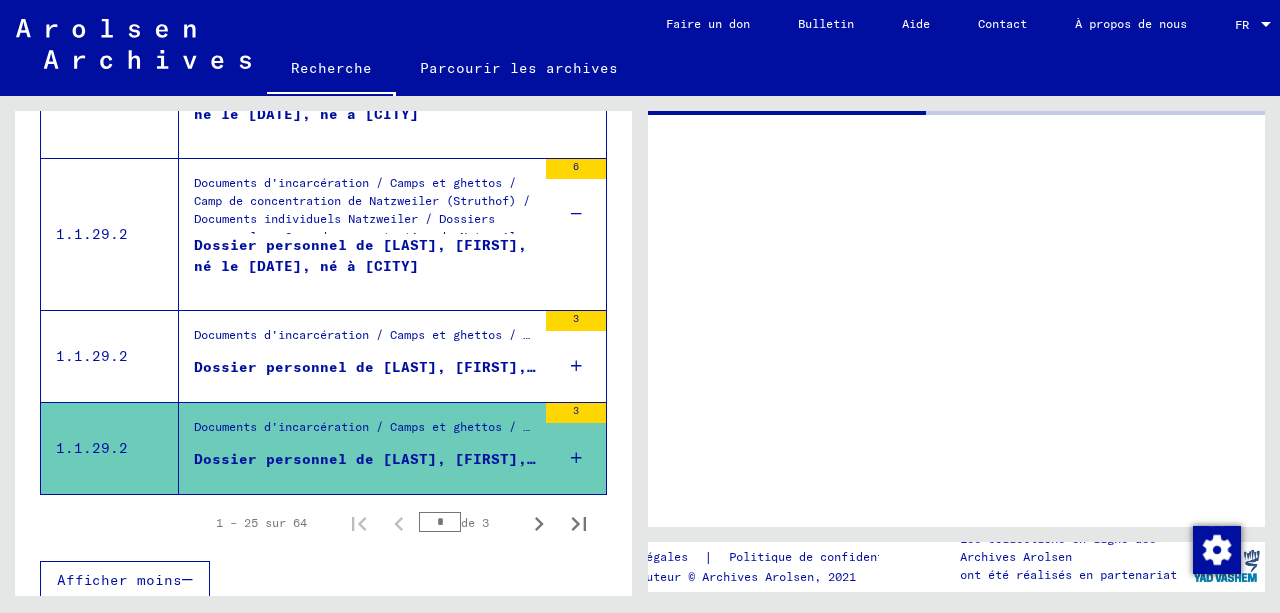 scroll, scrollTop: 0, scrollLeft: 0, axis: both 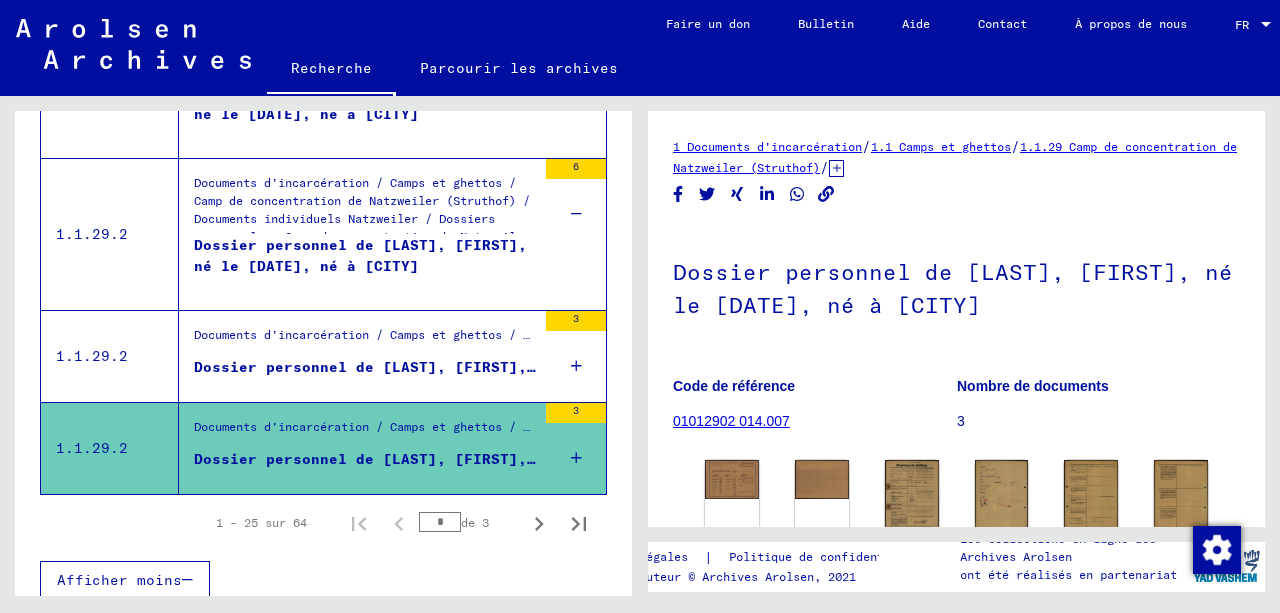 click at bounding box center [576, 458] 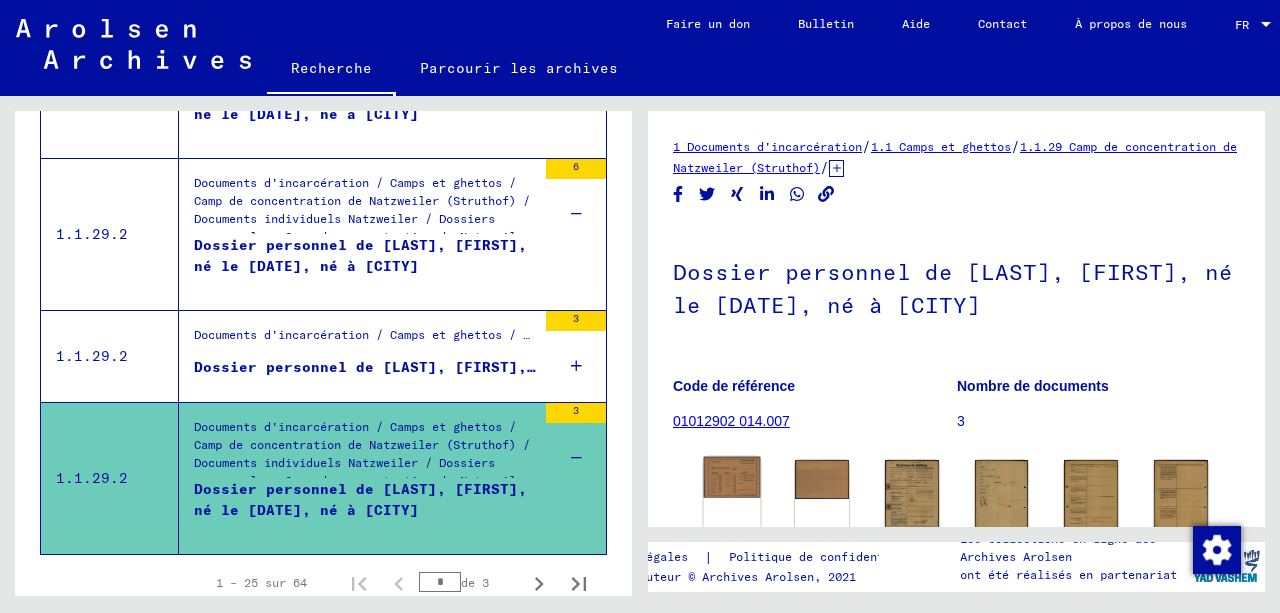 click 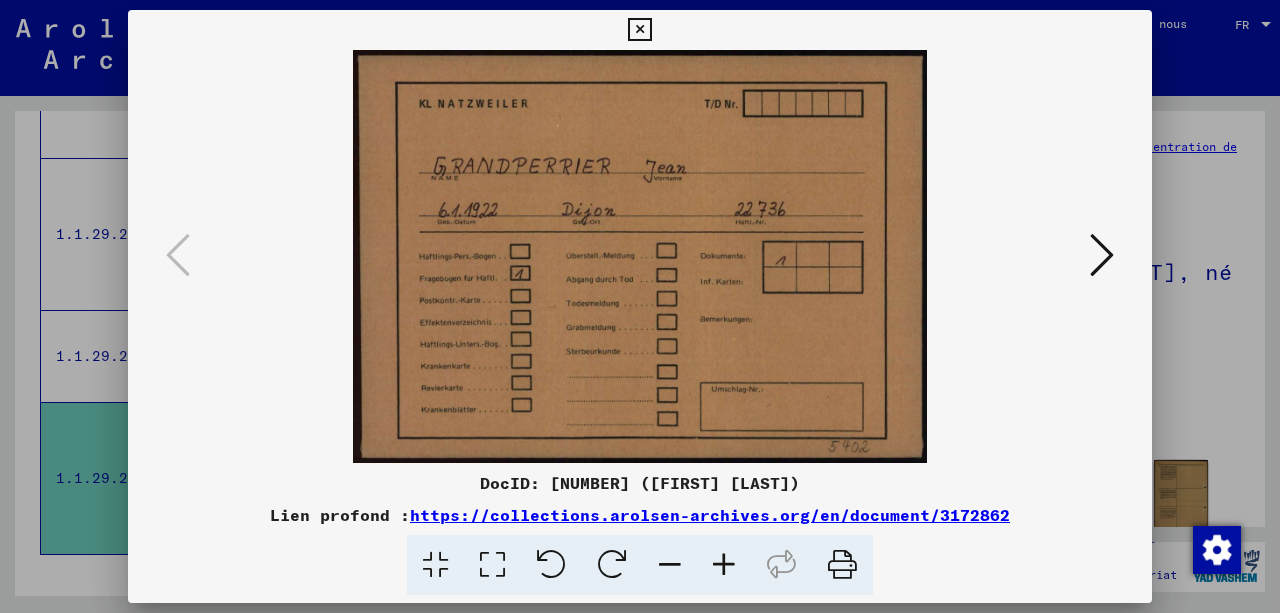 click at bounding box center (1102, 255) 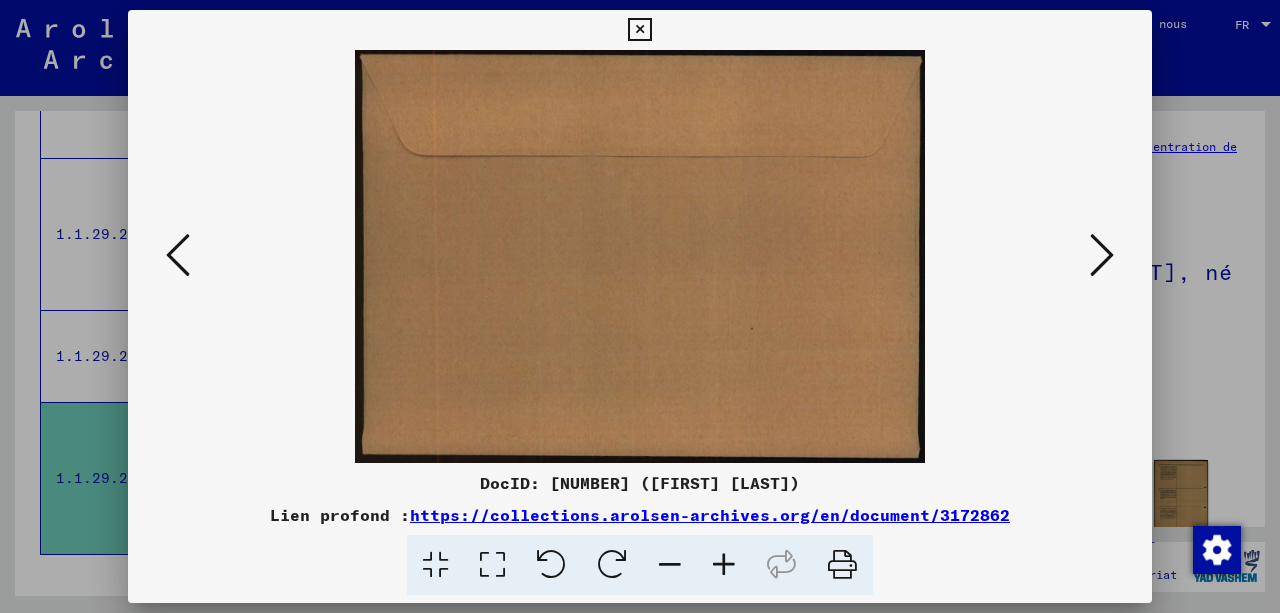 click at bounding box center (1102, 255) 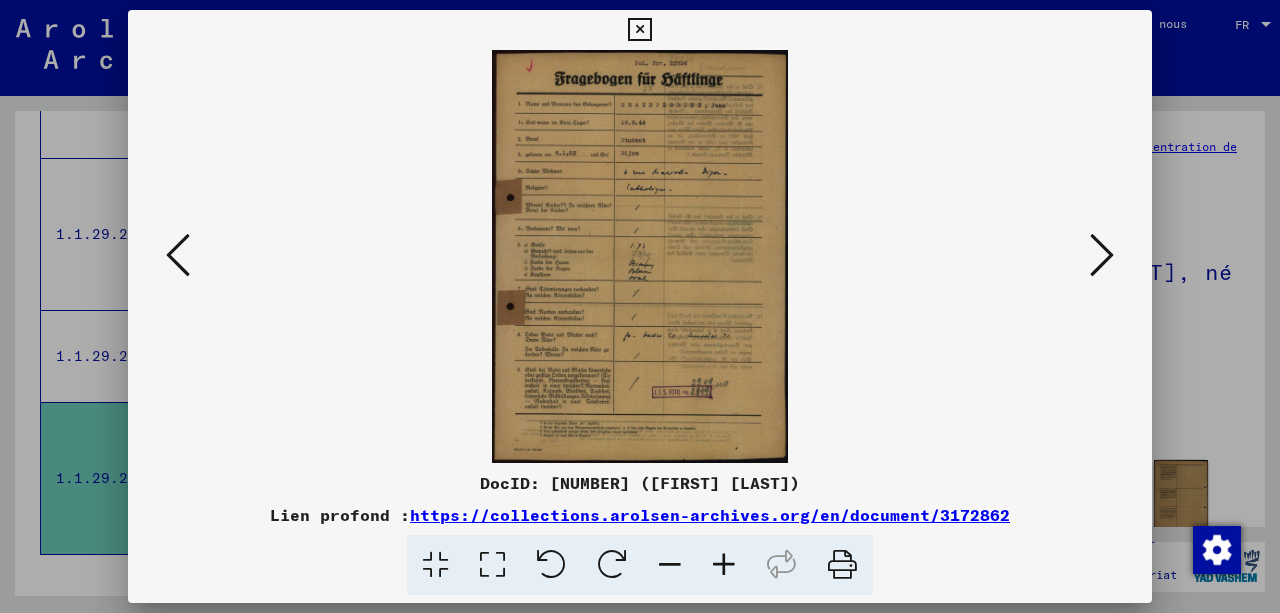 click at bounding box center [724, 565] 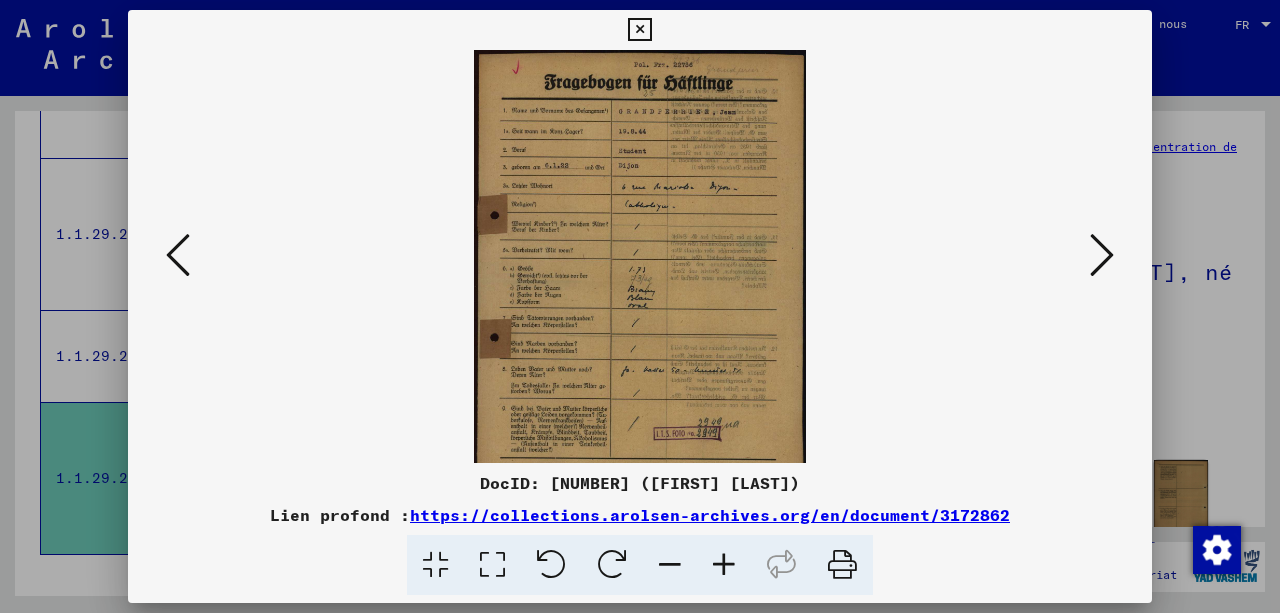 click at bounding box center [724, 565] 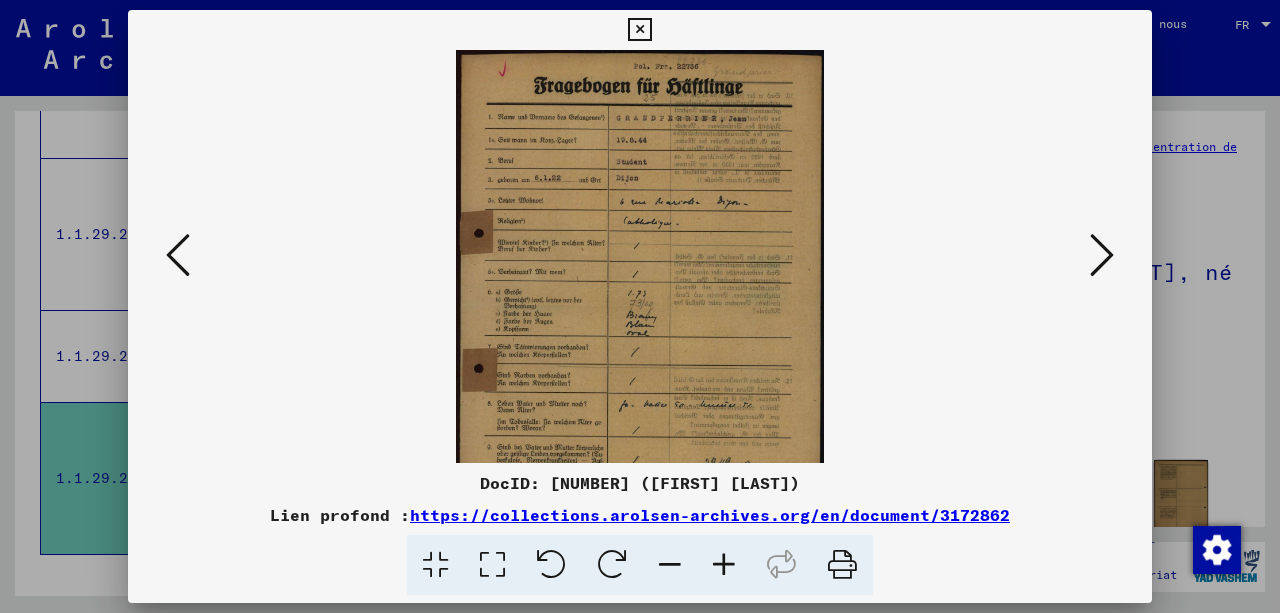 click at bounding box center [724, 565] 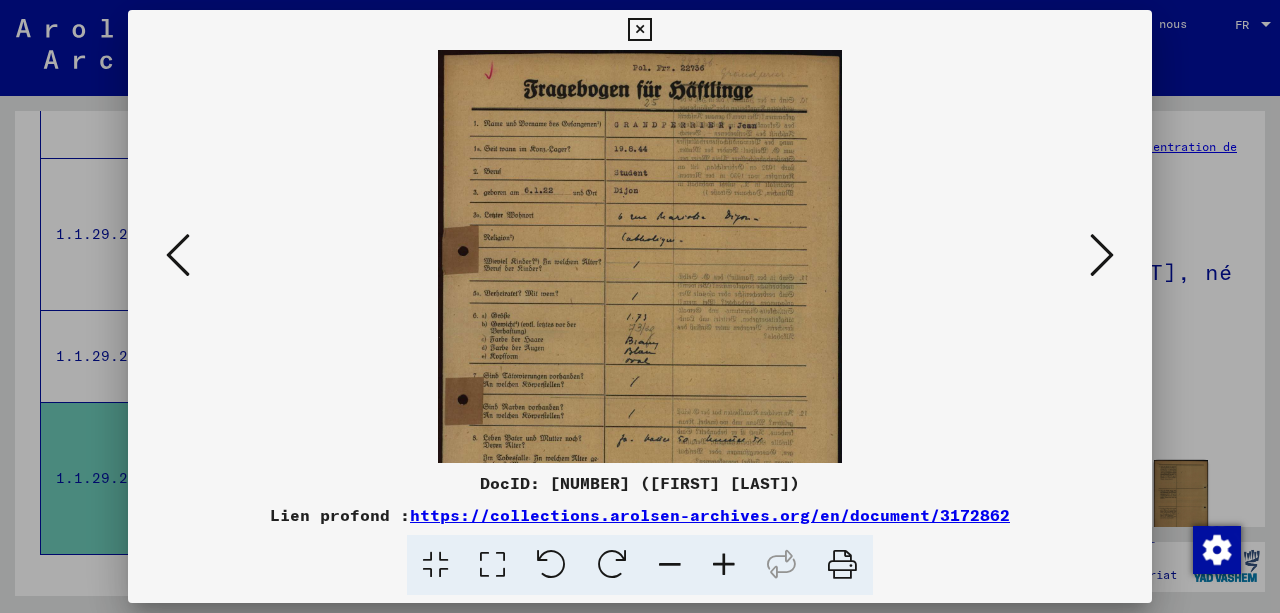 click at bounding box center (724, 565) 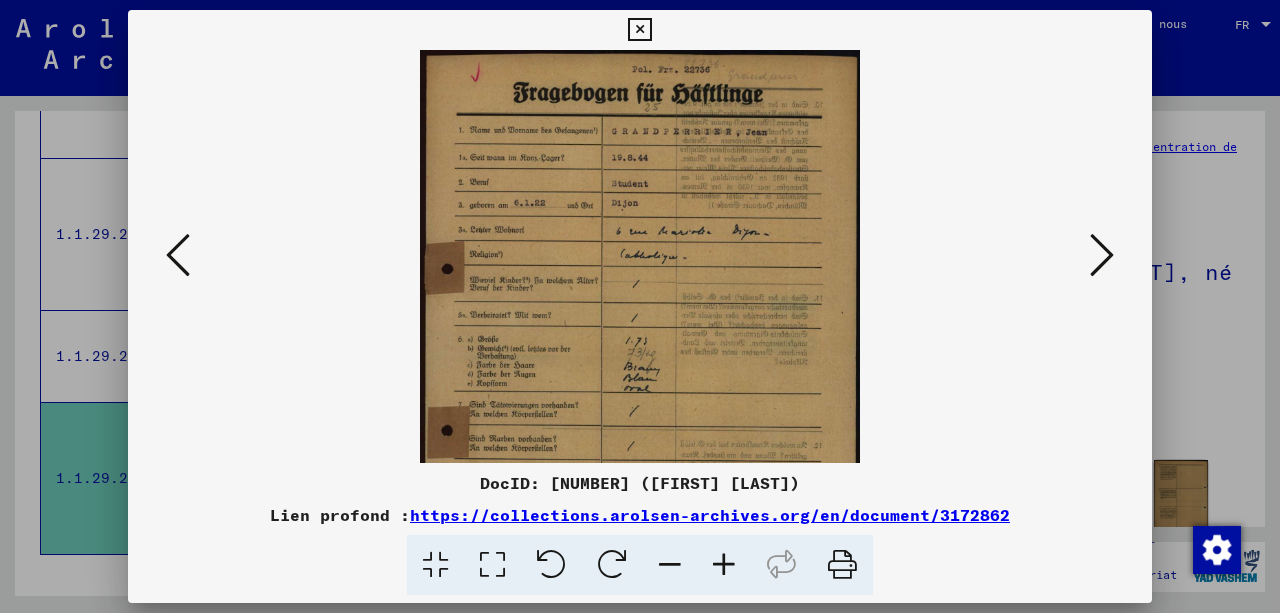 click at bounding box center [724, 565] 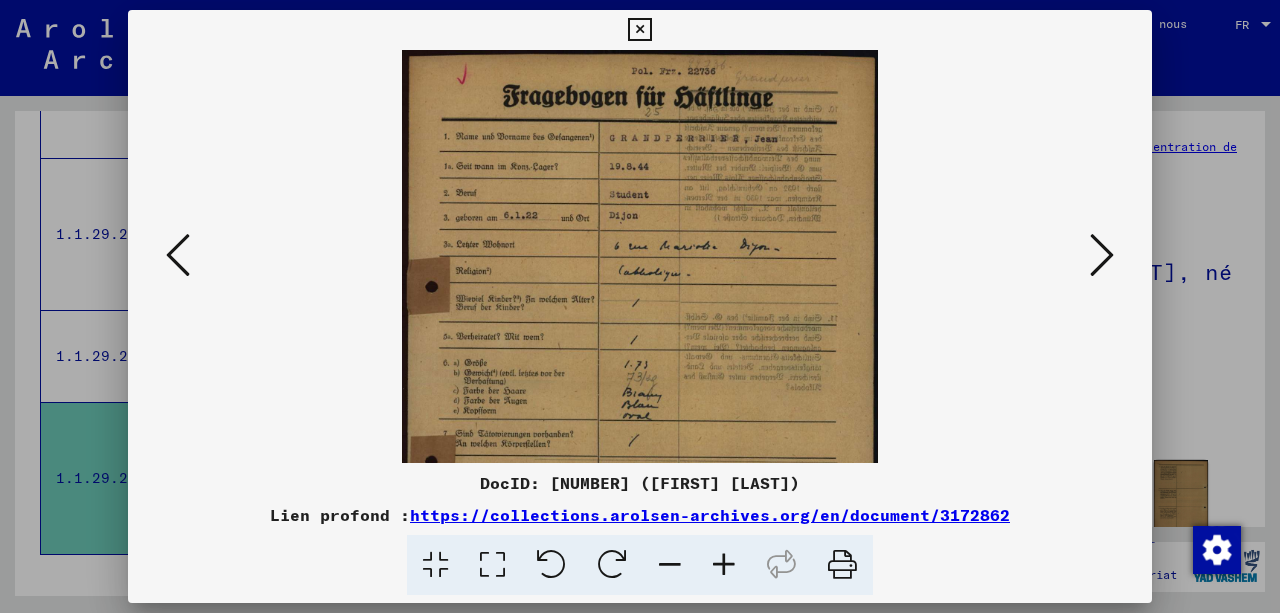 click at bounding box center (724, 565) 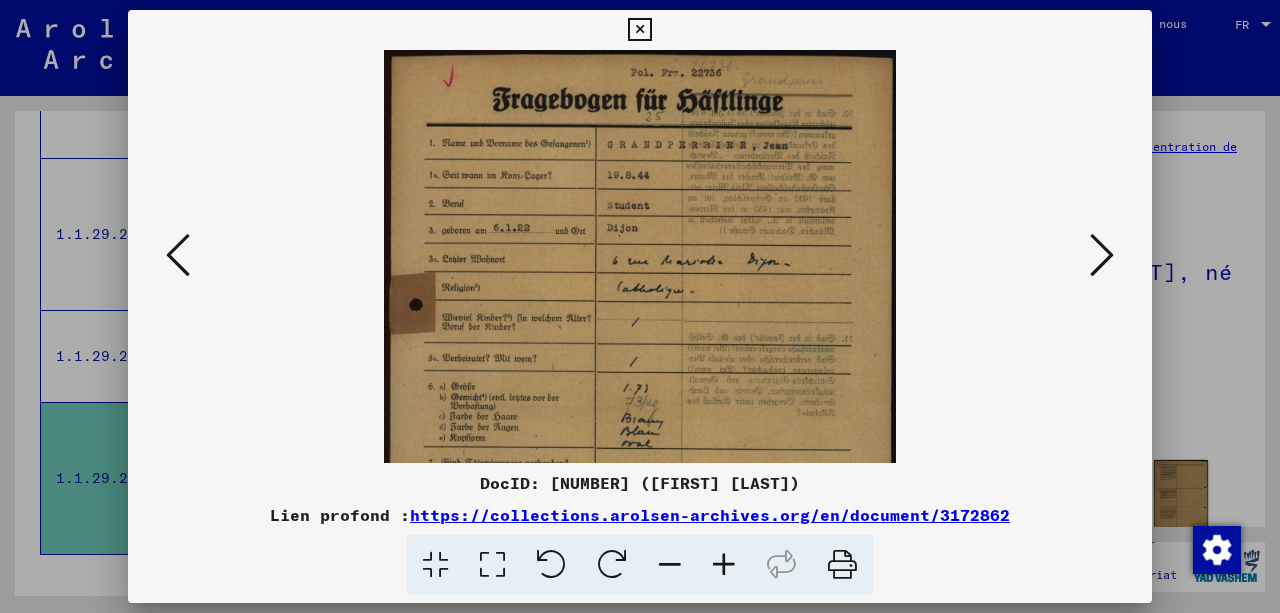 click at bounding box center (724, 565) 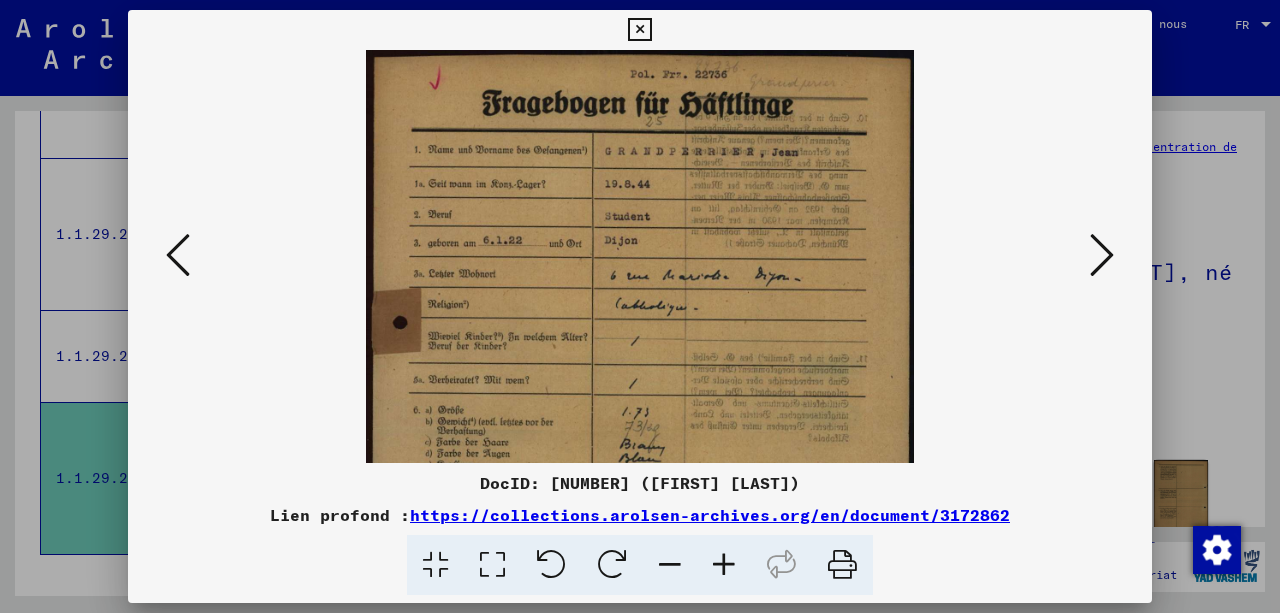 click at bounding box center (724, 565) 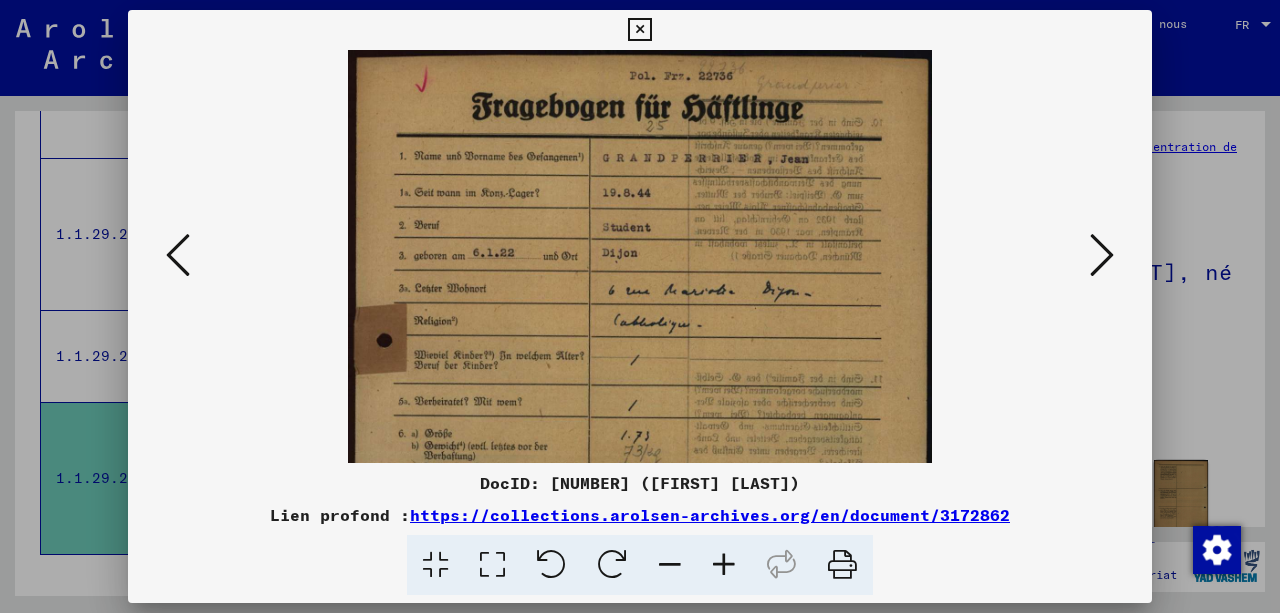 click at bounding box center [724, 565] 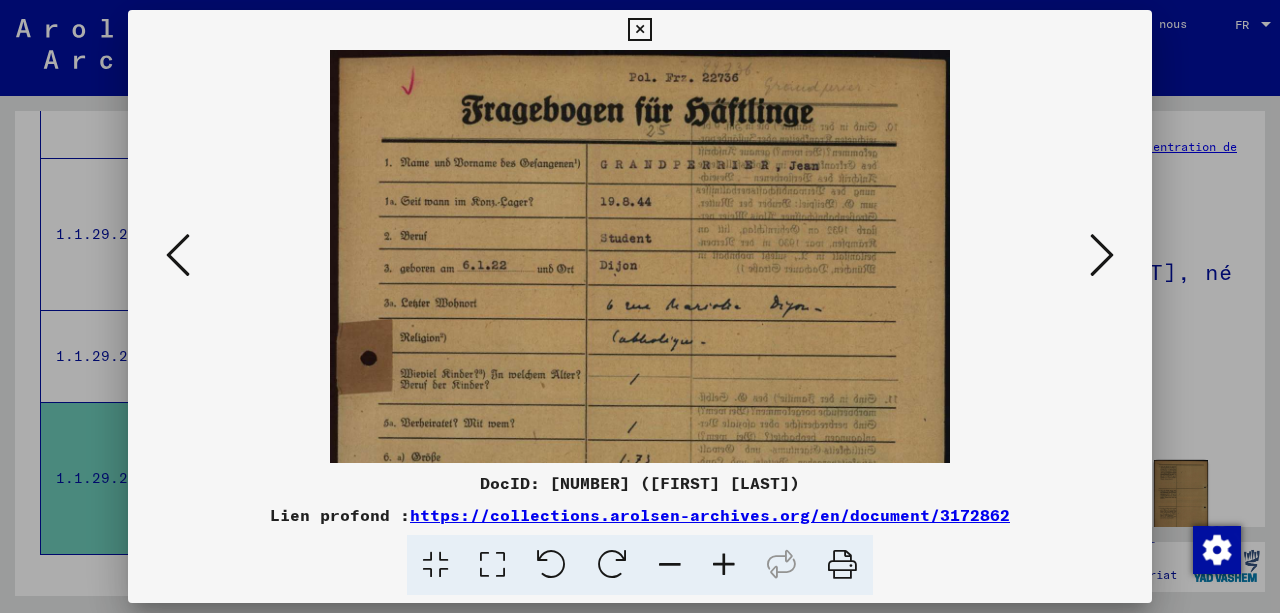 click at bounding box center [724, 565] 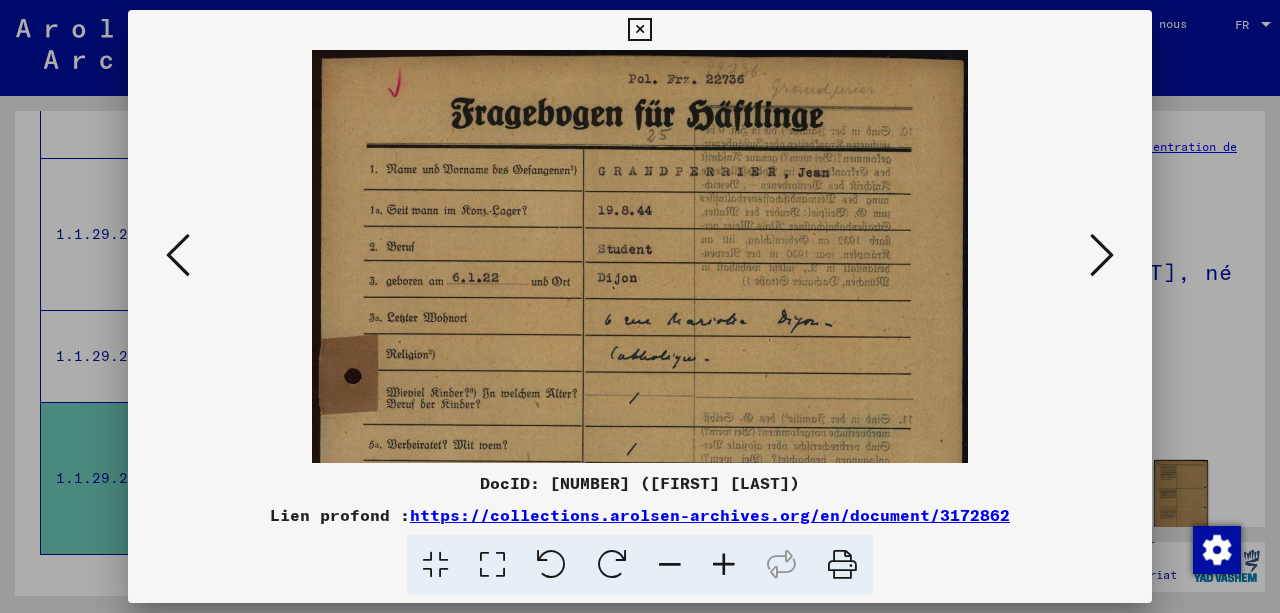 click at bounding box center [724, 565] 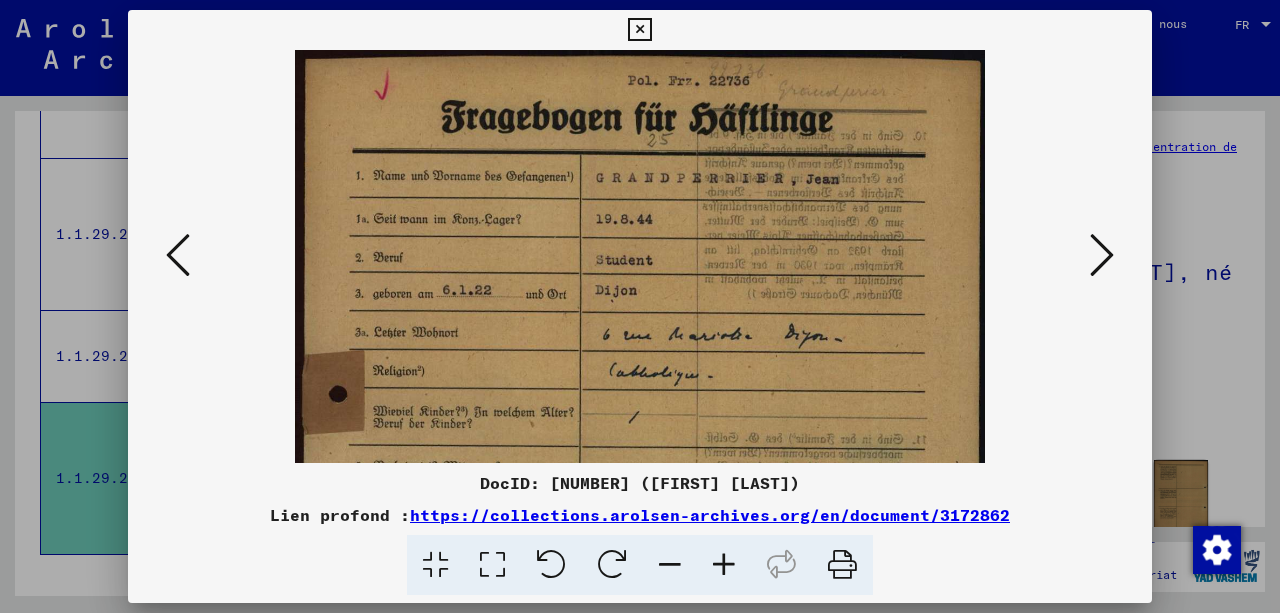 click at bounding box center [724, 565] 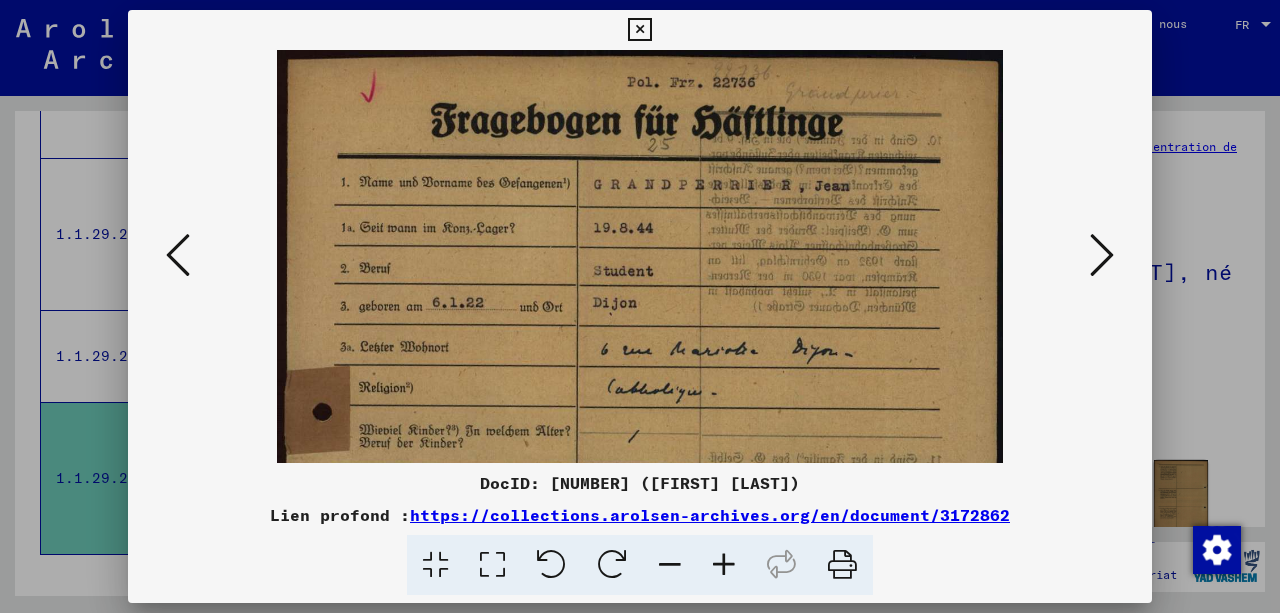 click on "DocID: 3172862 ([FIRST] [LAST]) Lien profond: https://collections.arolsen-archives.org/en/document/3172862" at bounding box center (640, 303) 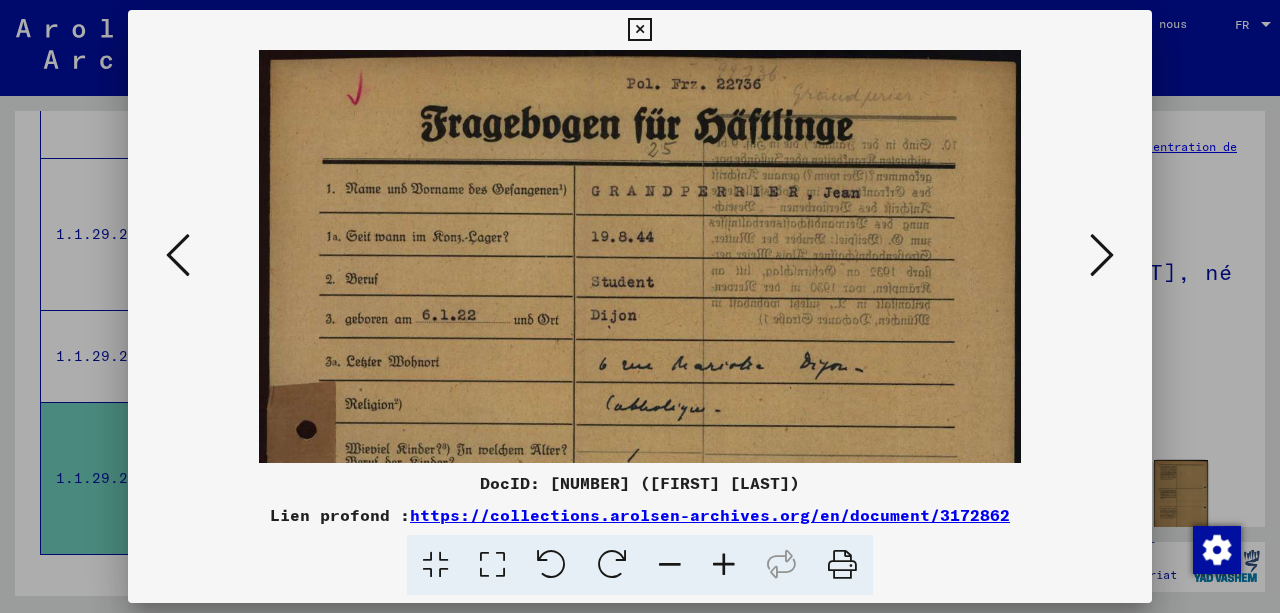 click at bounding box center [724, 565] 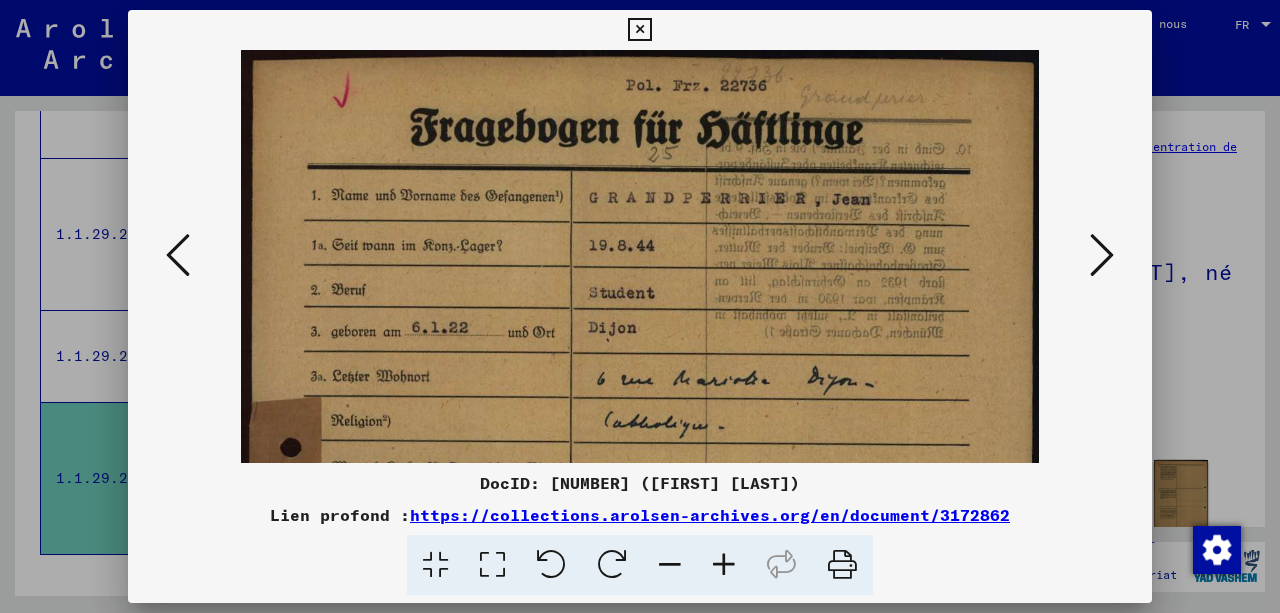 click at bounding box center (724, 565) 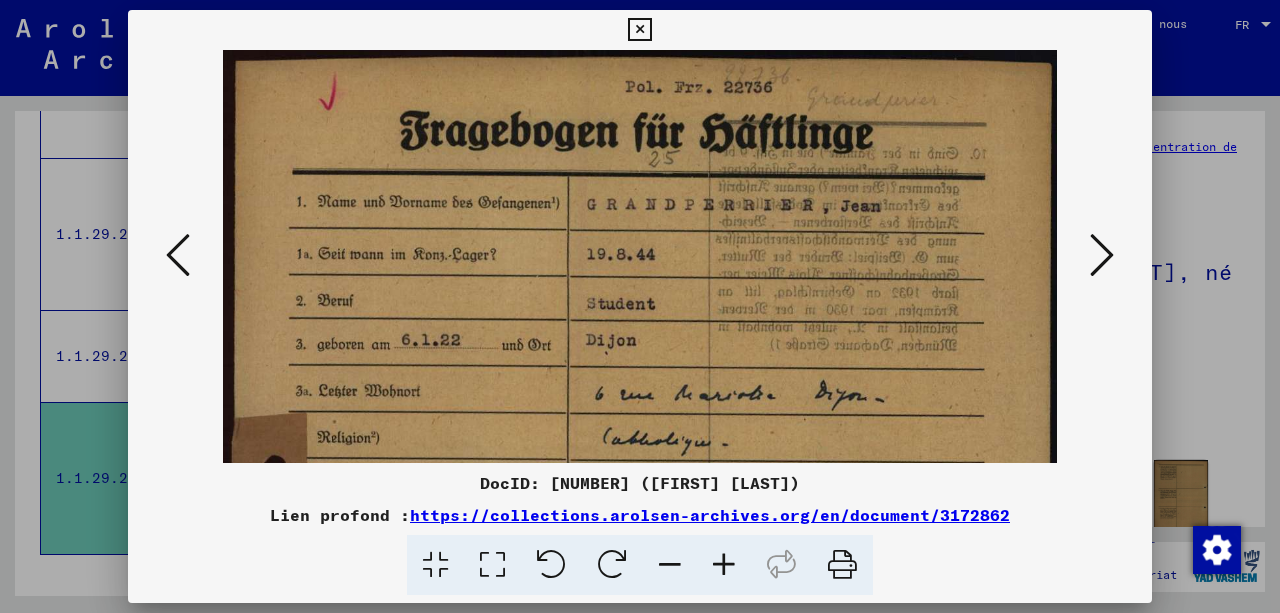 click at bounding box center (724, 565) 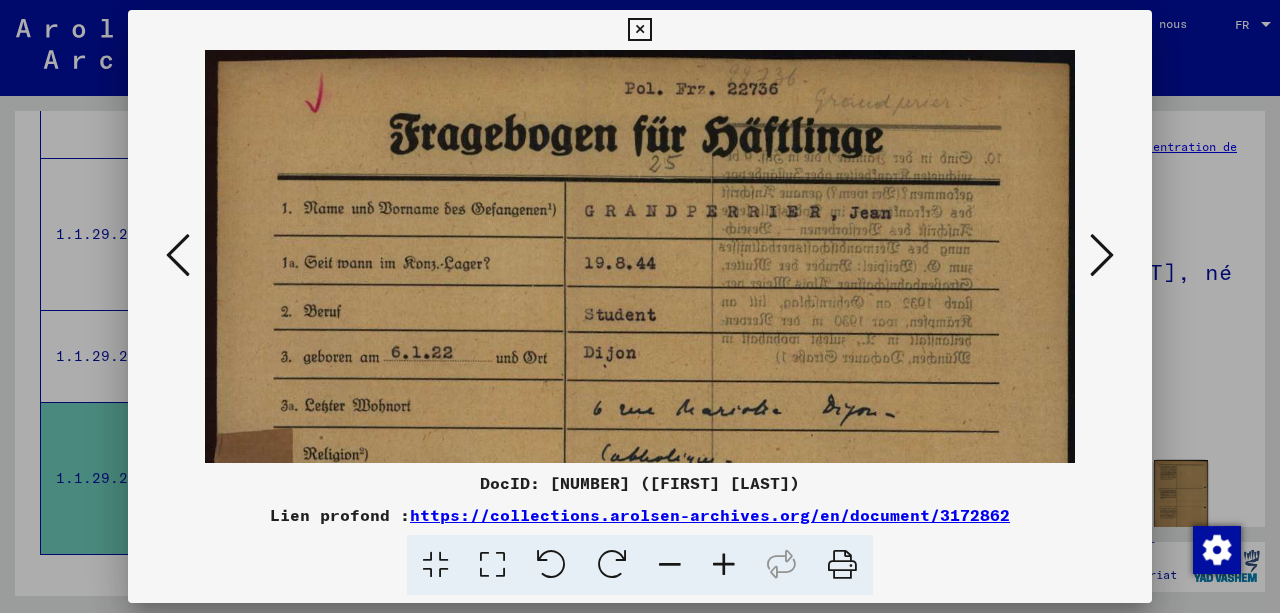 click at bounding box center (1102, 255) 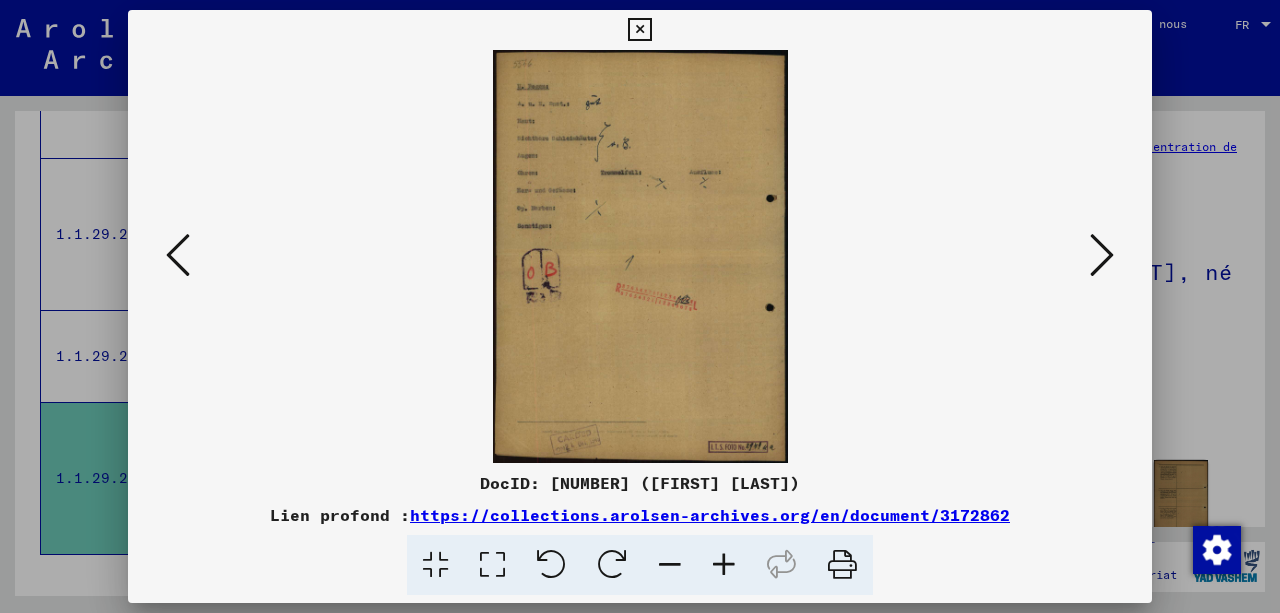 click at bounding box center (1102, 255) 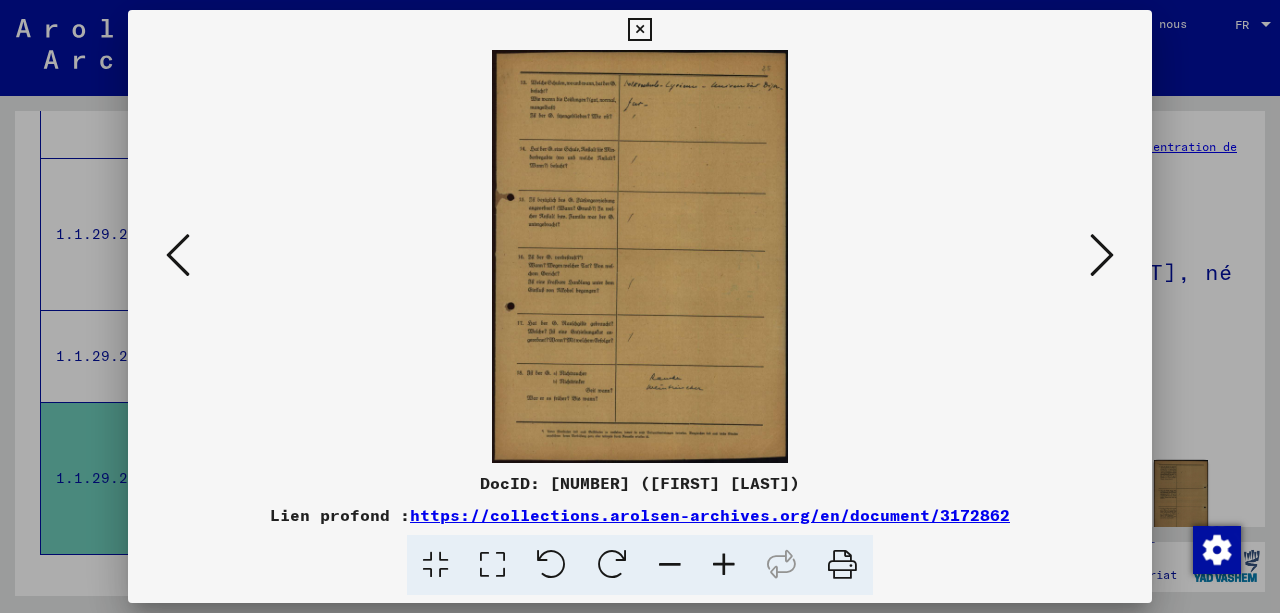 click at bounding box center [1102, 255] 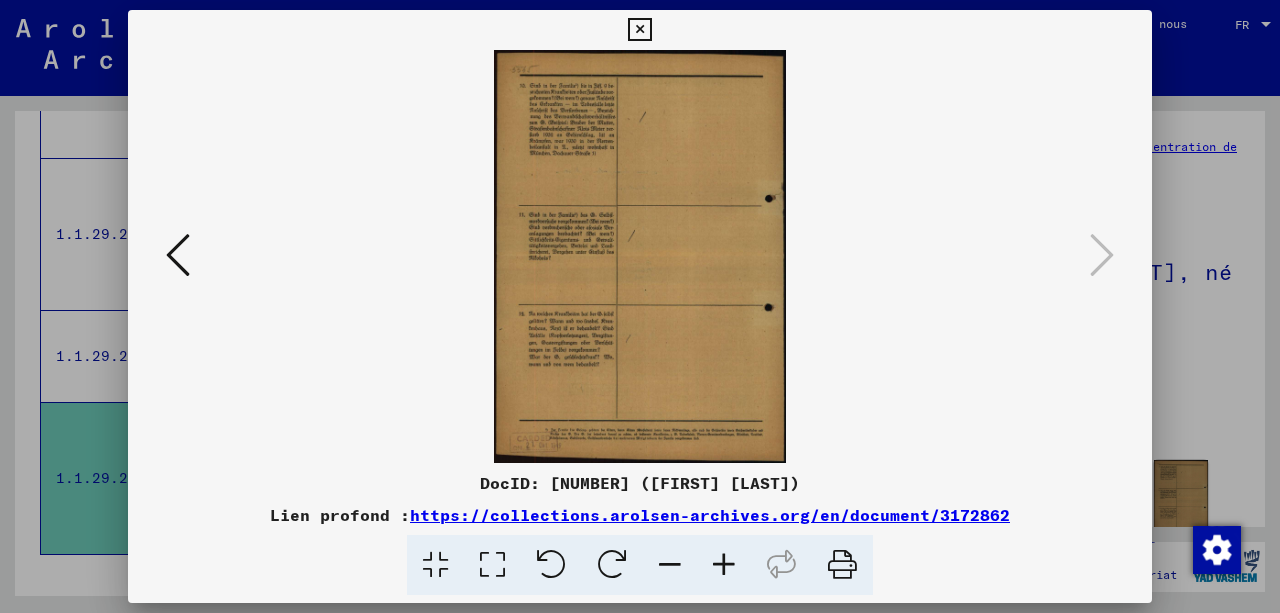 click at bounding box center [639, 30] 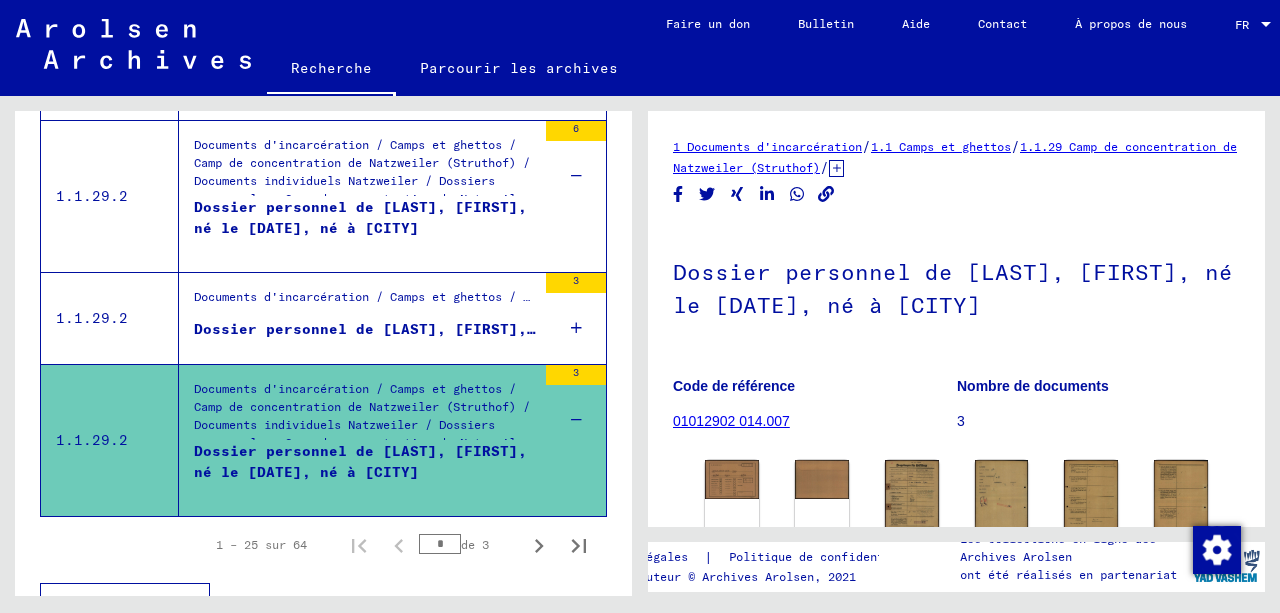 scroll, scrollTop: 2848, scrollLeft: 0, axis: vertical 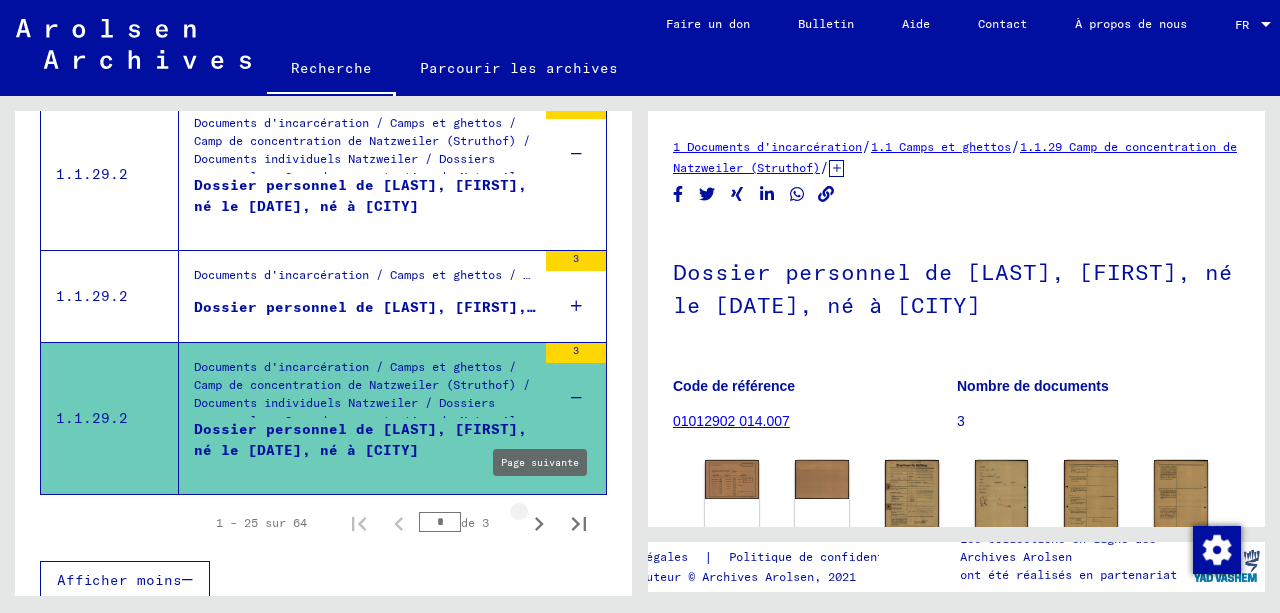 click 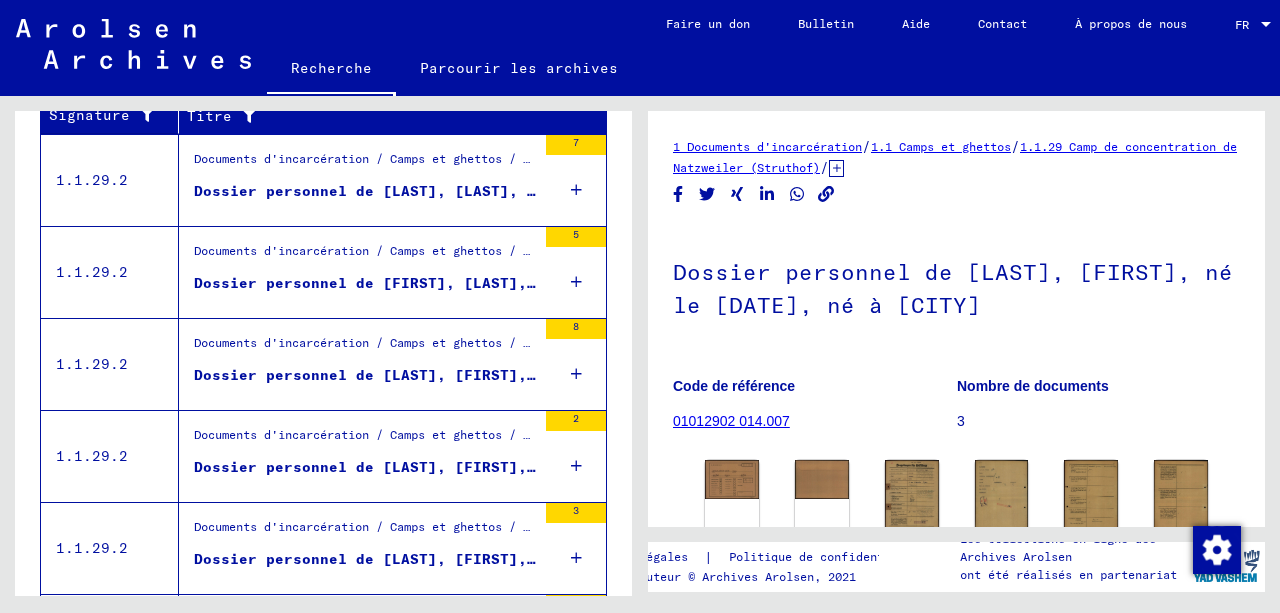 scroll, scrollTop: 428, scrollLeft: 0, axis: vertical 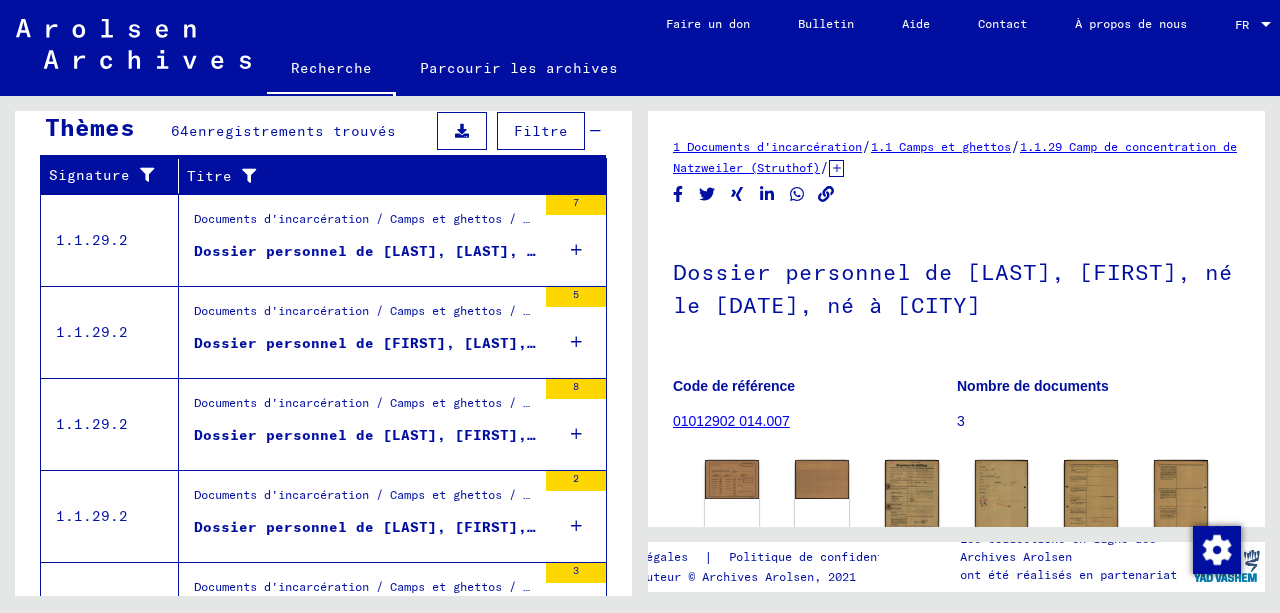 click on "Dossier personnel de [LAST], [LAST], né le [DATE], né à [CITY]" at bounding box center (473, 251) 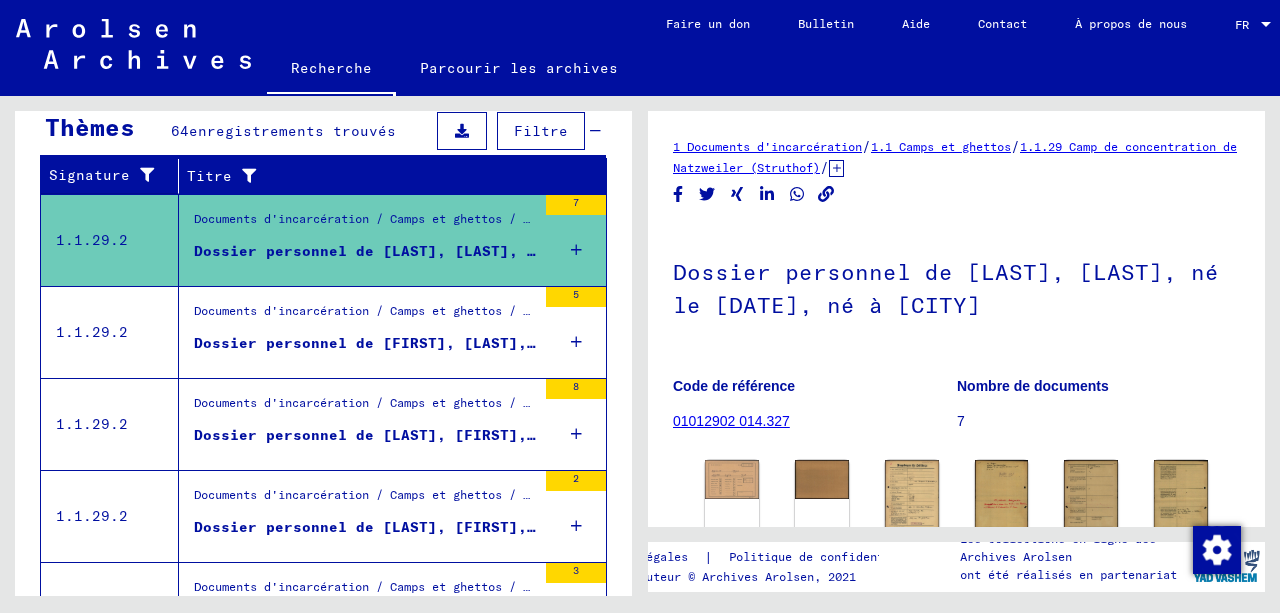 scroll, scrollTop: 0, scrollLeft: 0, axis: both 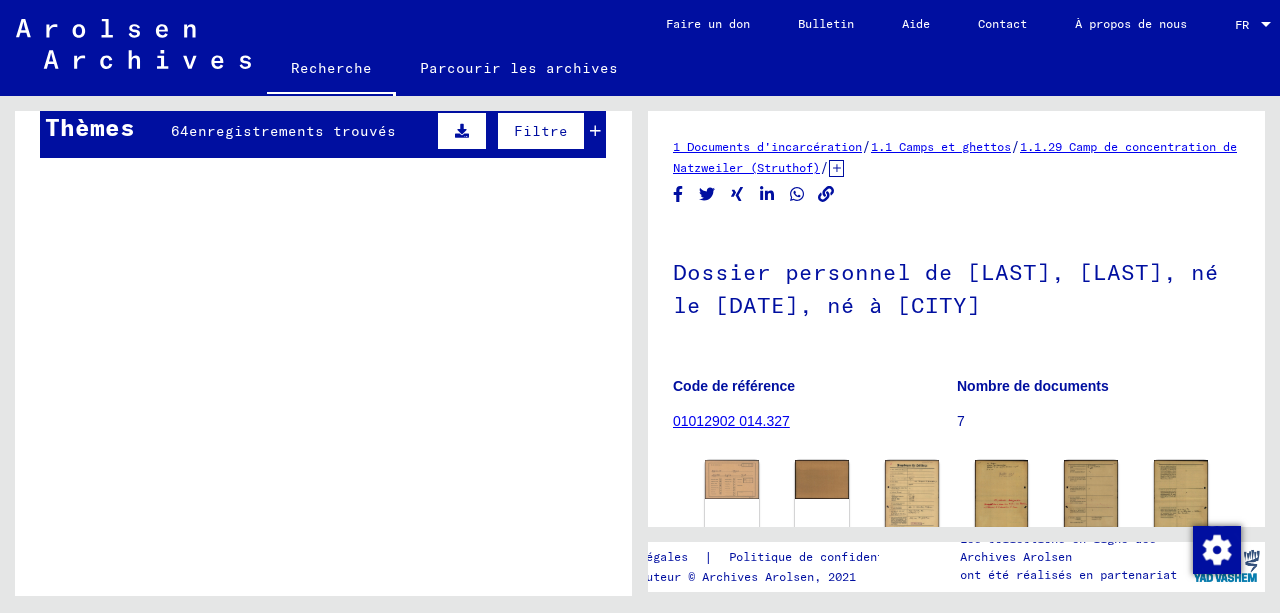 click on "Documents d'incarcération / Camps et ghettos / Camp de concentration de Natzweiler (Struthof) / Documents individuels Natzweiler / Dossiers personnels - Camp de concentration de Natzweiler (Struthof) / Dossiers avec noms de [LAST] Dossier personnel de [LAST], [LAST], né le [DATE], né à [CITY]" at bounding box center (357, 332) 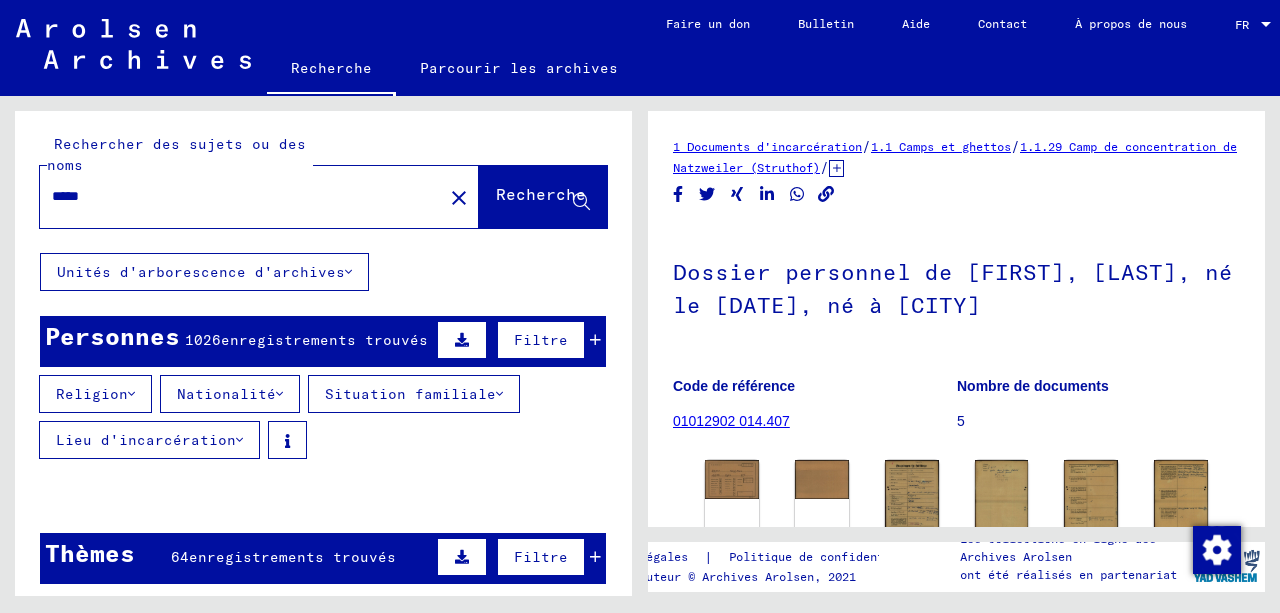 scroll, scrollTop: 0, scrollLeft: 0, axis: both 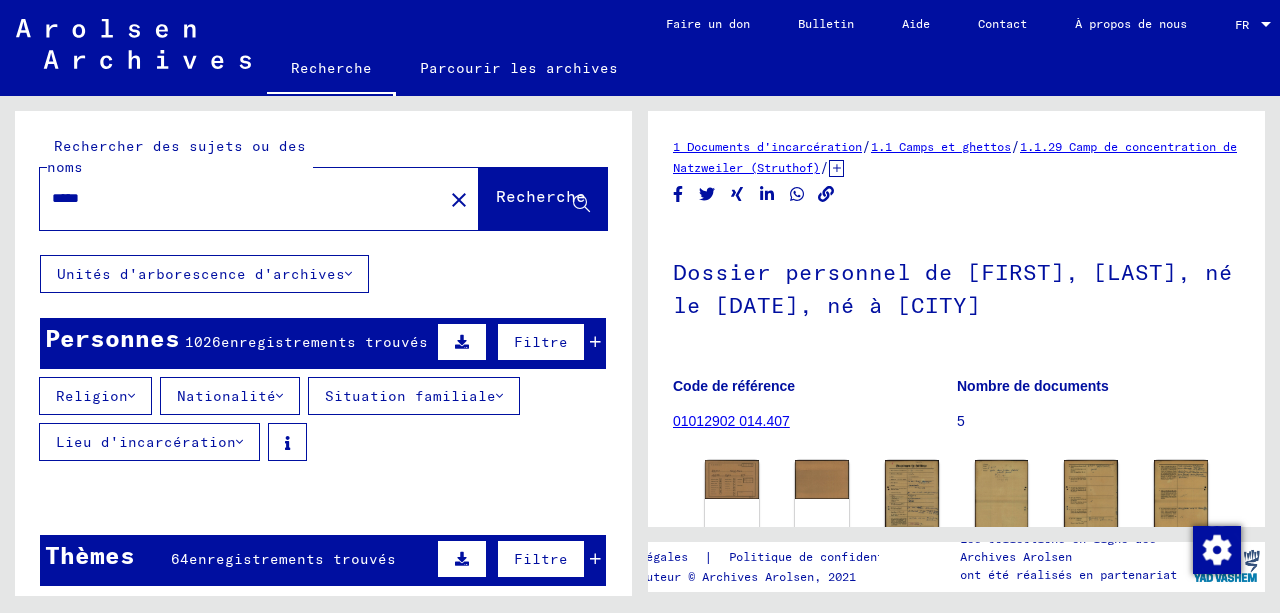 click on "Situation familiale" at bounding box center [410, 396] 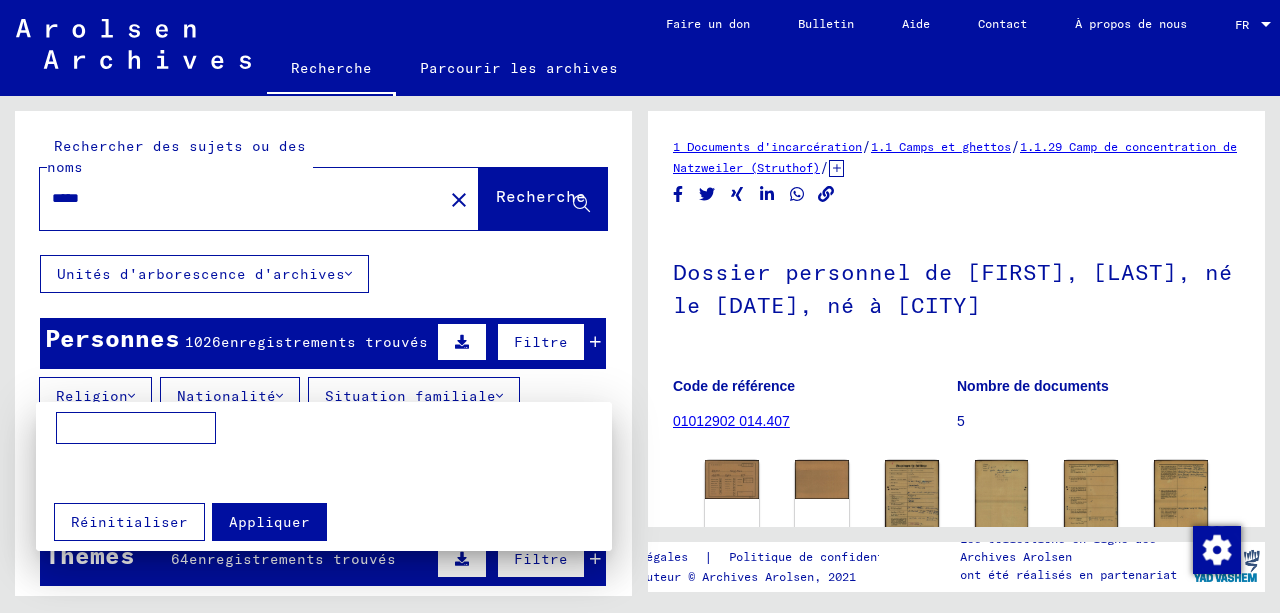 click at bounding box center [640, 306] 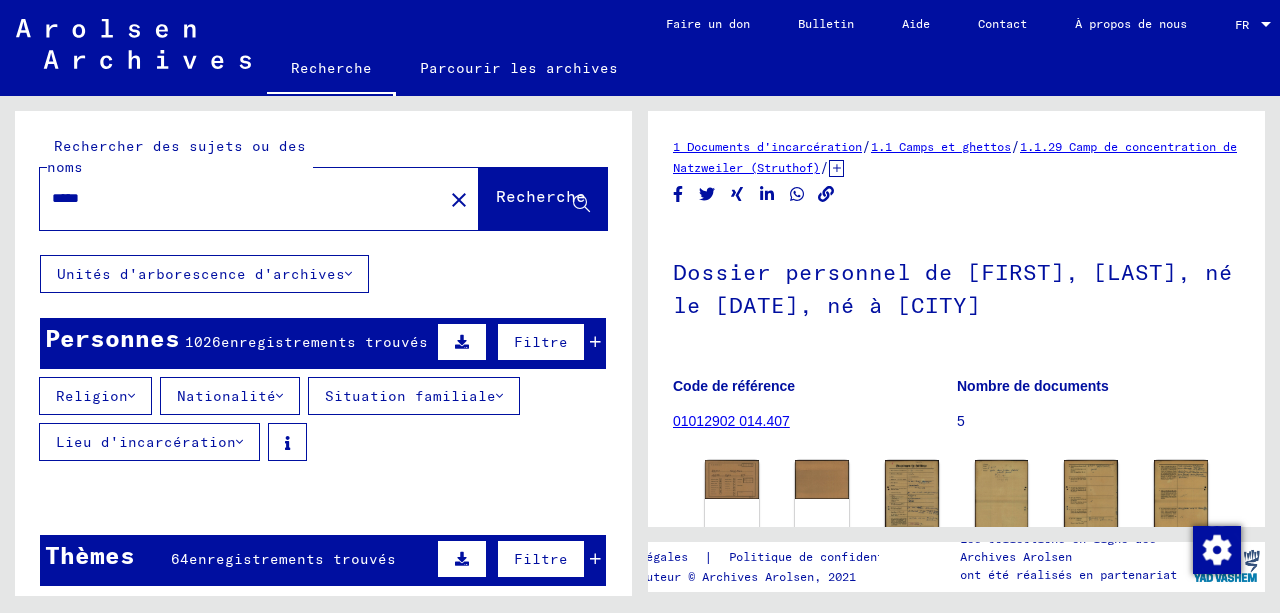 click on "Recherche" 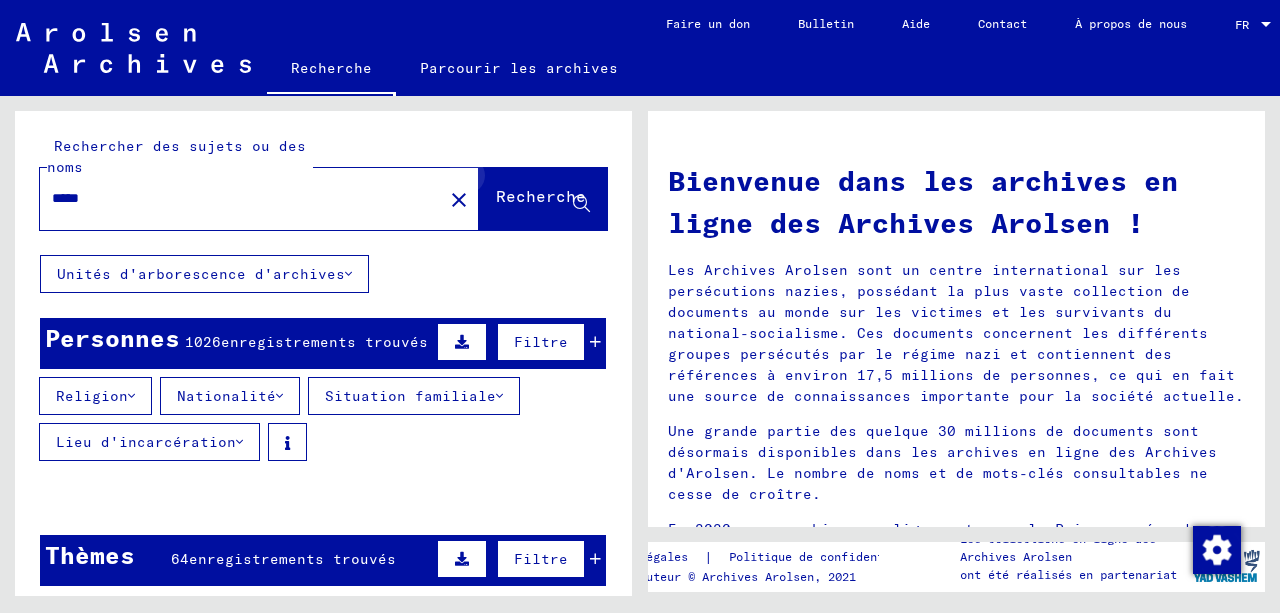 click 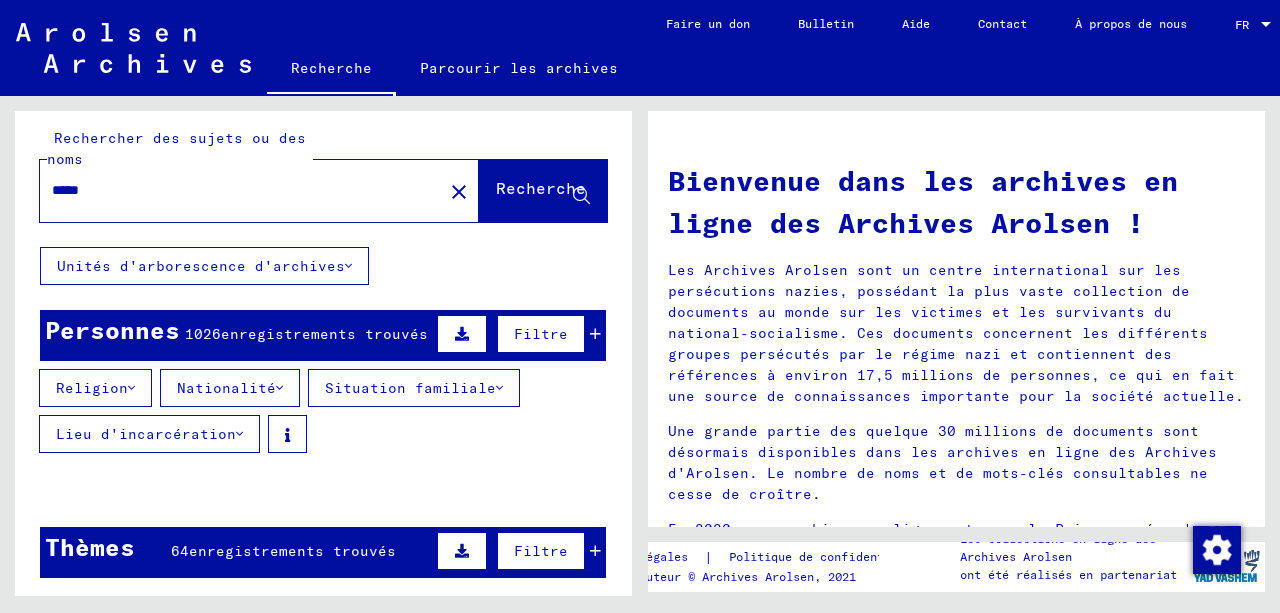 scroll, scrollTop: 0, scrollLeft: 0, axis: both 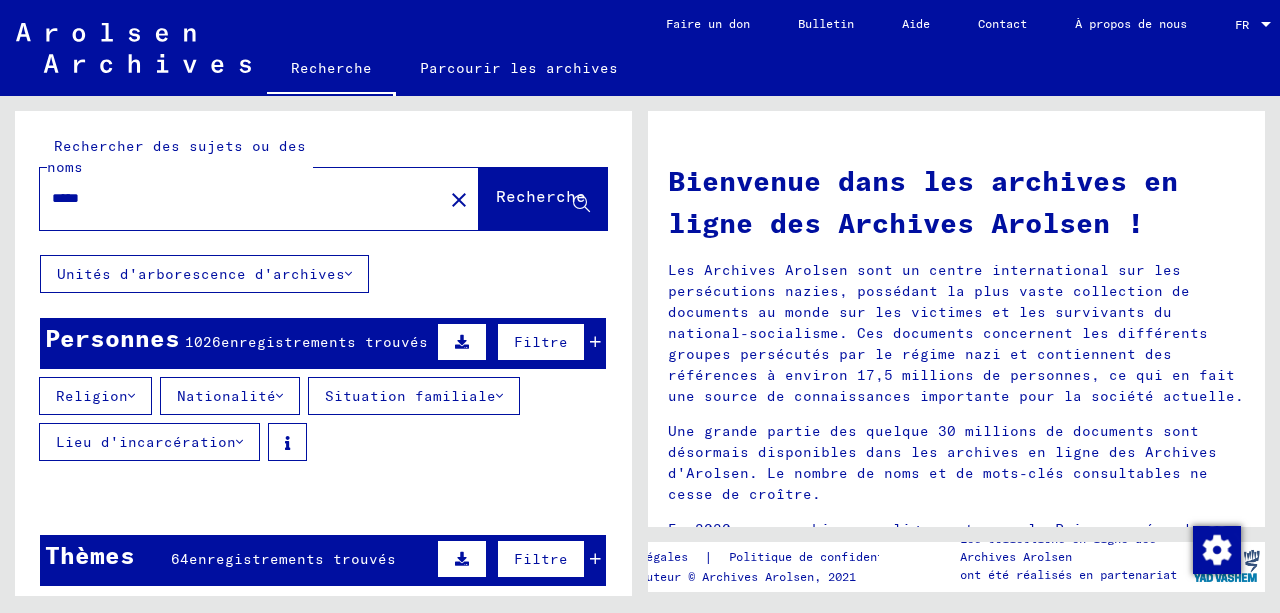 click on "Unités d'arborescence d'archives" 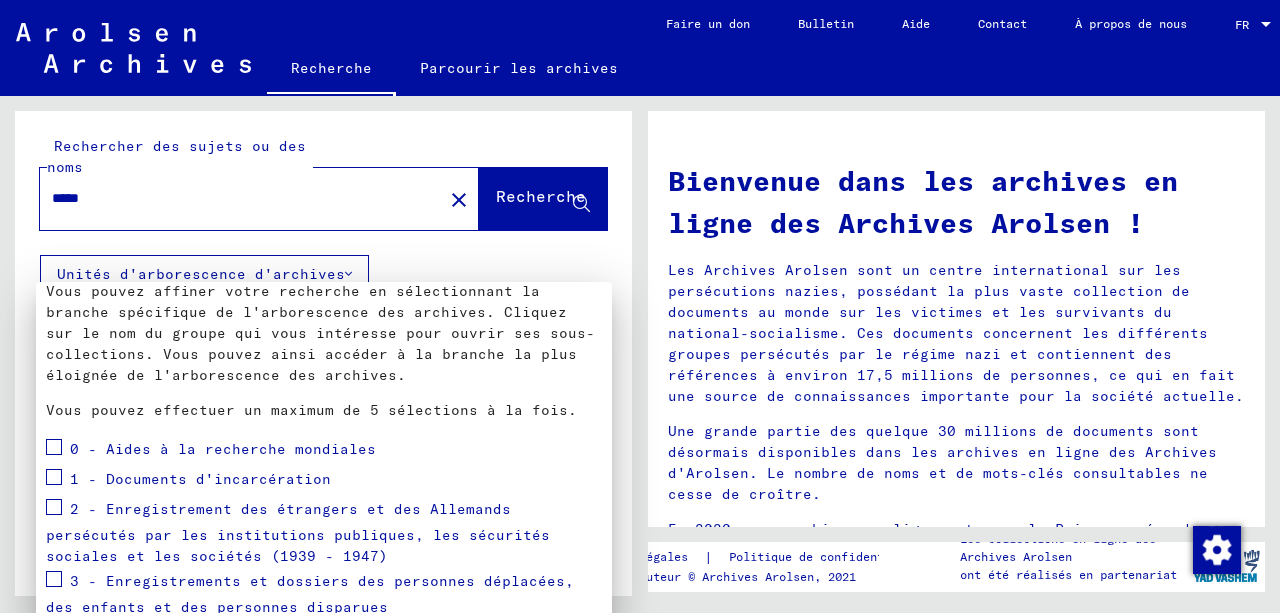 scroll, scrollTop: 0, scrollLeft: 0, axis: both 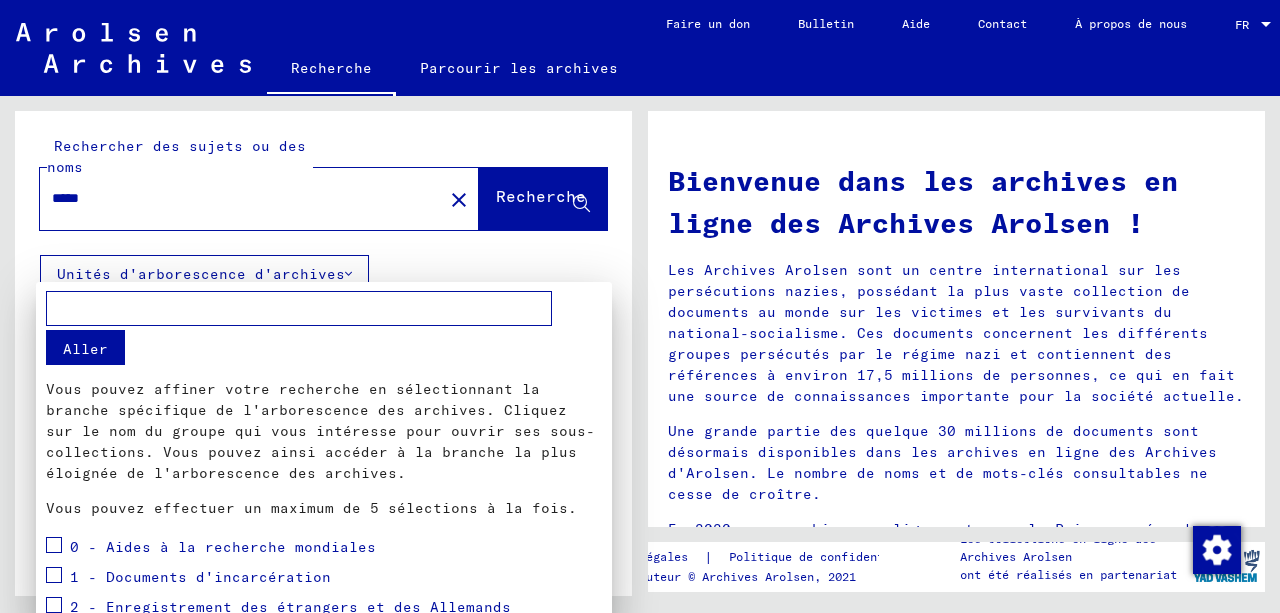 click at bounding box center [299, 308] 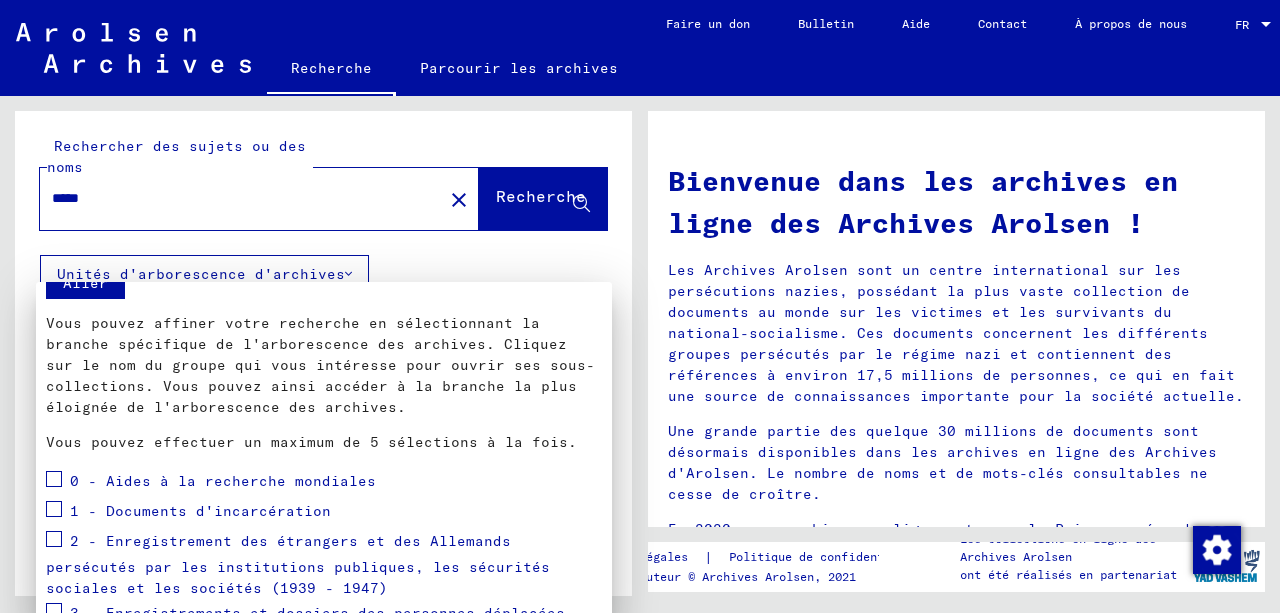 scroll, scrollTop: 0, scrollLeft: 0, axis: both 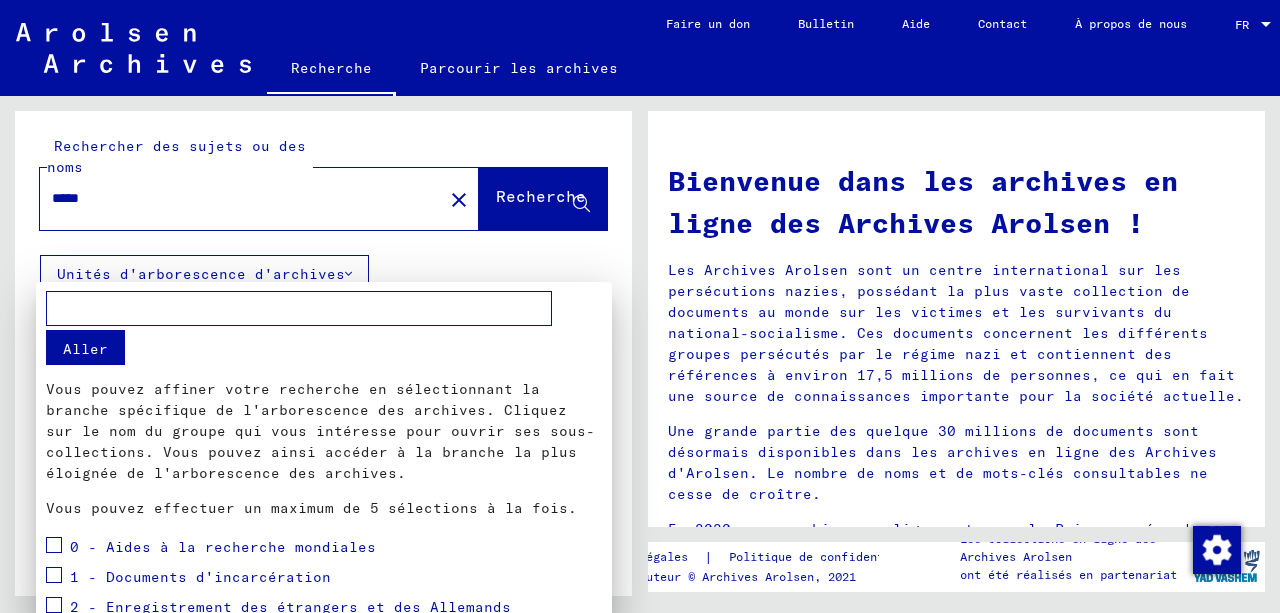 click at bounding box center [640, 306] 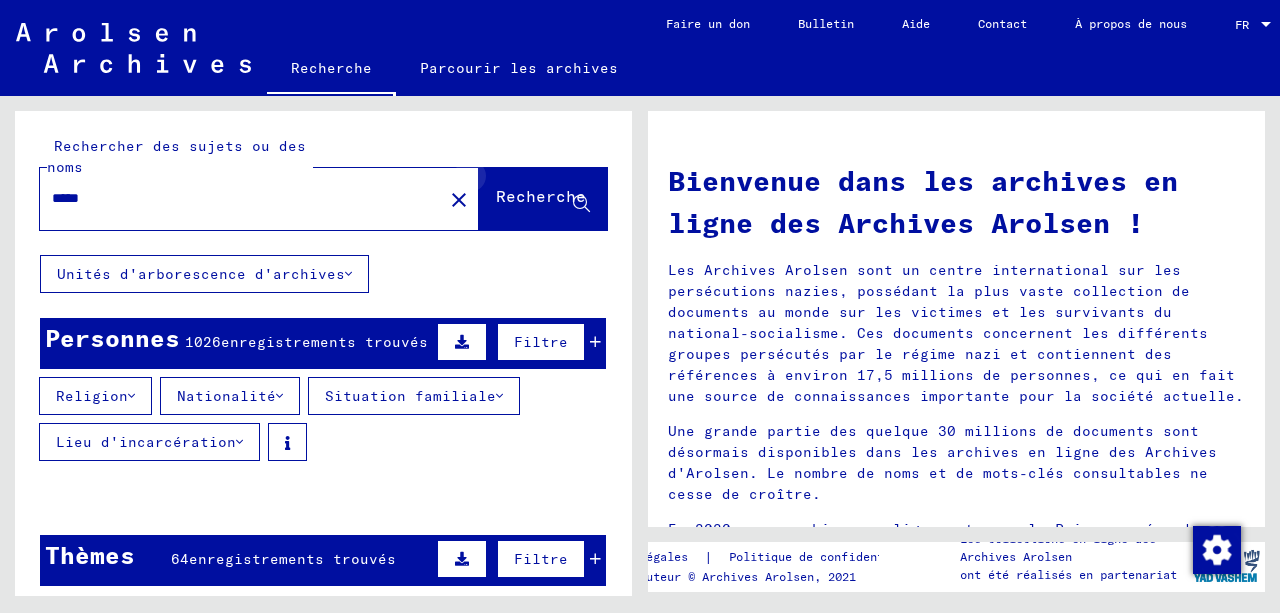 click 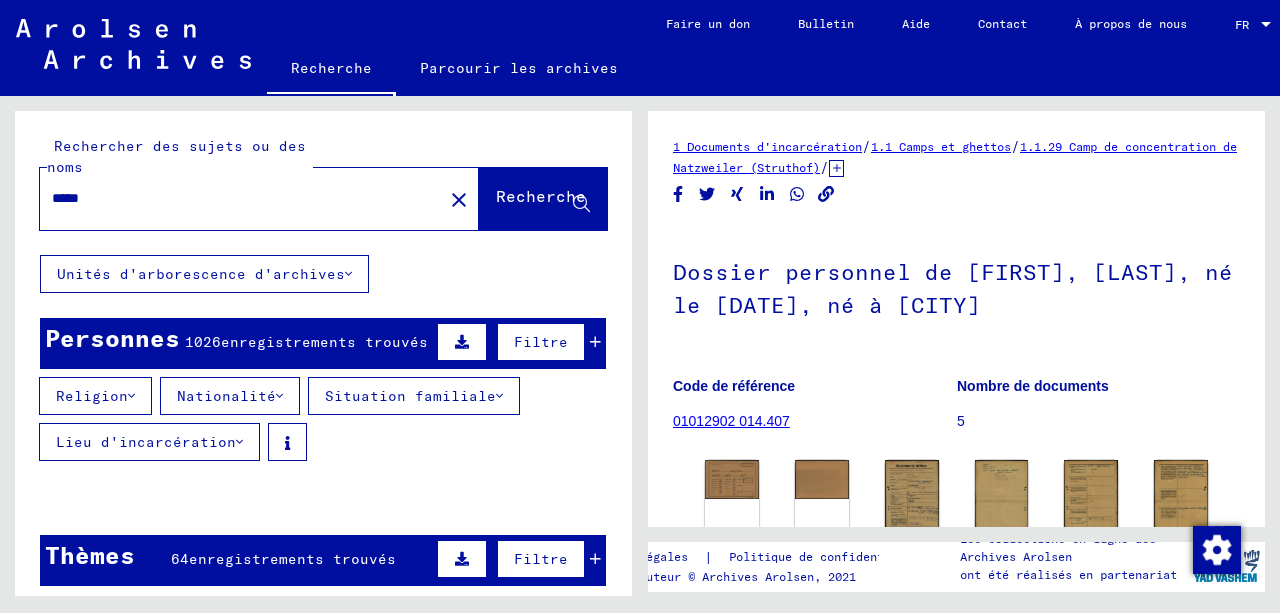 scroll, scrollTop: 0, scrollLeft: 0, axis: both 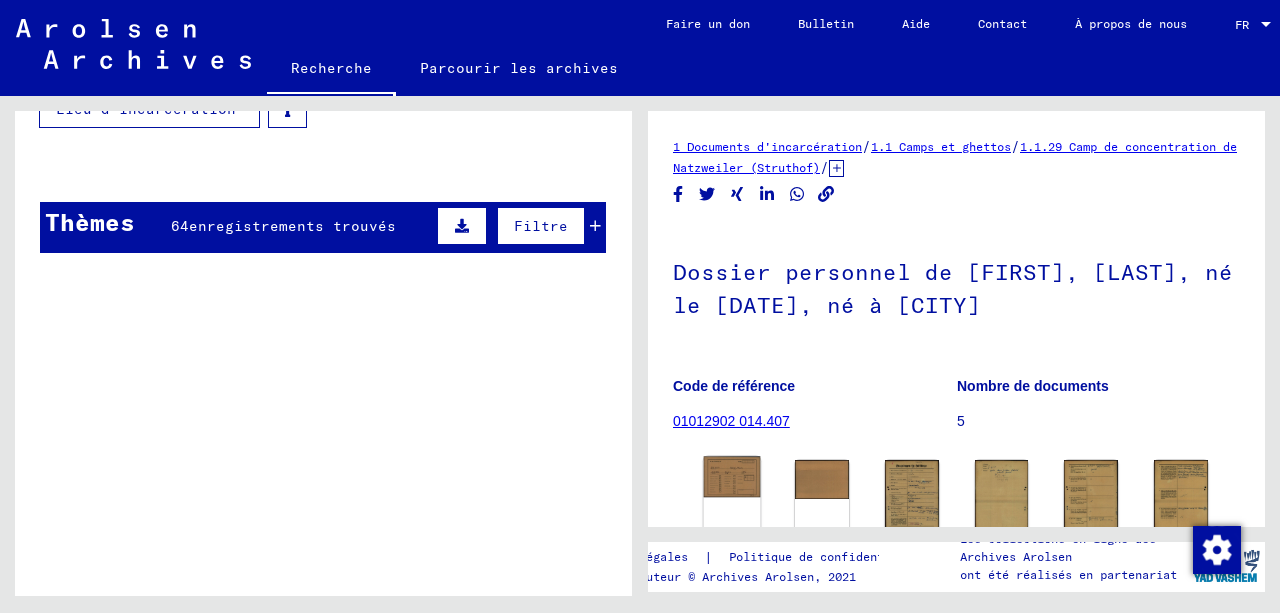 click 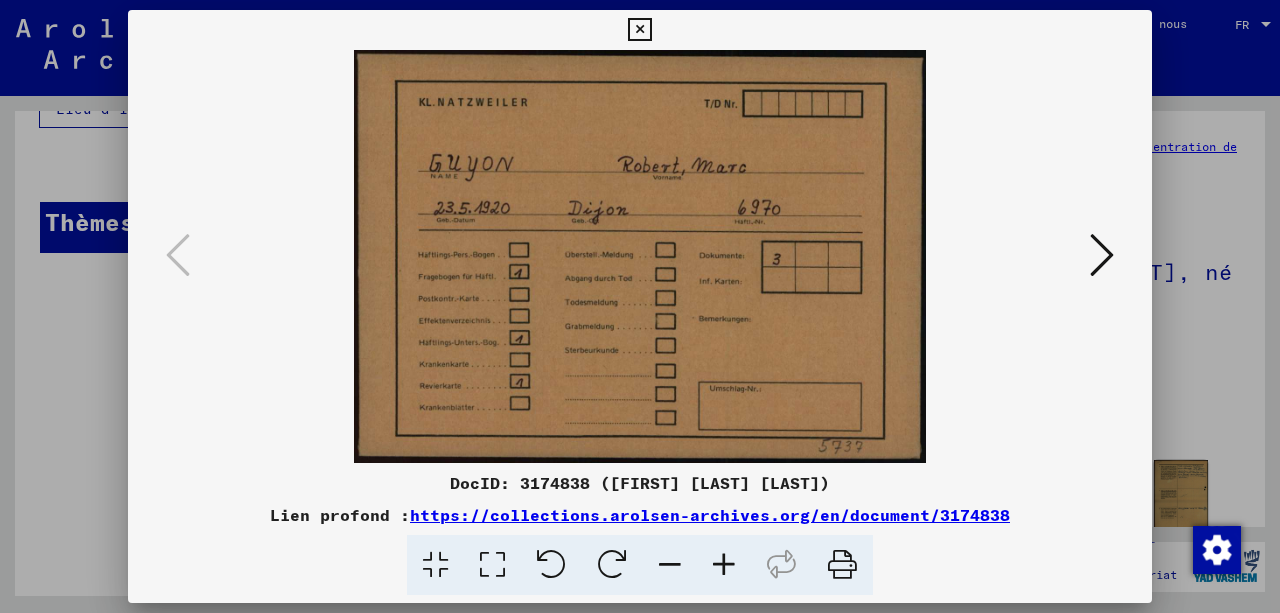 click at bounding box center (1102, 255) 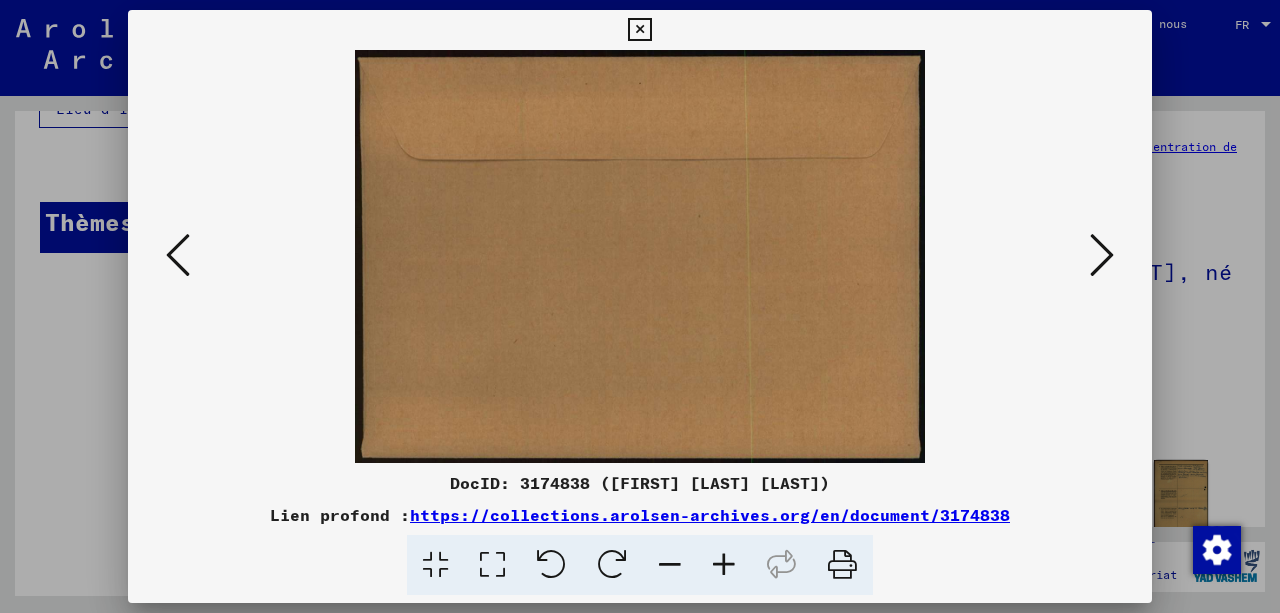 click at bounding box center [1102, 256] 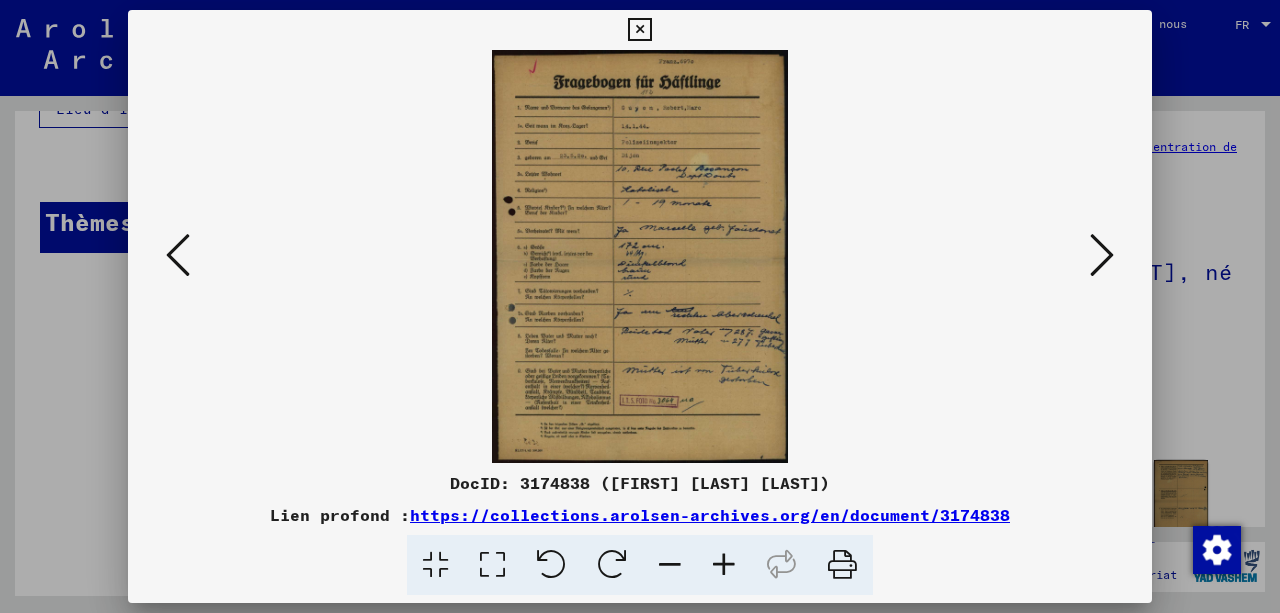 click at bounding box center [724, 565] 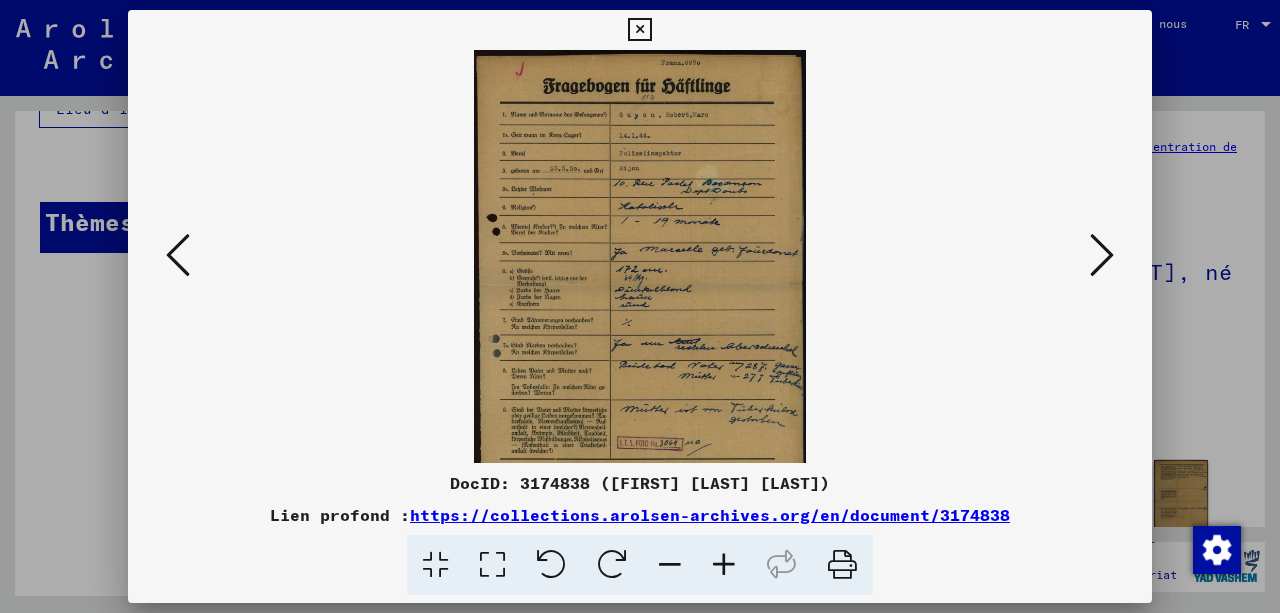 click at bounding box center (724, 565) 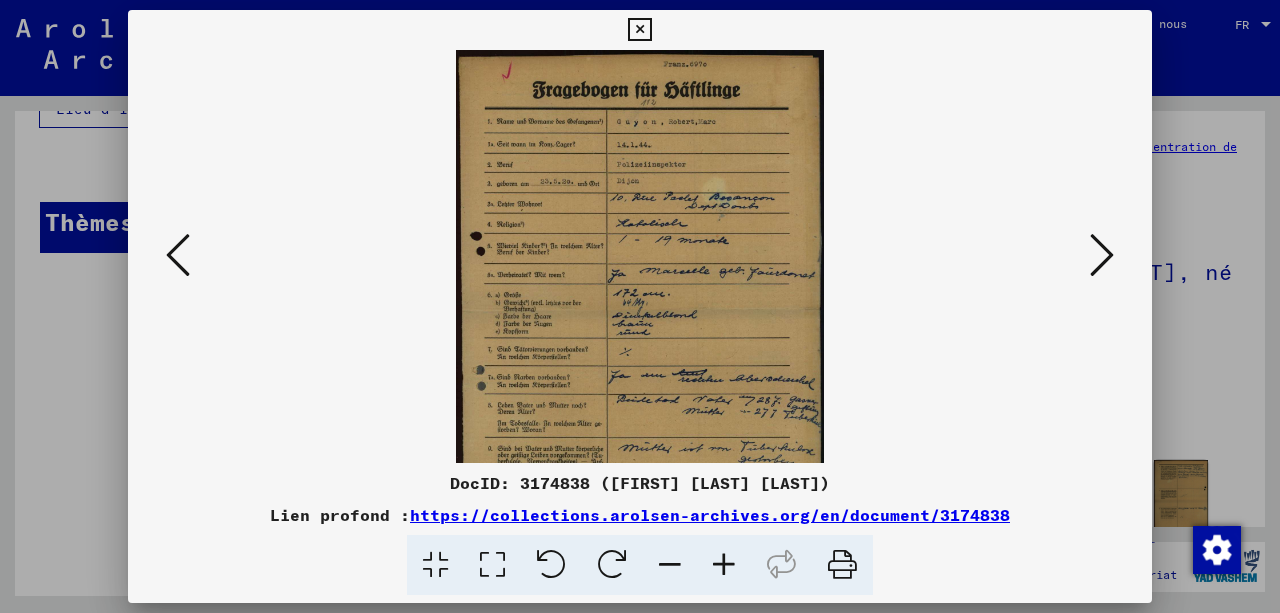 click at bounding box center [724, 565] 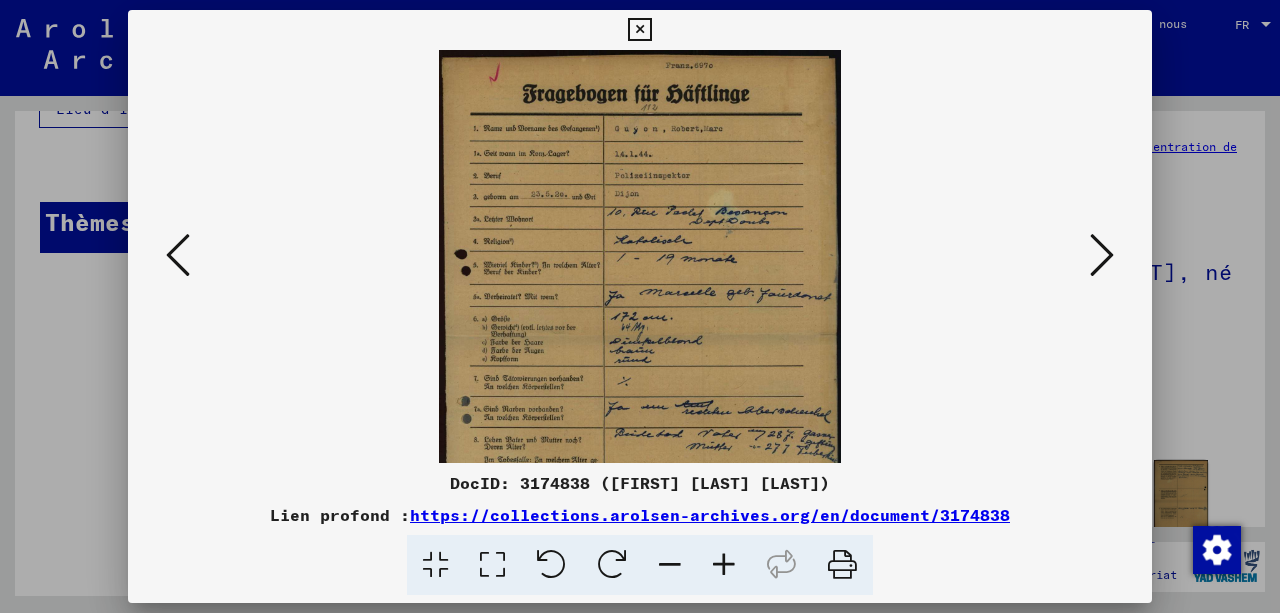click at bounding box center [724, 565] 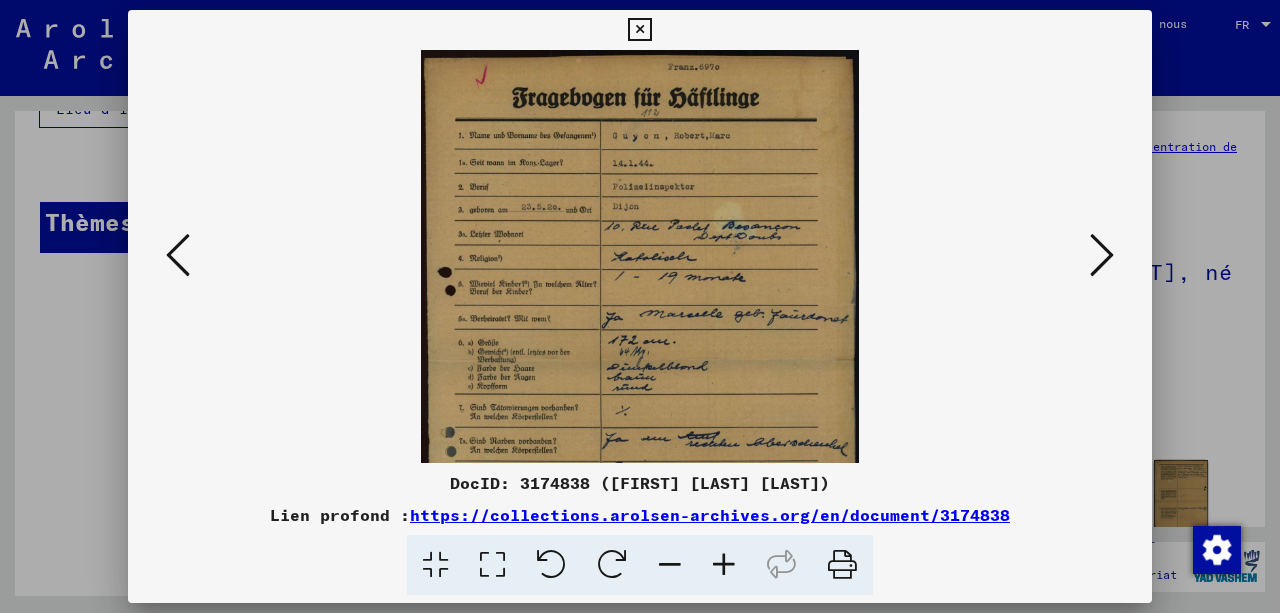 click at bounding box center [724, 565] 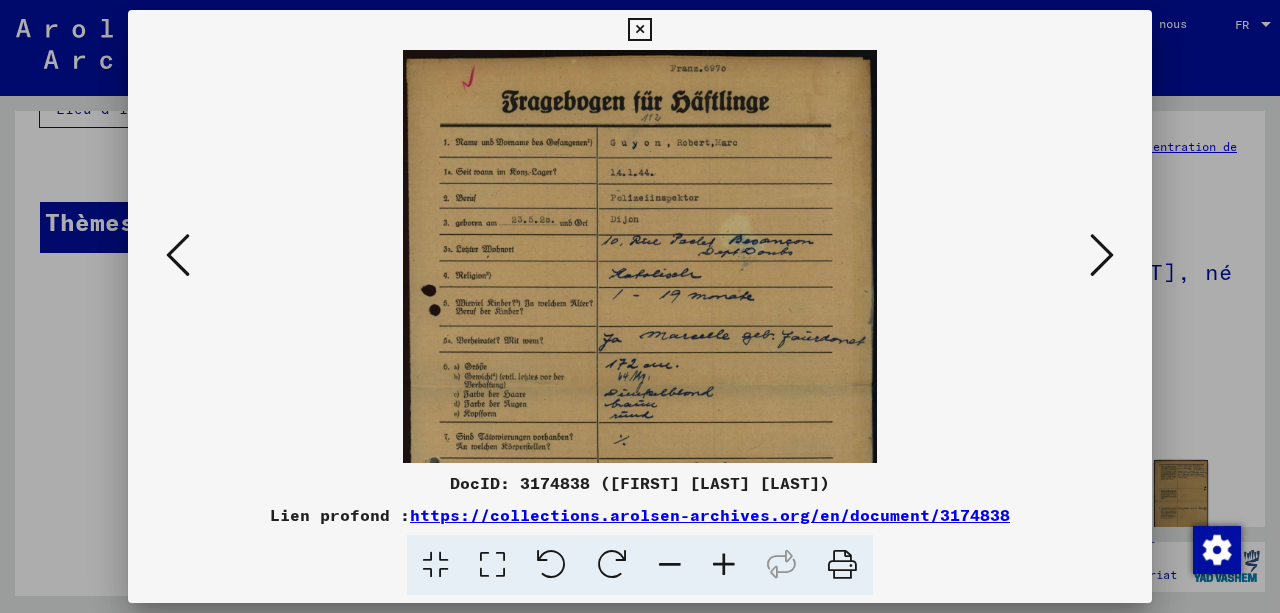 click at bounding box center (724, 565) 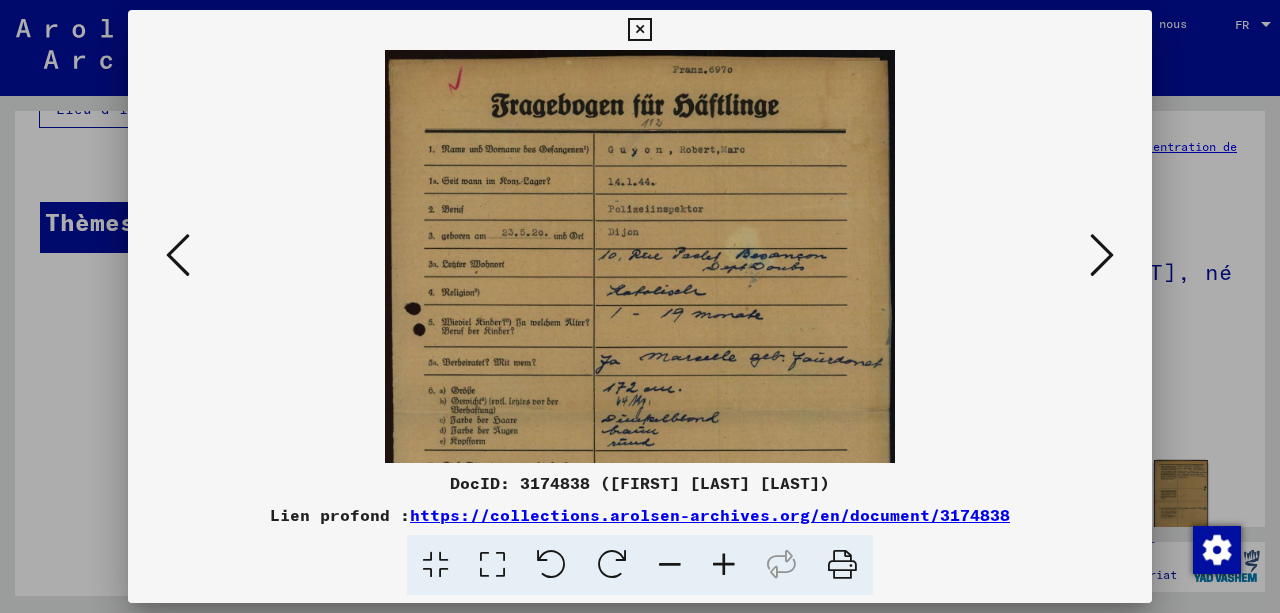 click at bounding box center [724, 565] 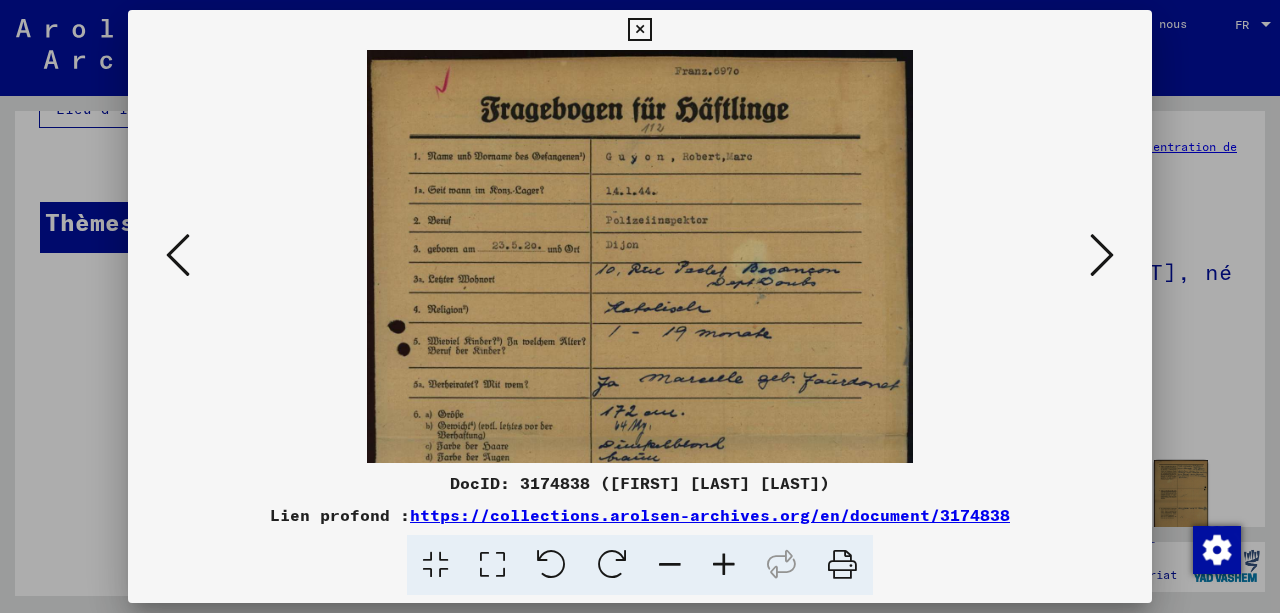 click at bounding box center [724, 565] 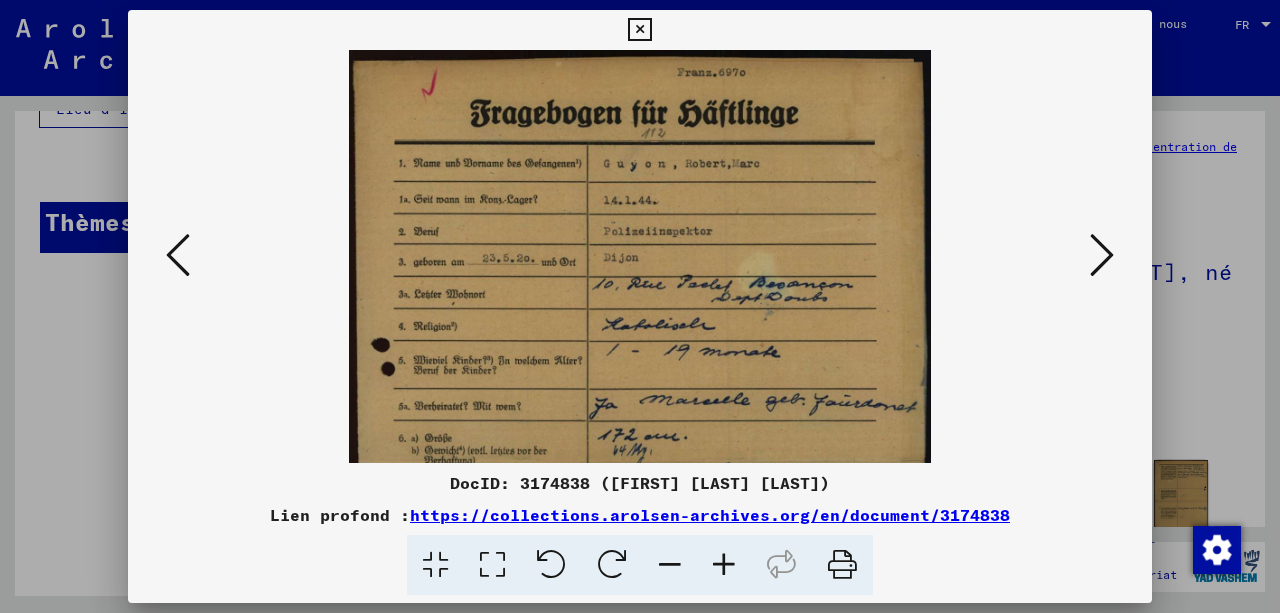 click at bounding box center (724, 565) 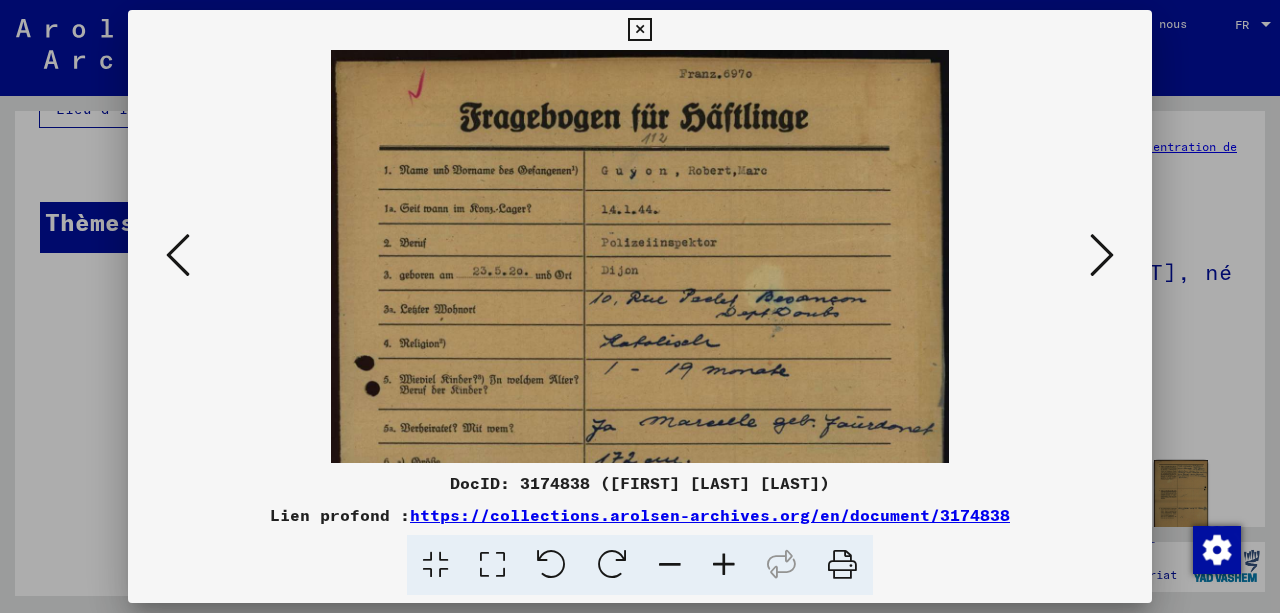 click at bounding box center [724, 565] 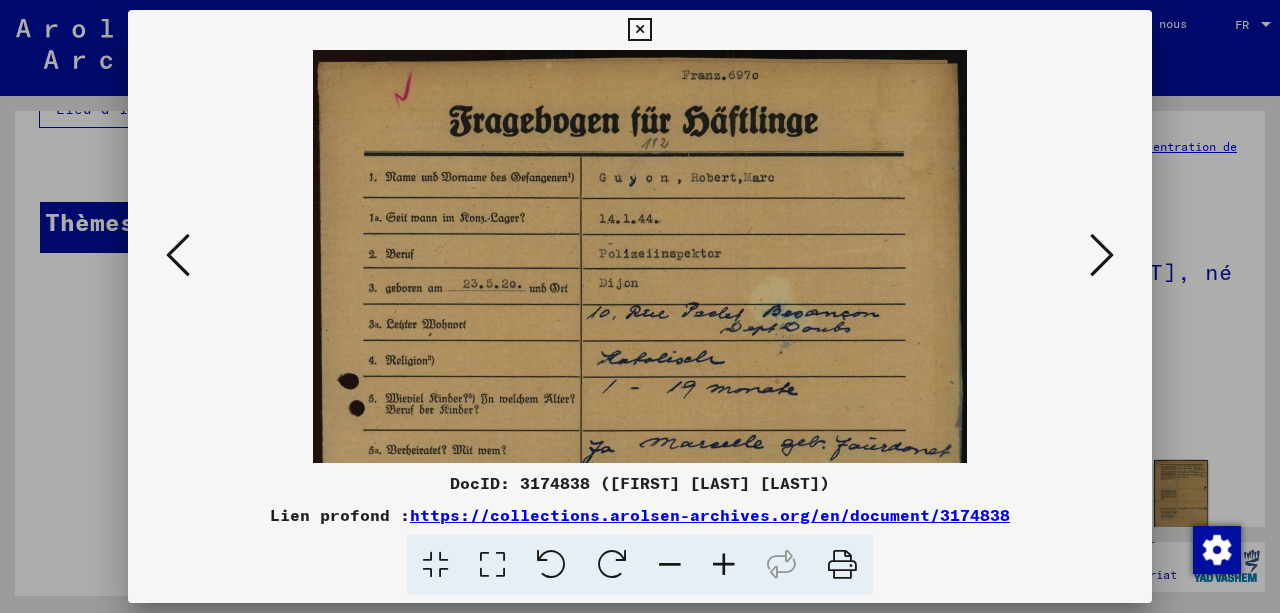 click at bounding box center (178, 255) 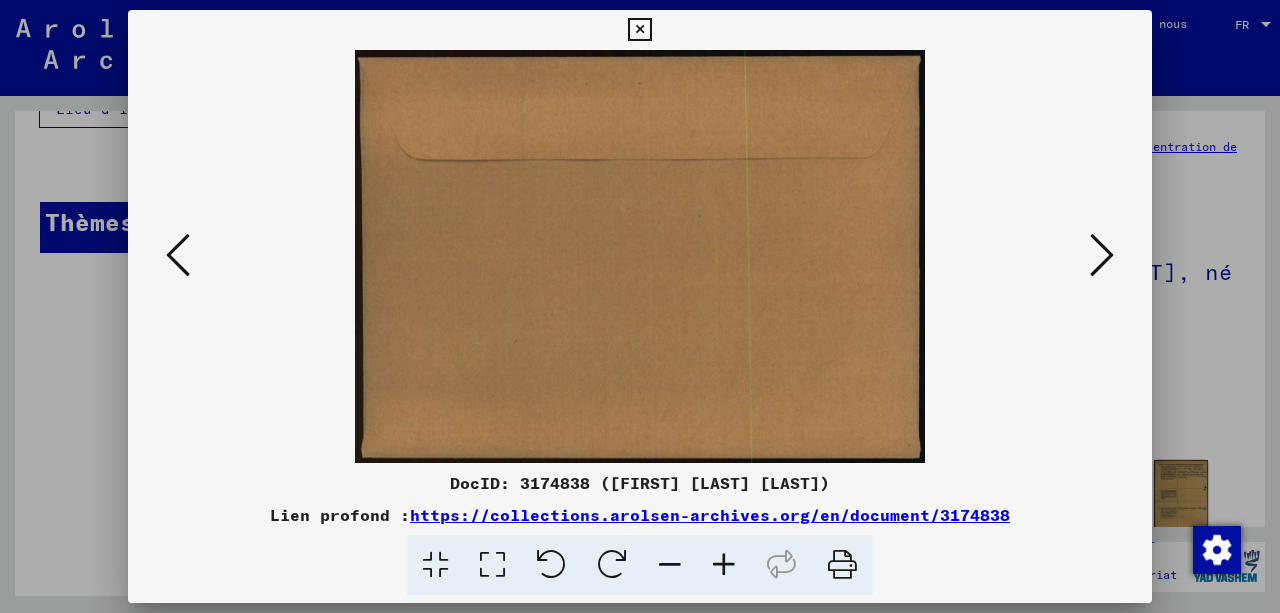 click at bounding box center [178, 255] 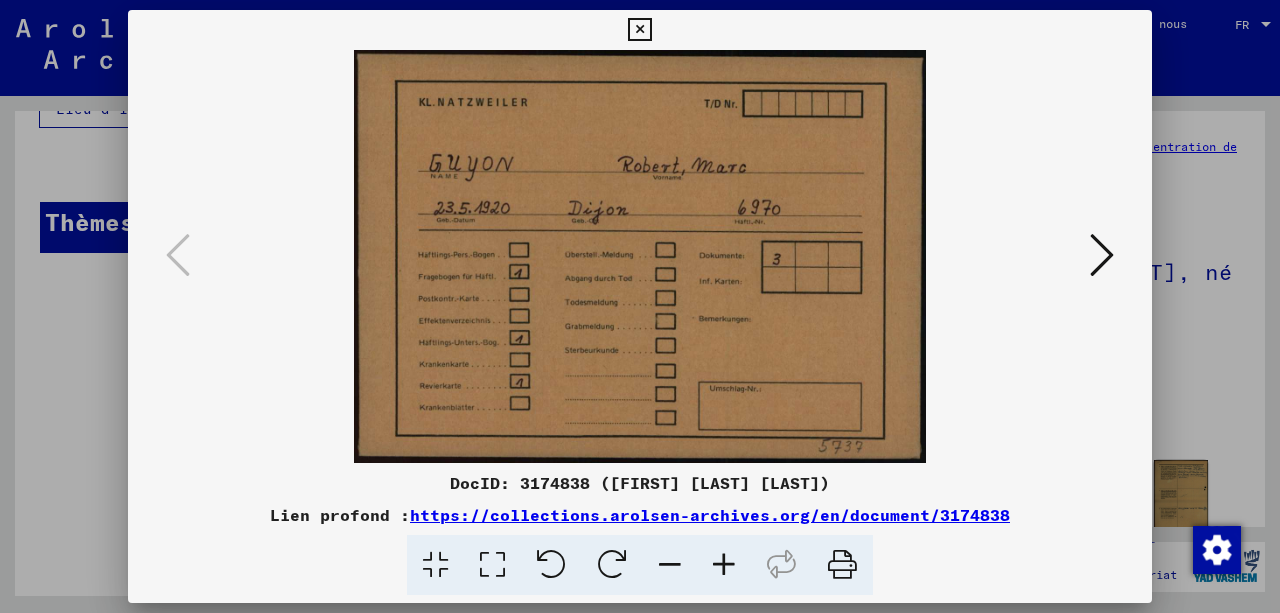 click at bounding box center (639, 30) 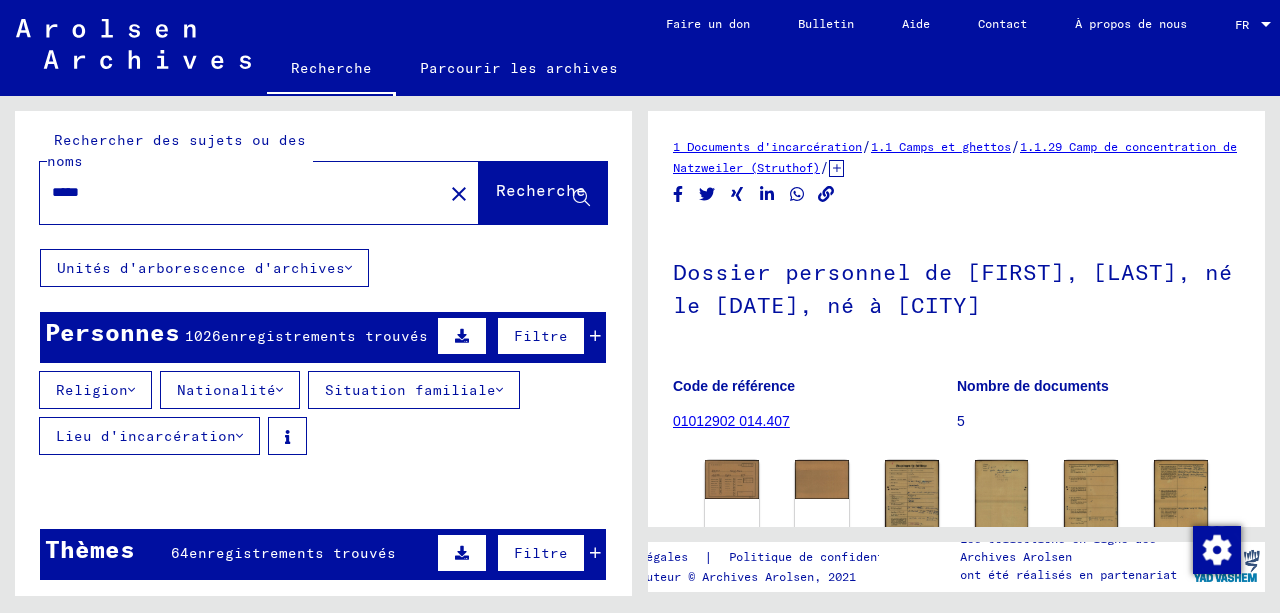 scroll, scrollTop: 0, scrollLeft: 0, axis: both 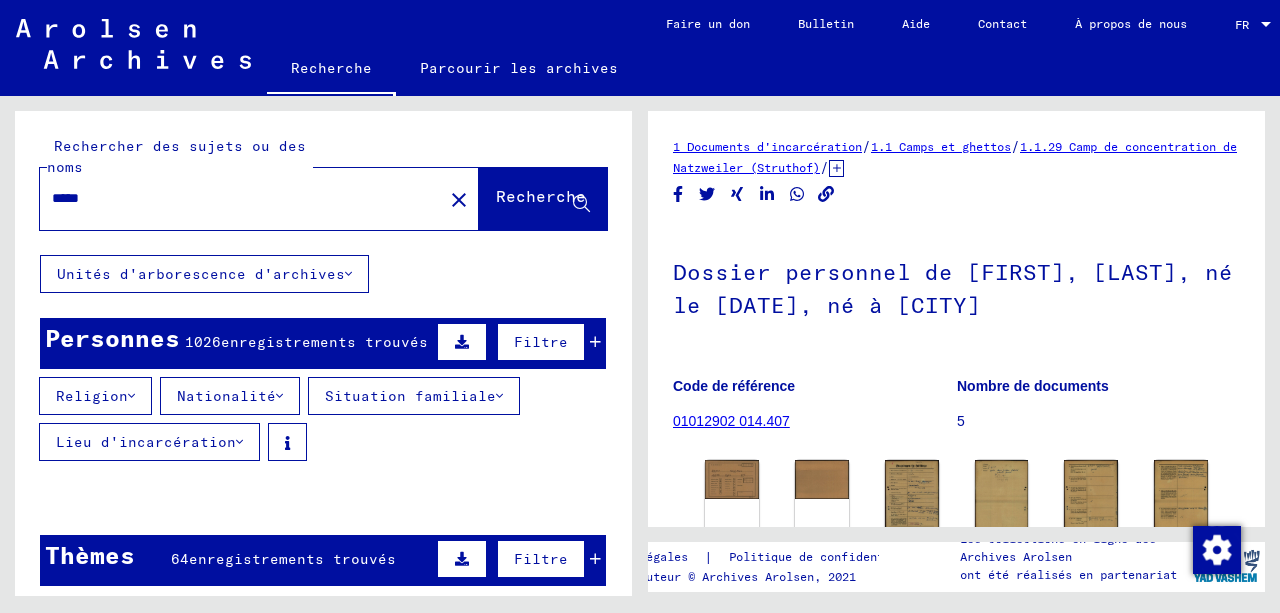 click at bounding box center (462, 342) 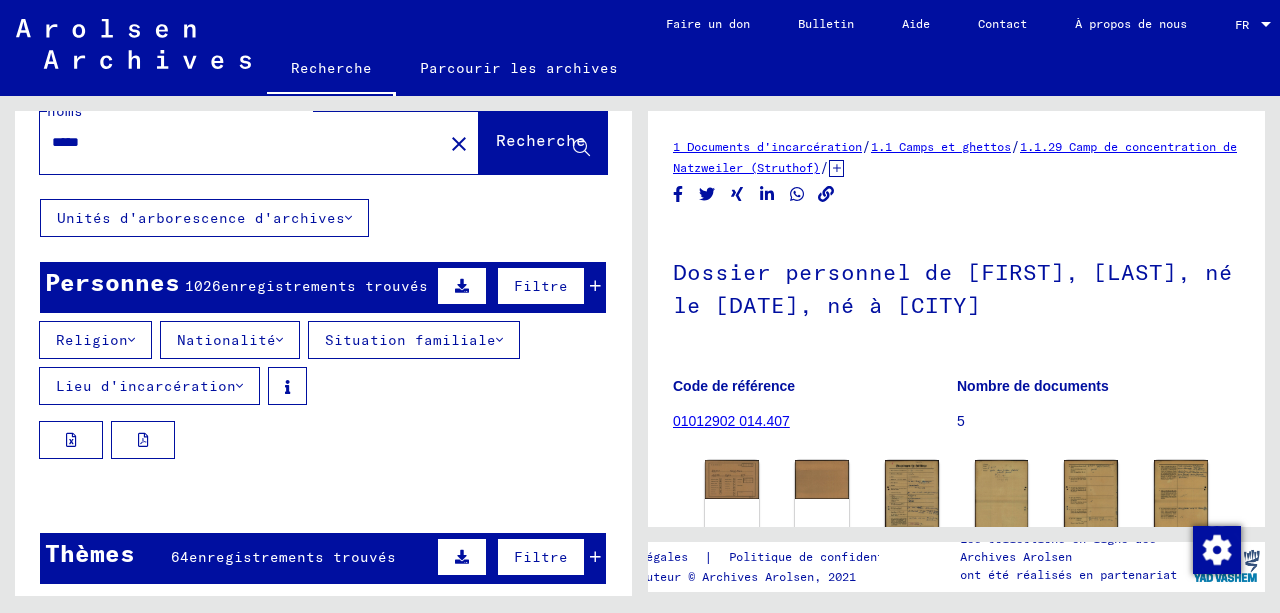 scroll, scrollTop: 133, scrollLeft: 0, axis: vertical 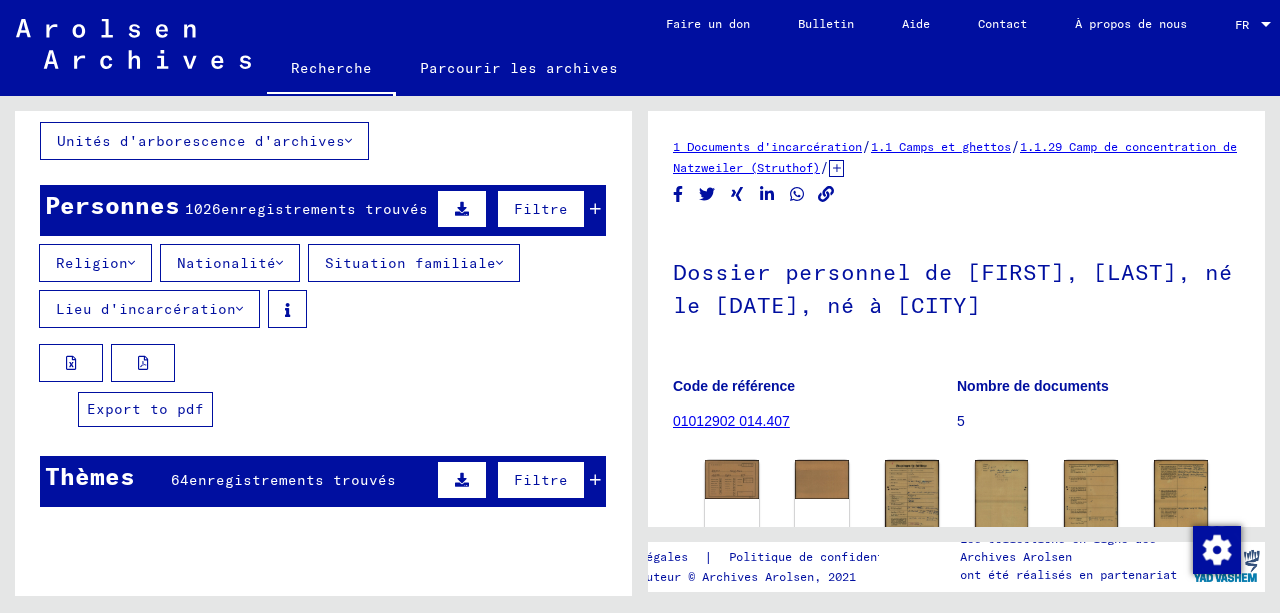 click at bounding box center (143, 363) 